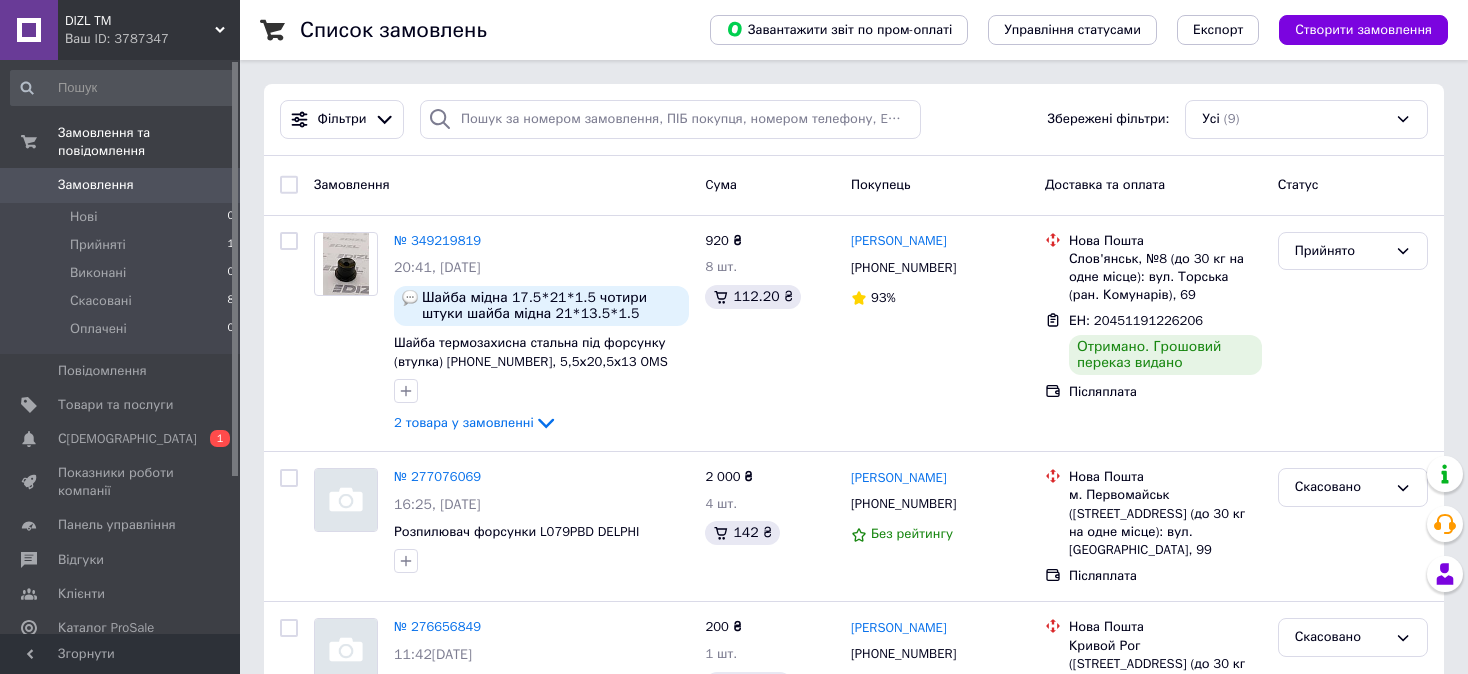 scroll, scrollTop: 0, scrollLeft: 0, axis: both 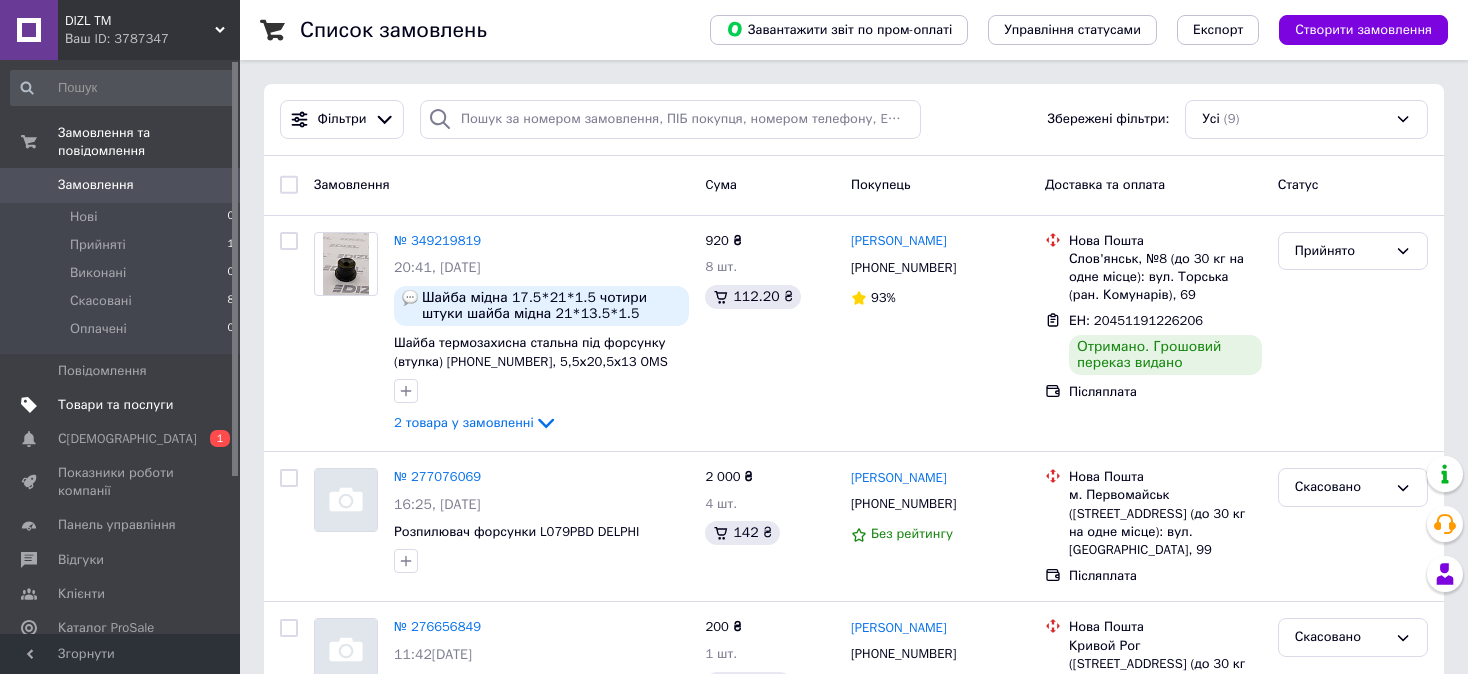 click on "Товари та послуги" at bounding box center (115, 405) 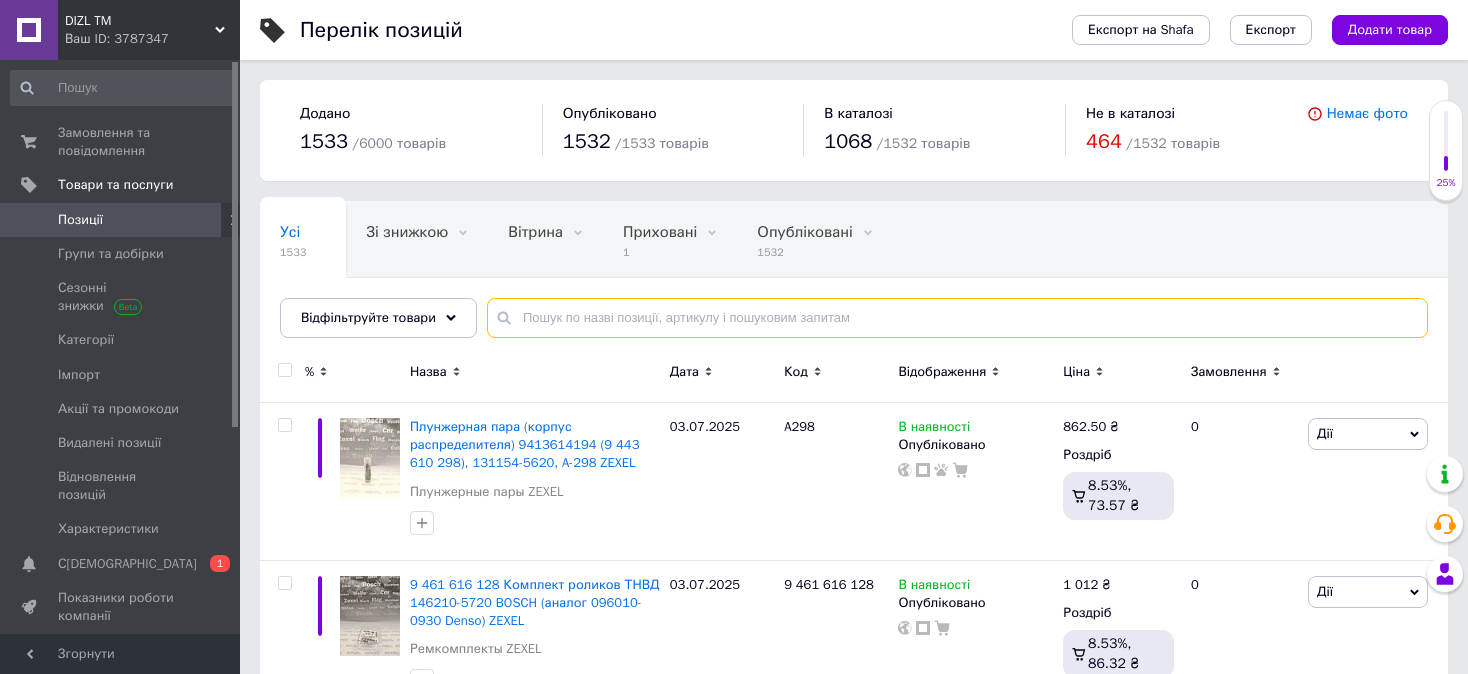 click at bounding box center (957, 318) 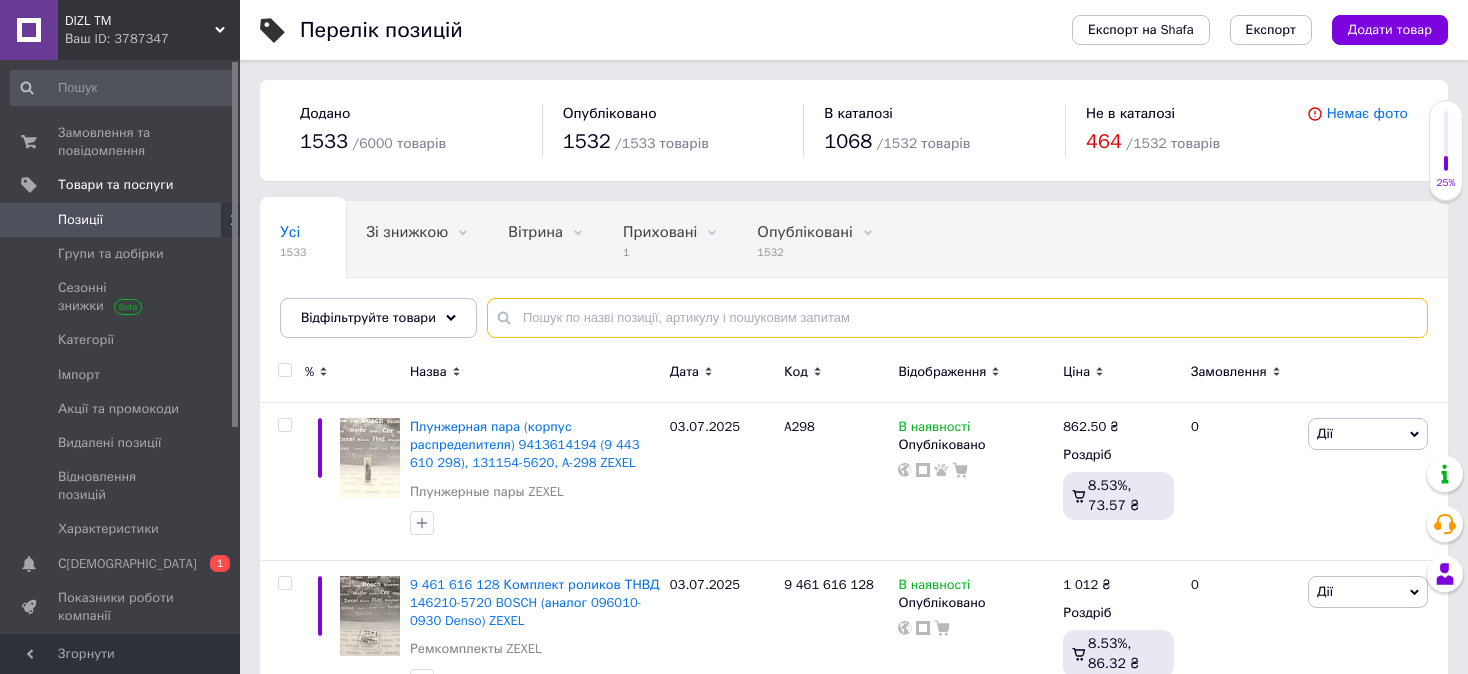 paste on "DLLA 156 P 1114" 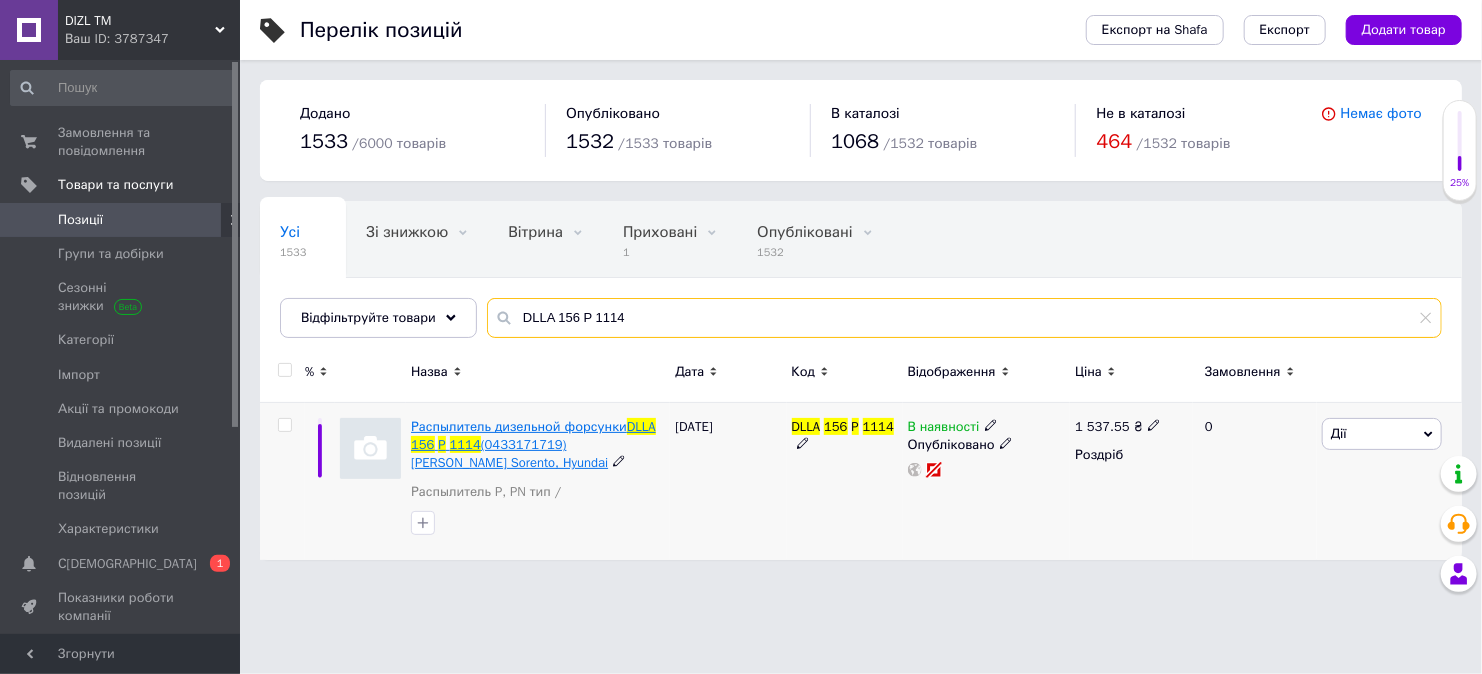 type on "DLLA 156 P 1114" 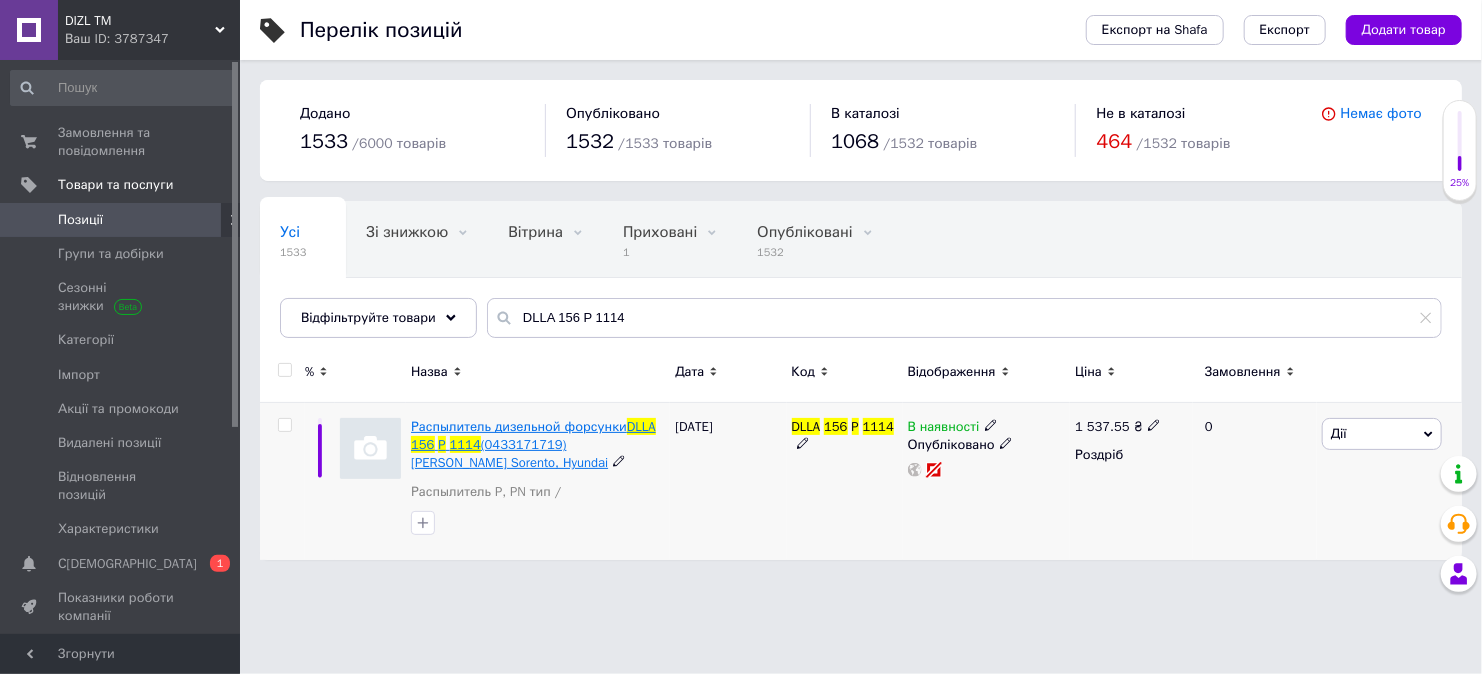 click on "(0433171719) [PERSON_NAME] Sorento, Hyundai" at bounding box center [509, 453] 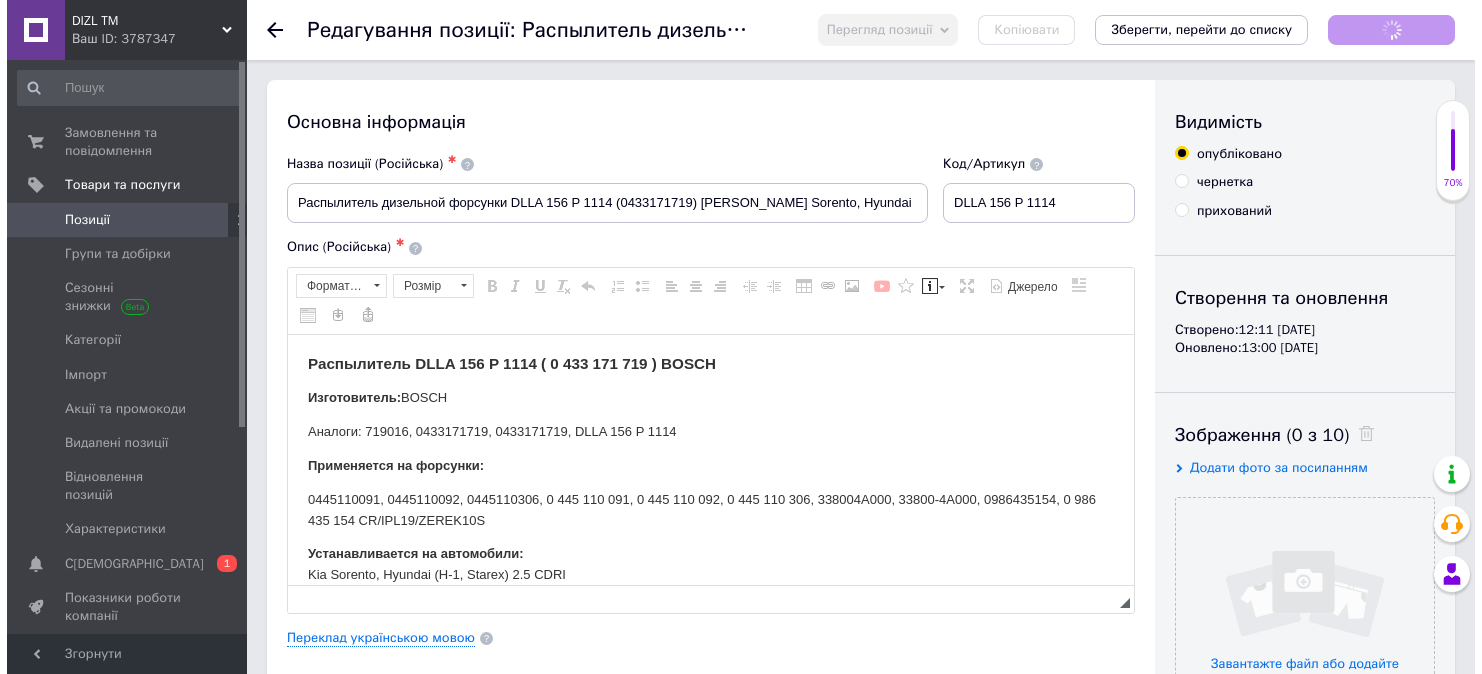 scroll, scrollTop: 0, scrollLeft: 0, axis: both 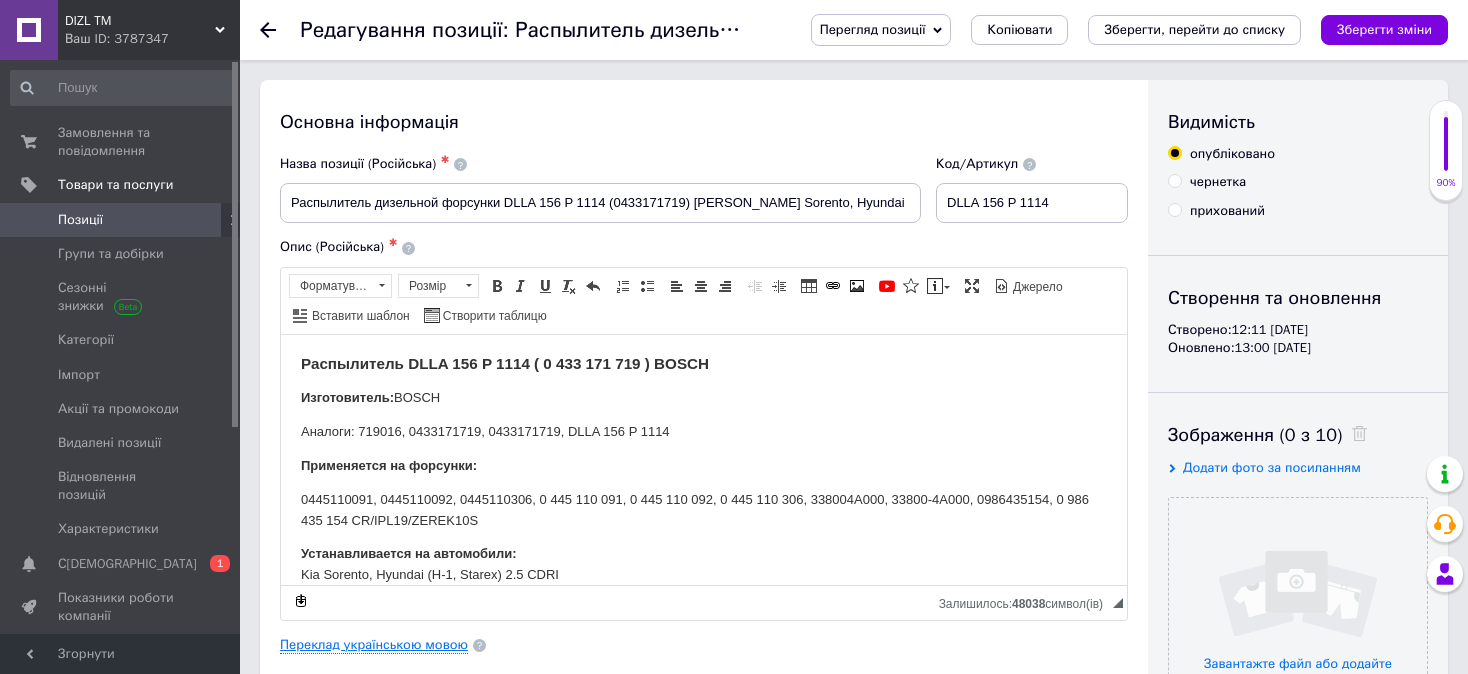 click on "Переклад українською мовою" at bounding box center [374, 645] 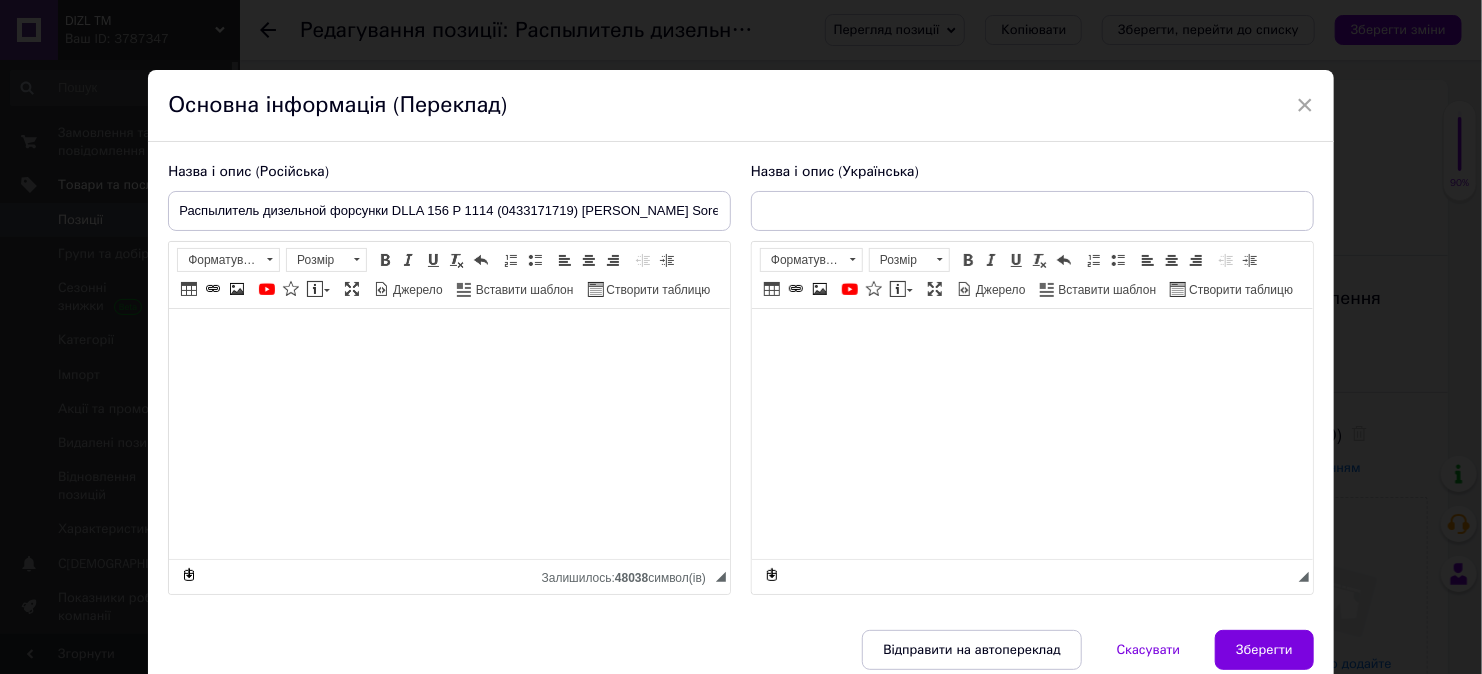 checkbox on "true" 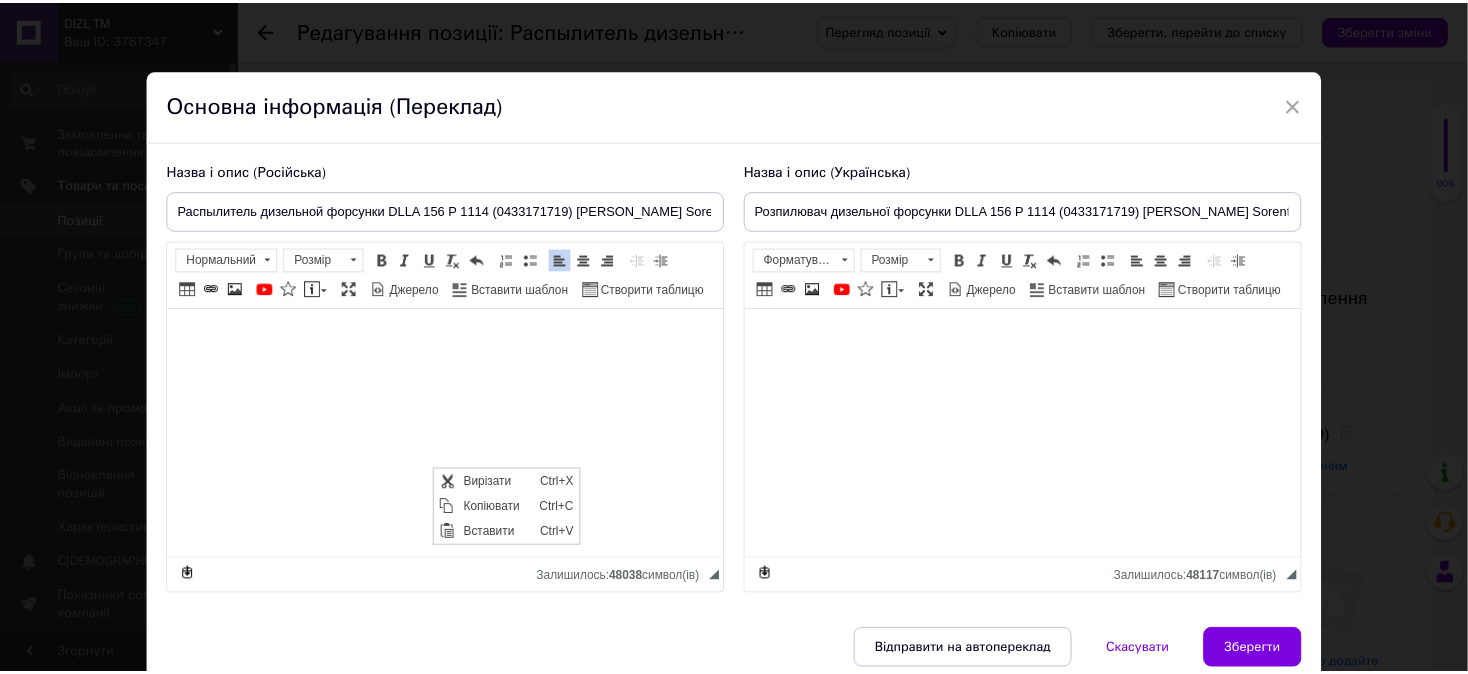 scroll, scrollTop: 0, scrollLeft: 0, axis: both 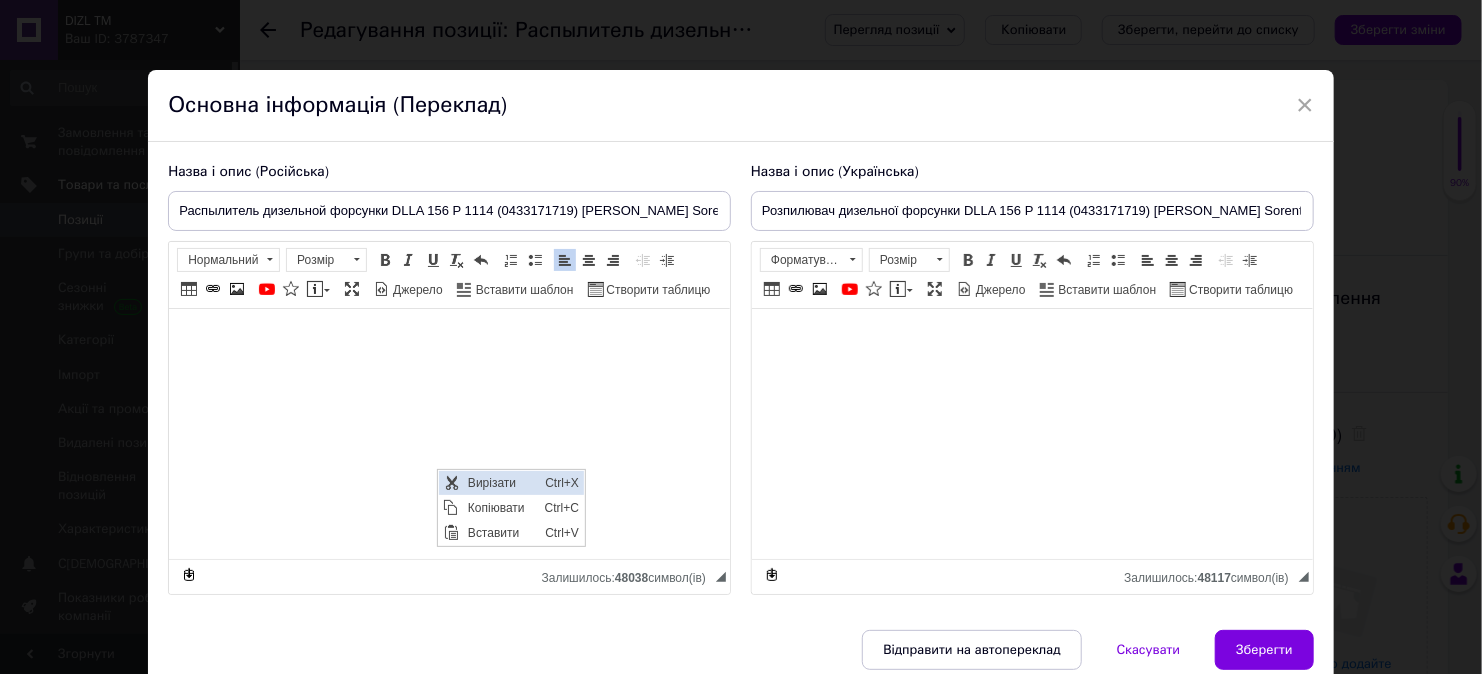 click on "Вирізати" at bounding box center (501, 482) 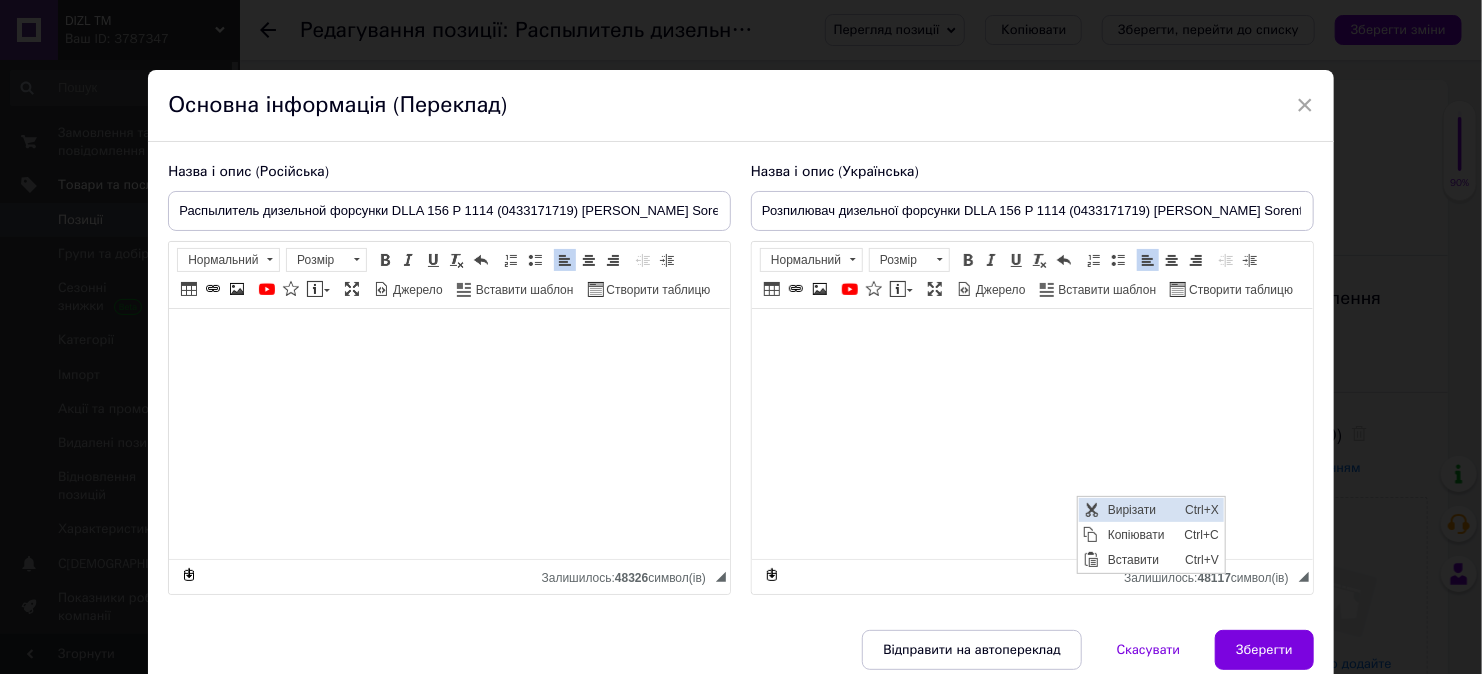 click on "Вирізати" at bounding box center [1140, 509] 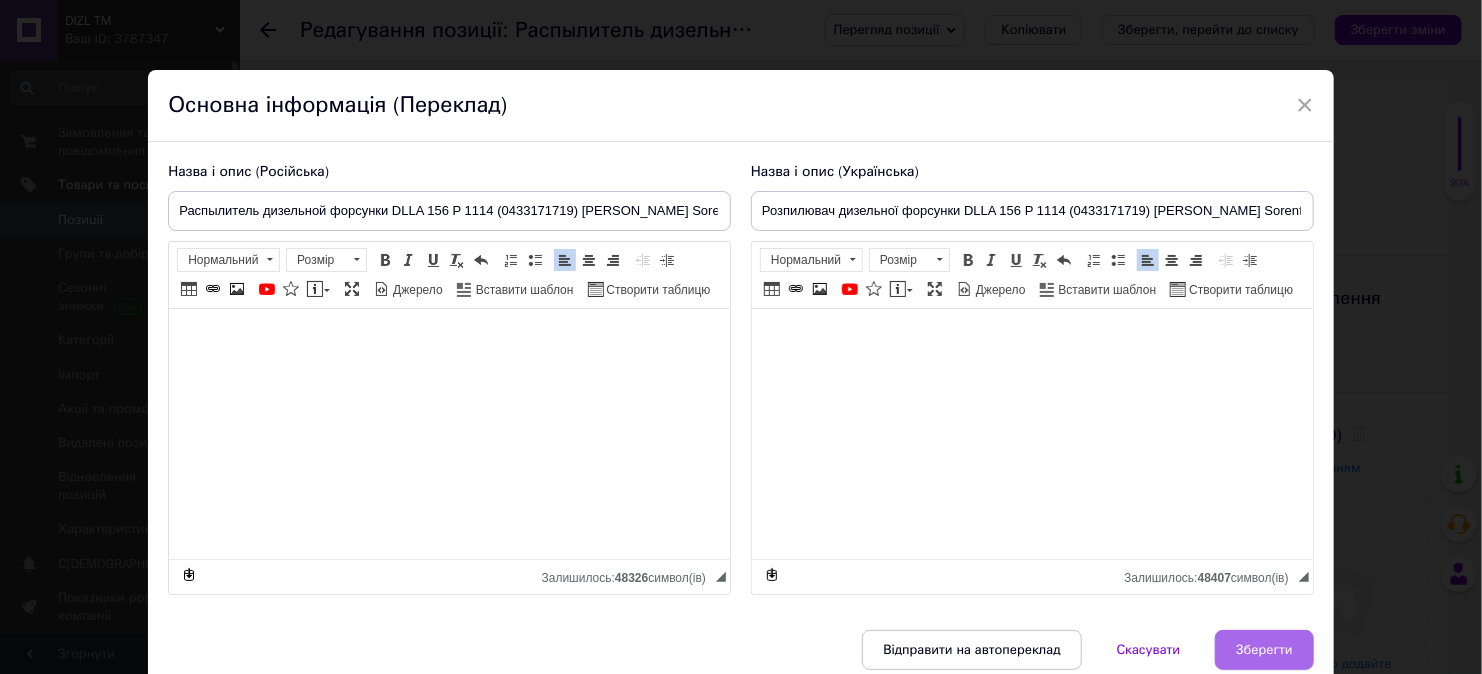 click on "Зберегти" at bounding box center (1264, 650) 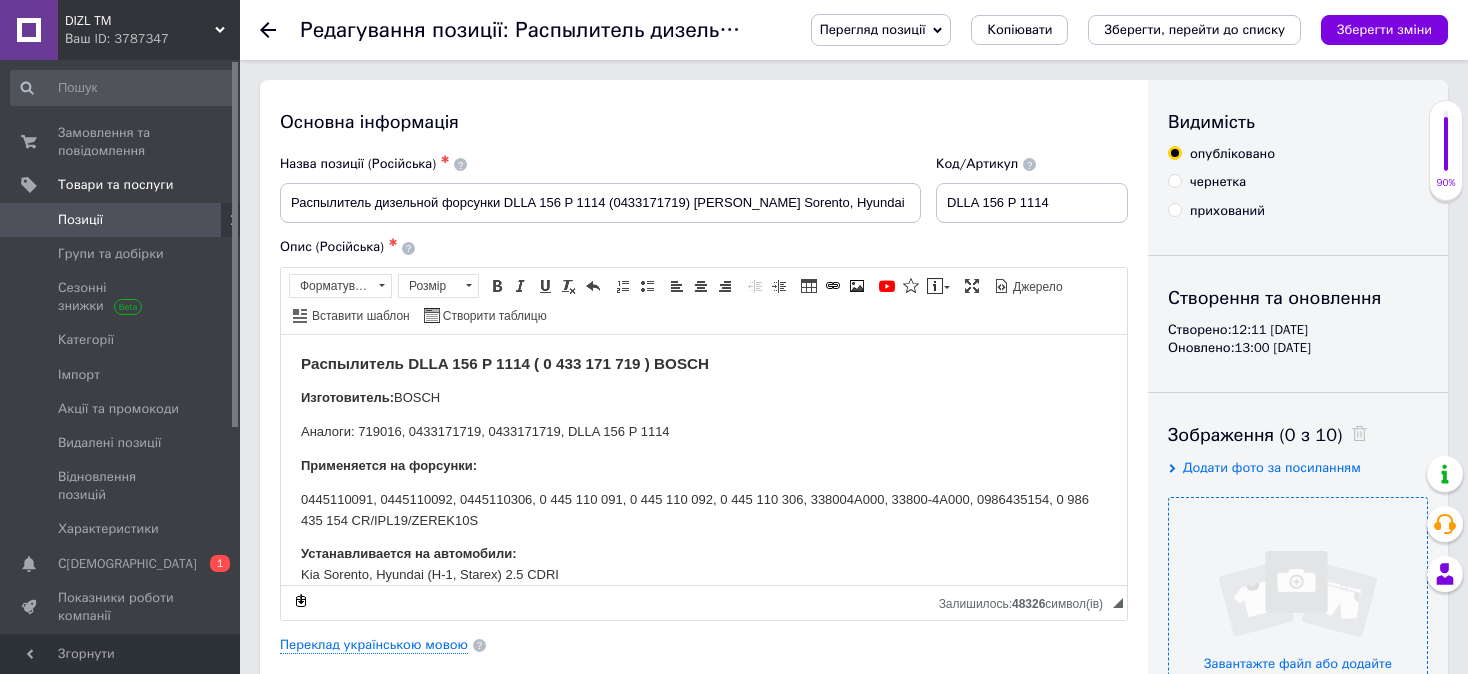 click at bounding box center [1298, 627] 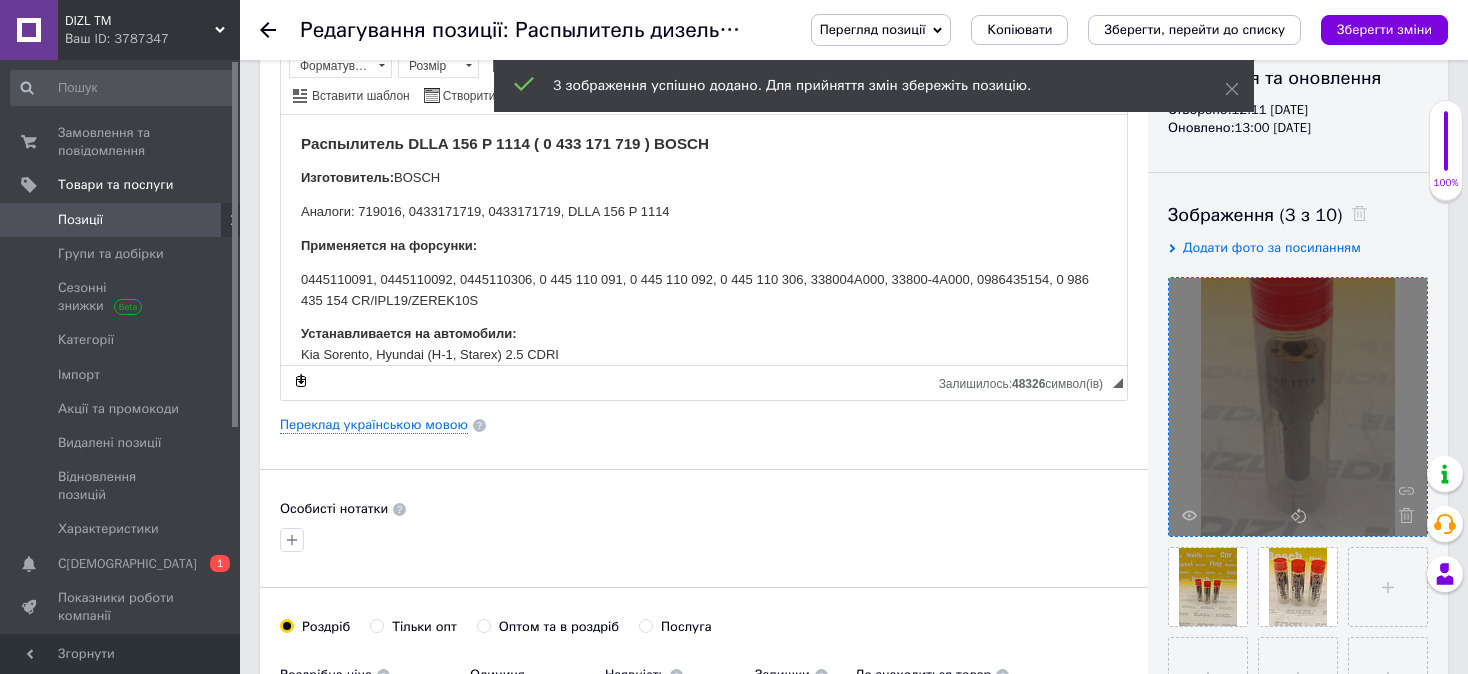 scroll, scrollTop: 300, scrollLeft: 0, axis: vertical 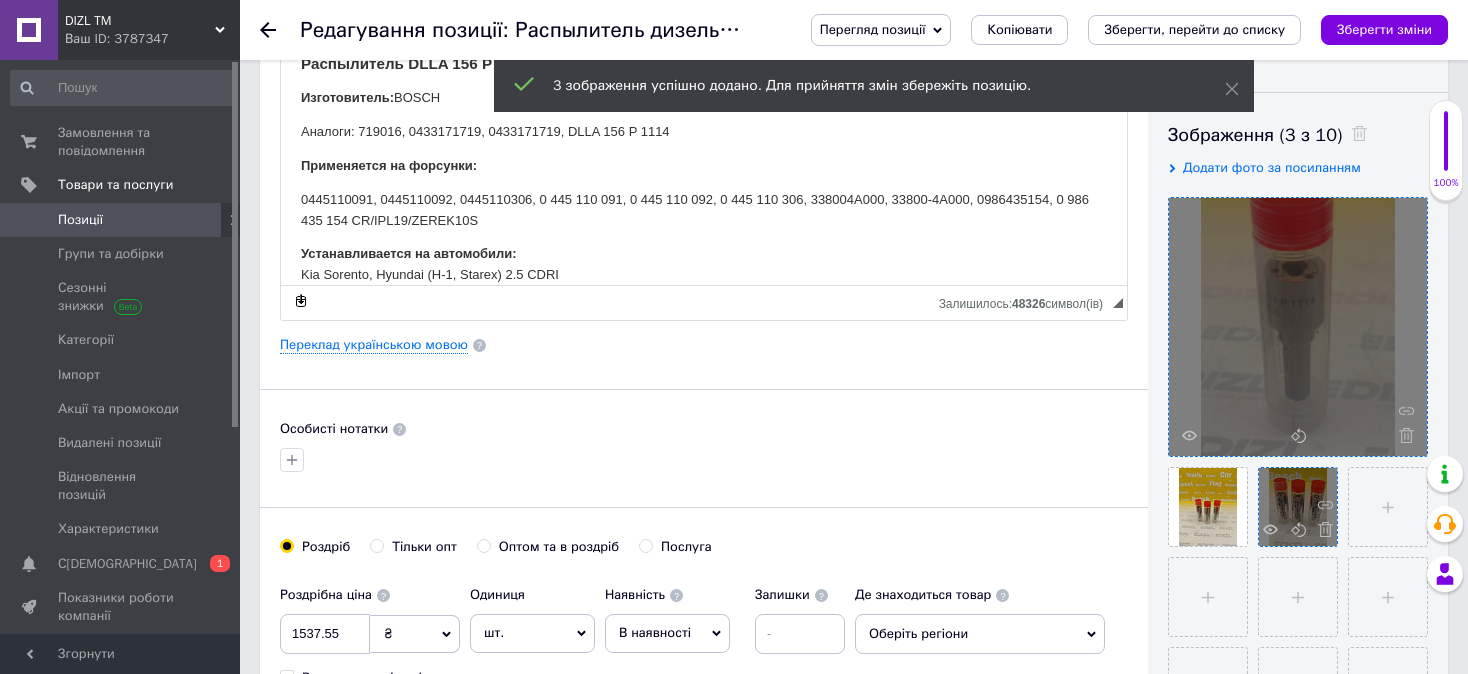click at bounding box center [1298, 507] 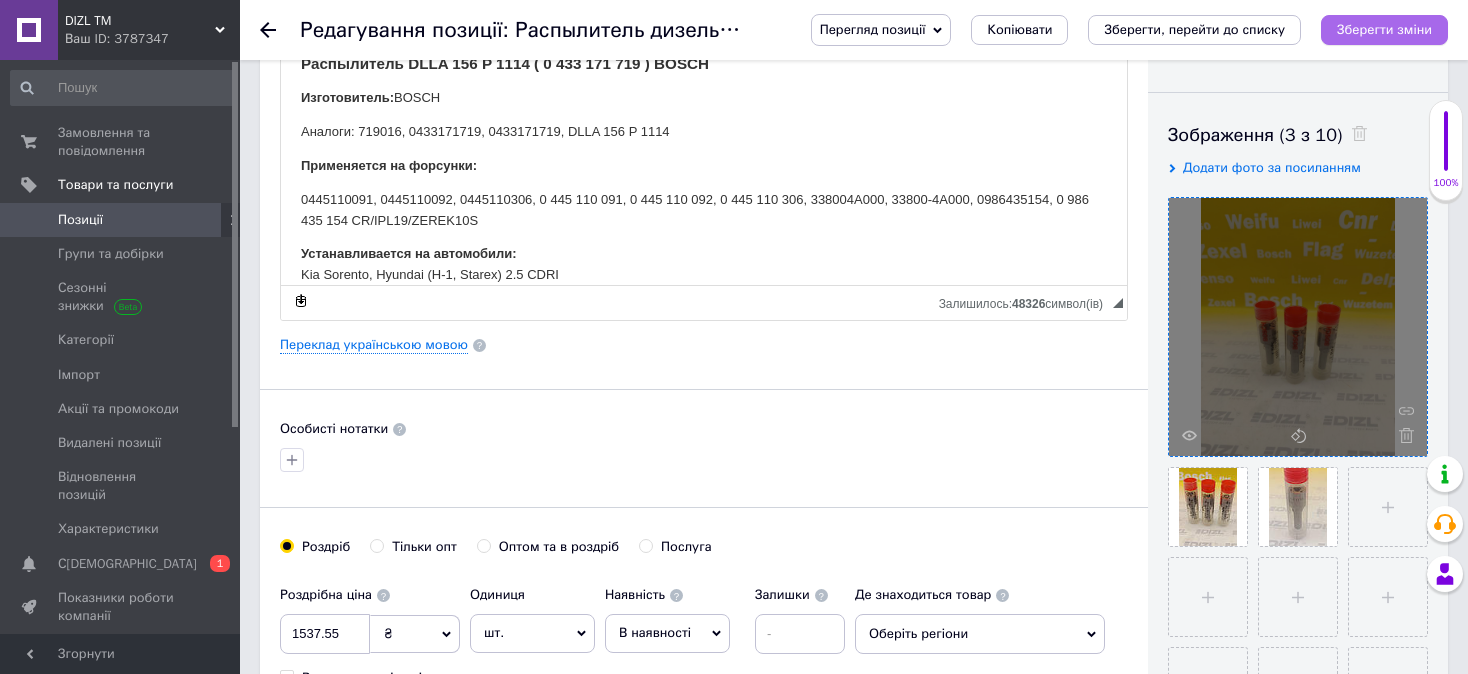 click on "Зберегти зміни" at bounding box center [1384, 29] 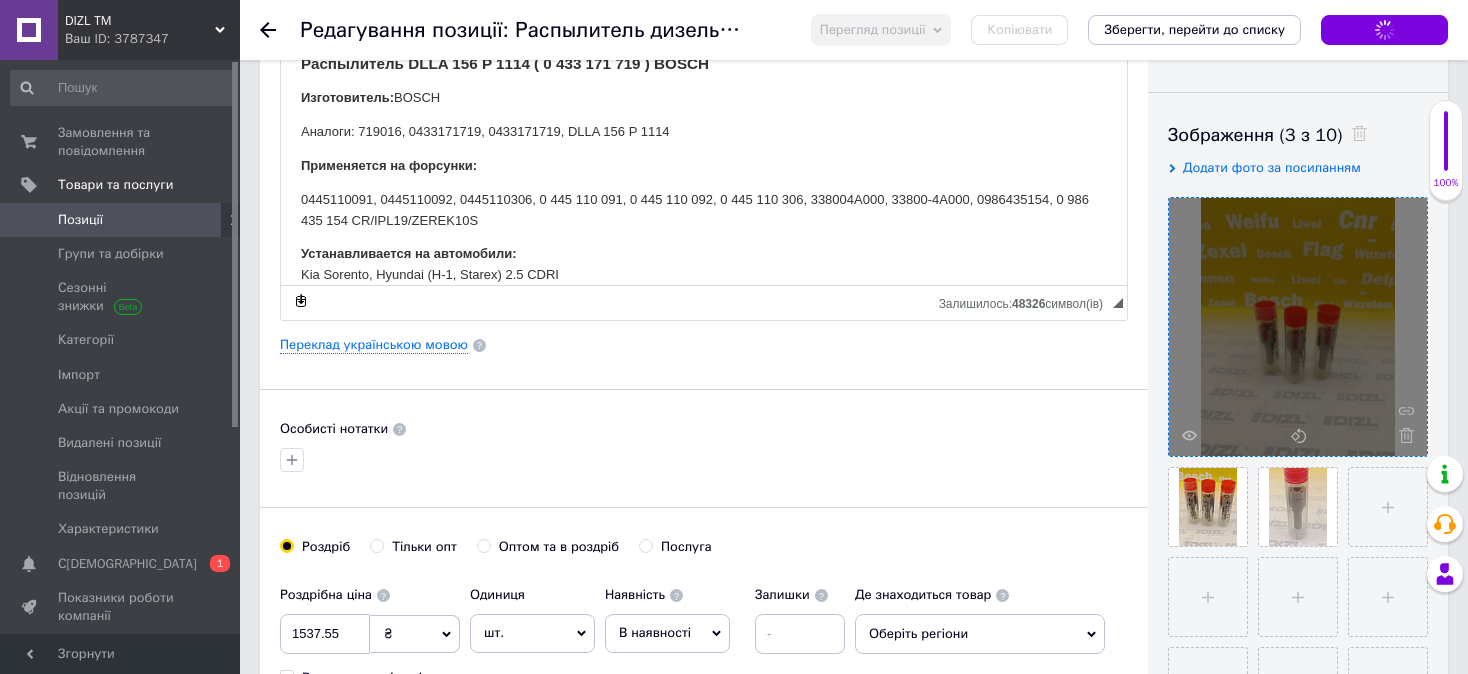 checkbox on "true" 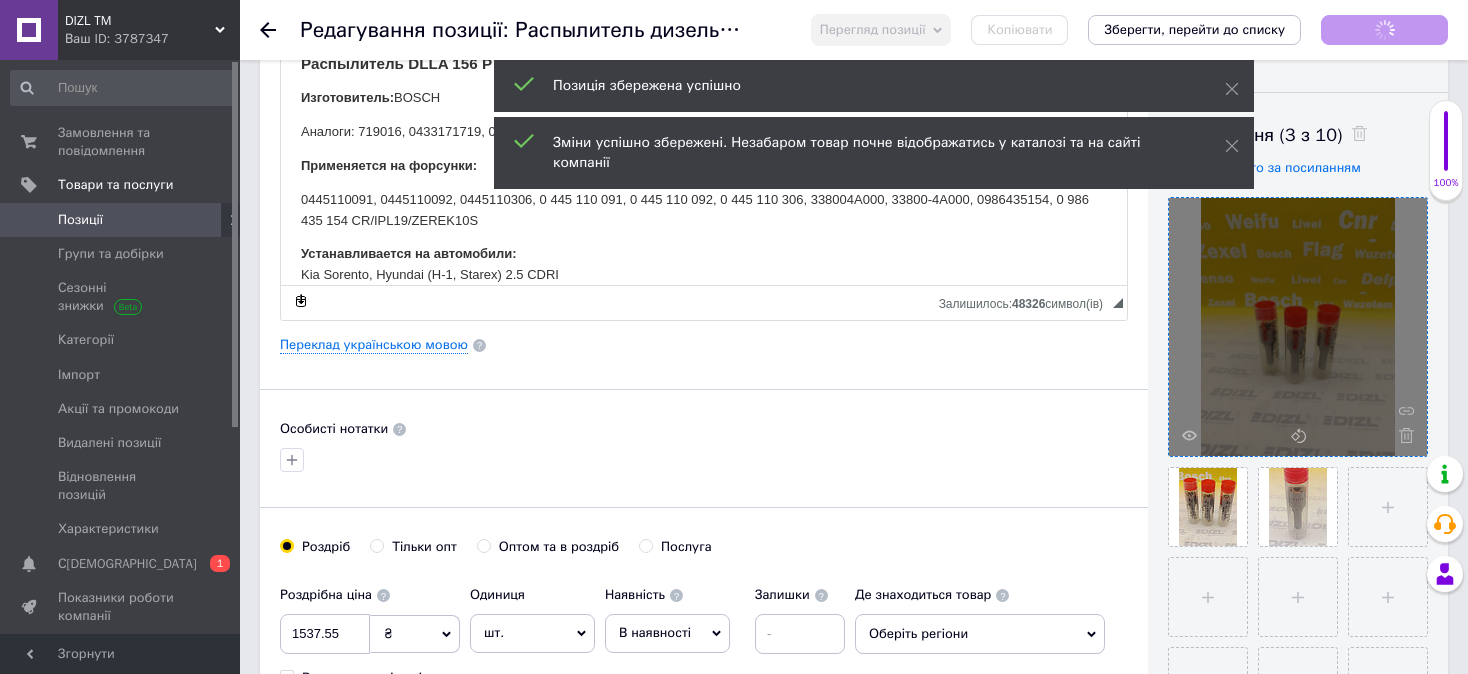 scroll, scrollTop: 0, scrollLeft: 0, axis: both 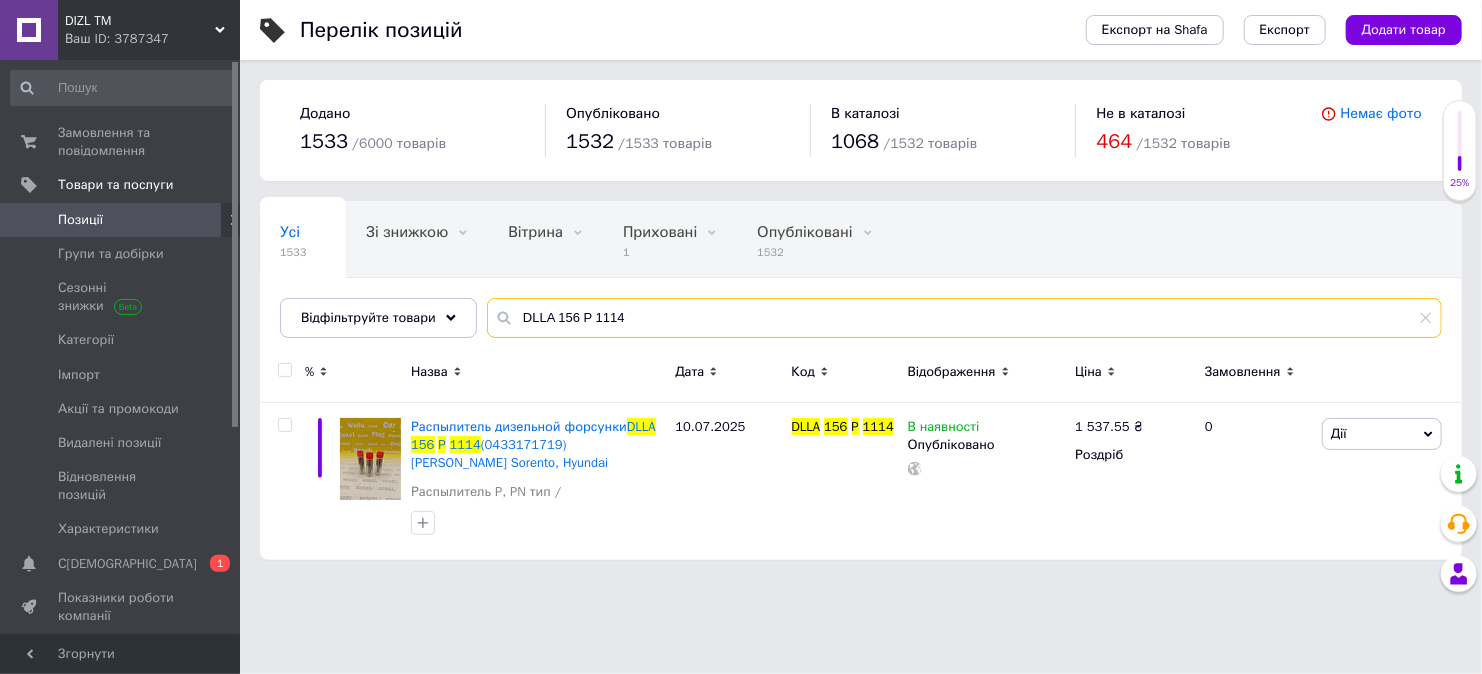 drag, startPoint x: 606, startPoint y: 318, endPoint x: 512, endPoint y: 330, distance: 94.76286 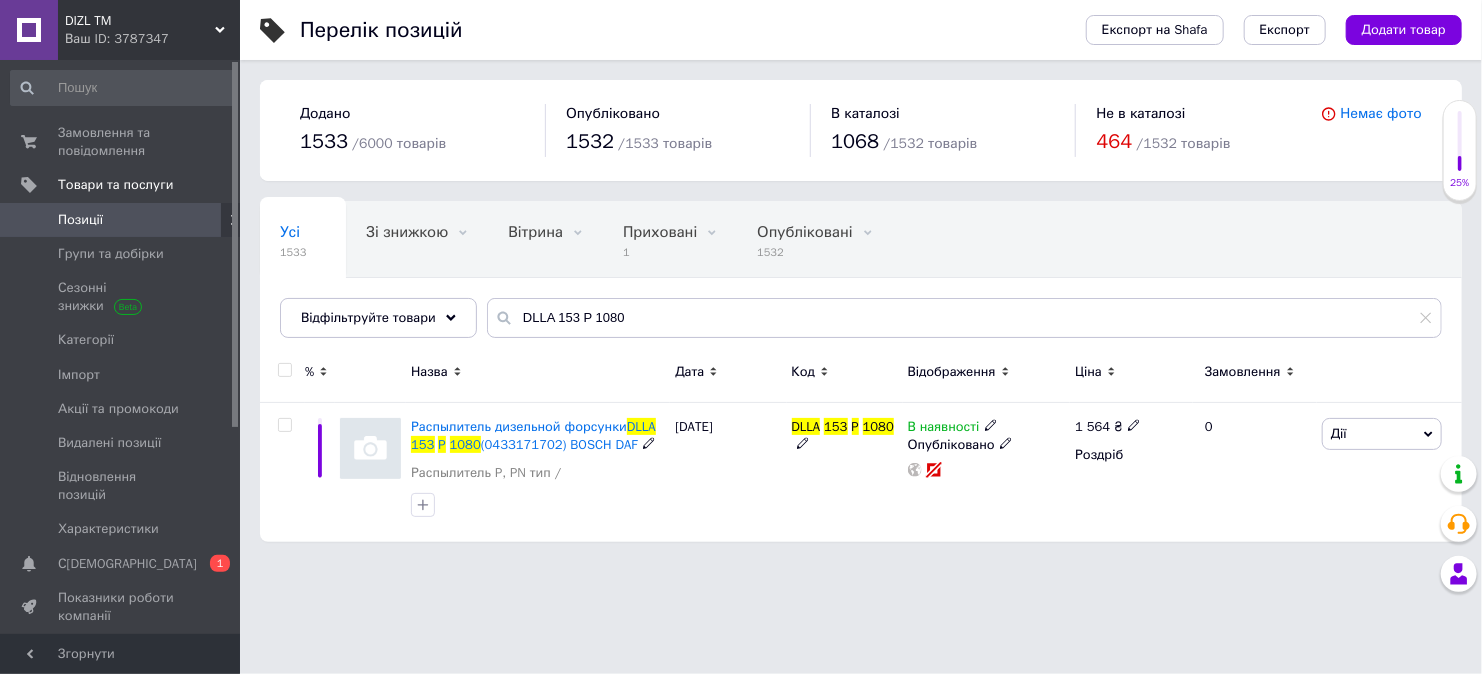 click on "Распылитель дизельной форсунки" at bounding box center (519, 426) 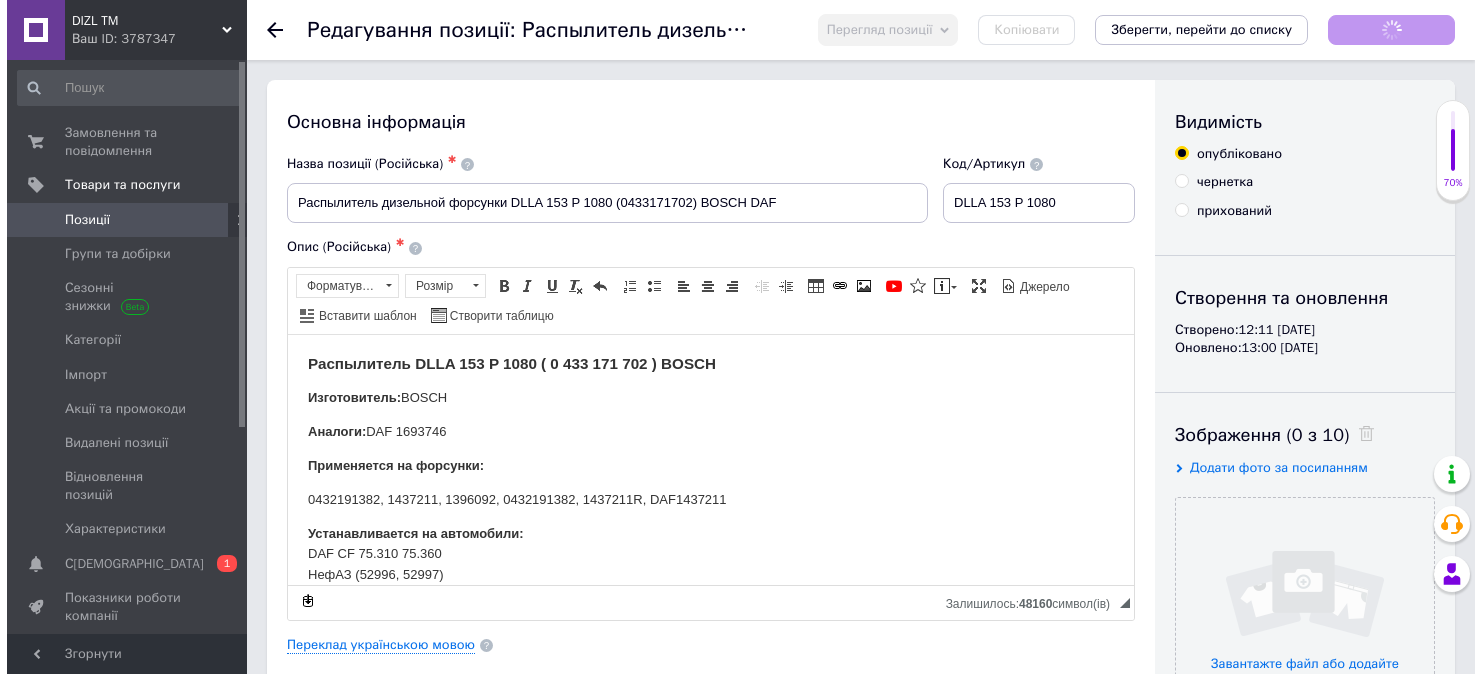 scroll, scrollTop: 0, scrollLeft: 0, axis: both 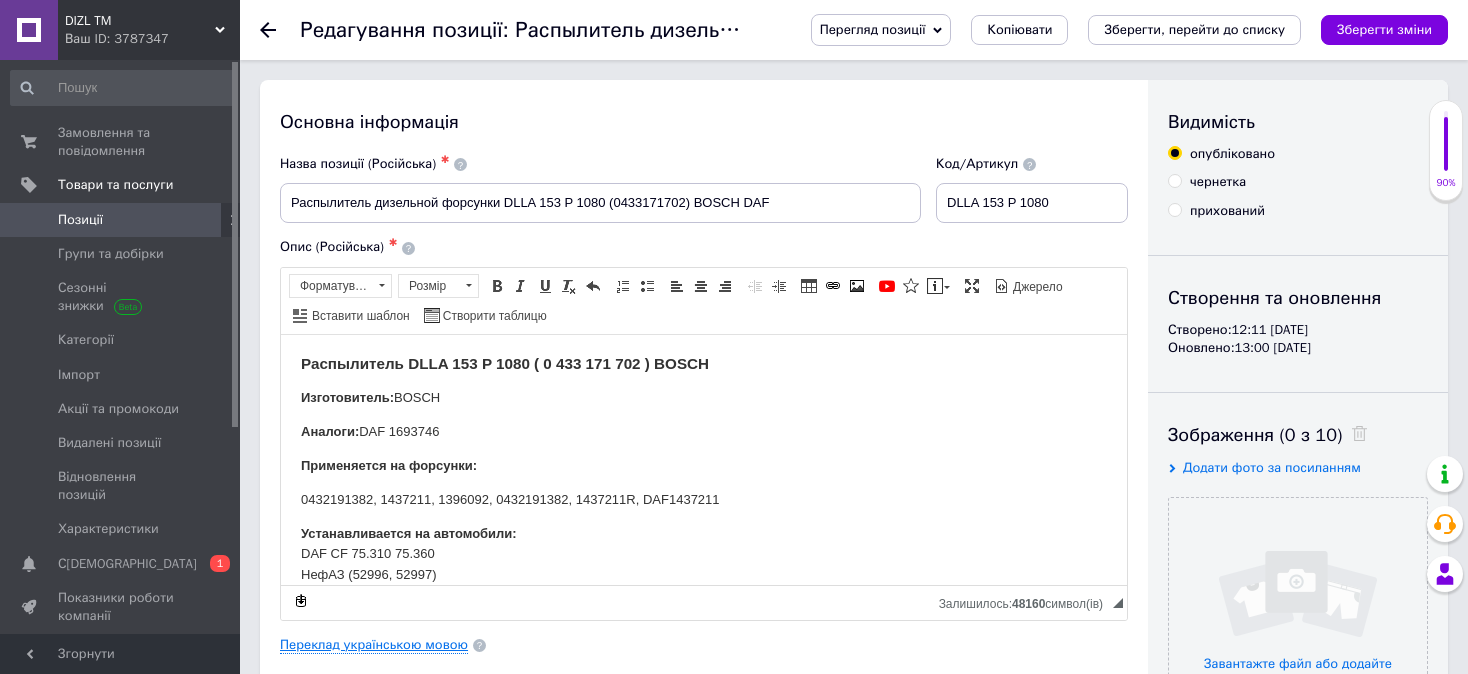 click on "Переклад українською мовою" at bounding box center (374, 645) 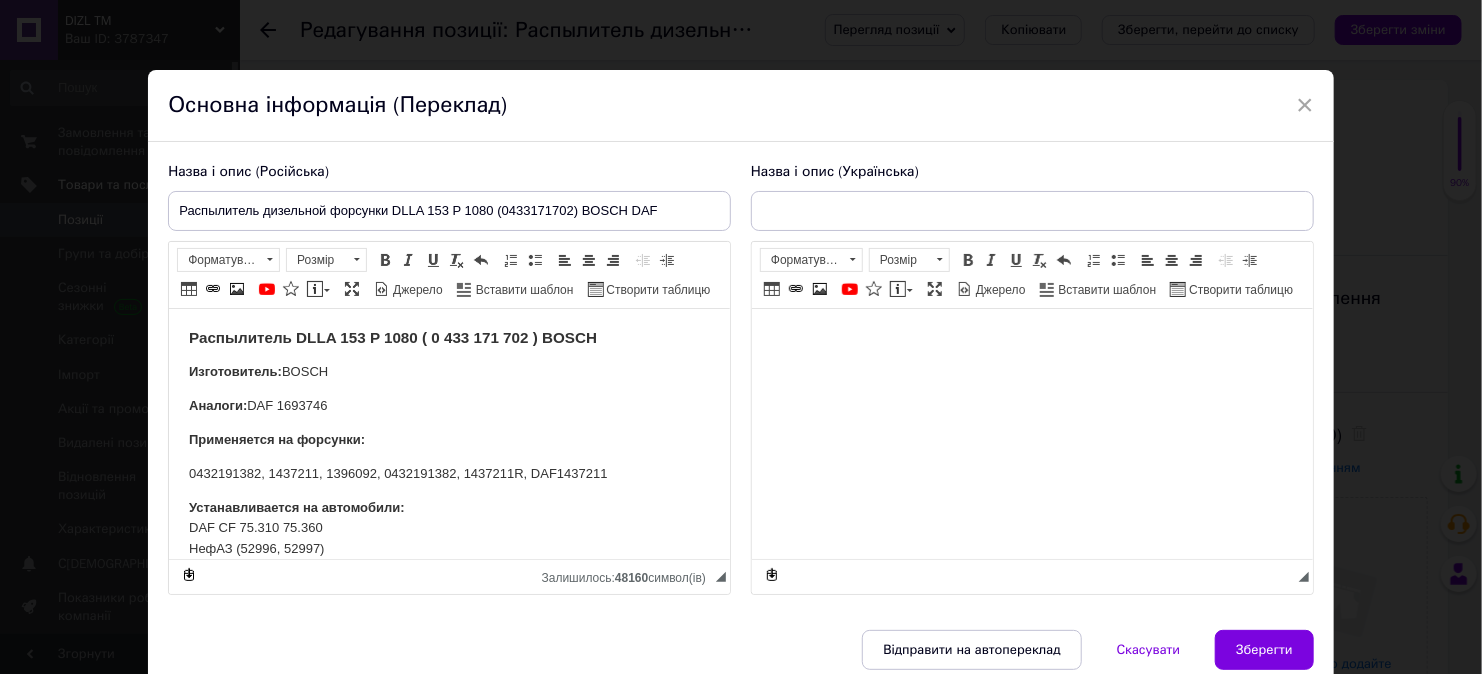 scroll, scrollTop: 0, scrollLeft: 0, axis: both 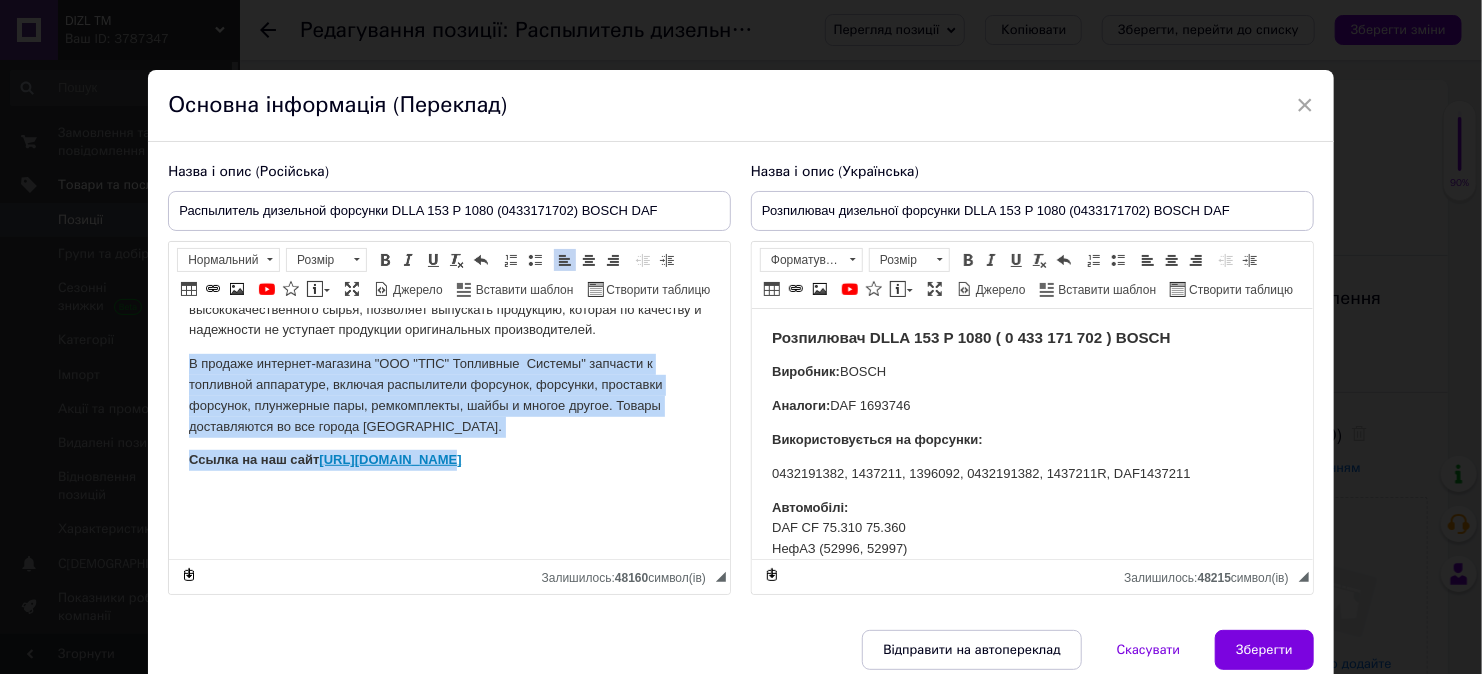 drag, startPoint x: 181, startPoint y: 356, endPoint x: 465, endPoint y: 457, distance: 301.42496 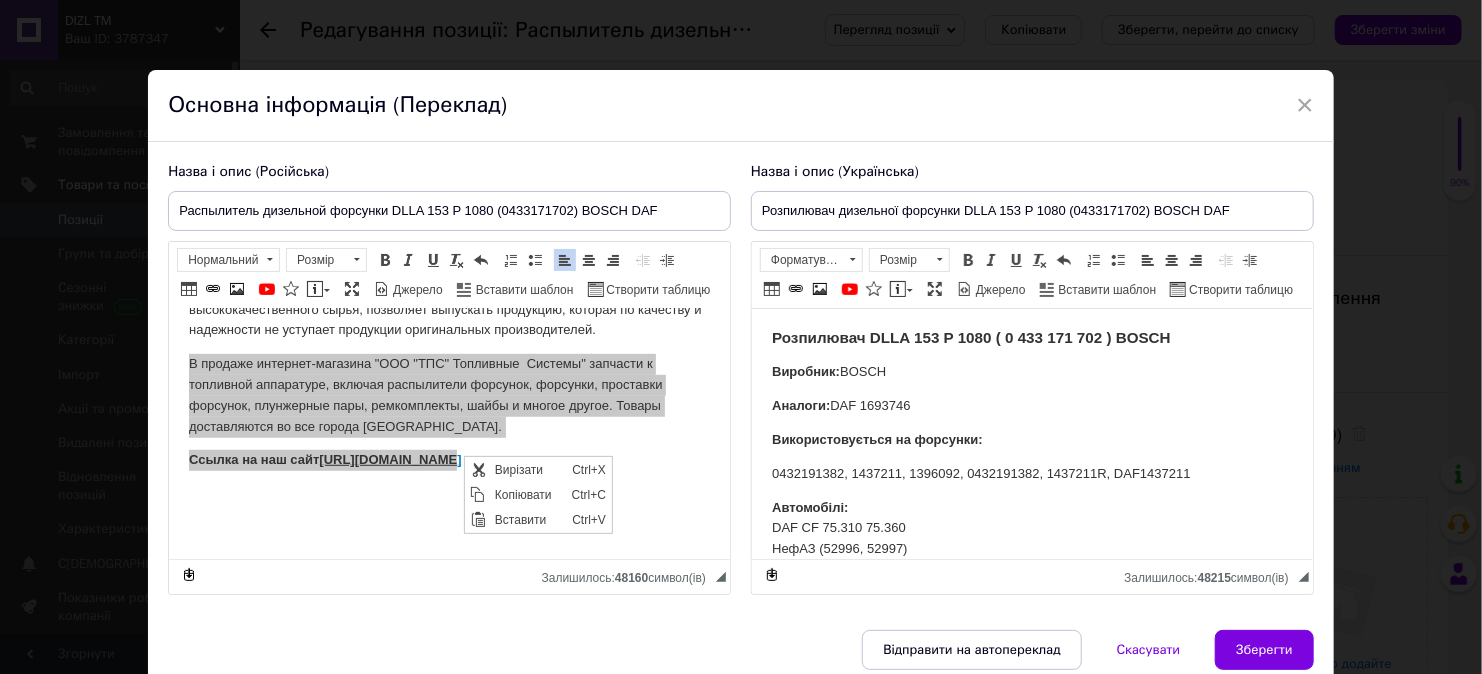 scroll, scrollTop: 0, scrollLeft: 0, axis: both 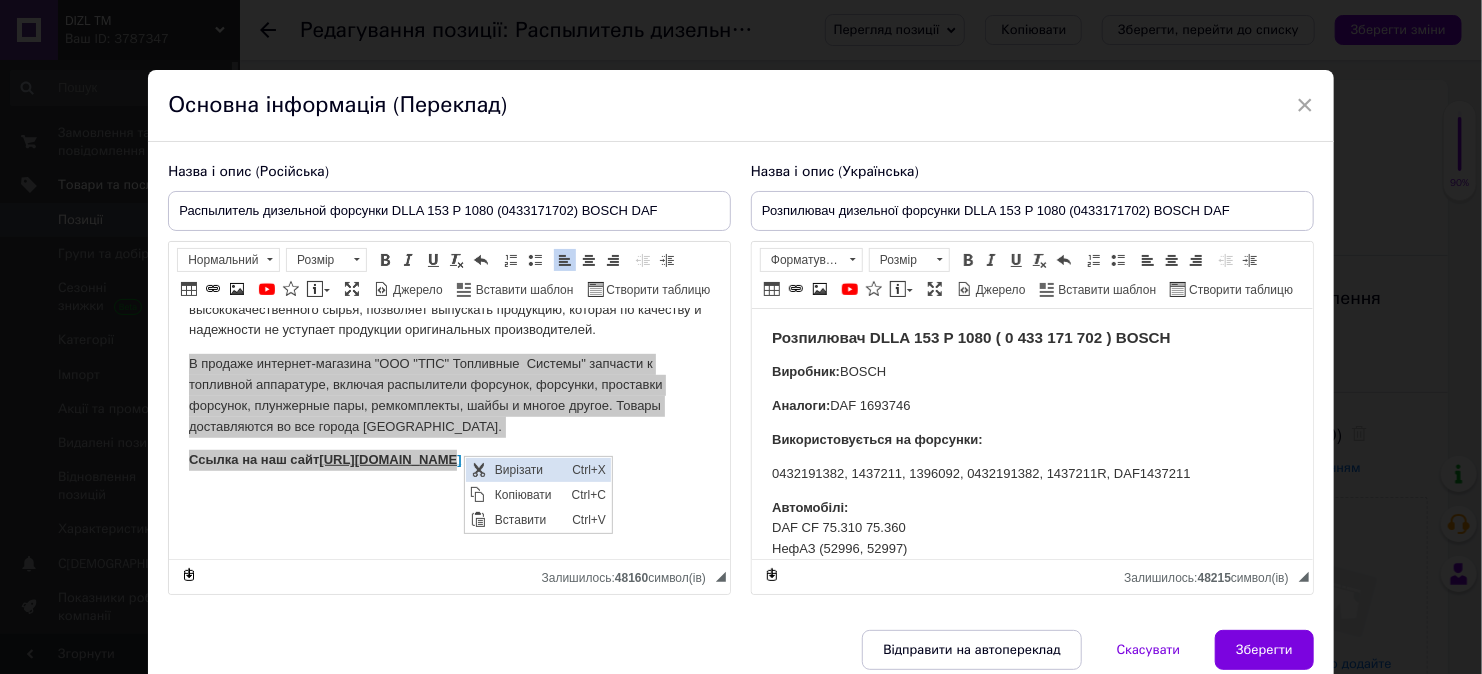 drag, startPoint x: 761, startPoint y: 604, endPoint x: 500, endPoint y: 468, distance: 294.30765 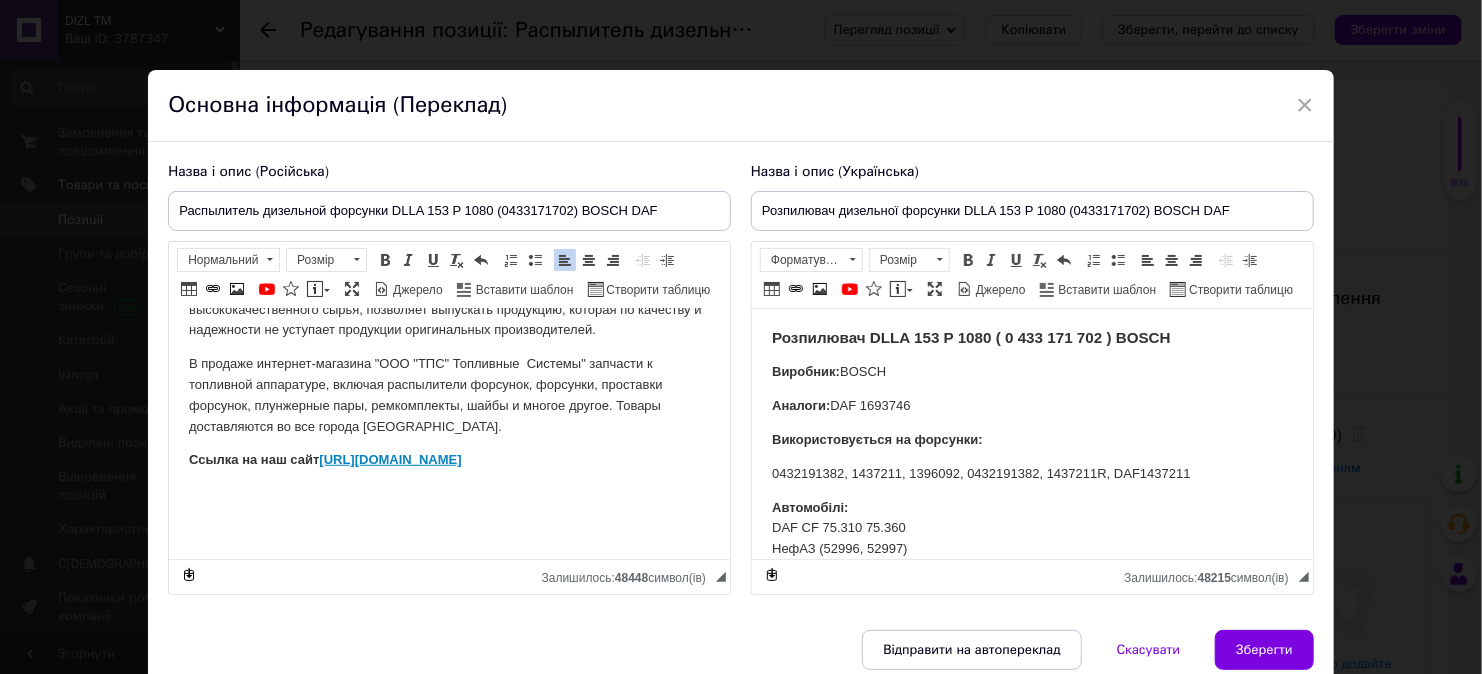 scroll, scrollTop: 576, scrollLeft: 0, axis: vertical 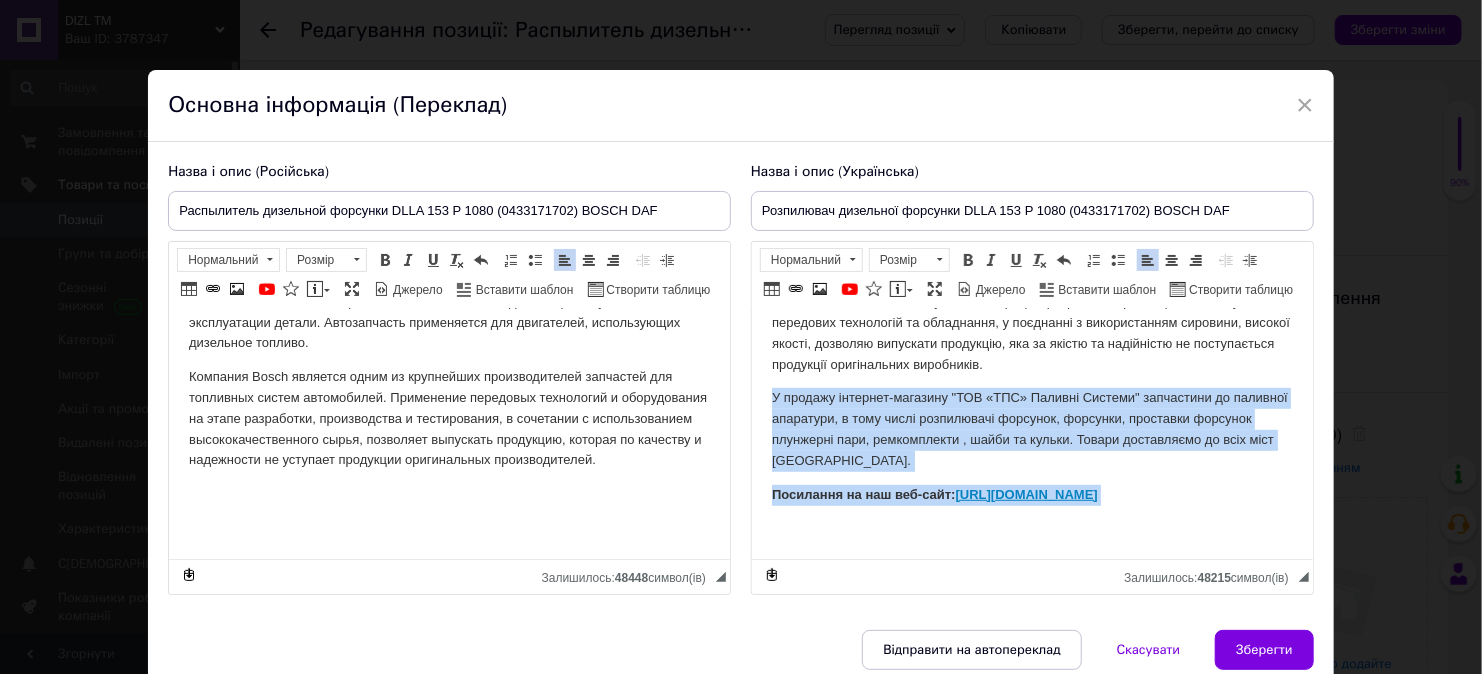 drag, startPoint x: 769, startPoint y: 395, endPoint x: 1072, endPoint y: 504, distance: 322.0093 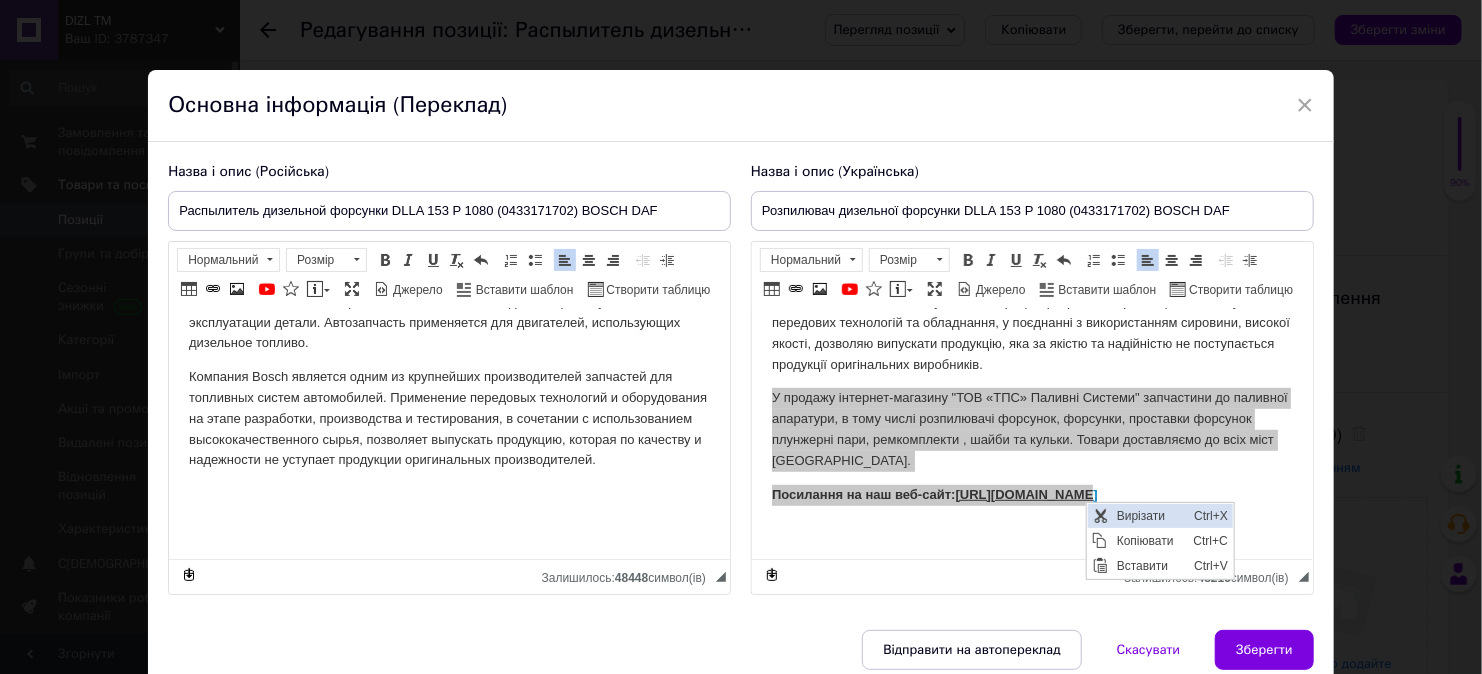 click on "Вирізати" at bounding box center [1149, 515] 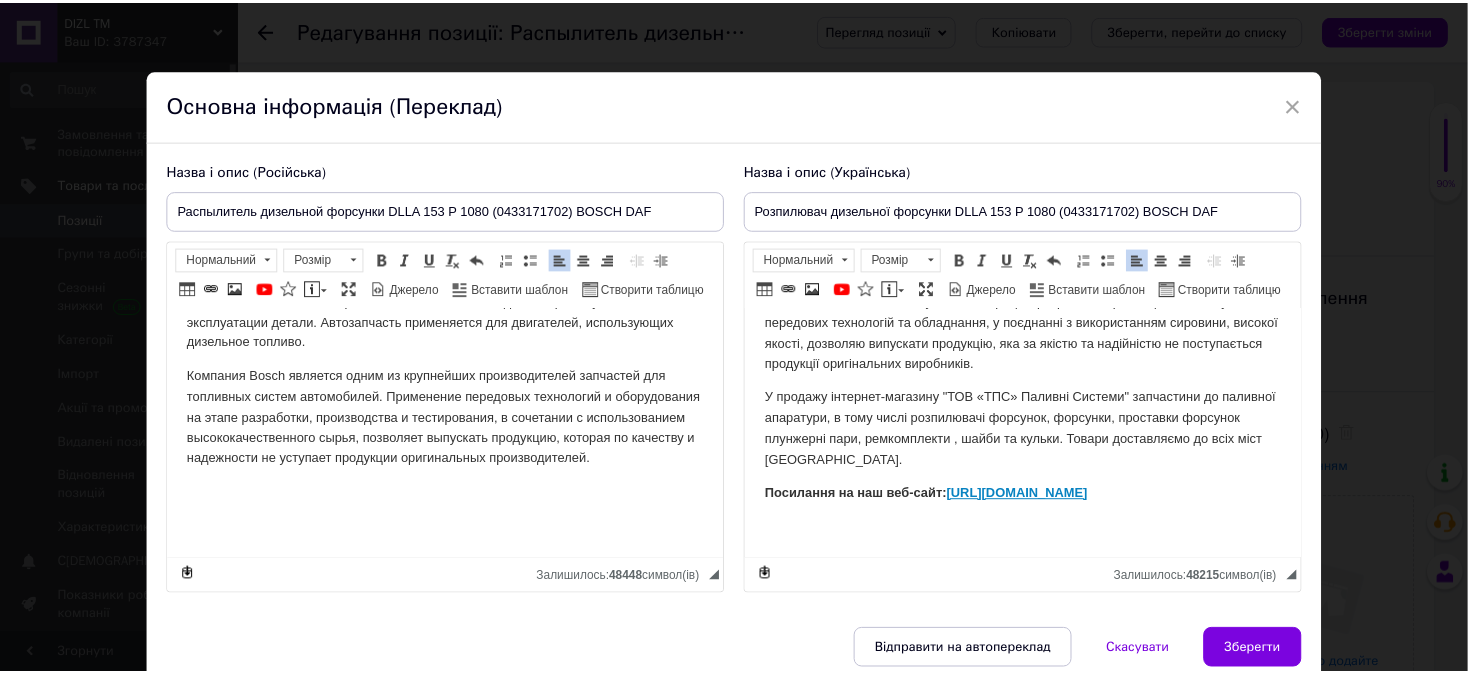 scroll, scrollTop: 501, scrollLeft: 0, axis: vertical 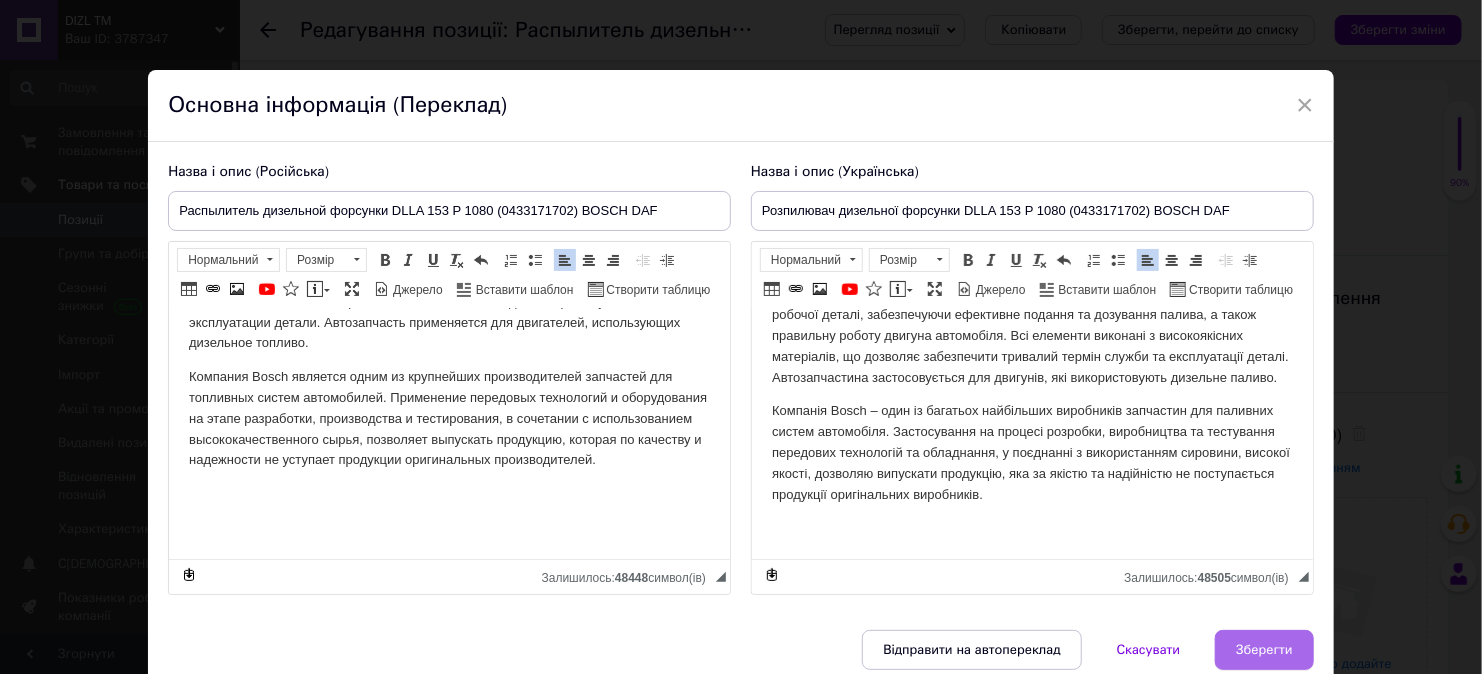 click on "Зберегти" at bounding box center (1264, 650) 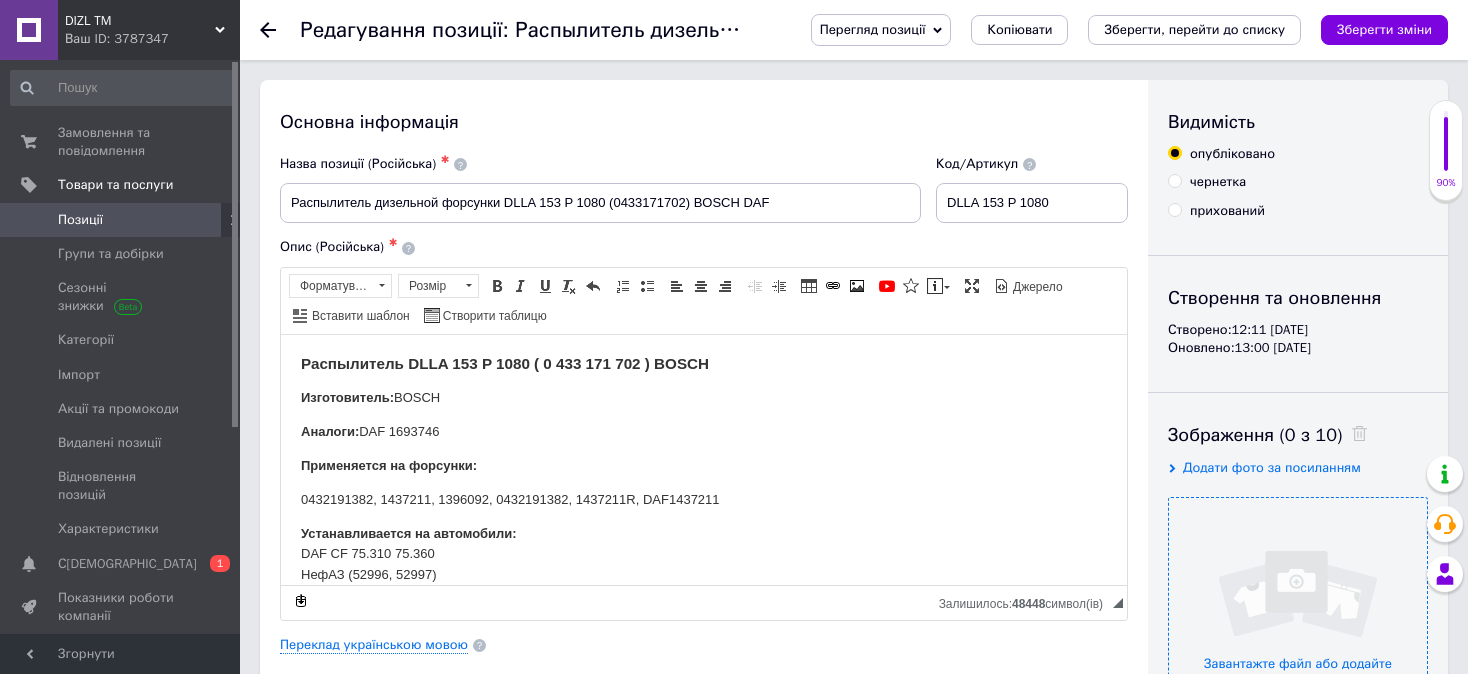 click at bounding box center (1298, 627) 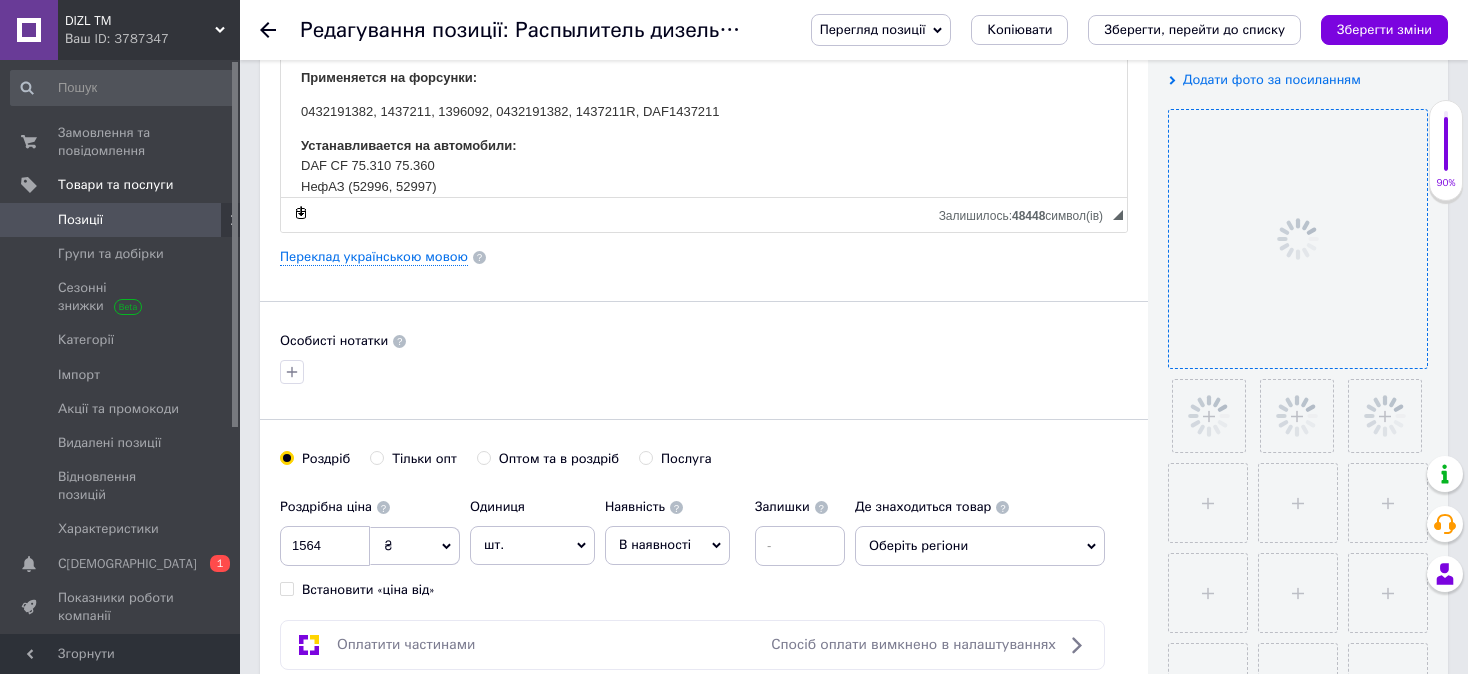 scroll, scrollTop: 400, scrollLeft: 0, axis: vertical 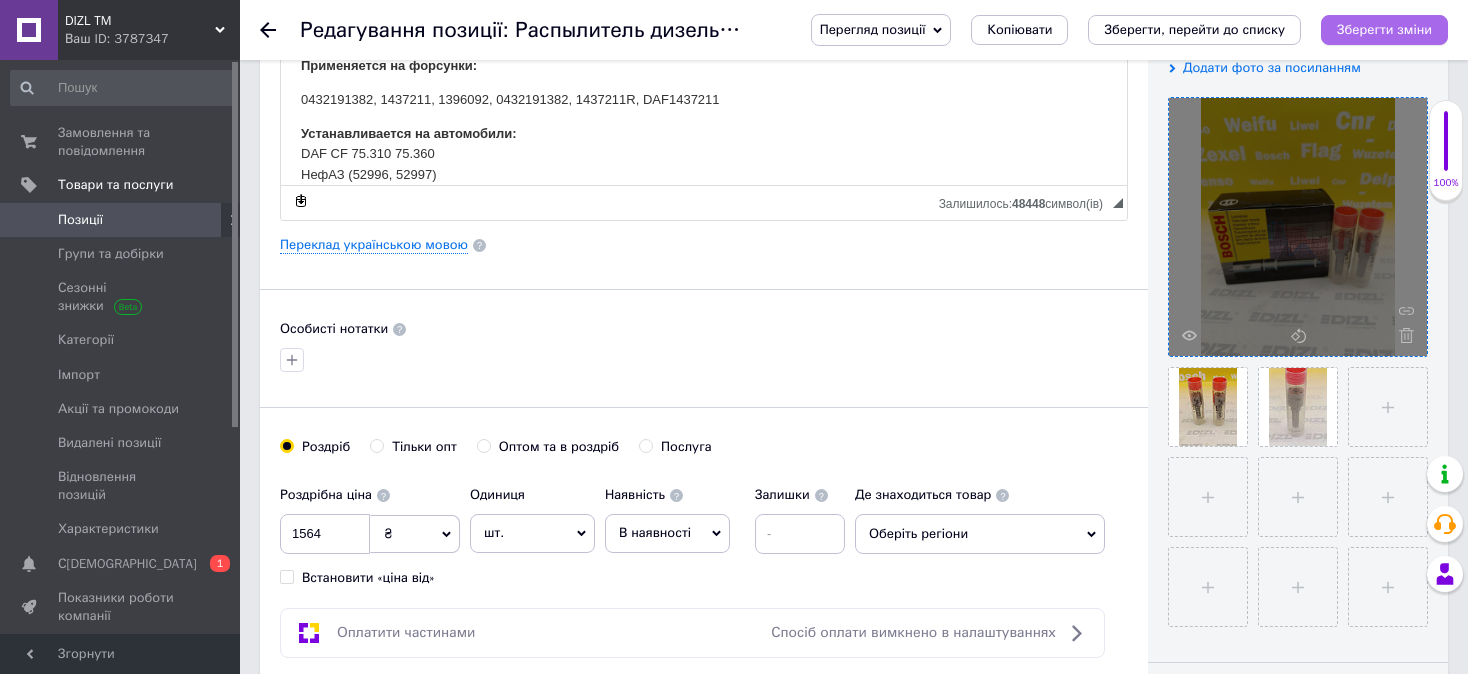 click on "Зберегти зміни" at bounding box center (1384, 29) 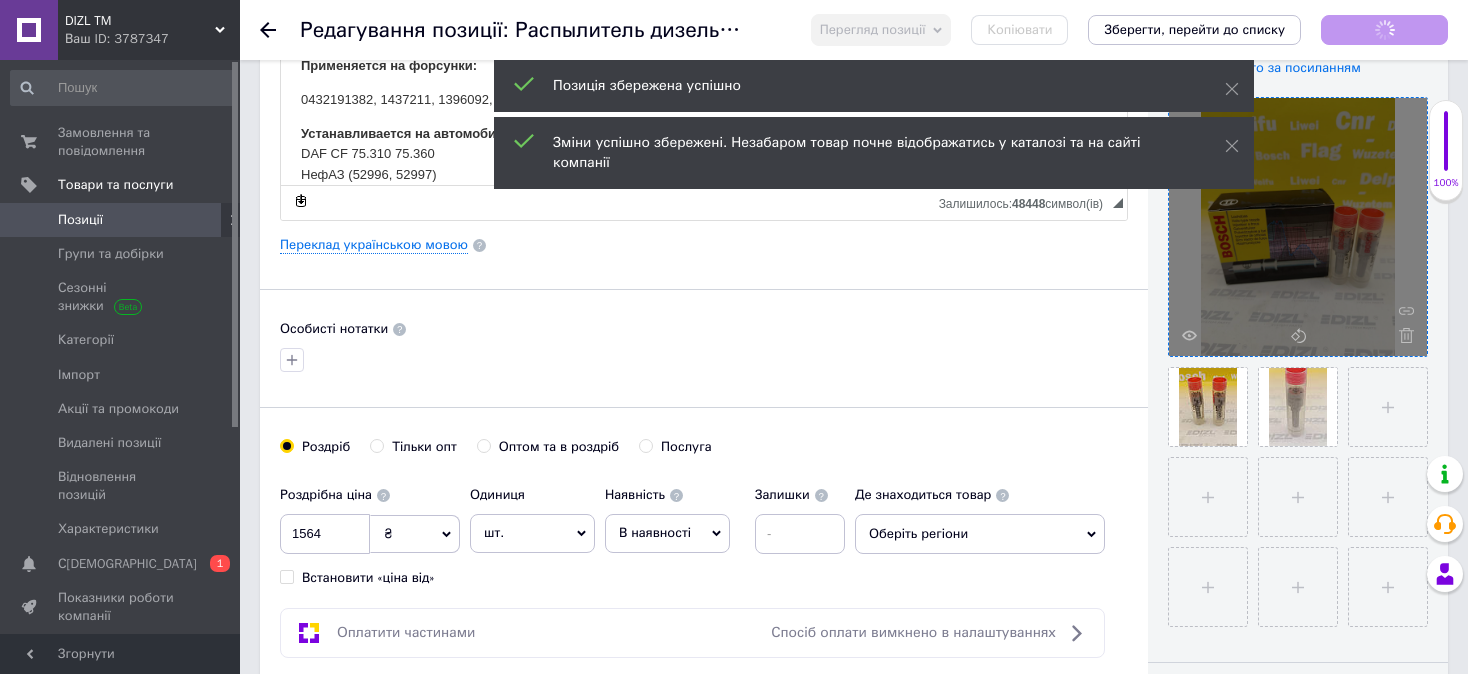 checkbox on "true" 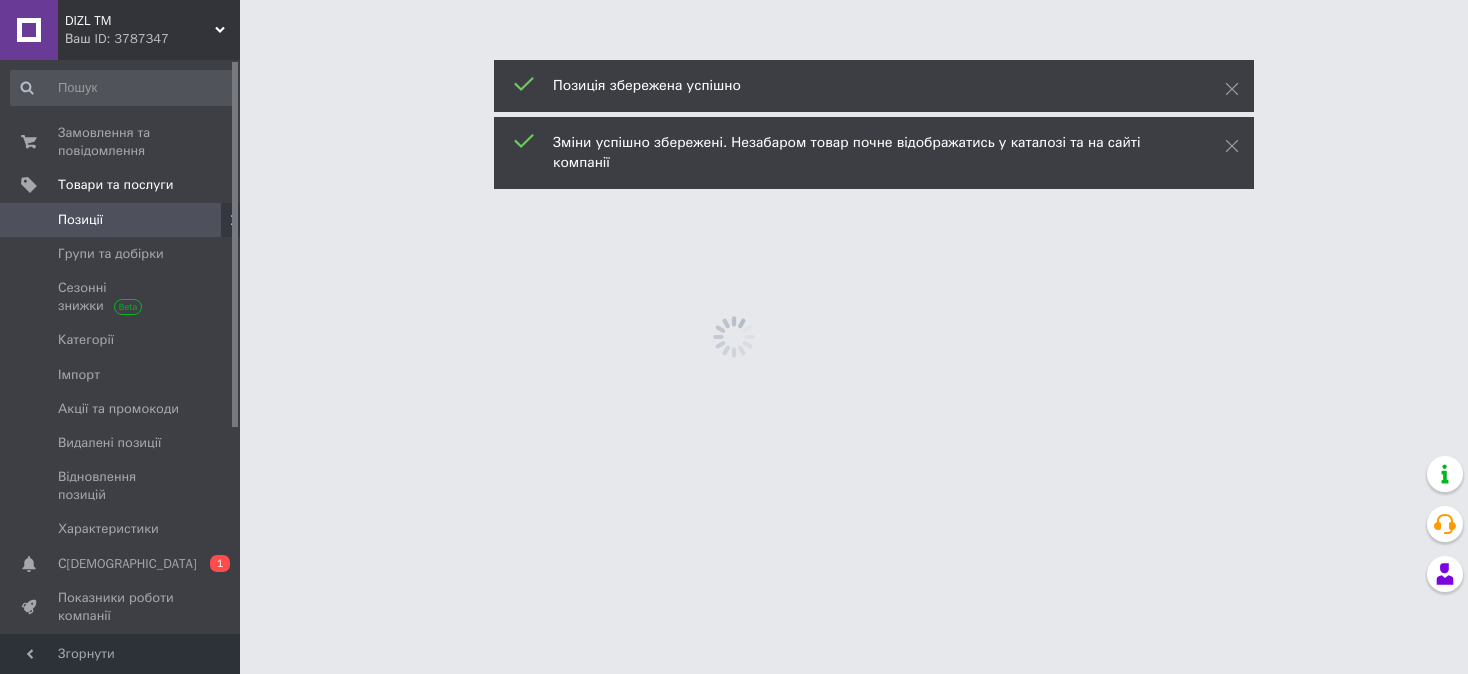 scroll, scrollTop: 0, scrollLeft: 0, axis: both 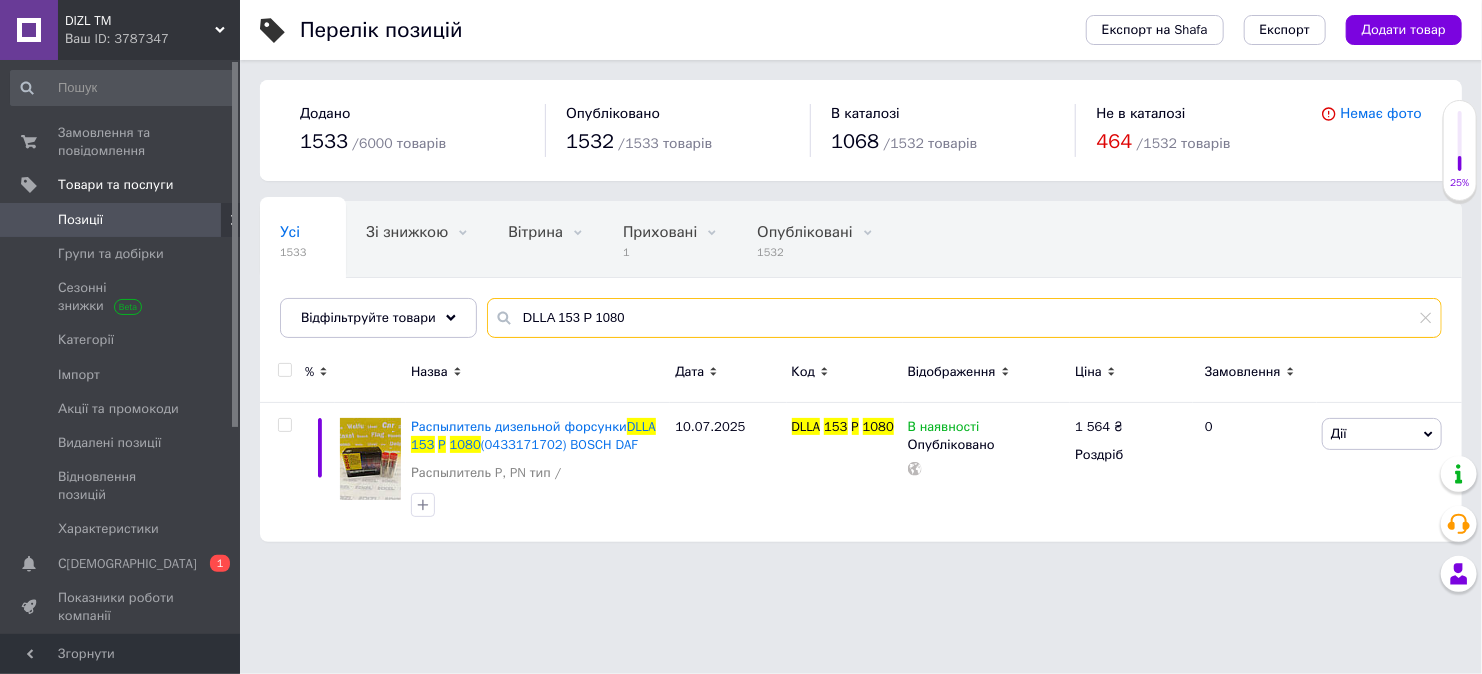 drag, startPoint x: 643, startPoint y: 318, endPoint x: 519, endPoint y: 322, distance: 124.0645 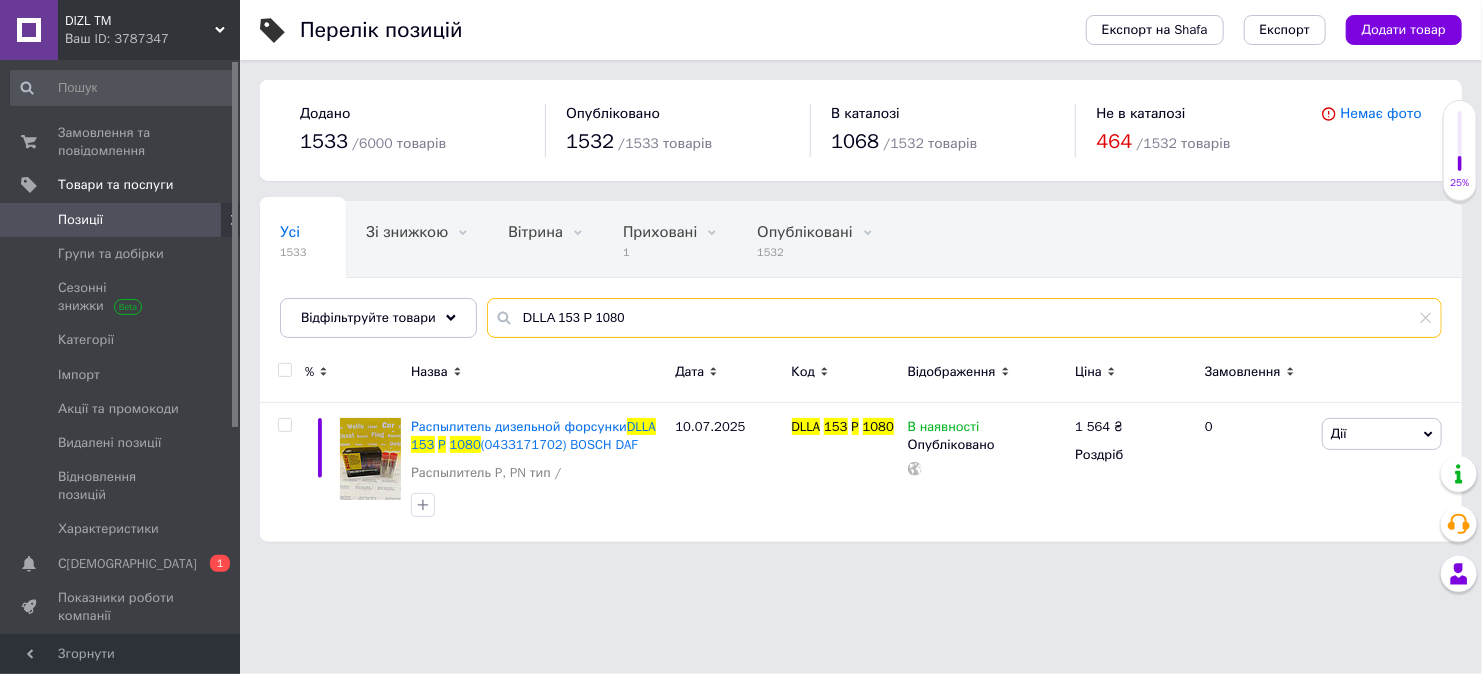 paste on "DSLA 142 P 1474" 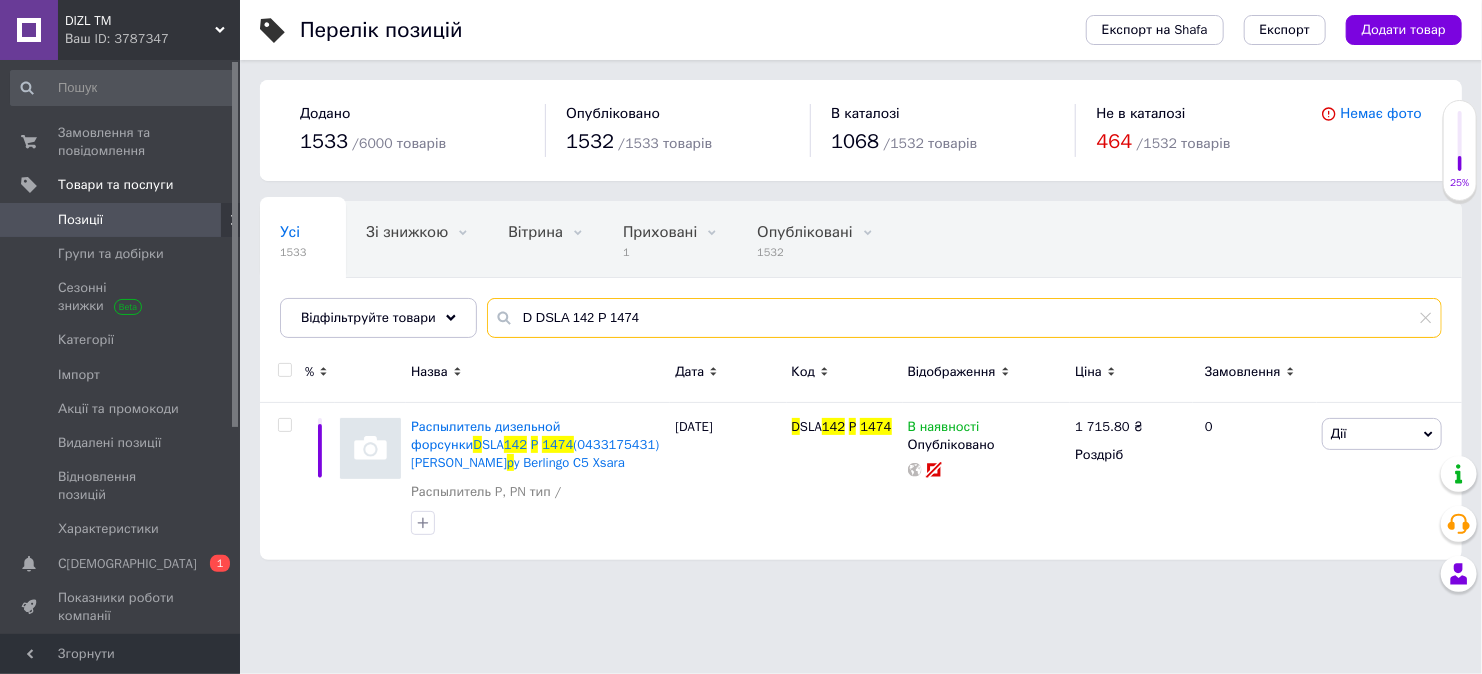 click on "D DSLA 142 P 1474" at bounding box center [964, 318] 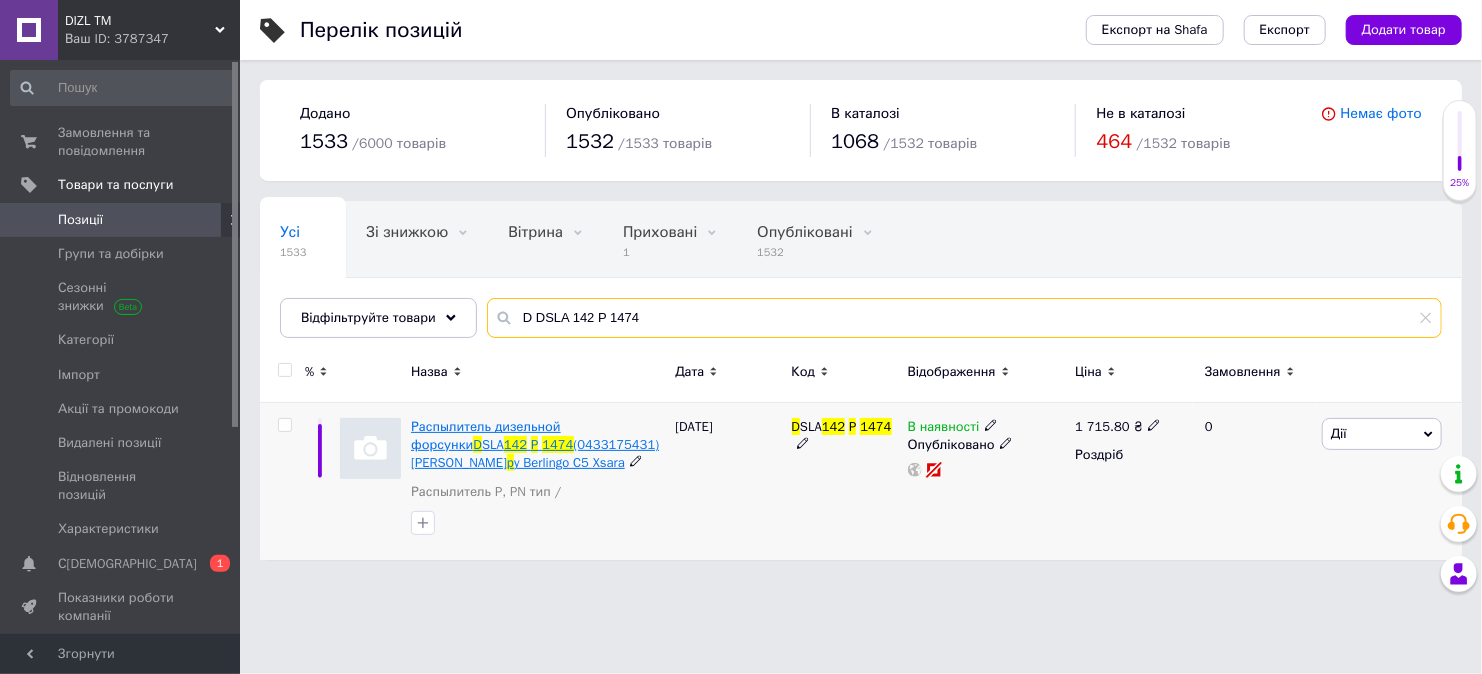 type on "D DSLA 142 P 1474" 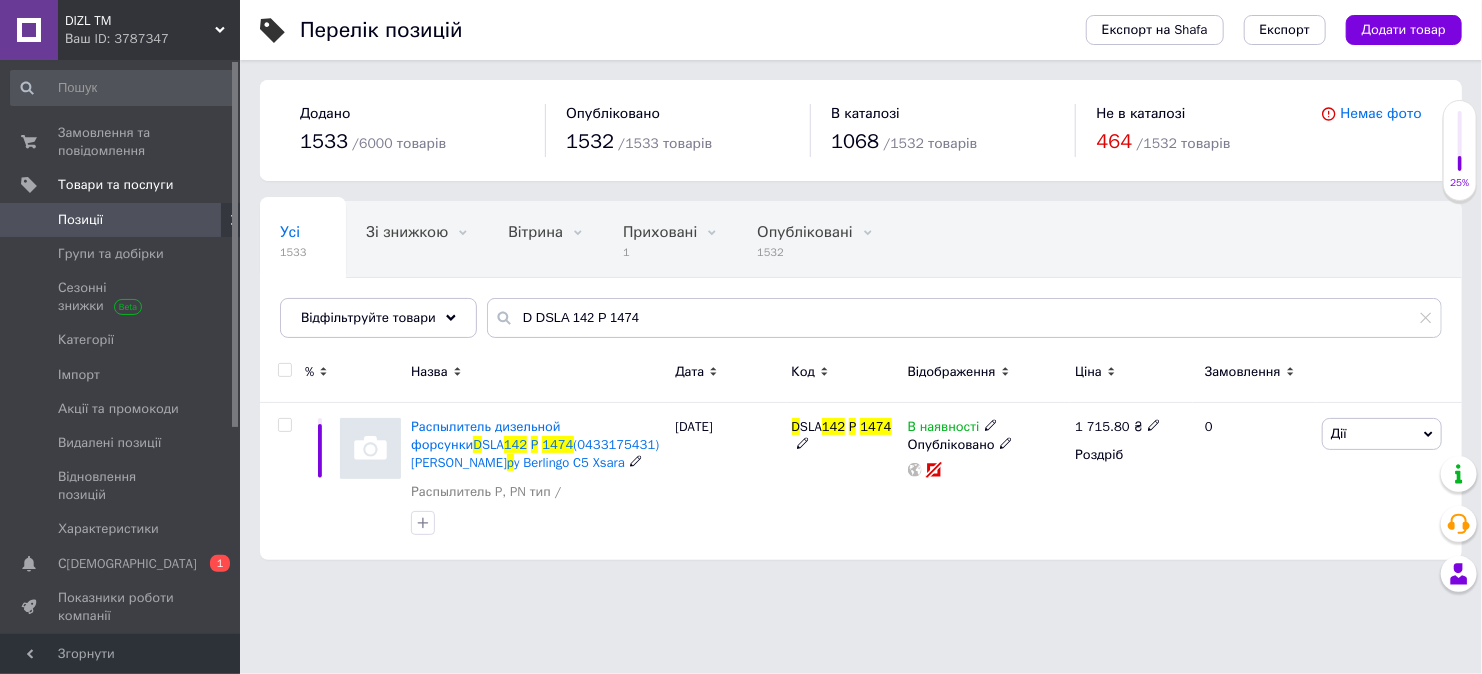click on "(0433175431) [PERSON_NAME]" at bounding box center [535, 453] 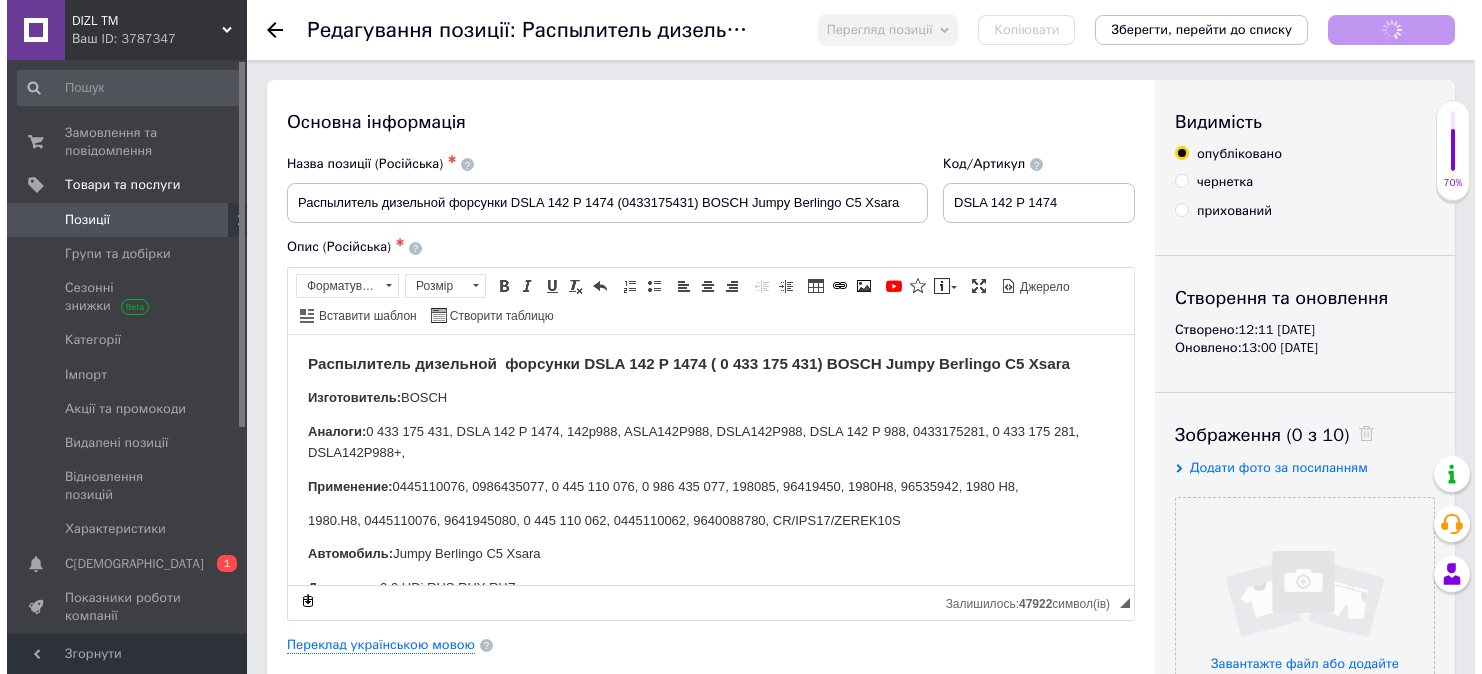 scroll, scrollTop: 0, scrollLeft: 0, axis: both 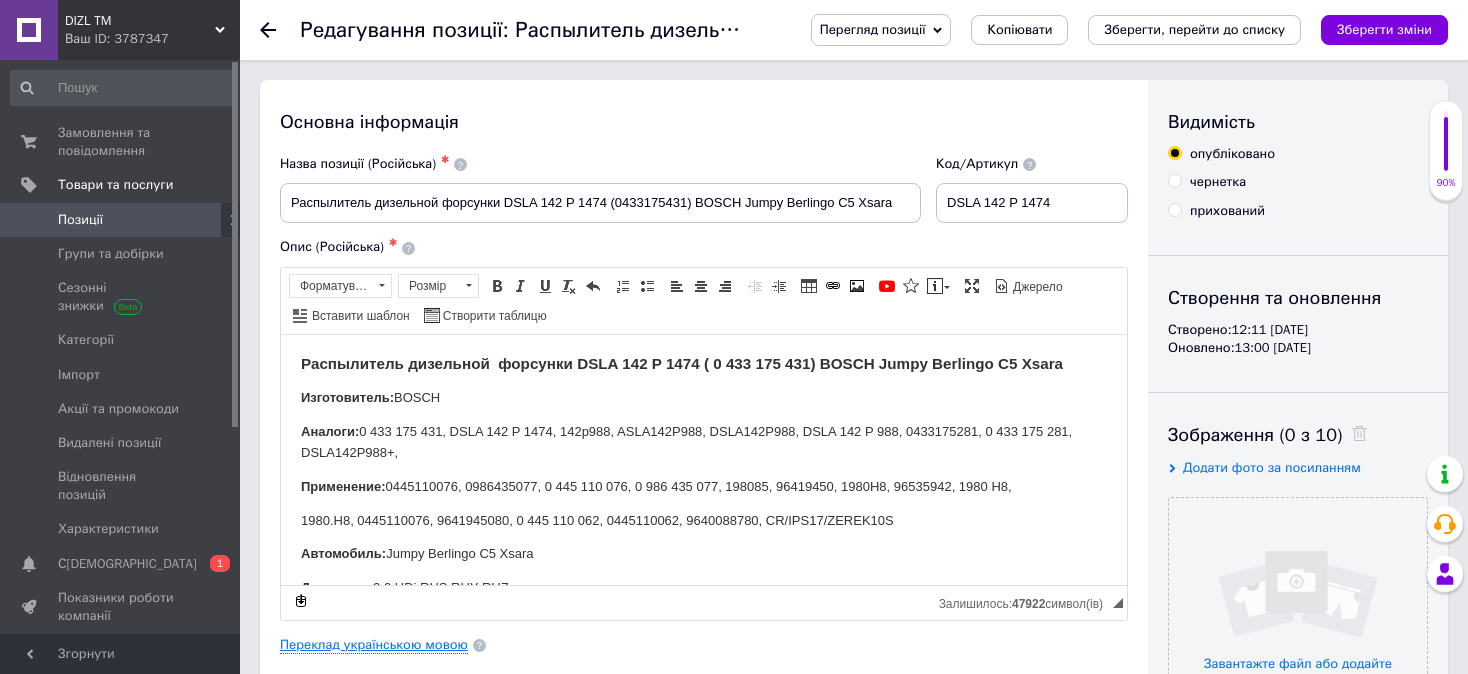 click on "Переклад українською мовою" at bounding box center [374, 645] 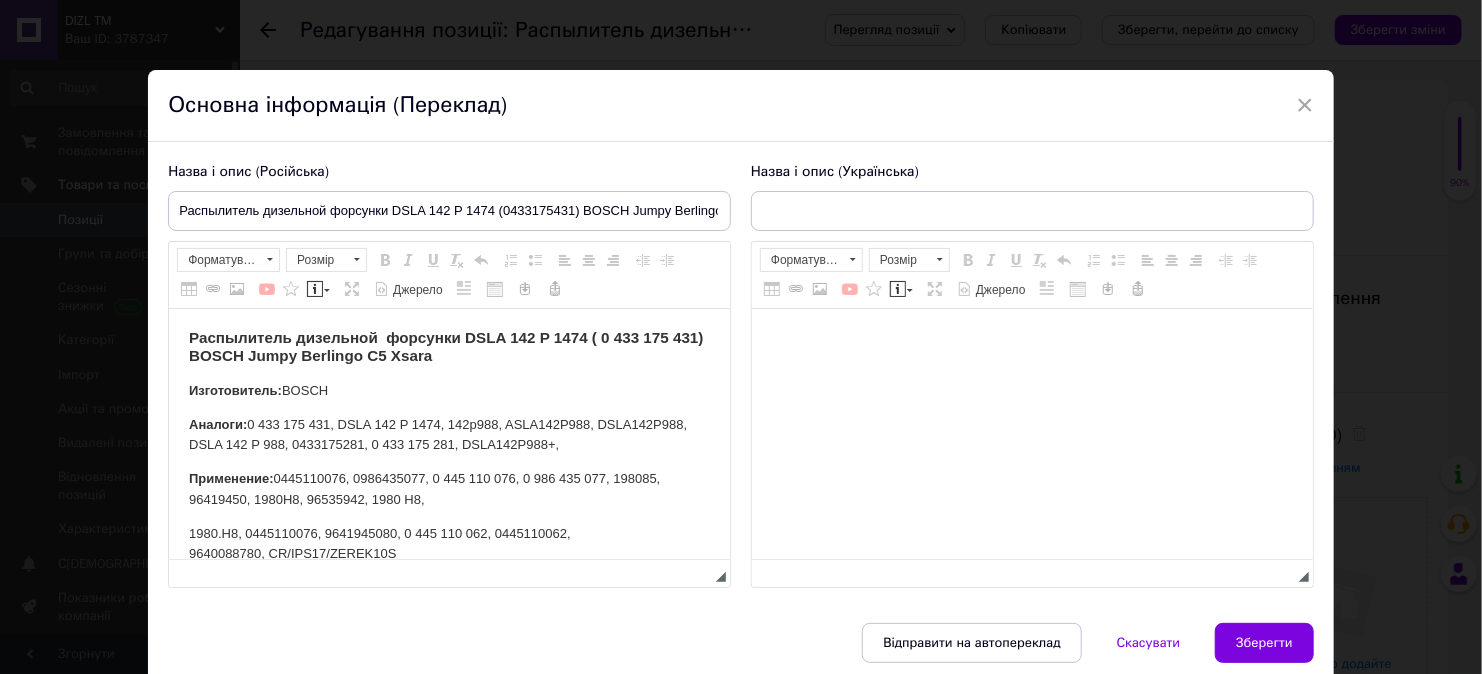 scroll, scrollTop: 0, scrollLeft: 0, axis: both 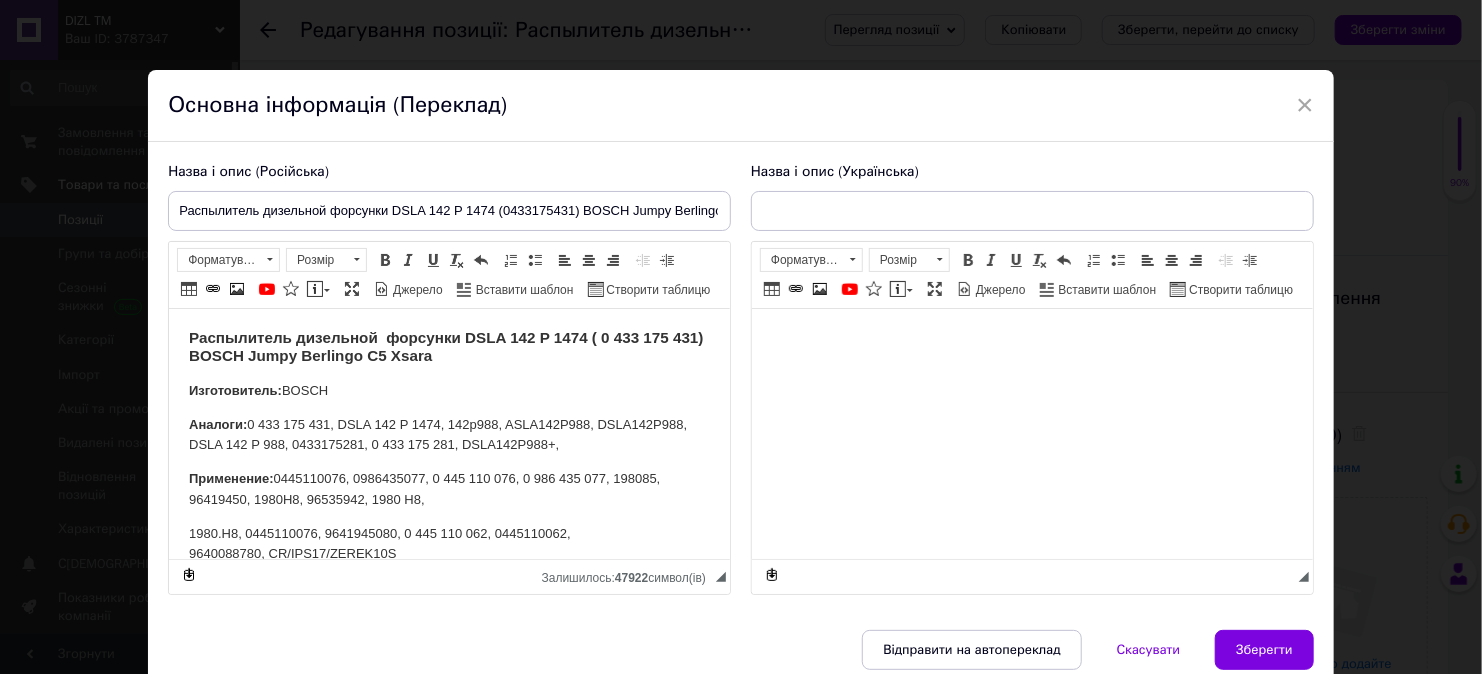 checkbox on "true" 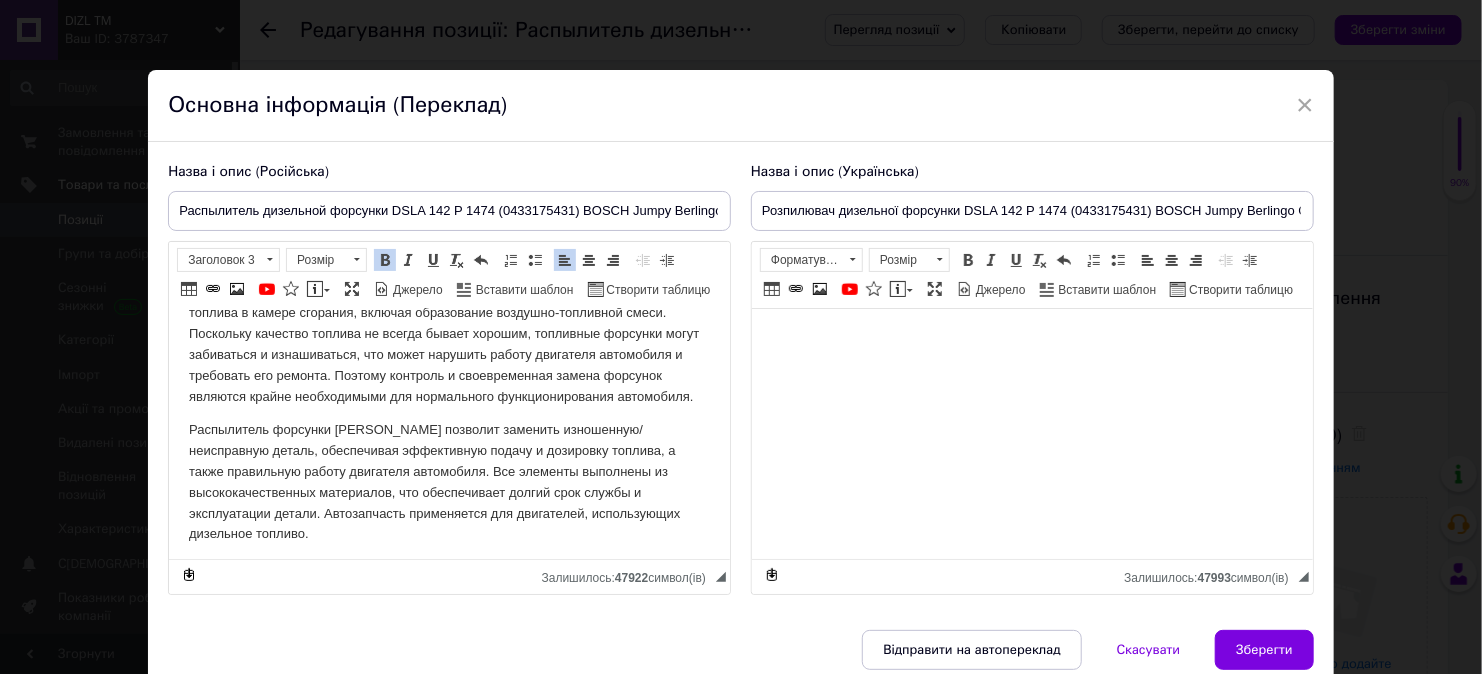 scroll, scrollTop: 712, scrollLeft: 0, axis: vertical 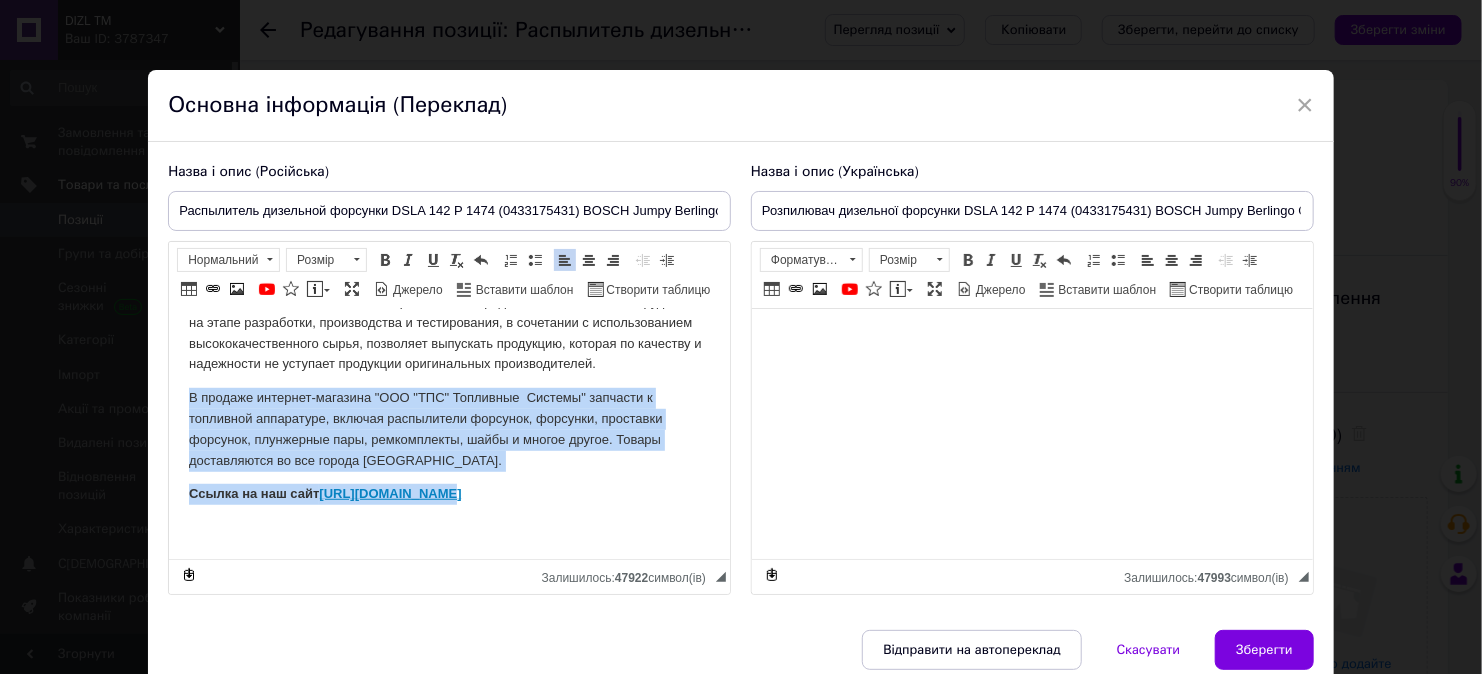 drag, startPoint x: 181, startPoint y: 396, endPoint x: 458, endPoint y: 477, distance: 288.60007 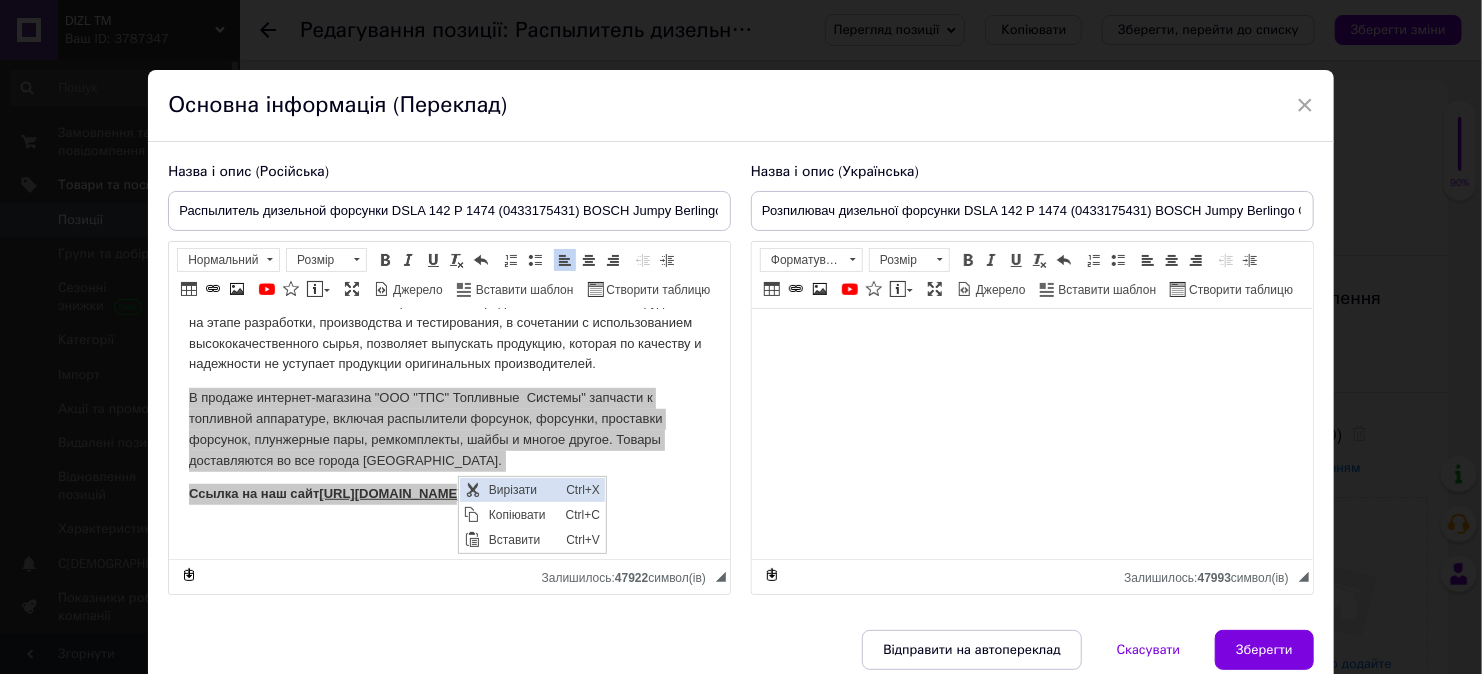 scroll, scrollTop: 0, scrollLeft: 0, axis: both 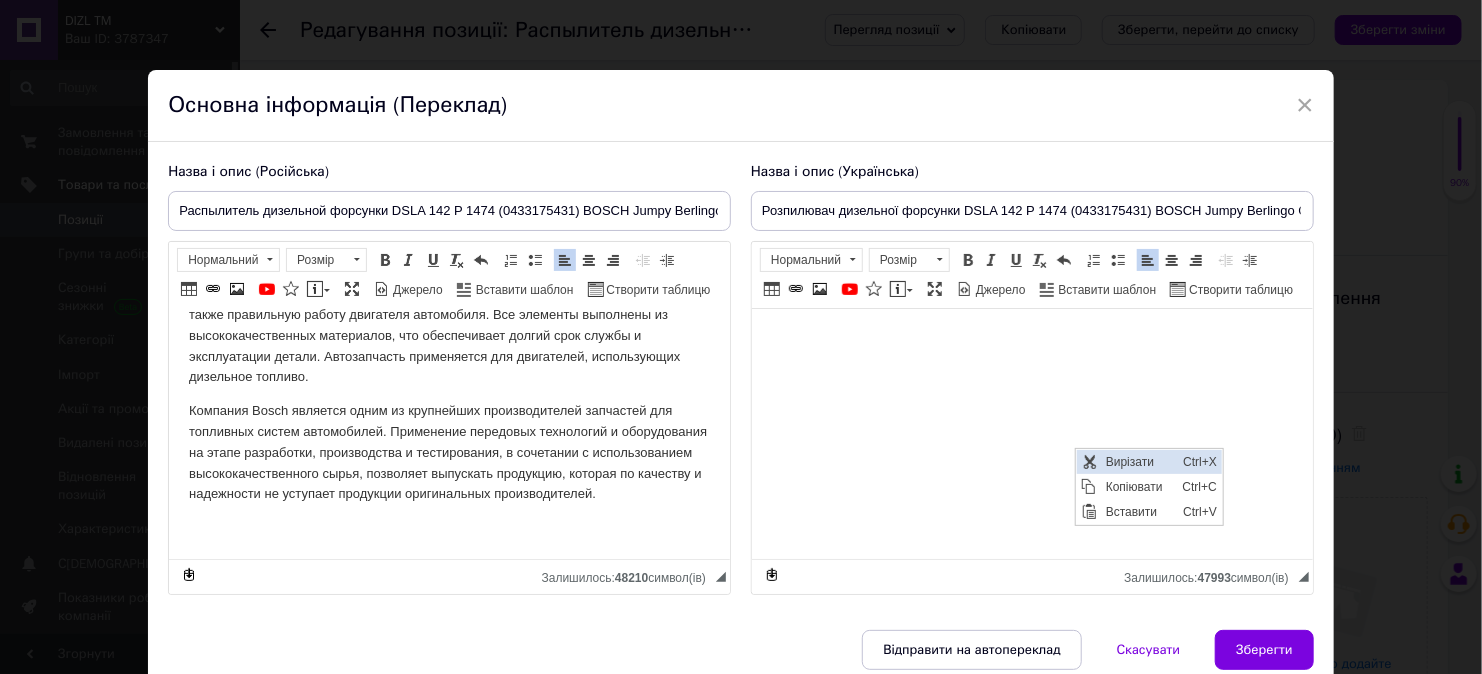 click at bounding box center [1088, 461] 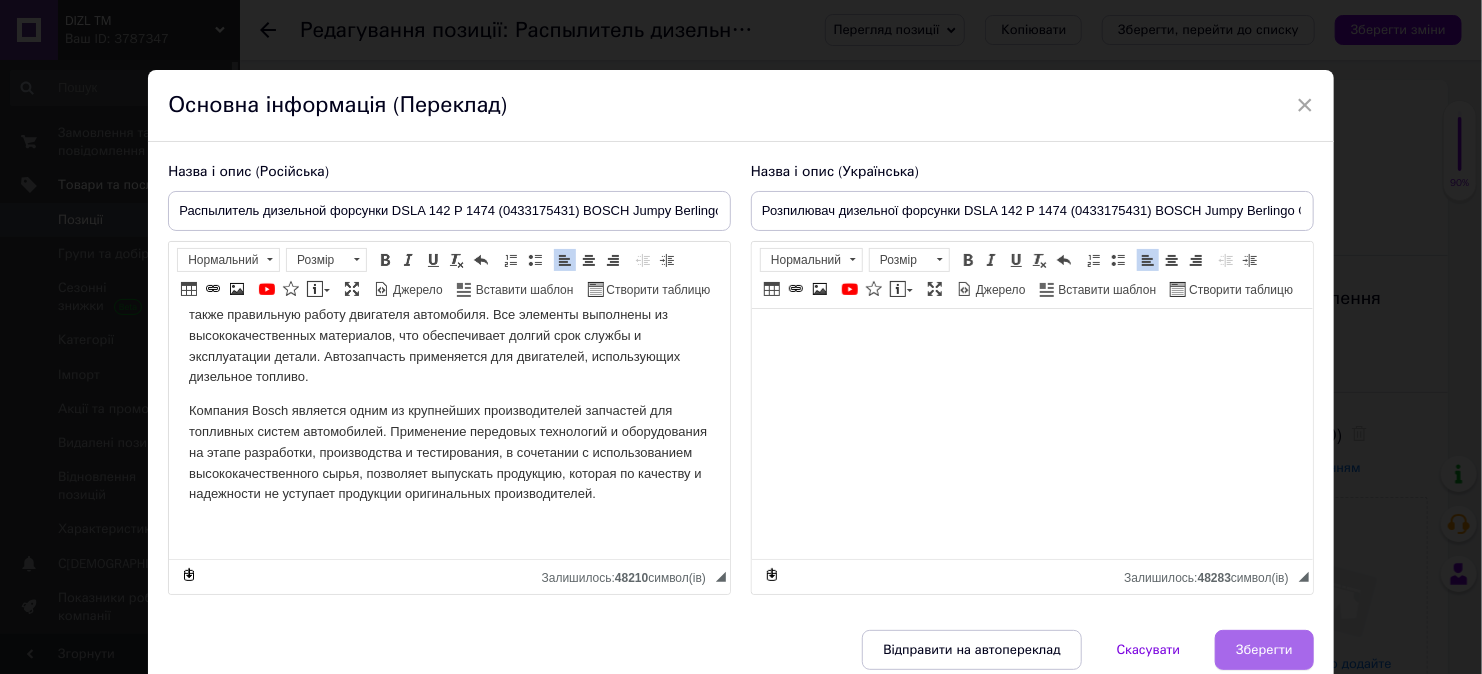 click on "Зберегти" at bounding box center [1264, 650] 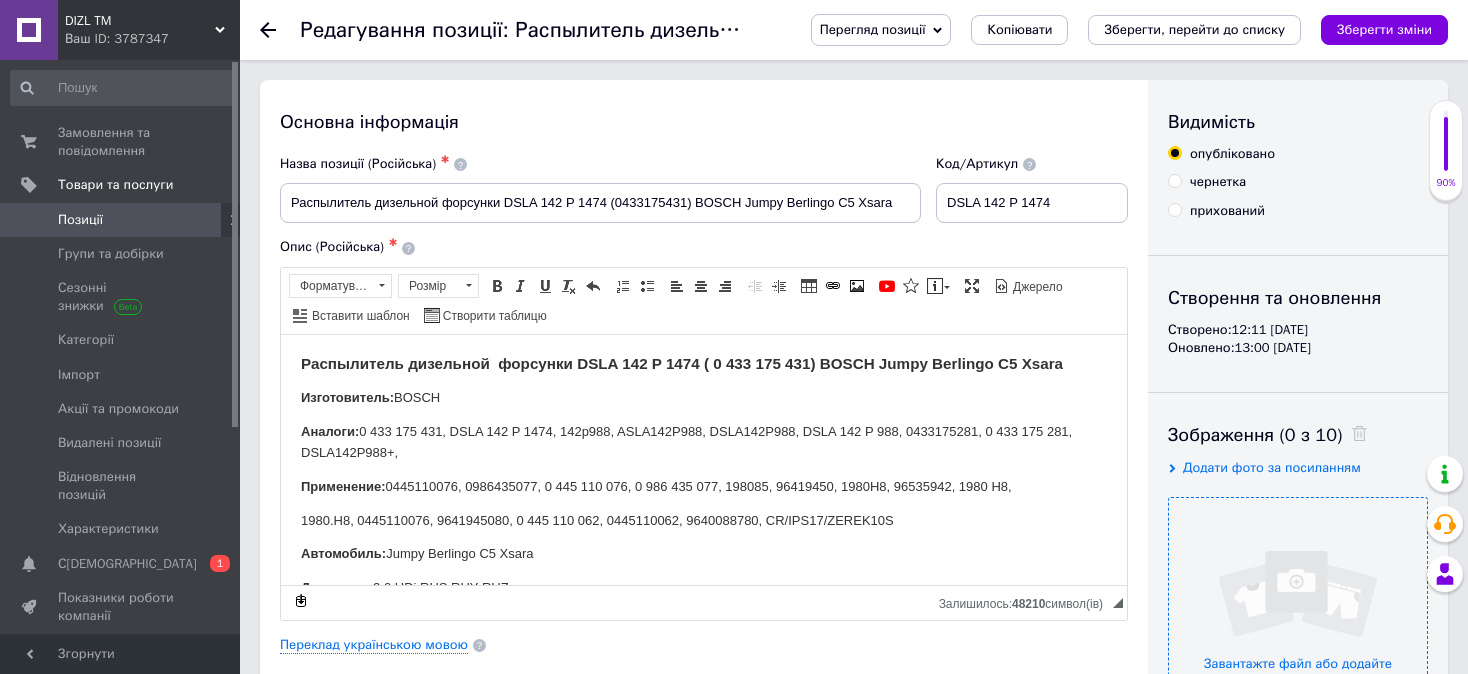 click at bounding box center (1298, 627) 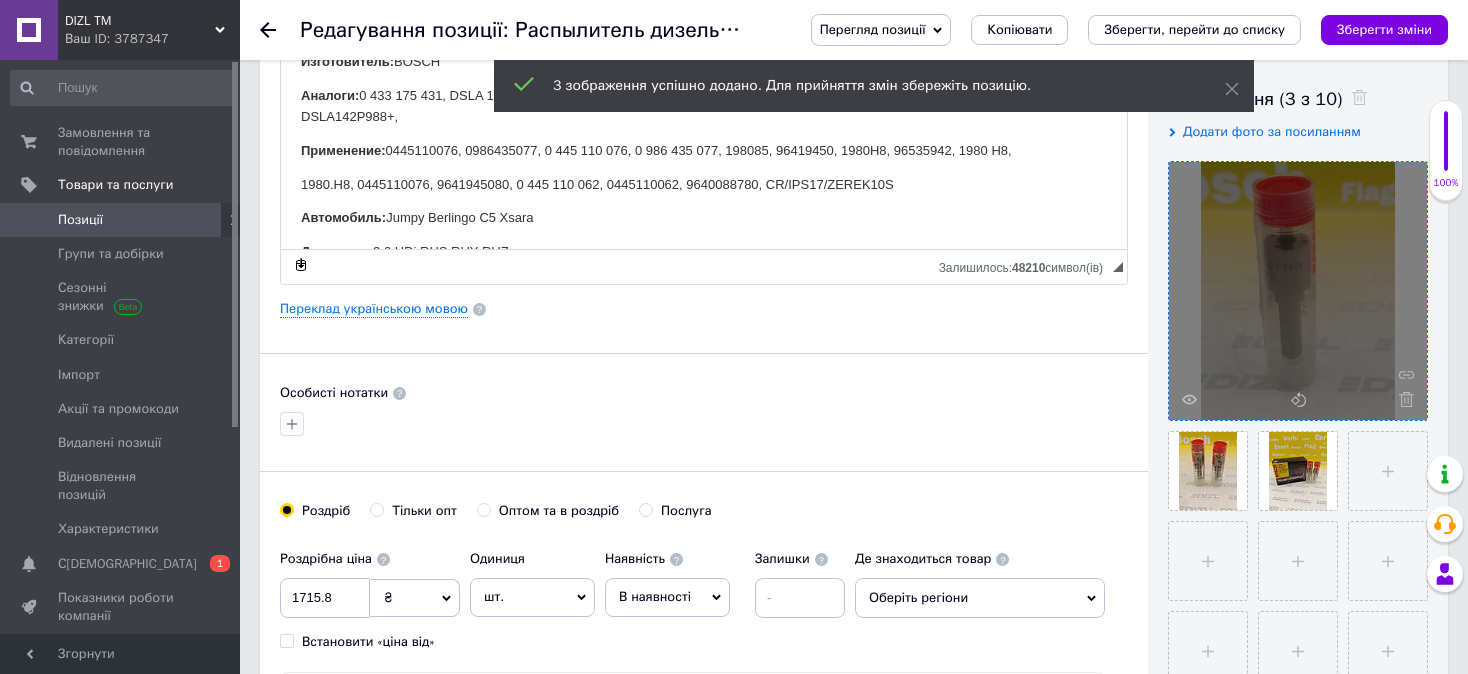 scroll, scrollTop: 400, scrollLeft: 0, axis: vertical 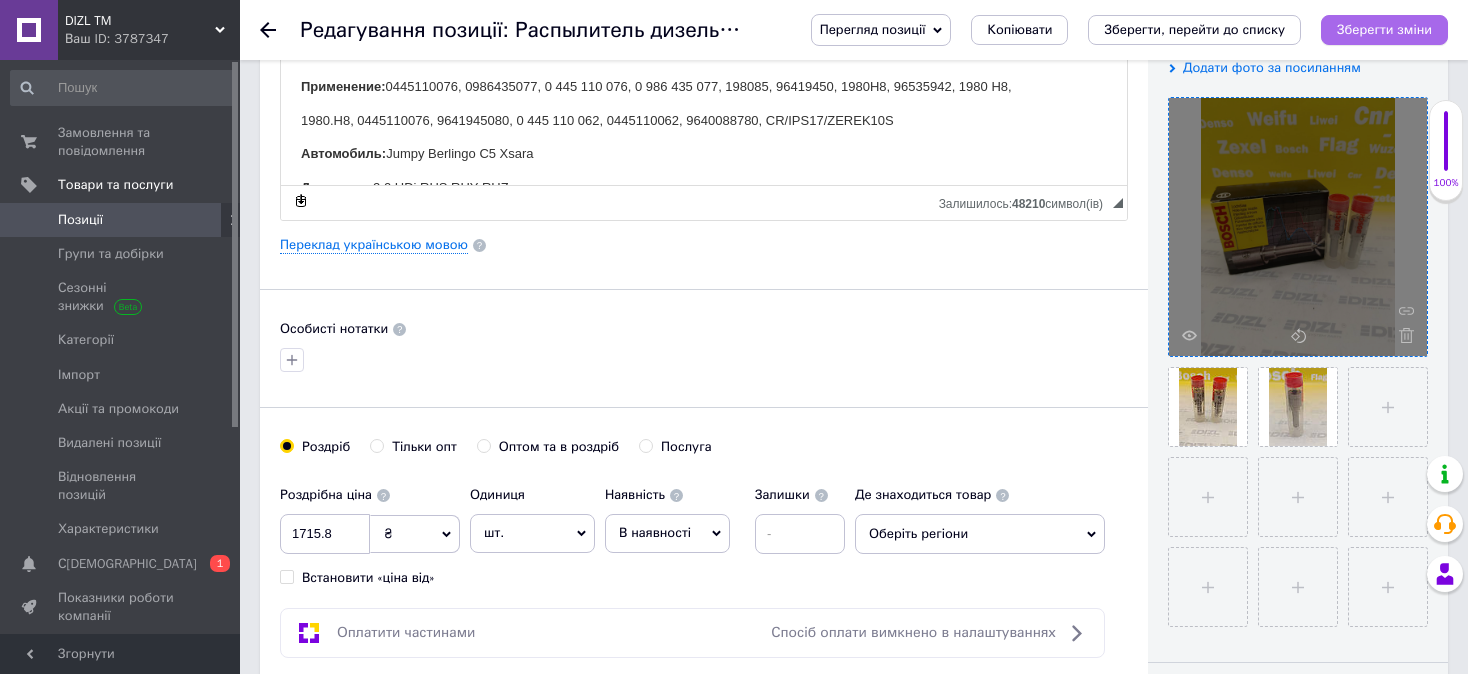 click on "Зберегти зміни" at bounding box center (1384, 30) 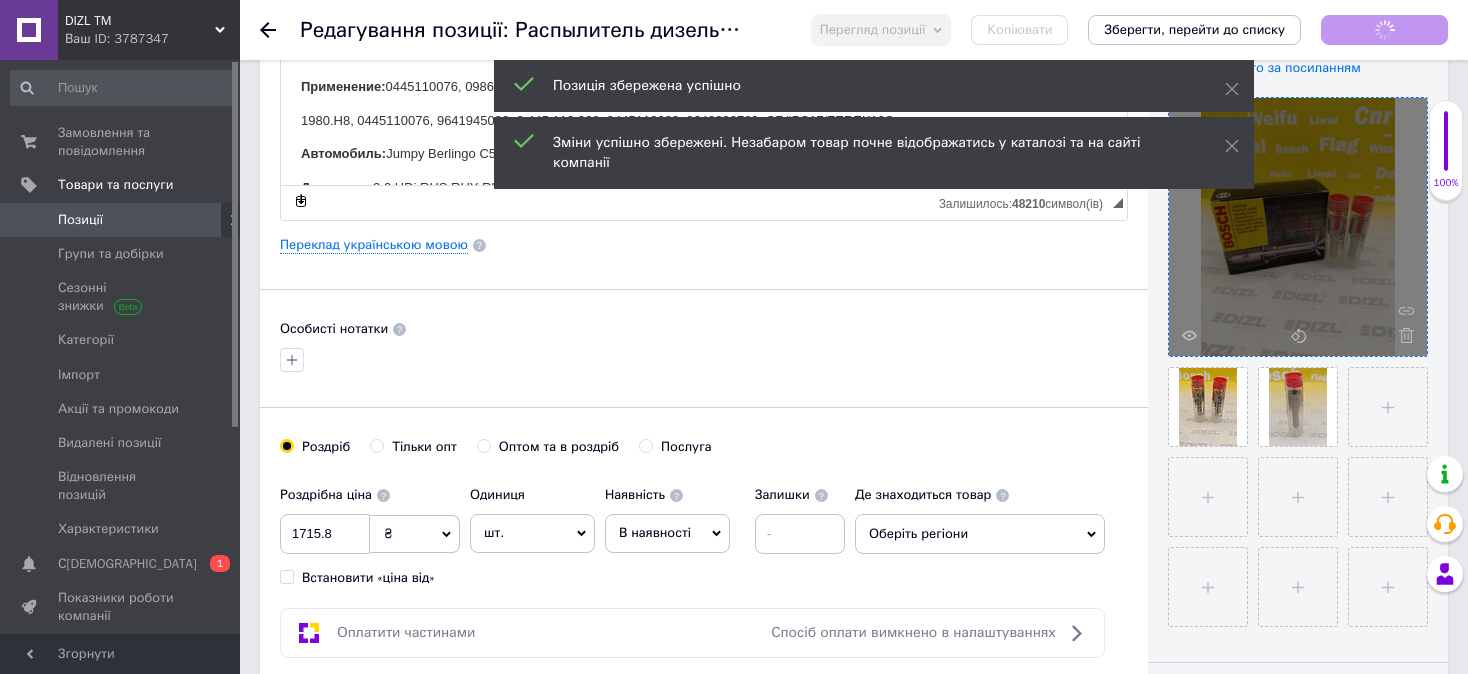 checkbox on "true" 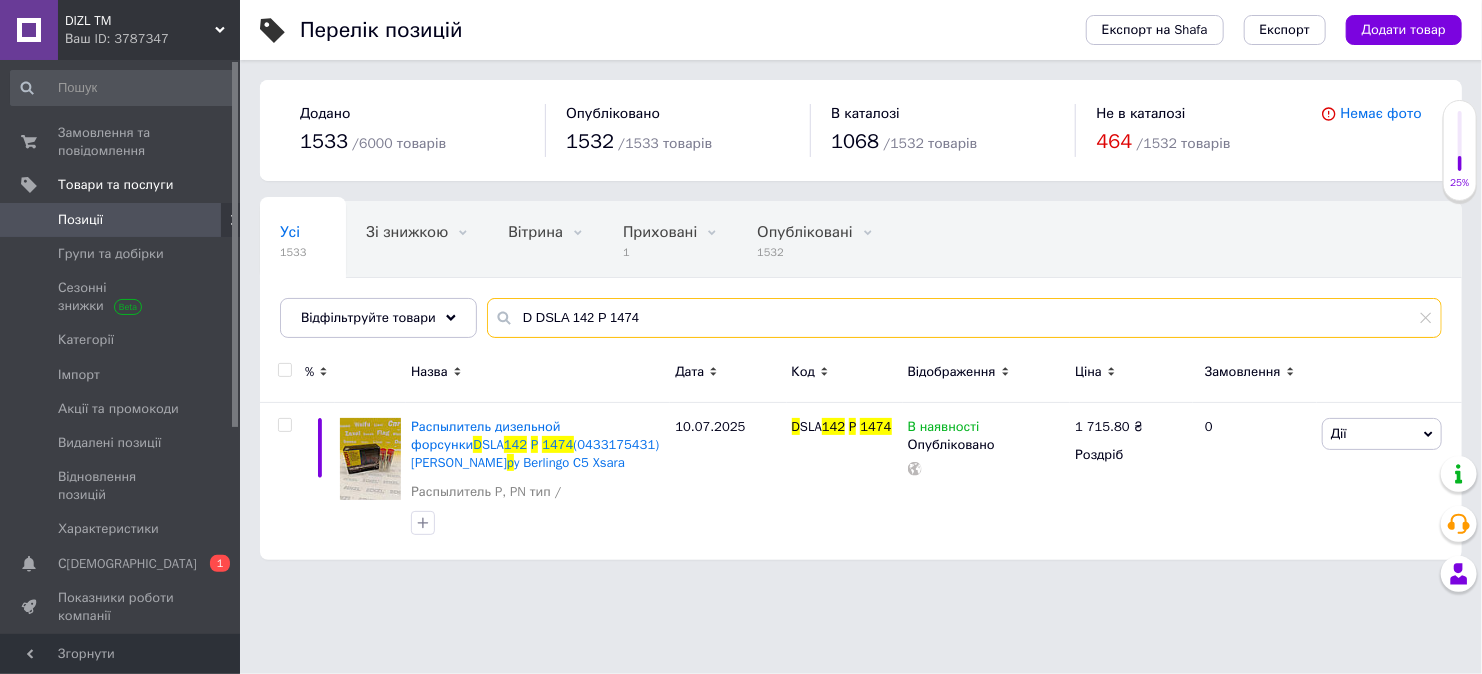 drag, startPoint x: 648, startPoint y: 318, endPoint x: 495, endPoint y: 316, distance: 153.01308 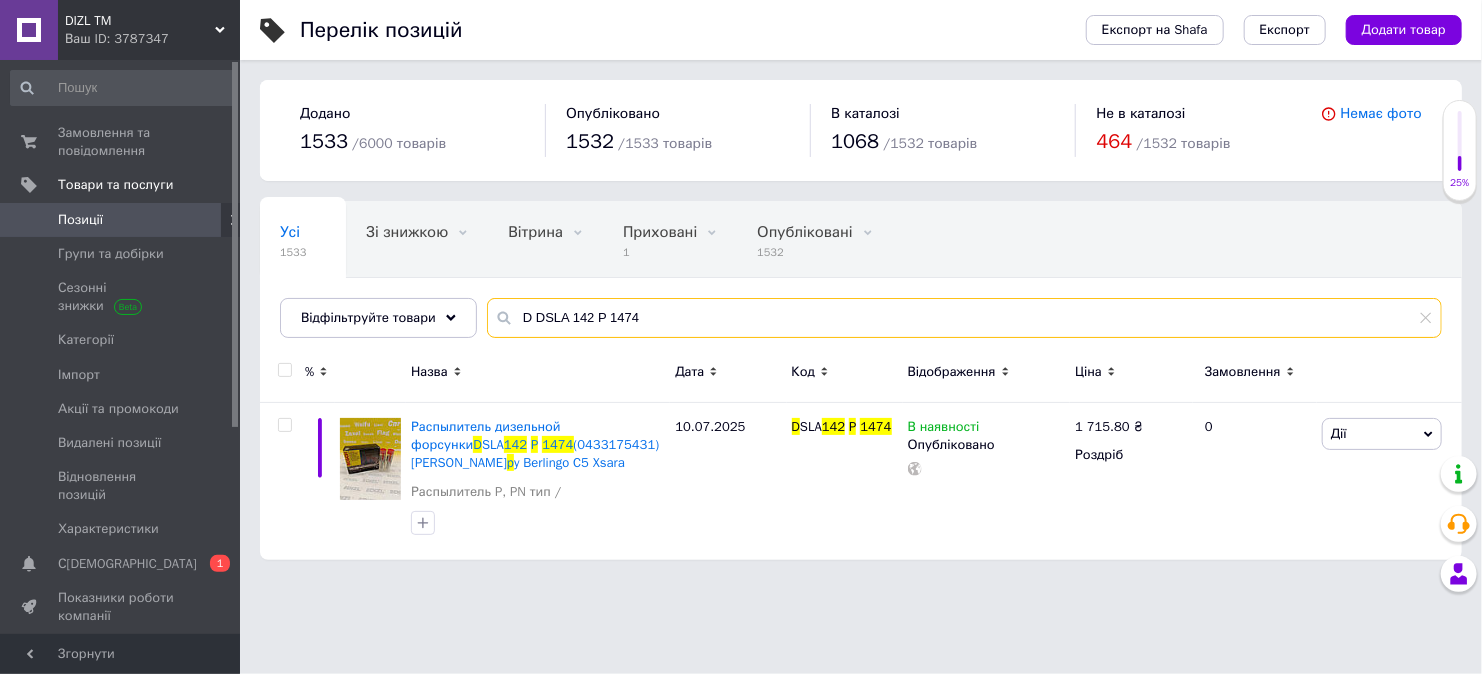 paste on "LLA 150 P 1120" 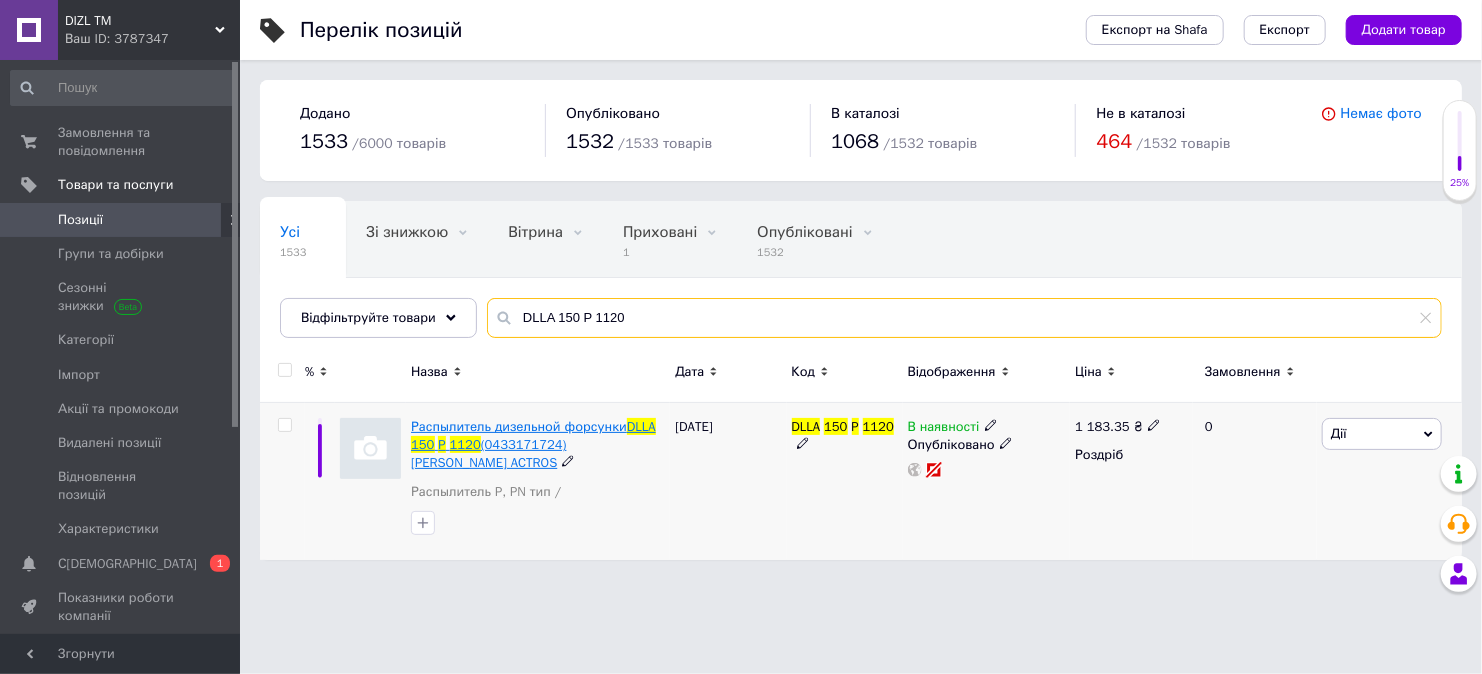 type on "DLLA 150 P 1120" 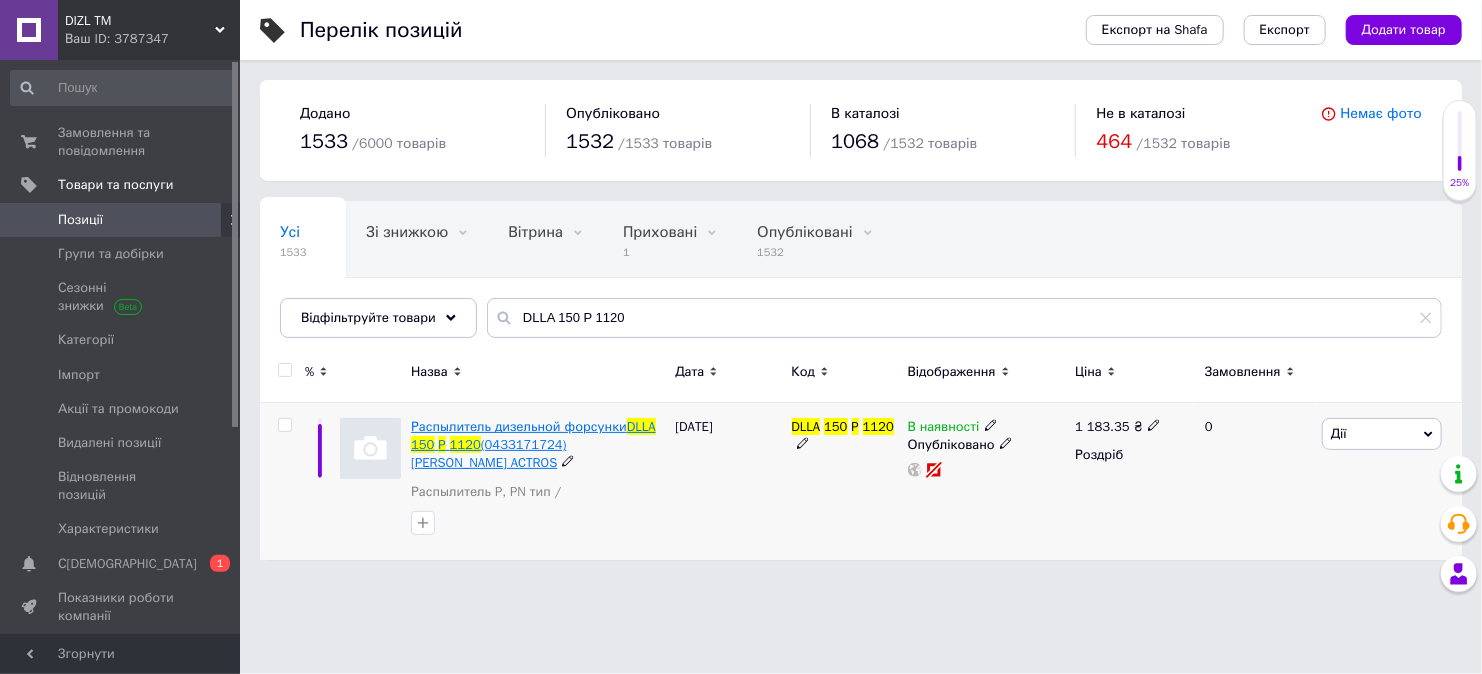 click on "(0433171724) [PERSON_NAME] ACTROS" at bounding box center (488, 453) 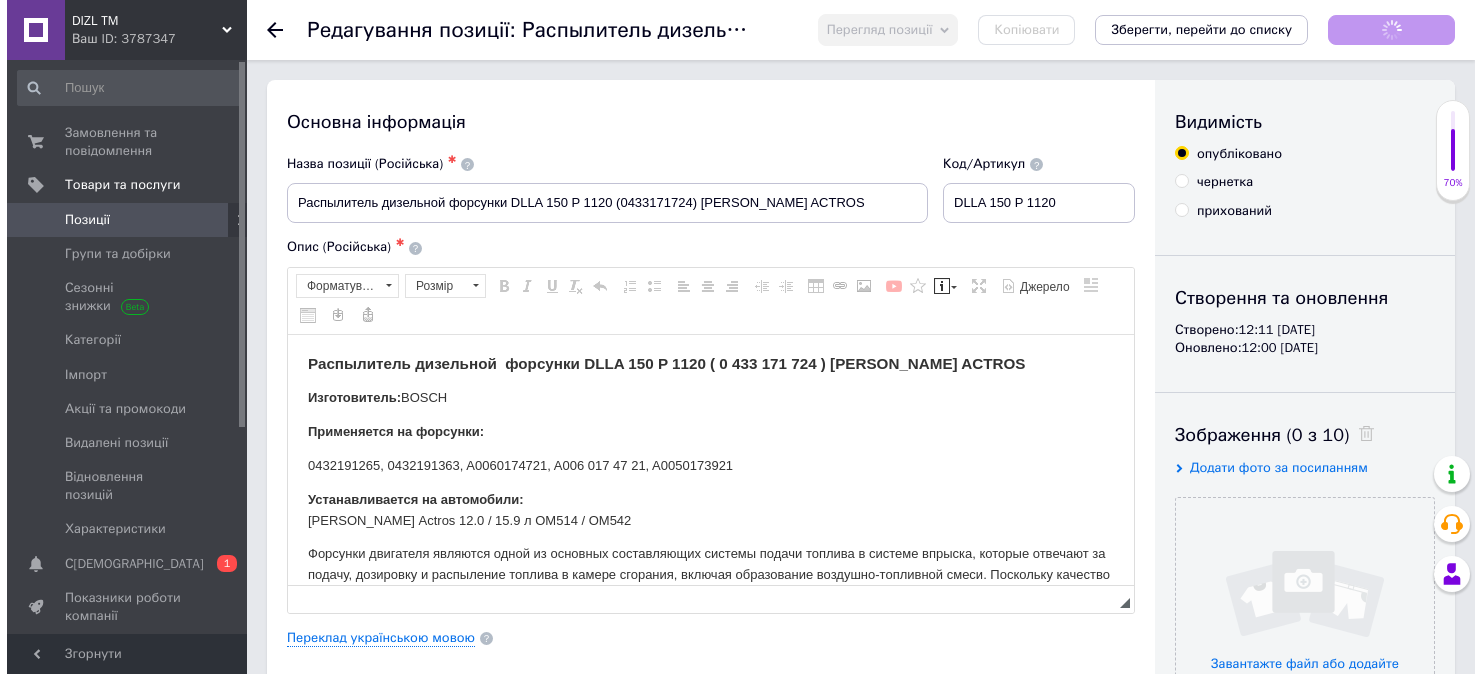 scroll, scrollTop: 0, scrollLeft: 0, axis: both 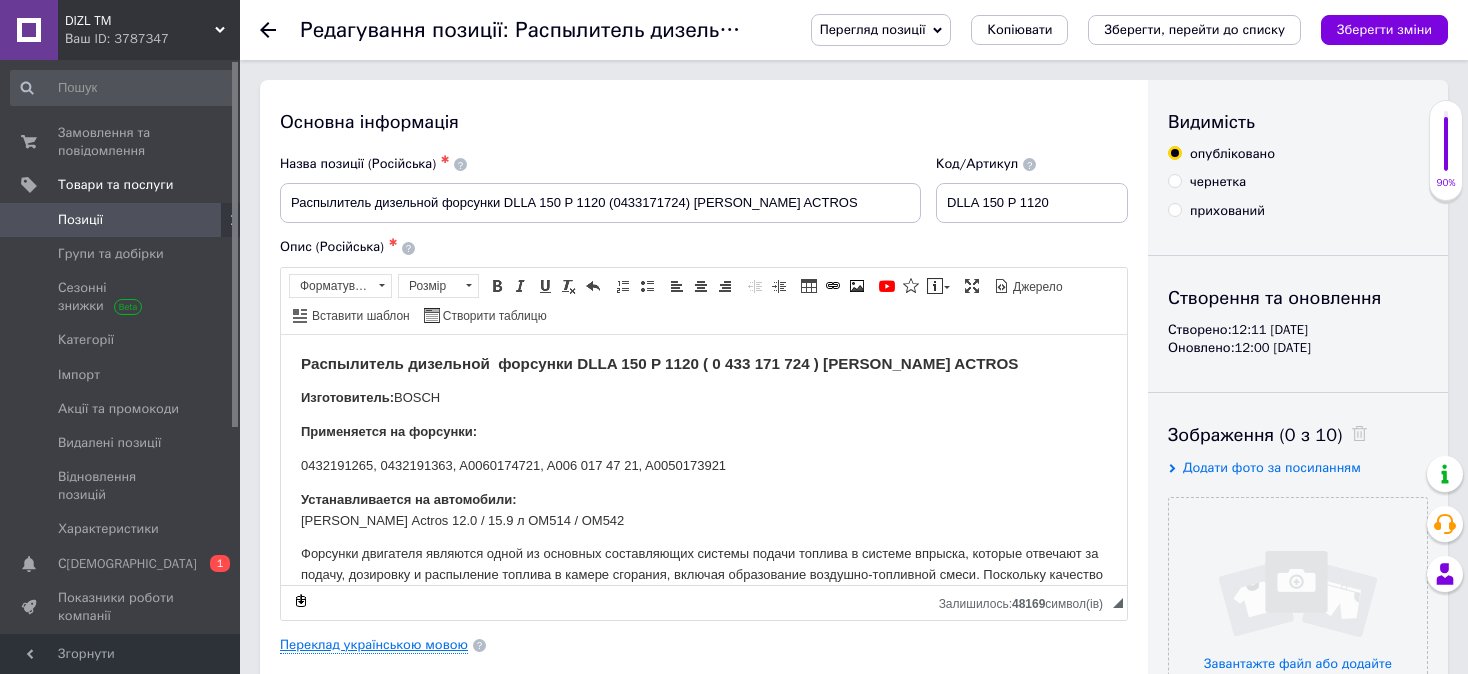 click on "Переклад українською мовою" at bounding box center (374, 645) 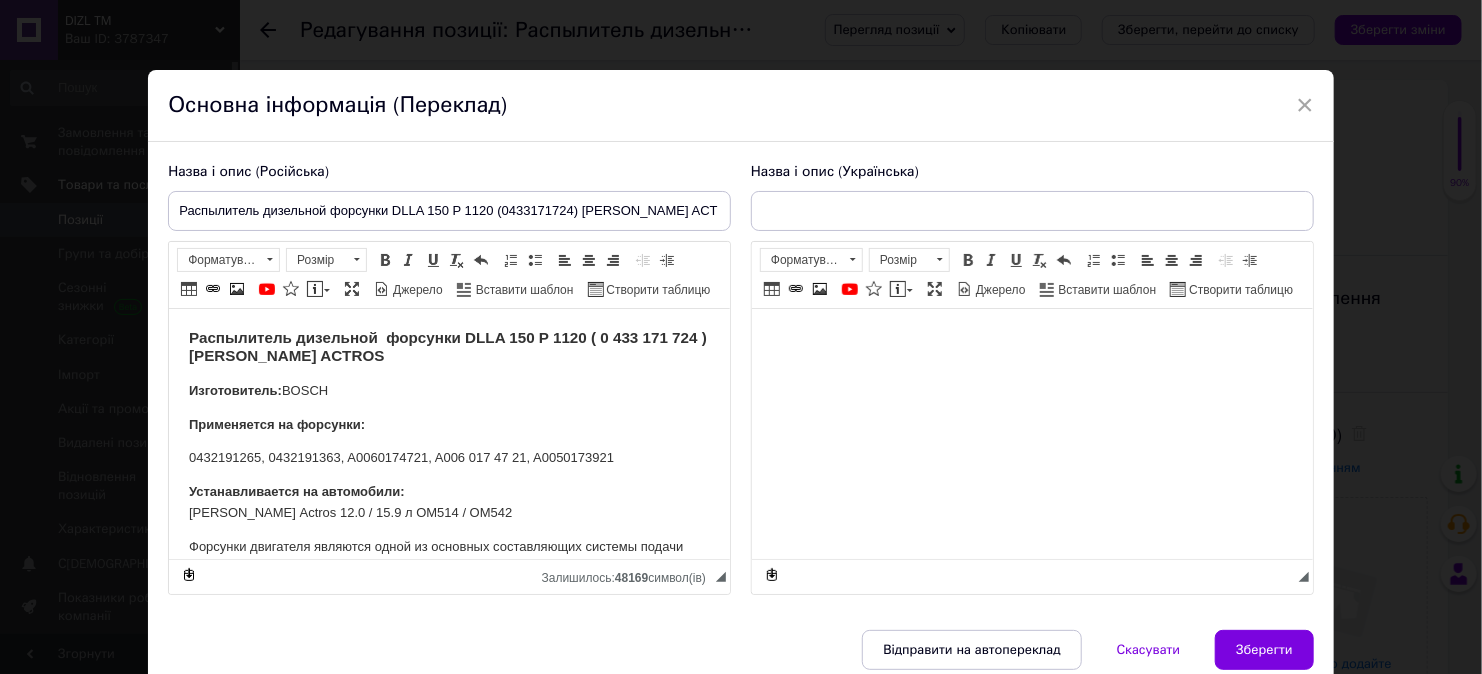 scroll, scrollTop: 0, scrollLeft: 0, axis: both 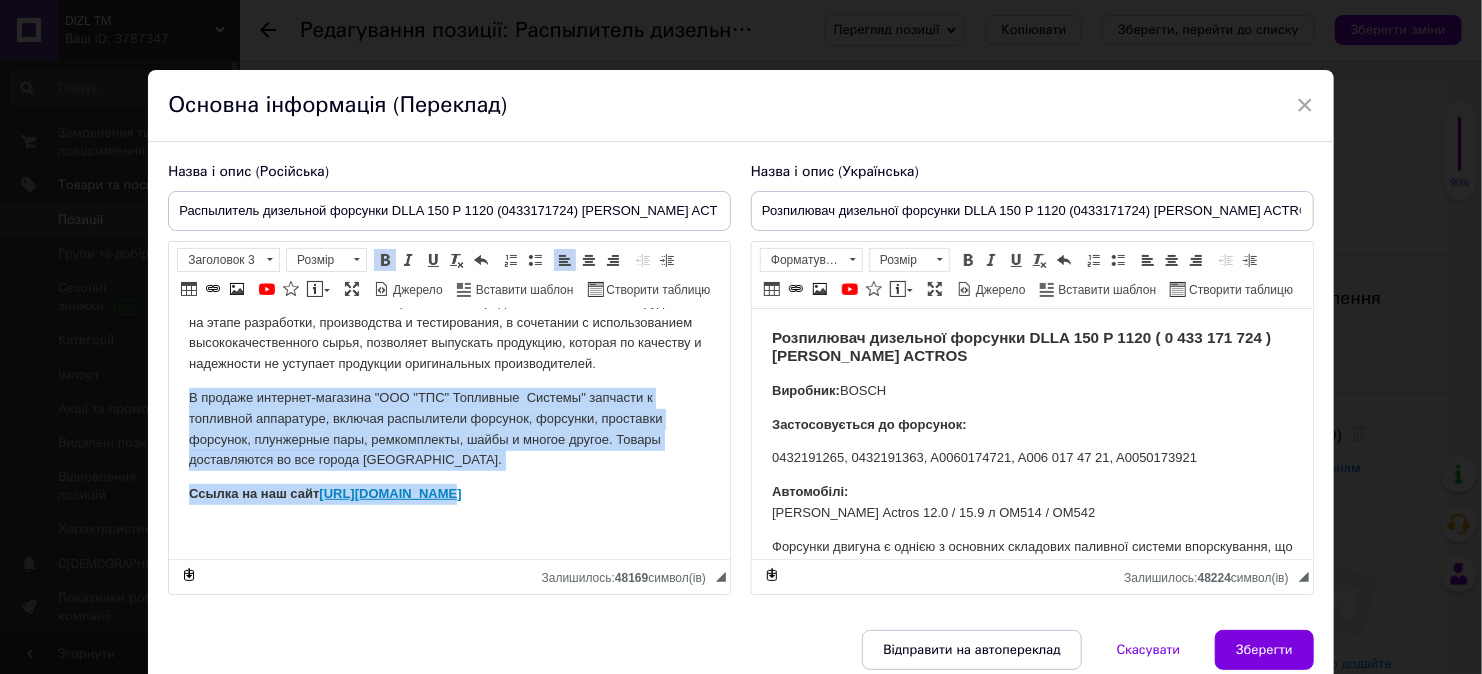 drag, startPoint x: 188, startPoint y: 388, endPoint x: 473, endPoint y: 473, distance: 297.40546 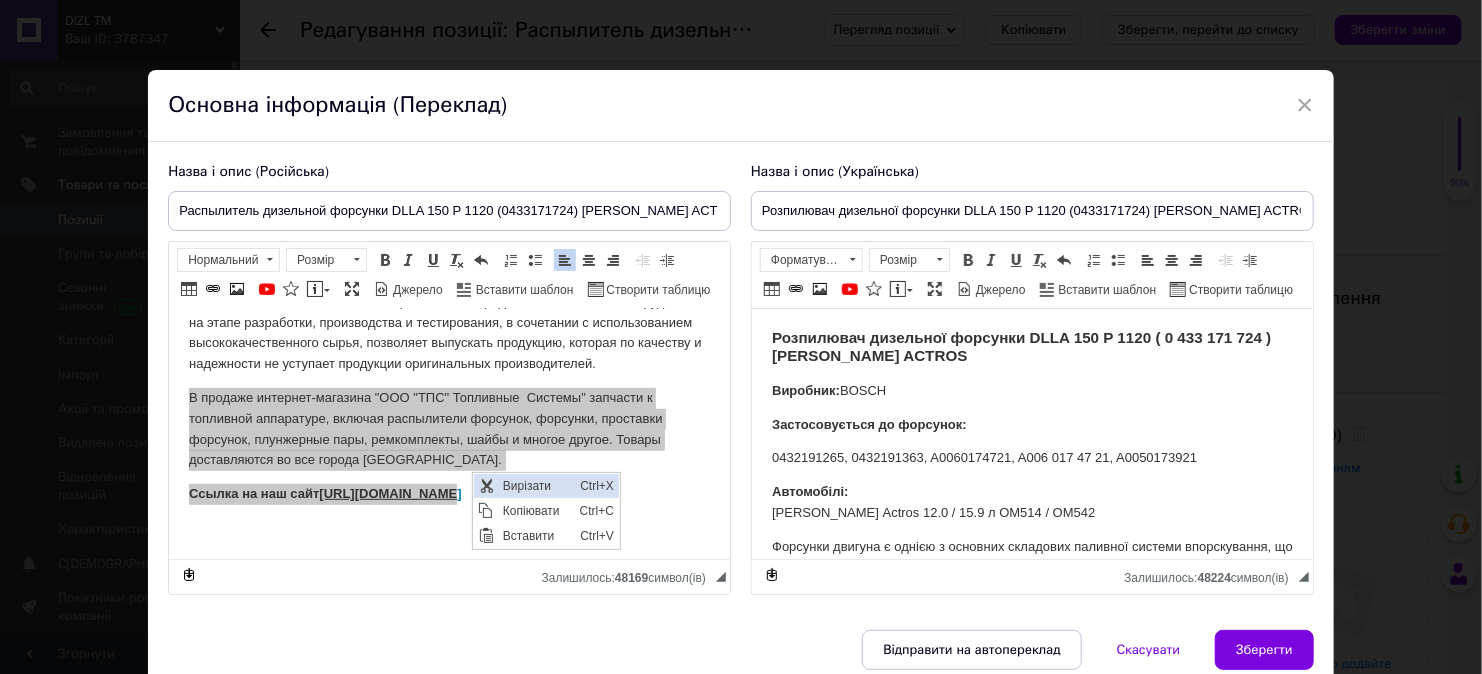 scroll, scrollTop: 0, scrollLeft: 0, axis: both 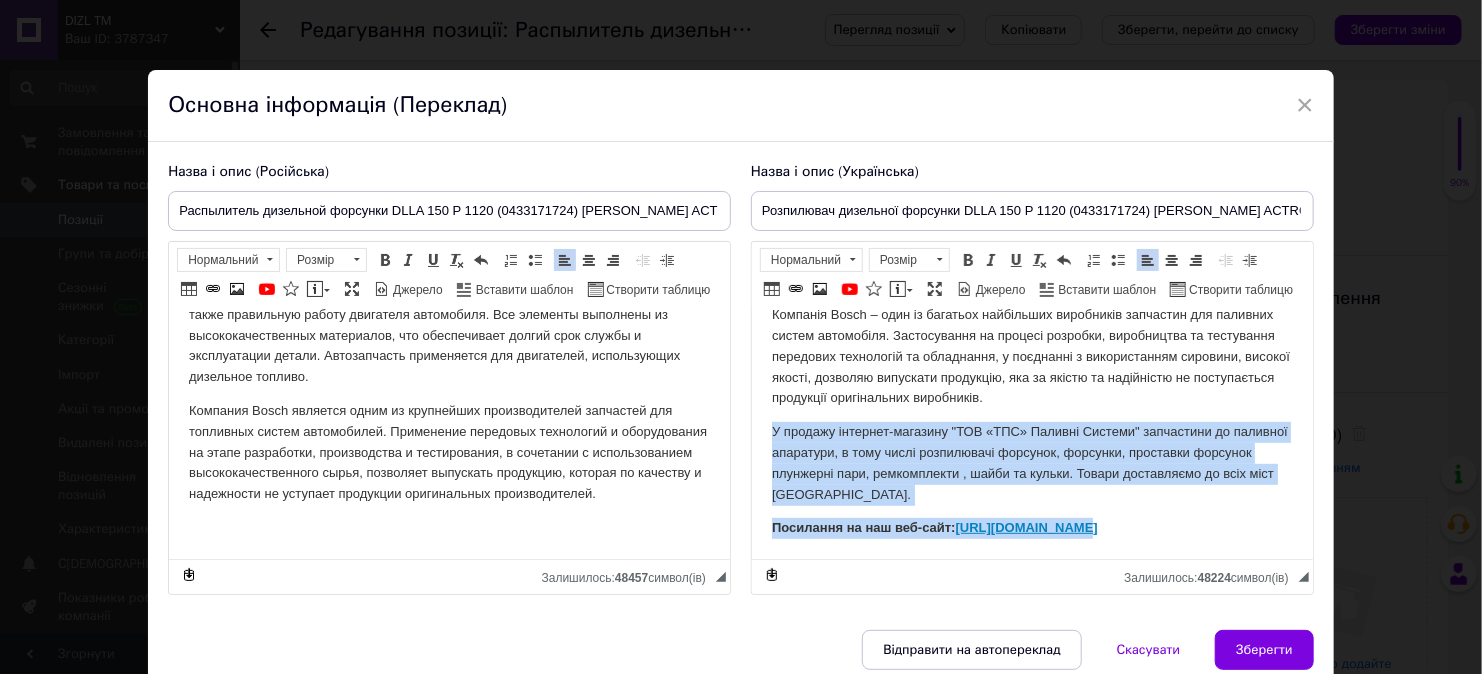 drag, startPoint x: 766, startPoint y: 428, endPoint x: 1117, endPoint y: 508, distance: 360.0014 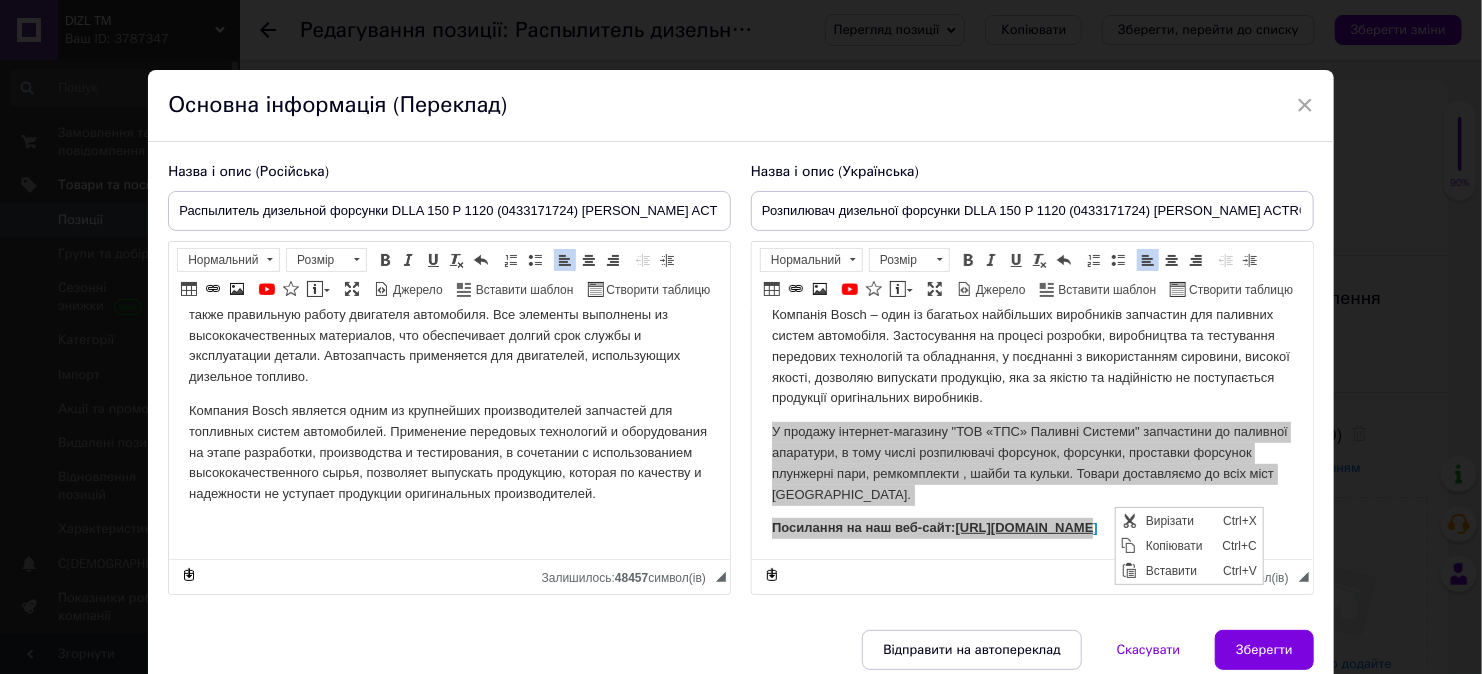 click on "Вирізати Ctrl+X Сполучення клавіш Ctrl+X Копіювати Ctrl+C Сполучення клавіш Ctrl+C Вставити Ctrl+V Сполучення клавіш Ctrl+V" at bounding box center [1188, 545] 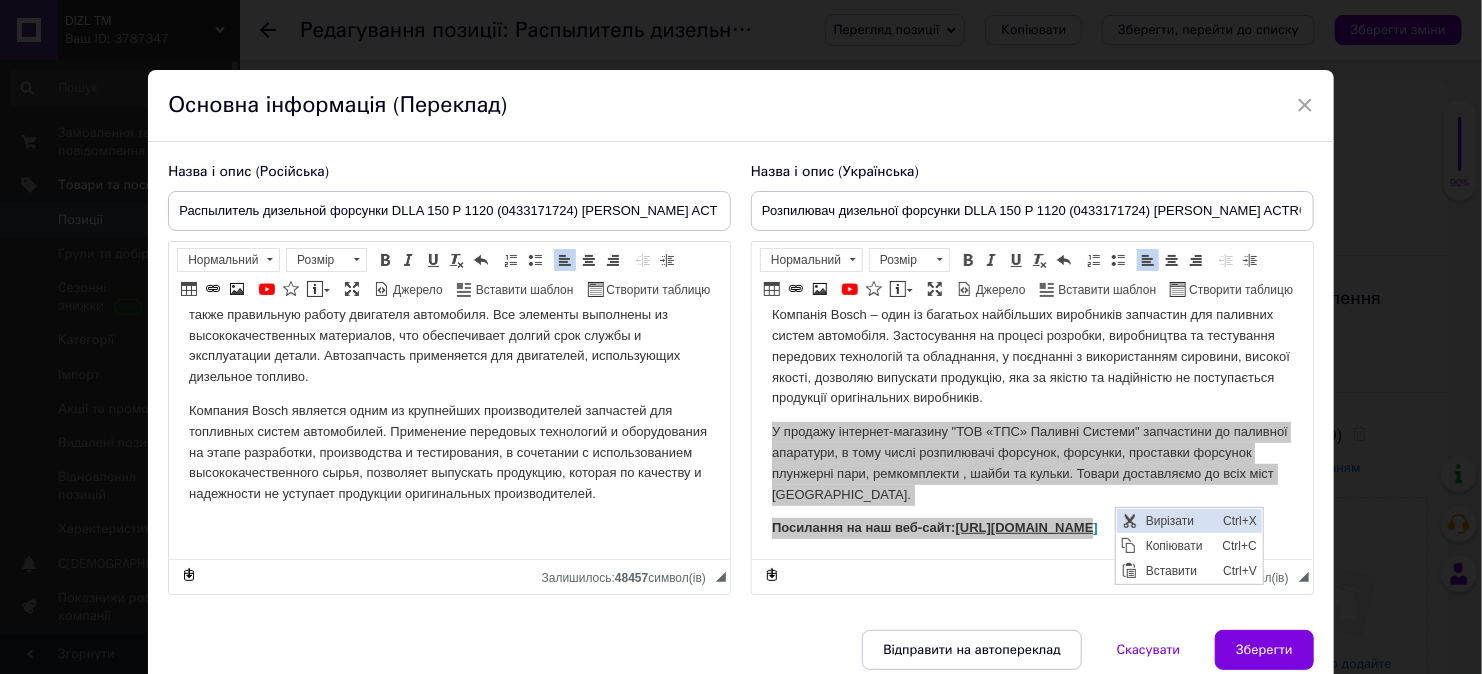 click on "Вирізати" at bounding box center [1178, 520] 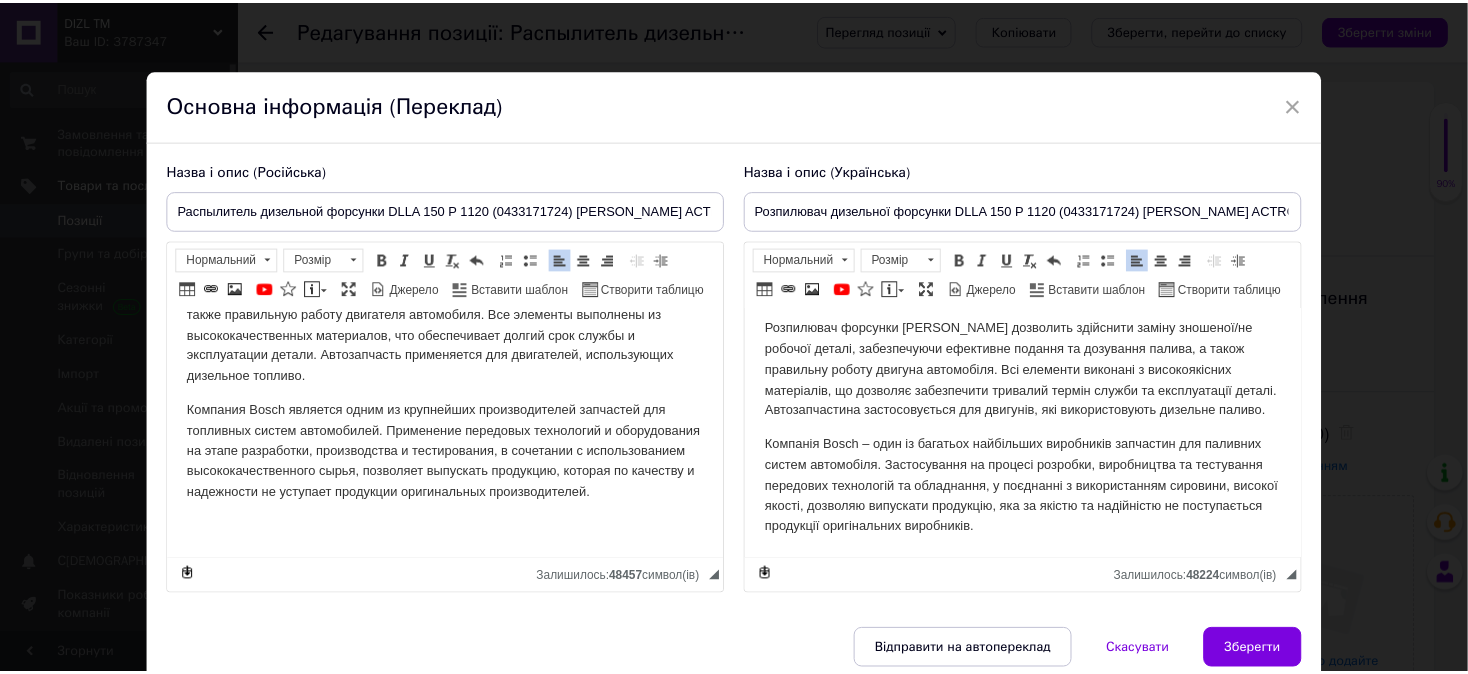 scroll, scrollTop: 397, scrollLeft: 0, axis: vertical 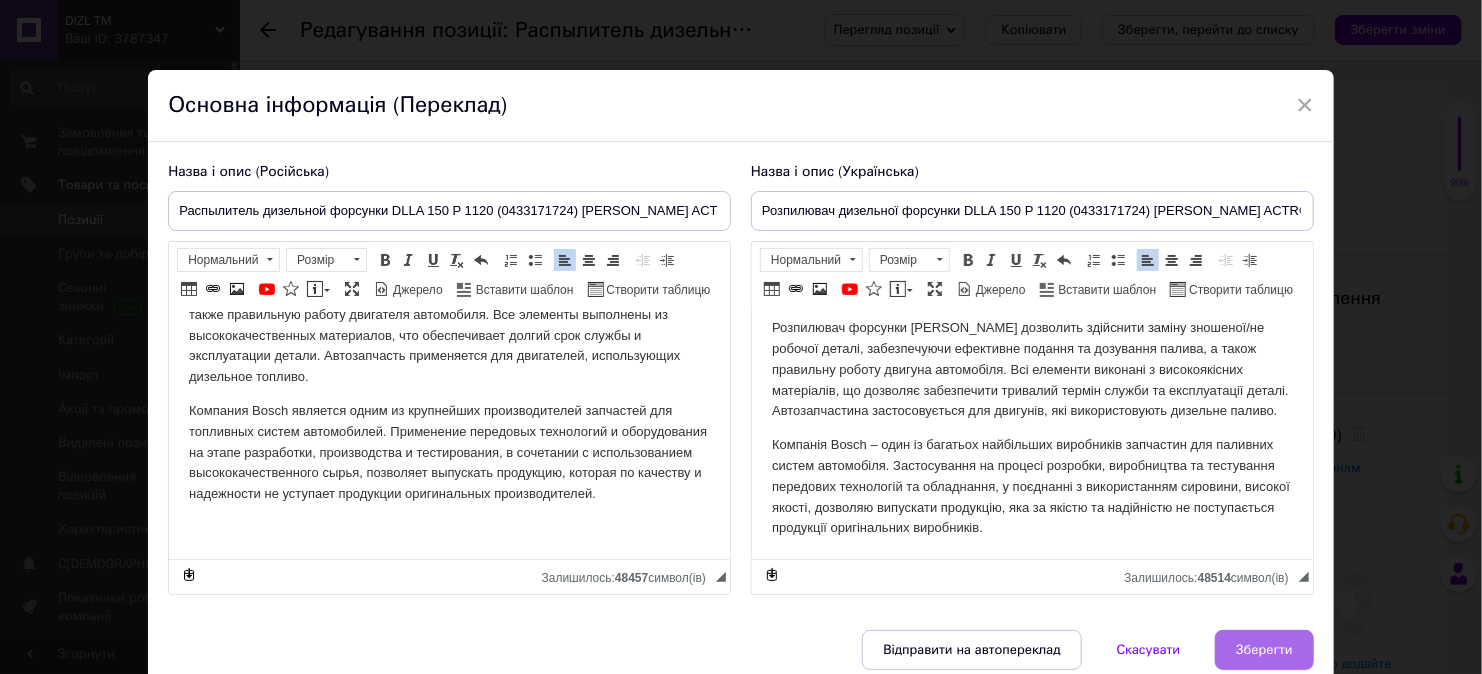 click on "Зберегти" at bounding box center (1264, 650) 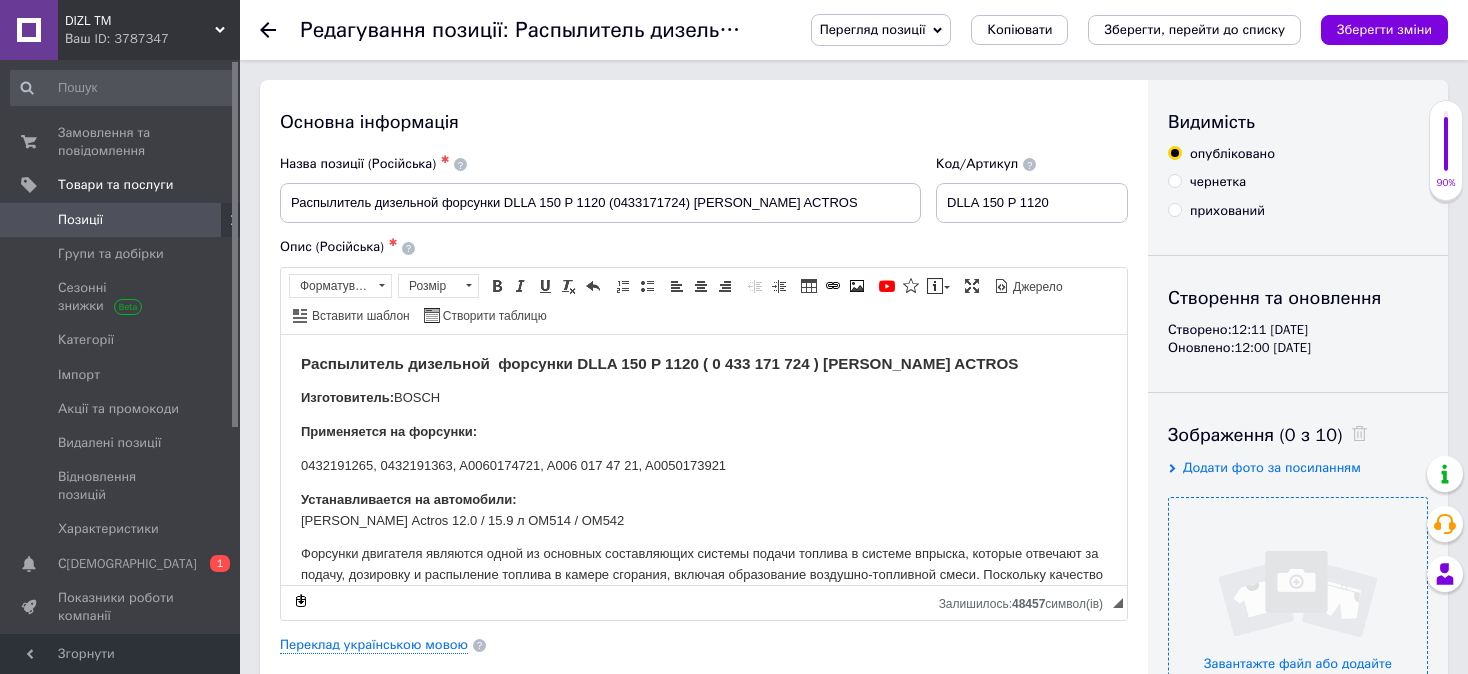 click at bounding box center (1298, 627) 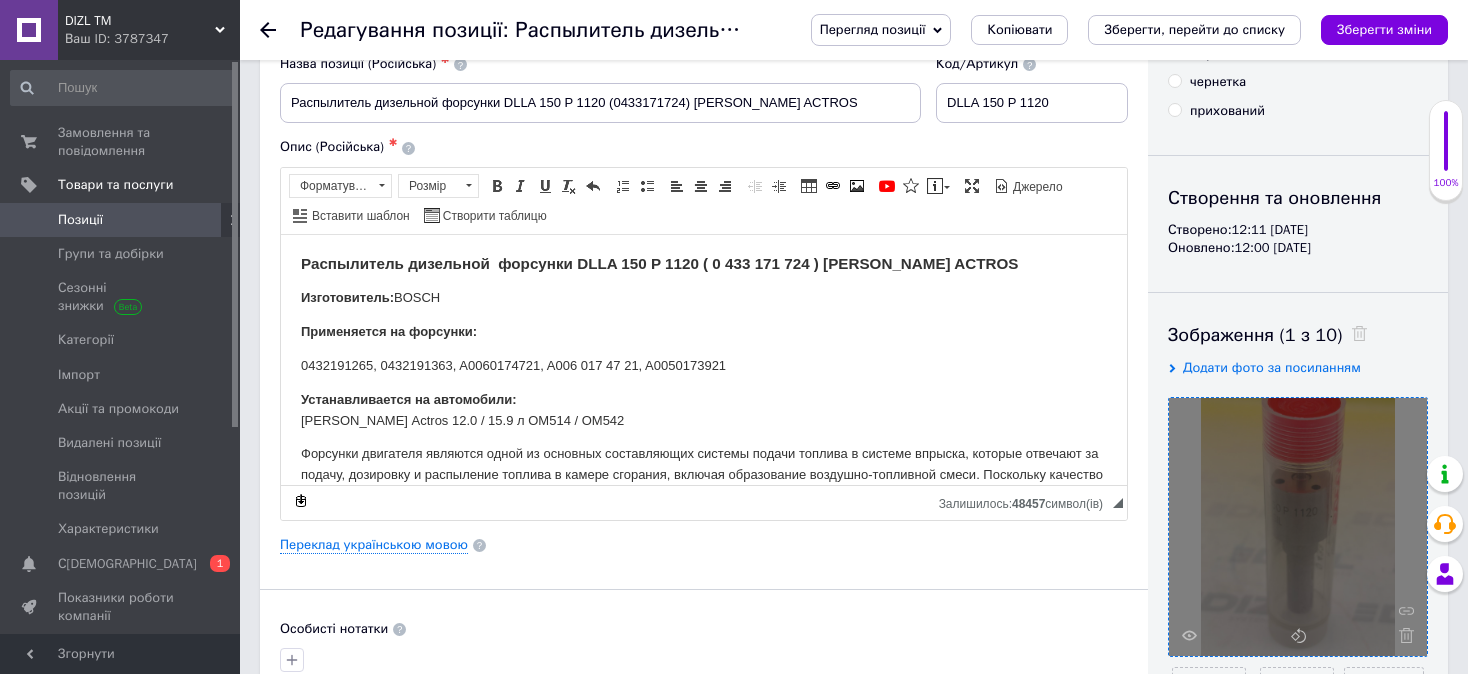 scroll, scrollTop: 400, scrollLeft: 0, axis: vertical 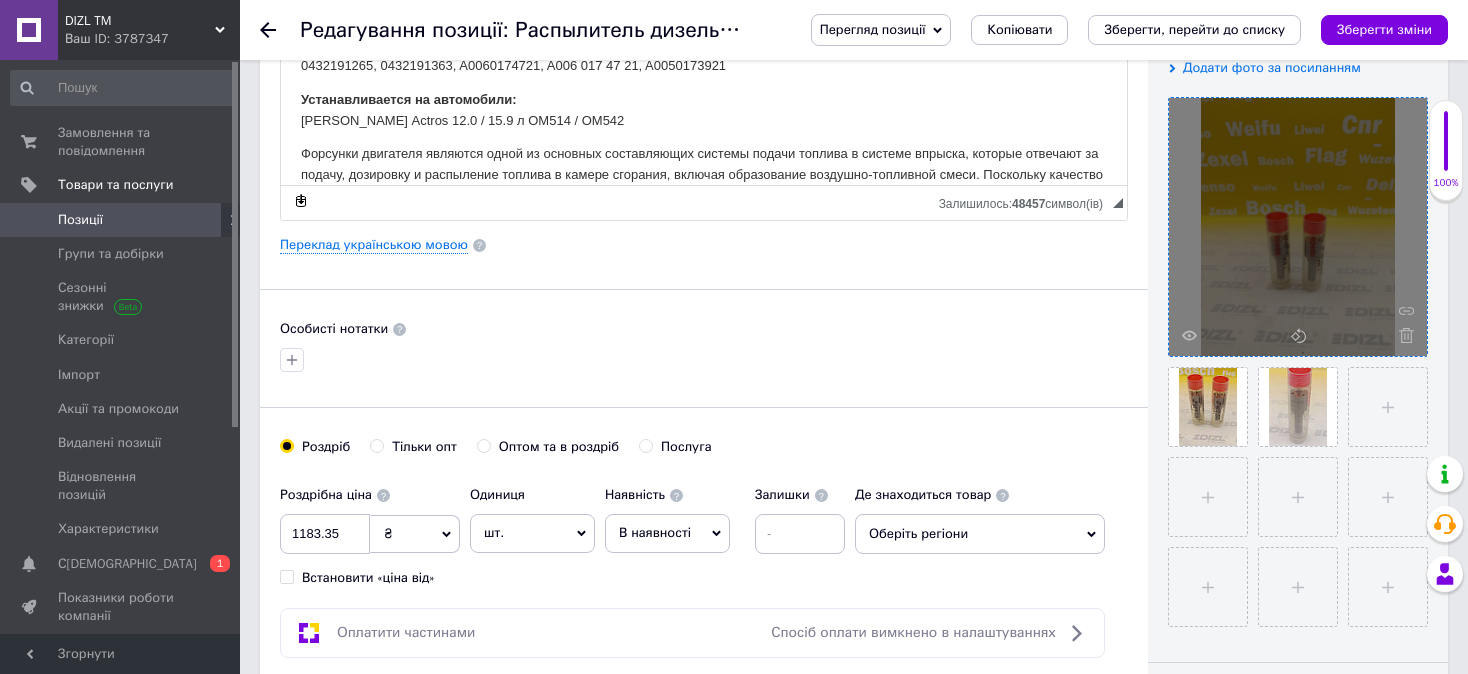 click on "Зберегти зміни" at bounding box center [1384, 29] 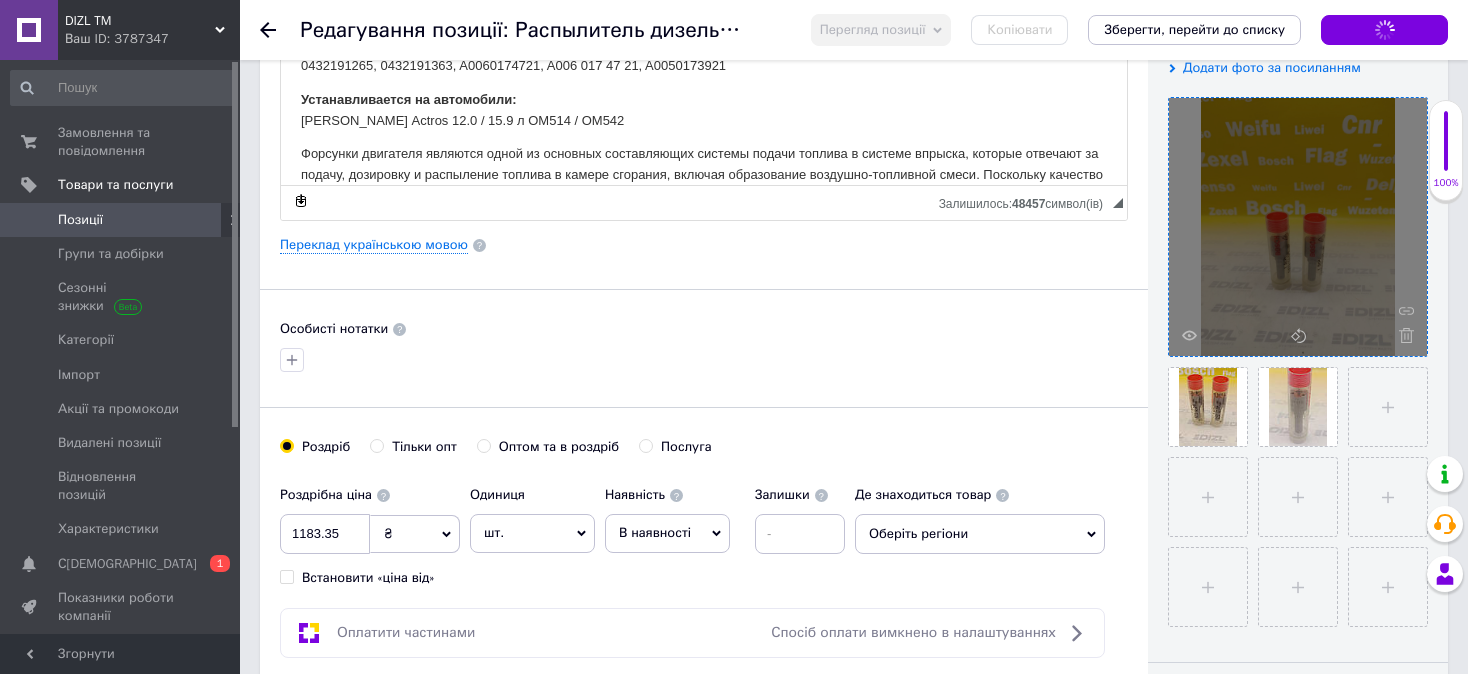 checkbox on "true" 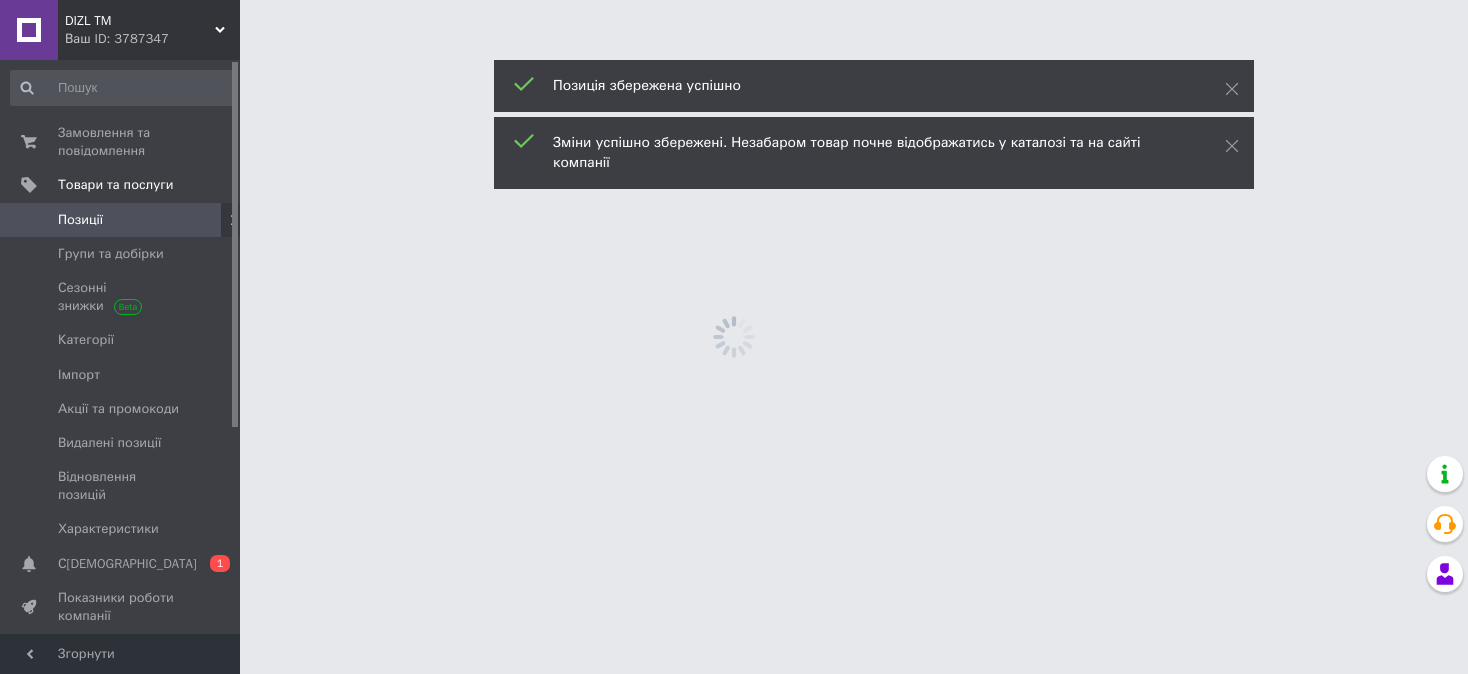 scroll, scrollTop: 0, scrollLeft: 0, axis: both 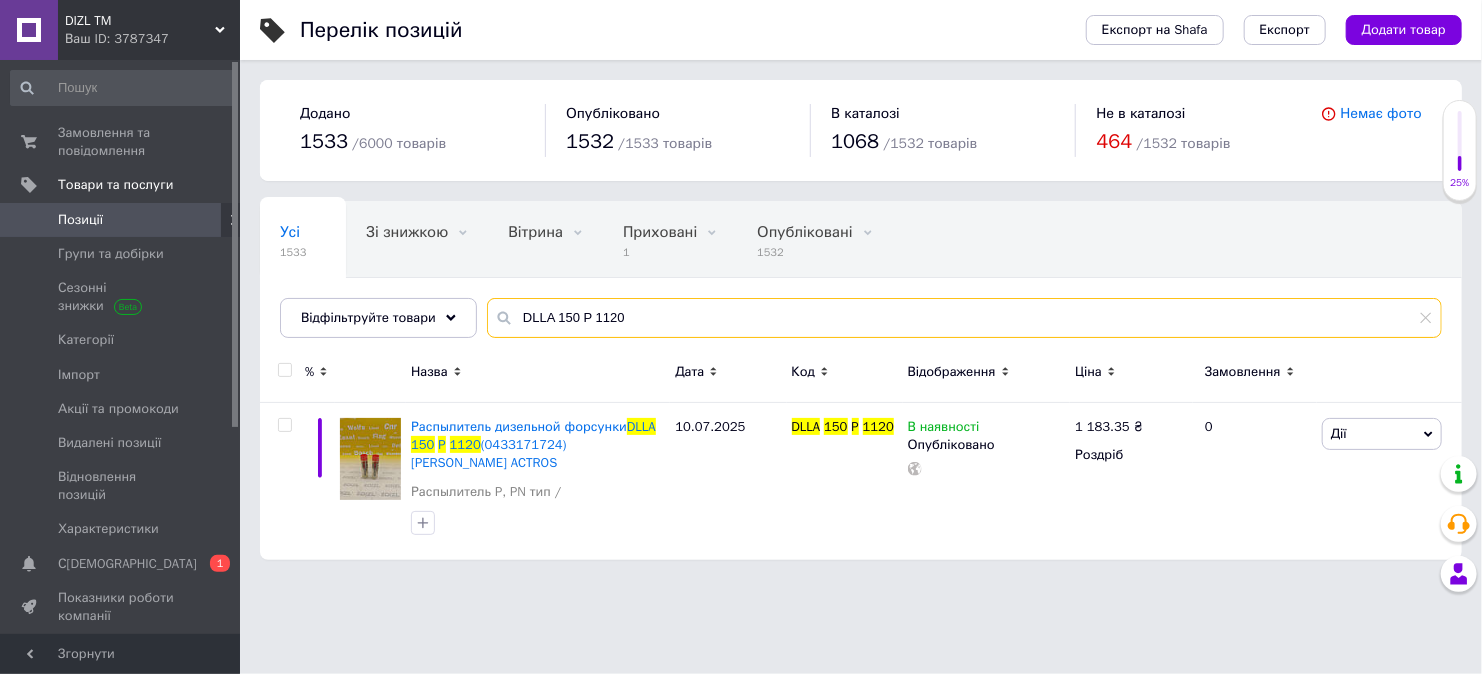 drag, startPoint x: 663, startPoint y: 321, endPoint x: 503, endPoint y: 316, distance: 160.07811 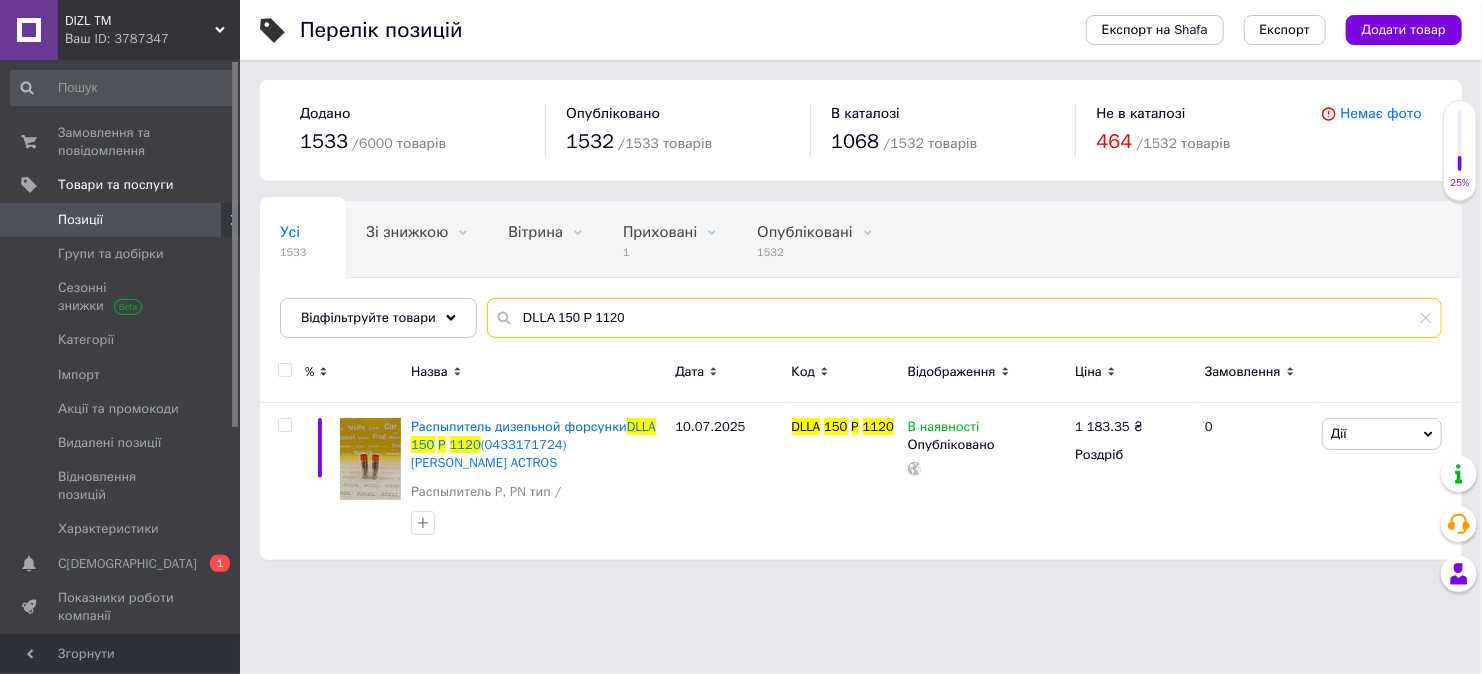 paste on "SLA 154 P 136" 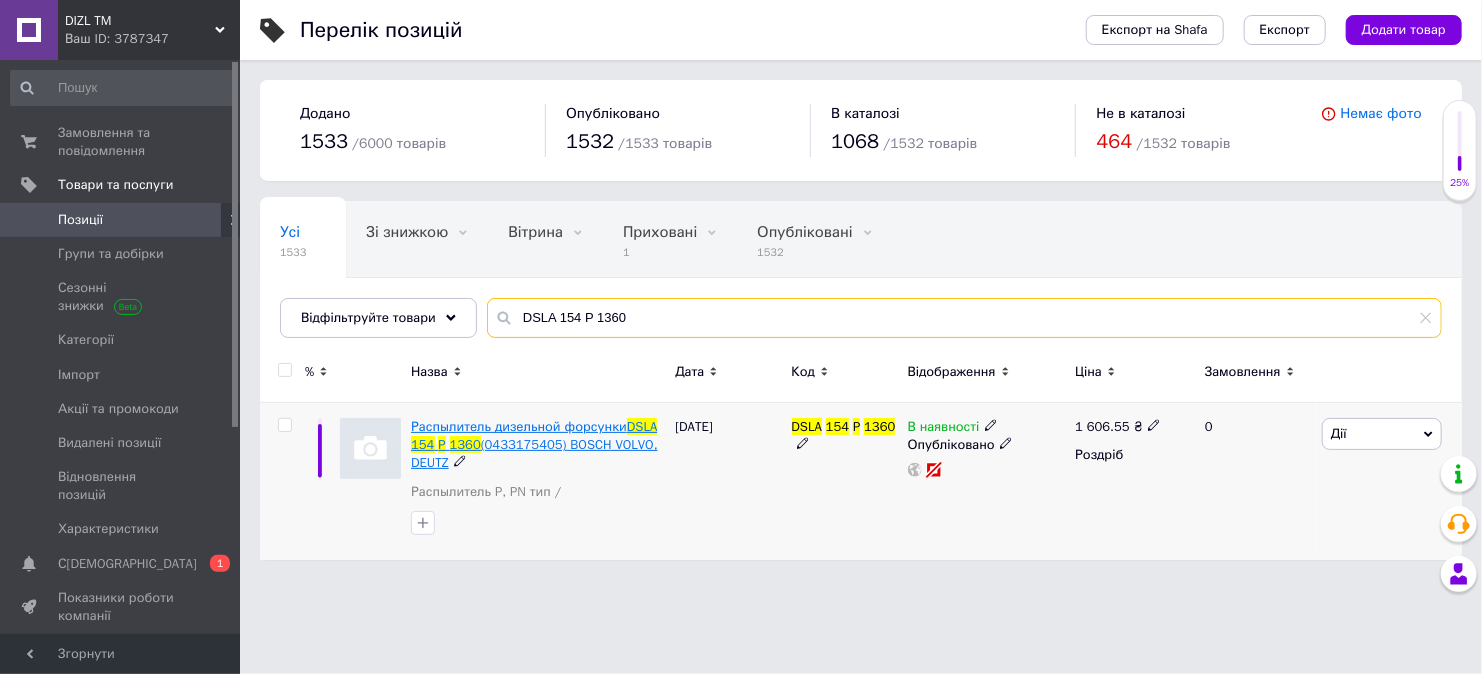 type on "DSLA 154 P 1360" 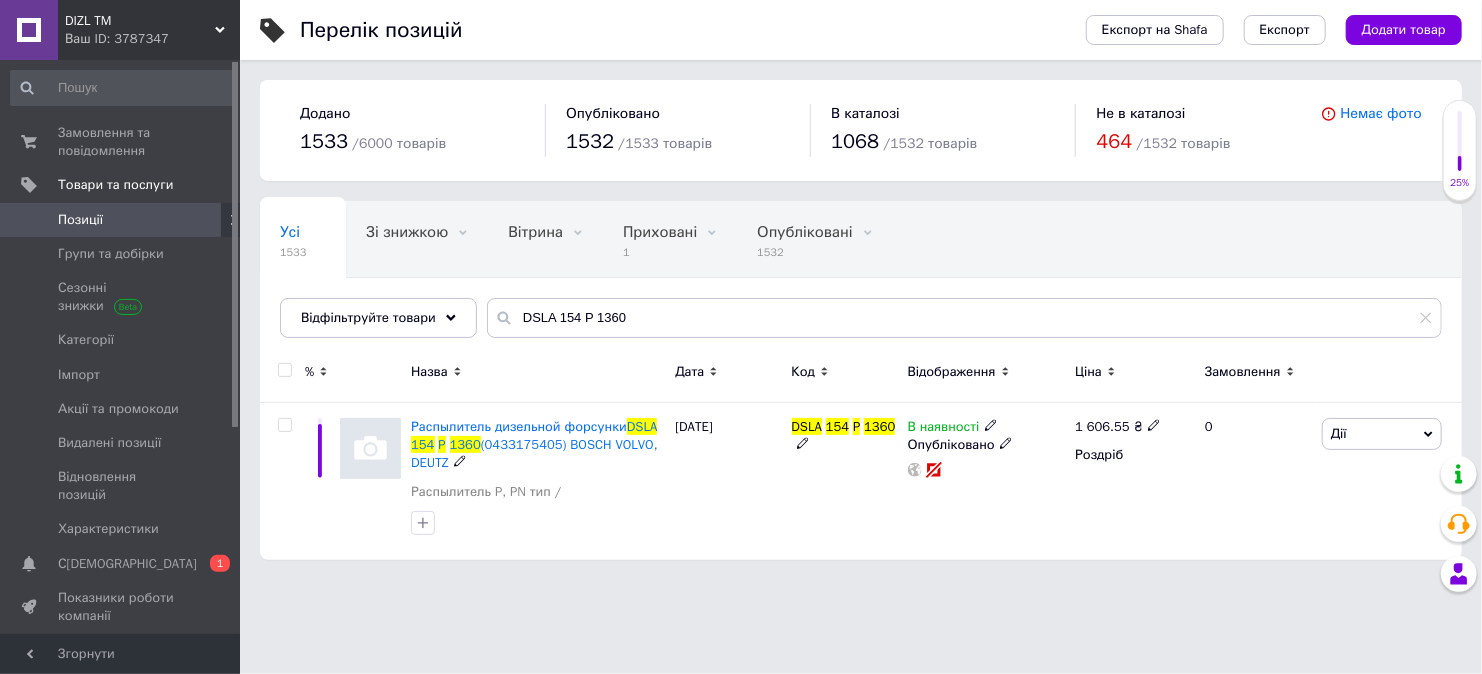 click on "(0433175405) BOSCH VOLVO, DEUTZ" at bounding box center [534, 453] 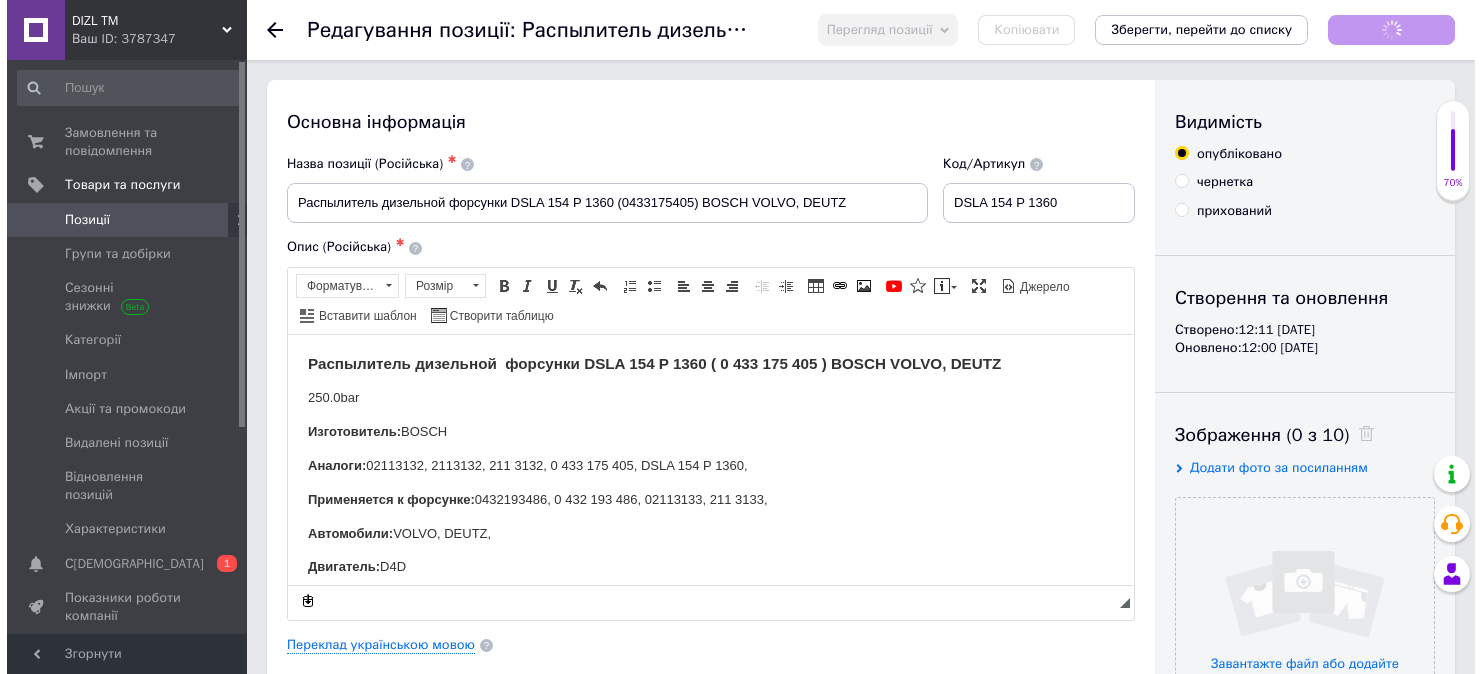 scroll, scrollTop: 0, scrollLeft: 0, axis: both 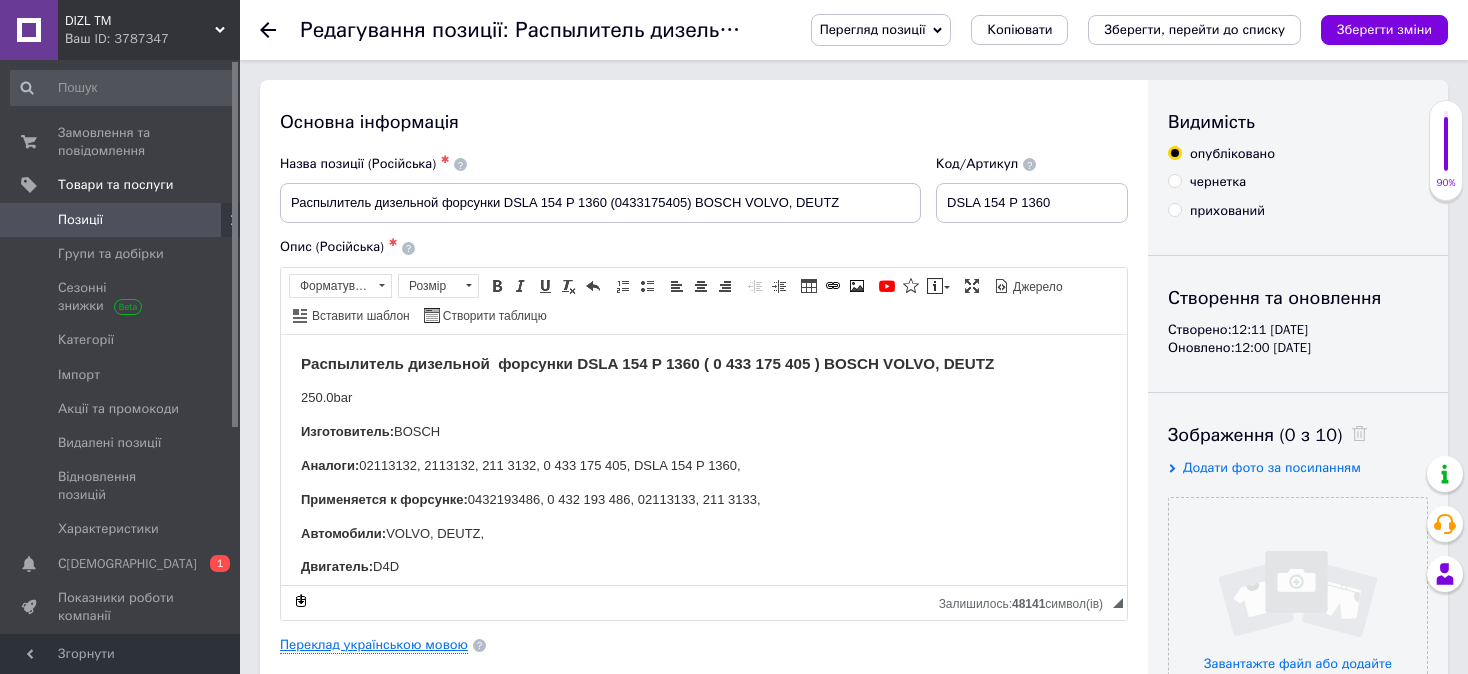 click on "Переклад українською мовою" at bounding box center (374, 645) 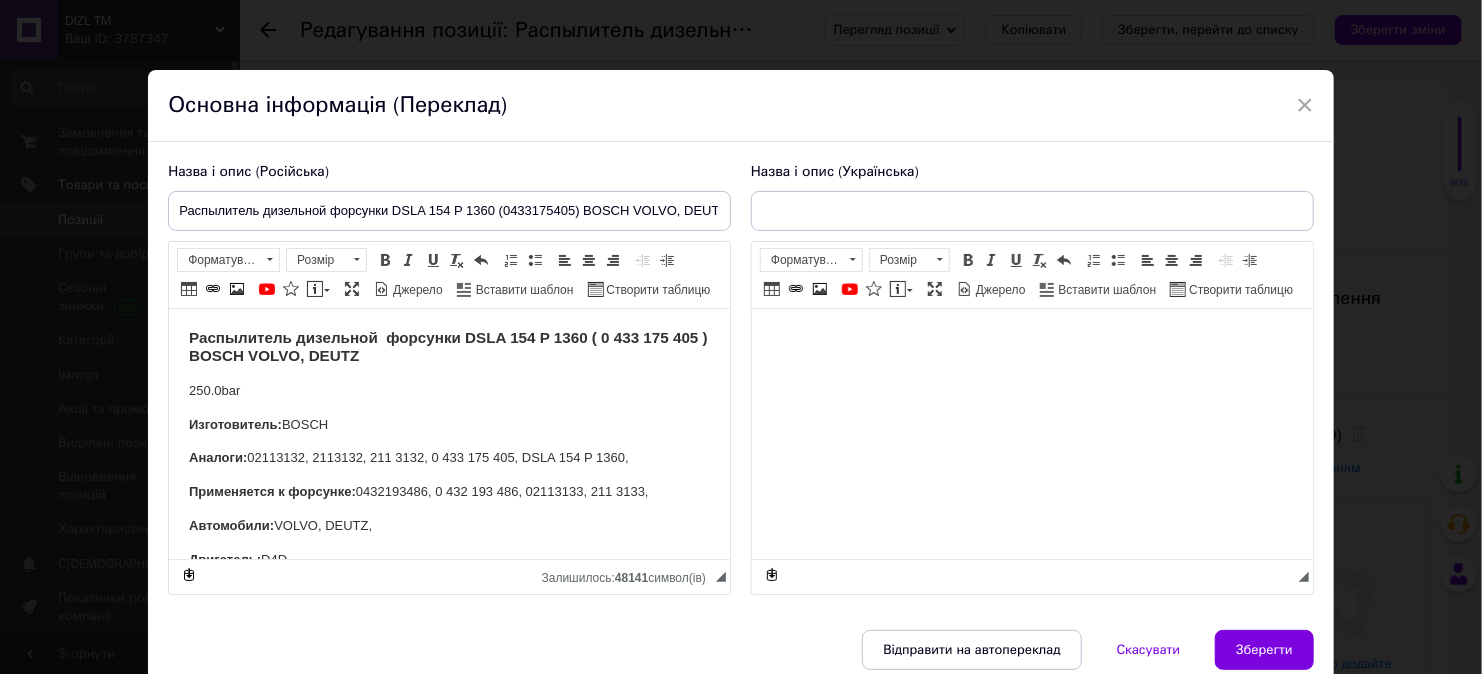 scroll, scrollTop: 0, scrollLeft: 0, axis: both 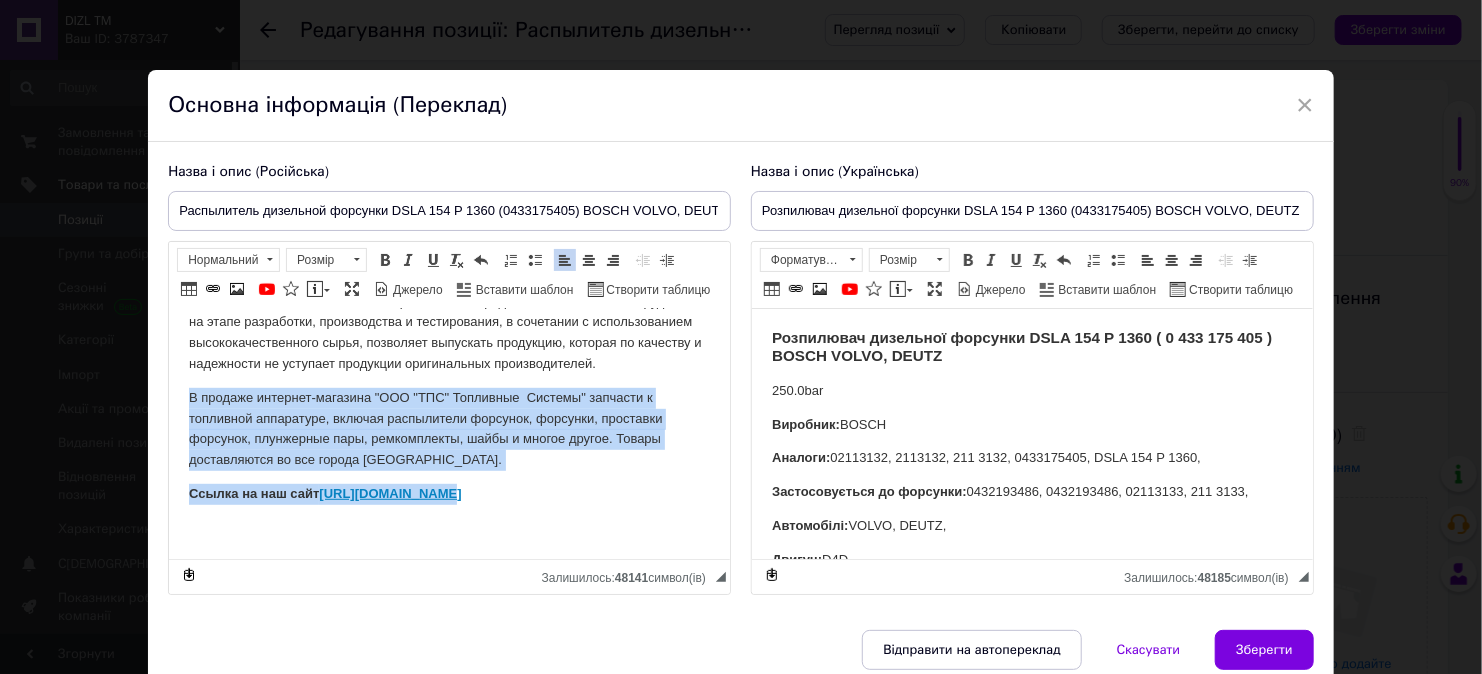 drag, startPoint x: 188, startPoint y: 390, endPoint x: 481, endPoint y: 487, distance: 308.63895 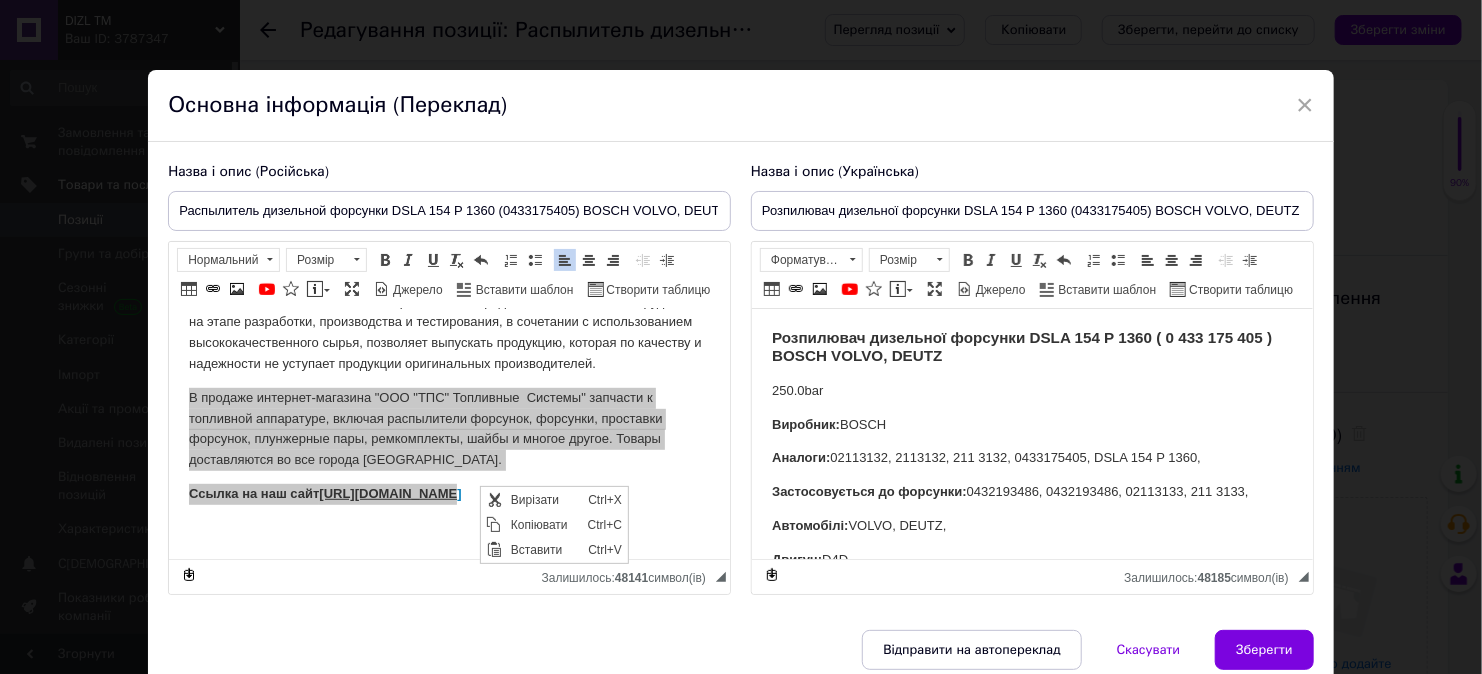 scroll, scrollTop: 0, scrollLeft: 0, axis: both 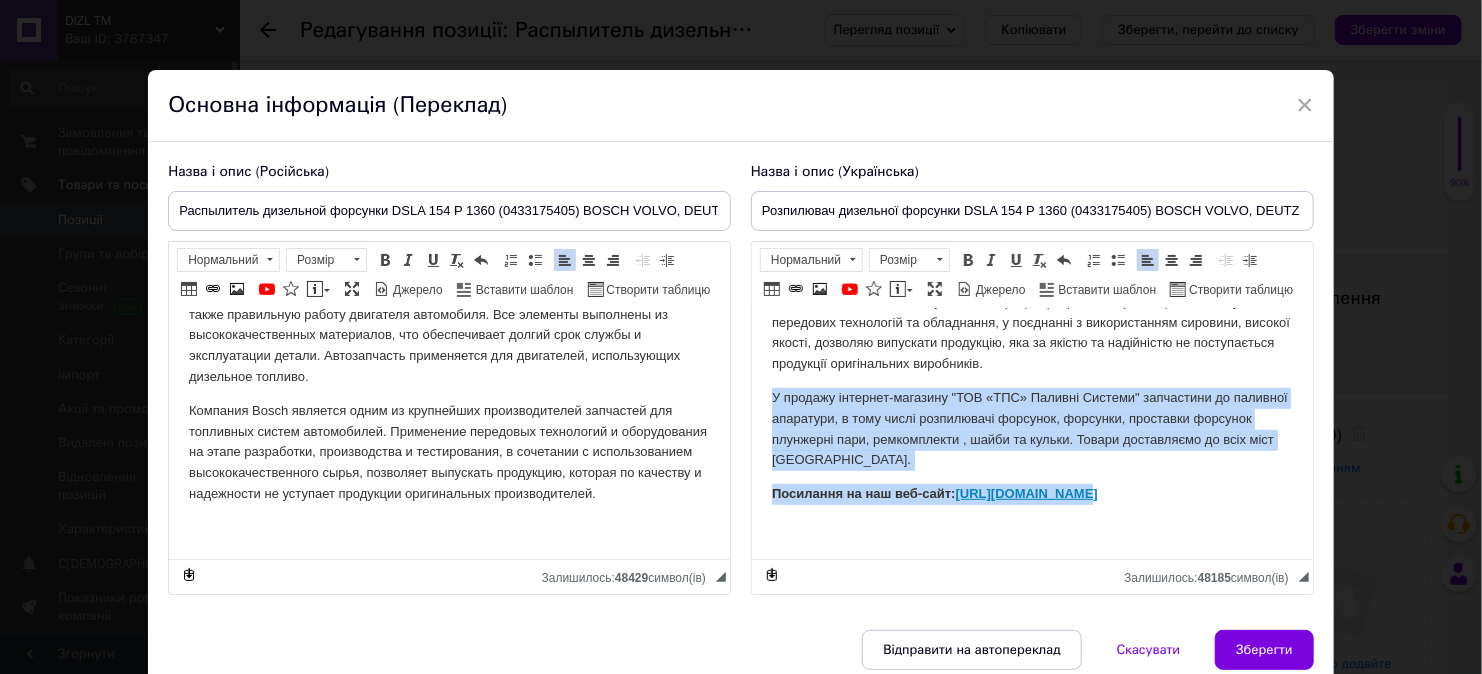 drag, startPoint x: 764, startPoint y: 395, endPoint x: 1098, endPoint y: 487, distance: 346.43903 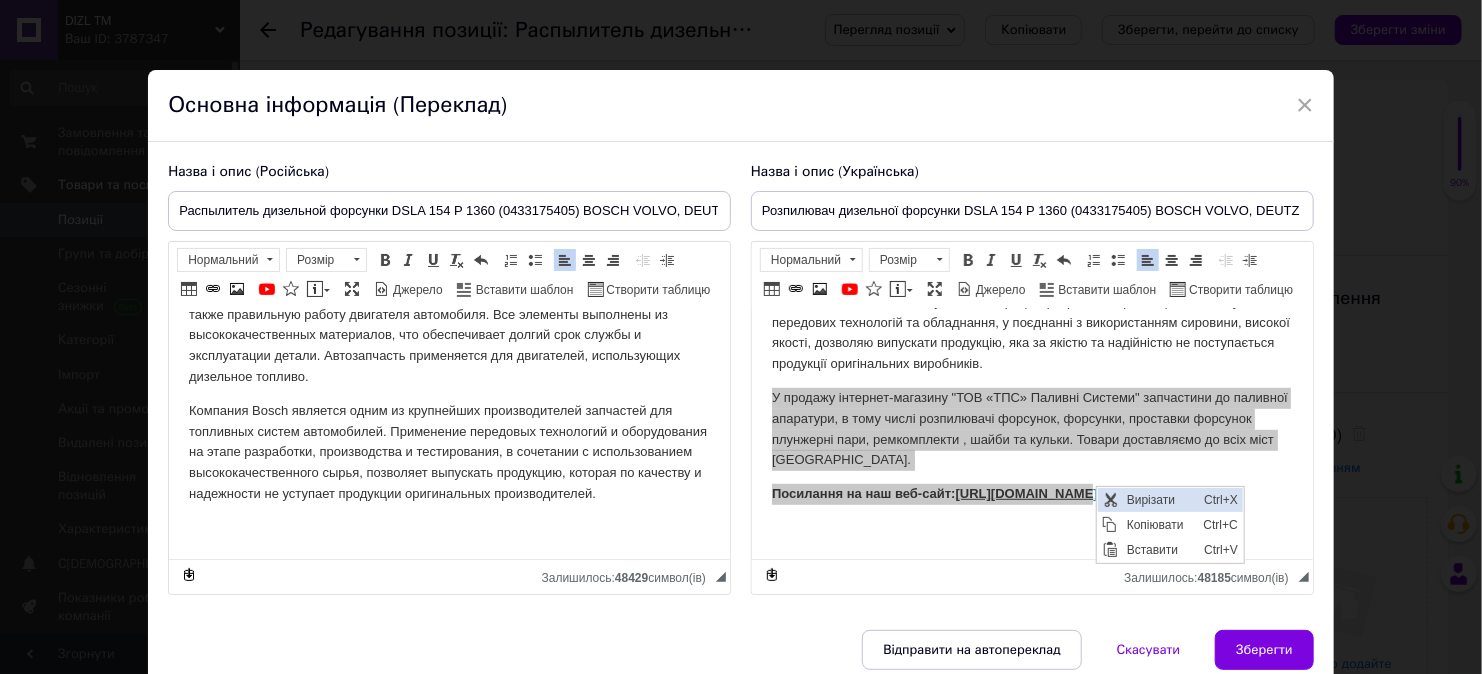 click on "Вирізати" at bounding box center (1159, 499) 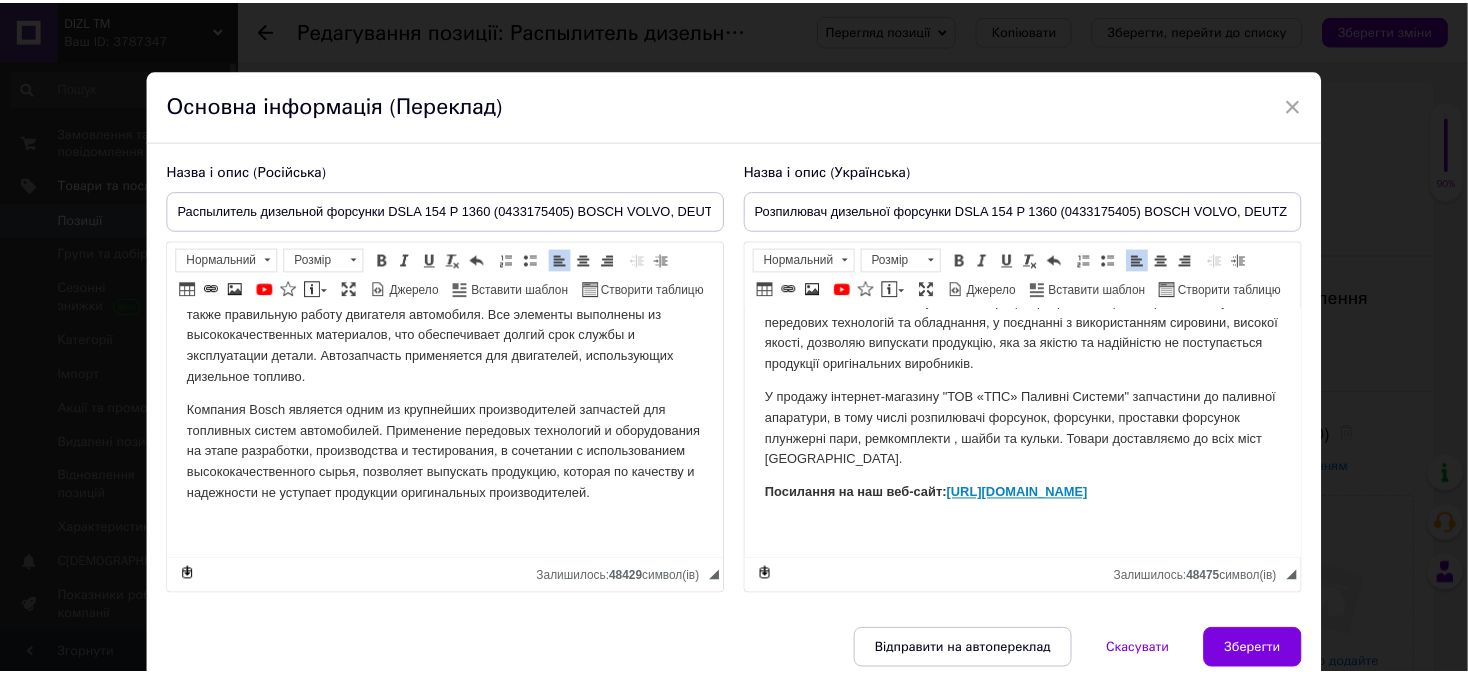 scroll, scrollTop: 478, scrollLeft: 0, axis: vertical 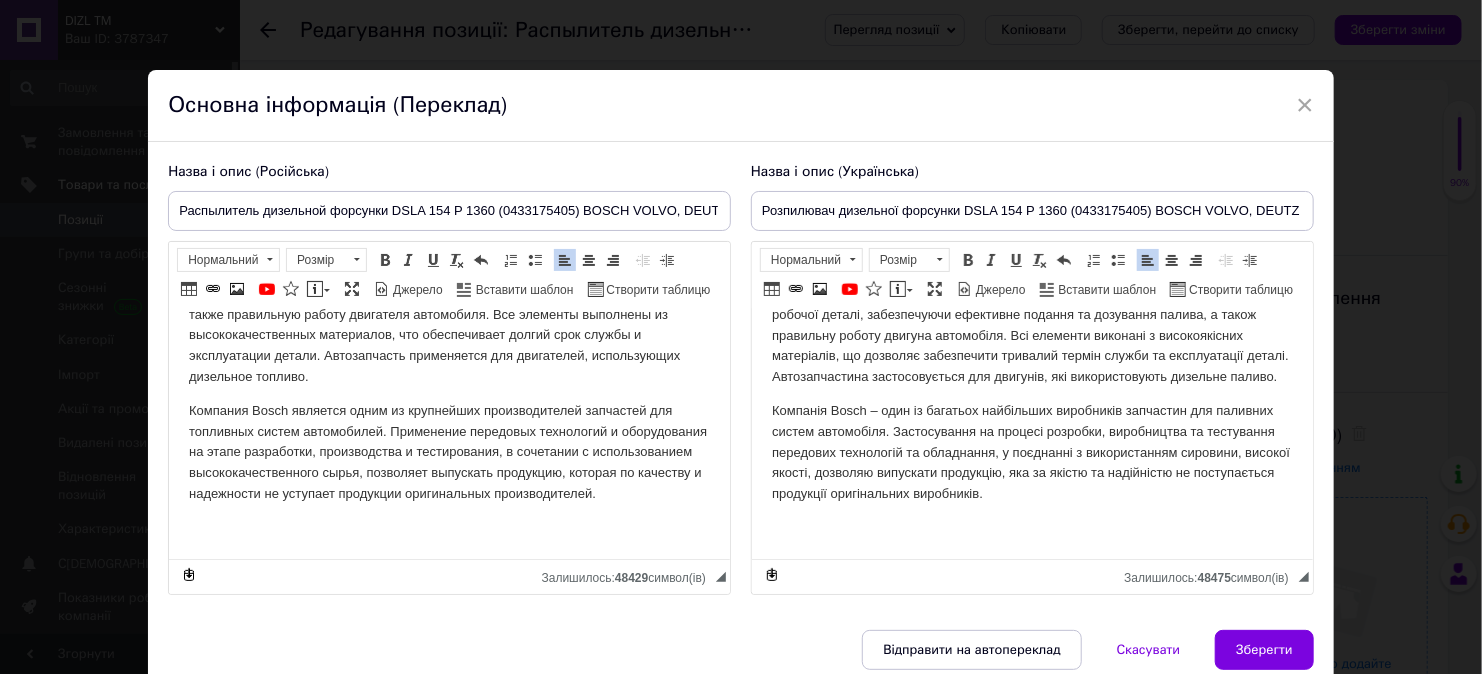 click on "Зберегти" at bounding box center [1264, 650] 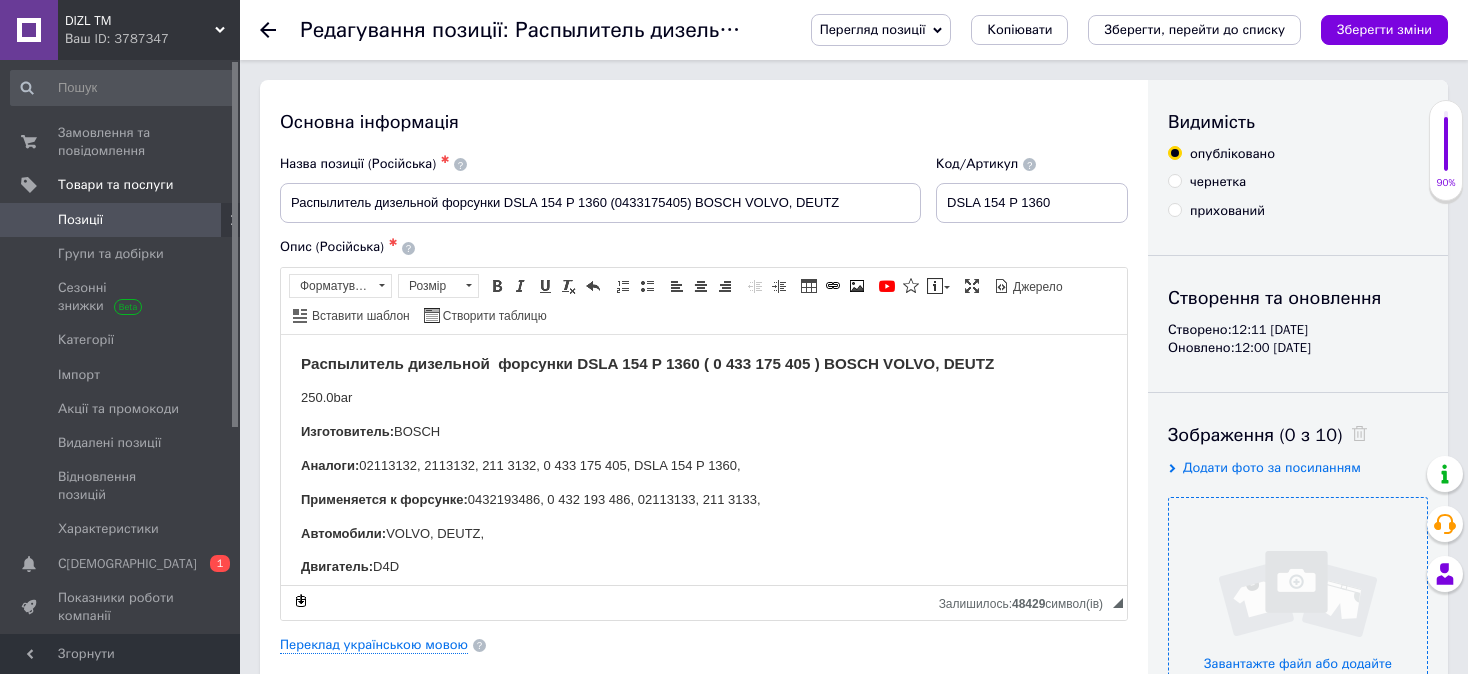 click at bounding box center (1298, 627) 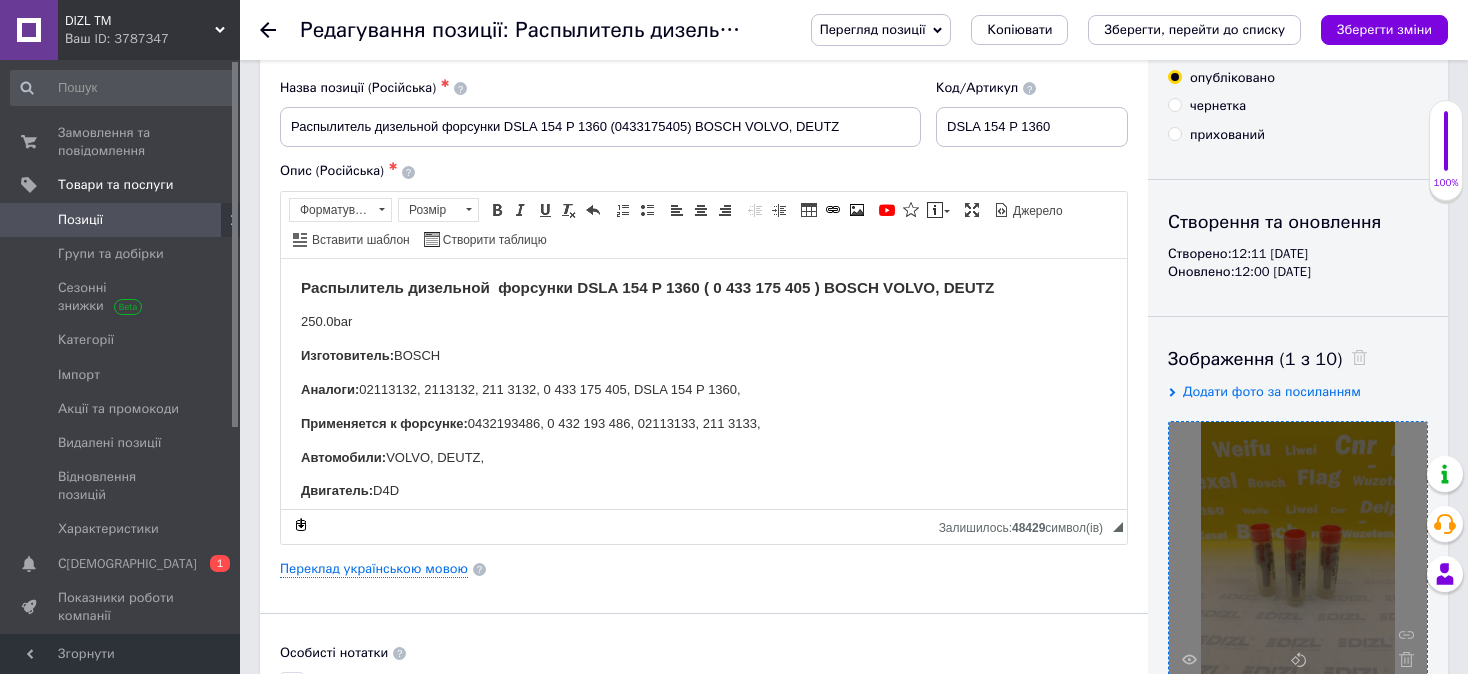 scroll, scrollTop: 300, scrollLeft: 0, axis: vertical 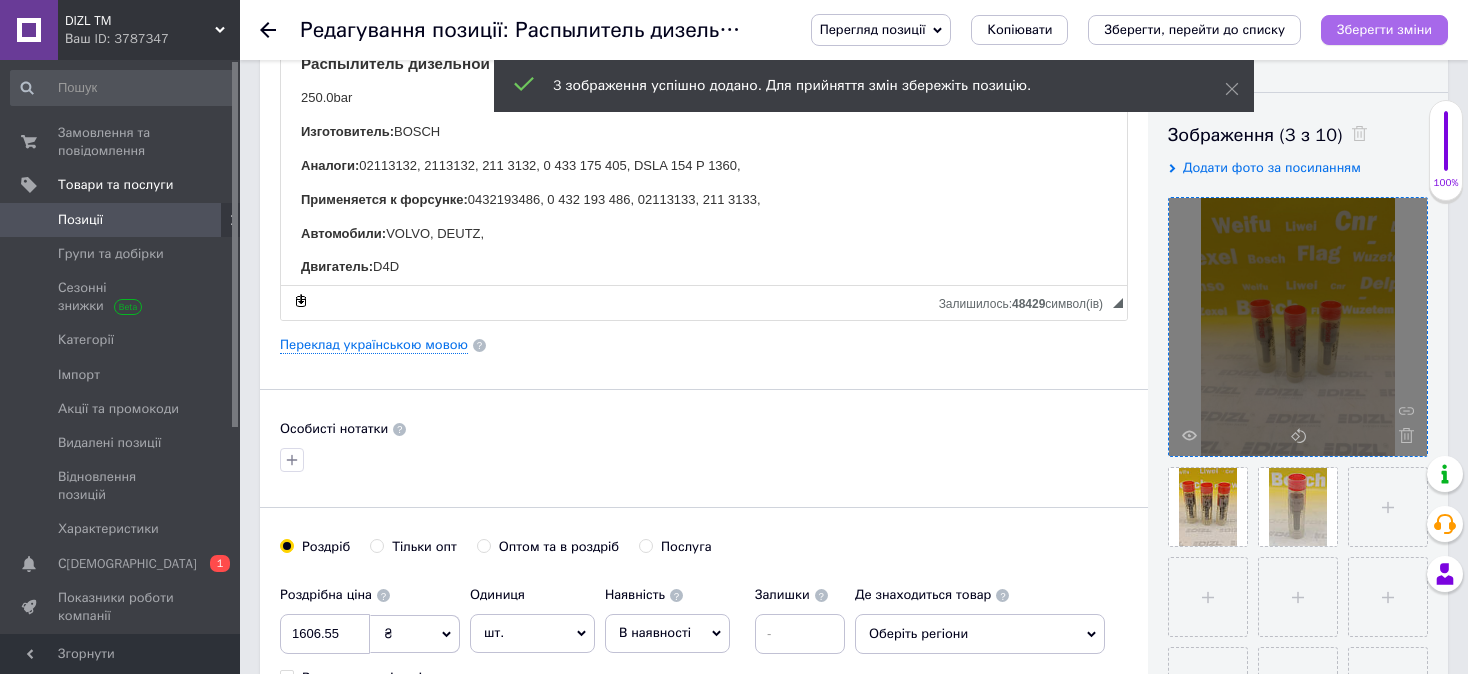 click on "Зберегти зміни" at bounding box center [1384, 29] 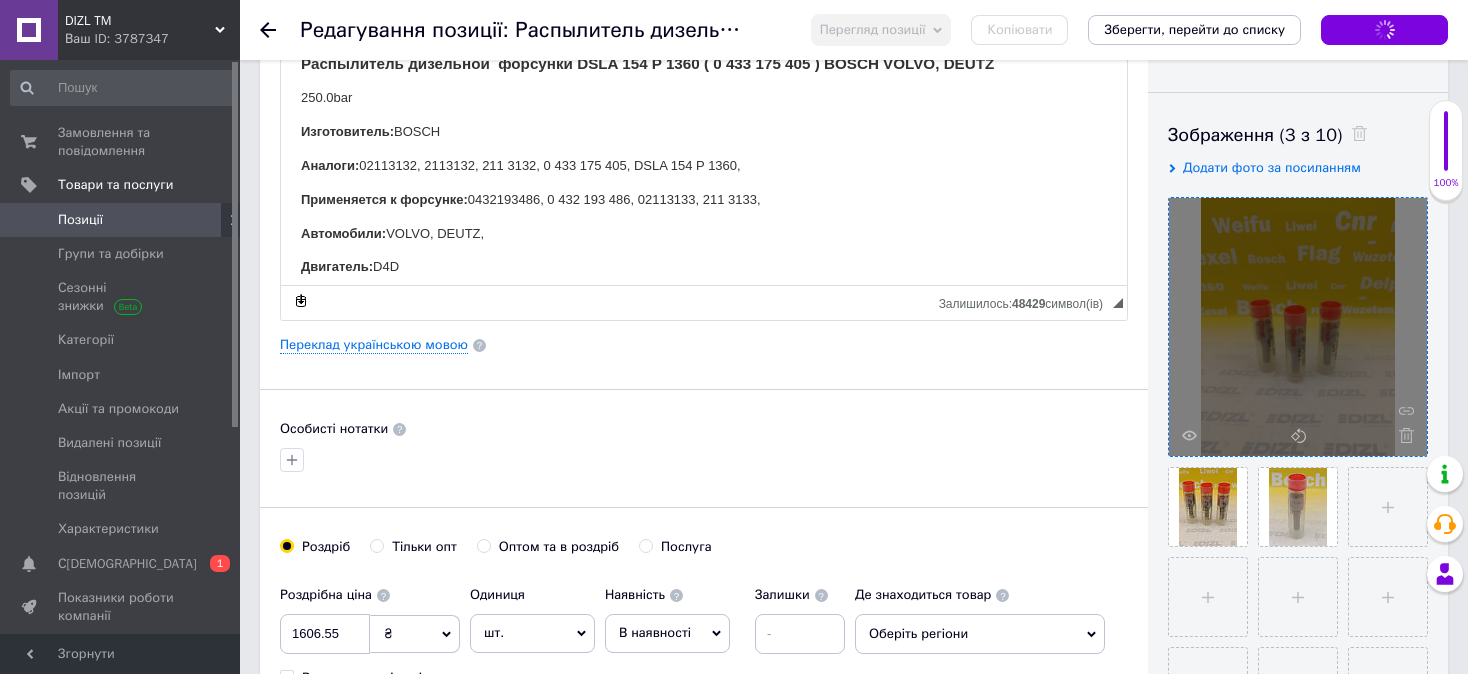 checkbox on "true" 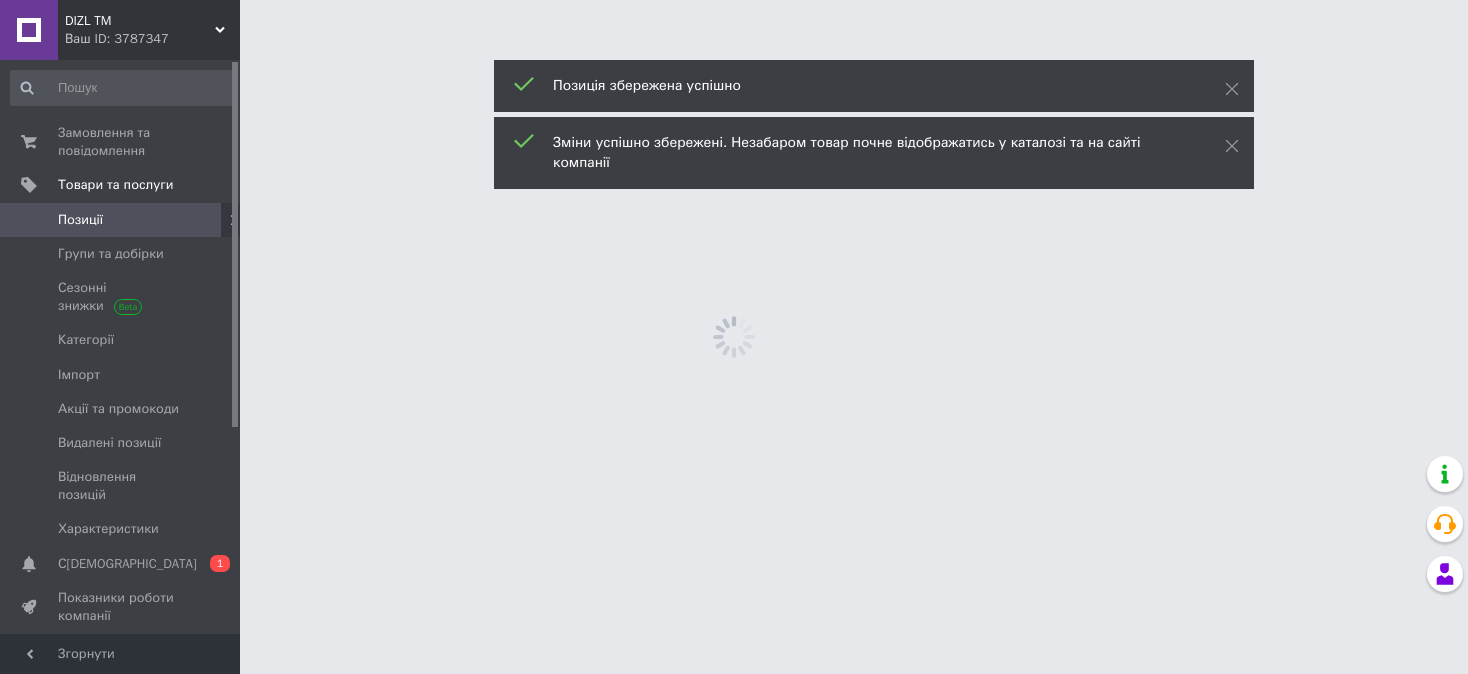 scroll, scrollTop: 0, scrollLeft: 0, axis: both 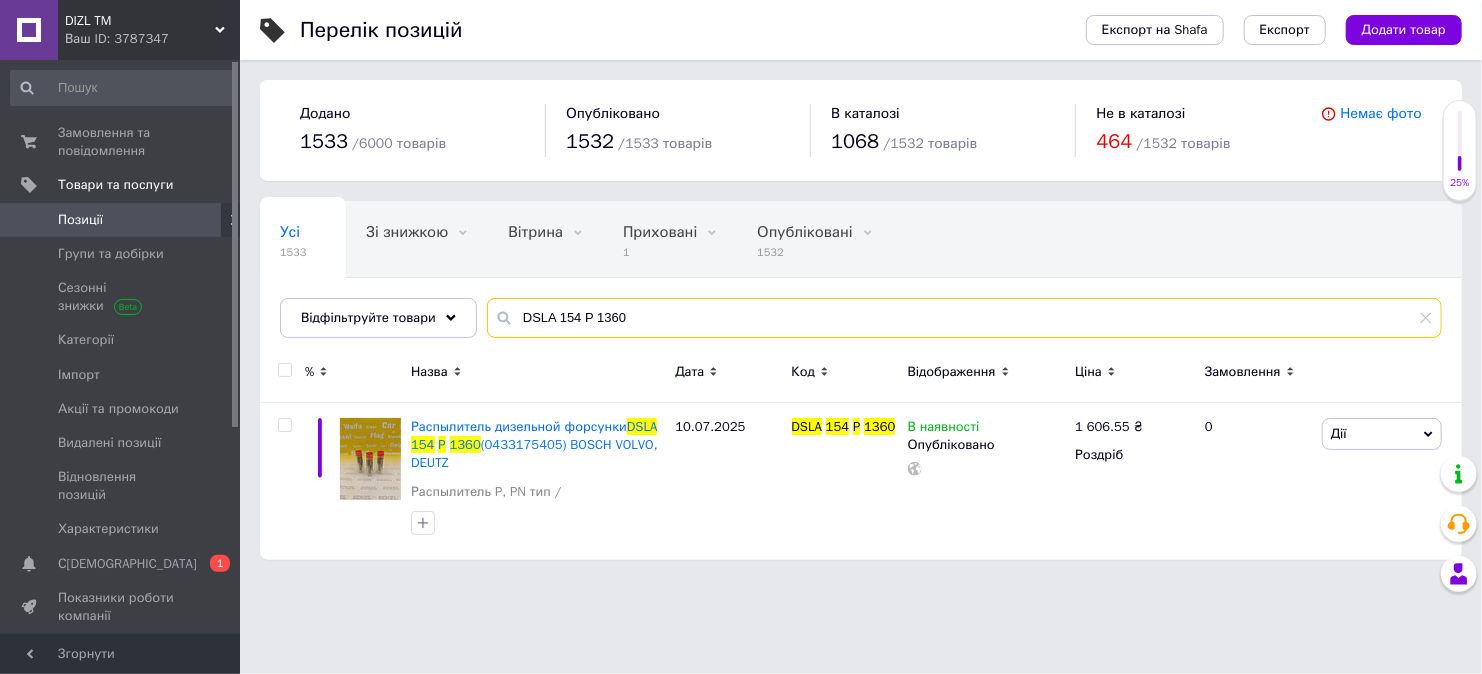 drag, startPoint x: 654, startPoint y: 316, endPoint x: 511, endPoint y: 316, distance: 143 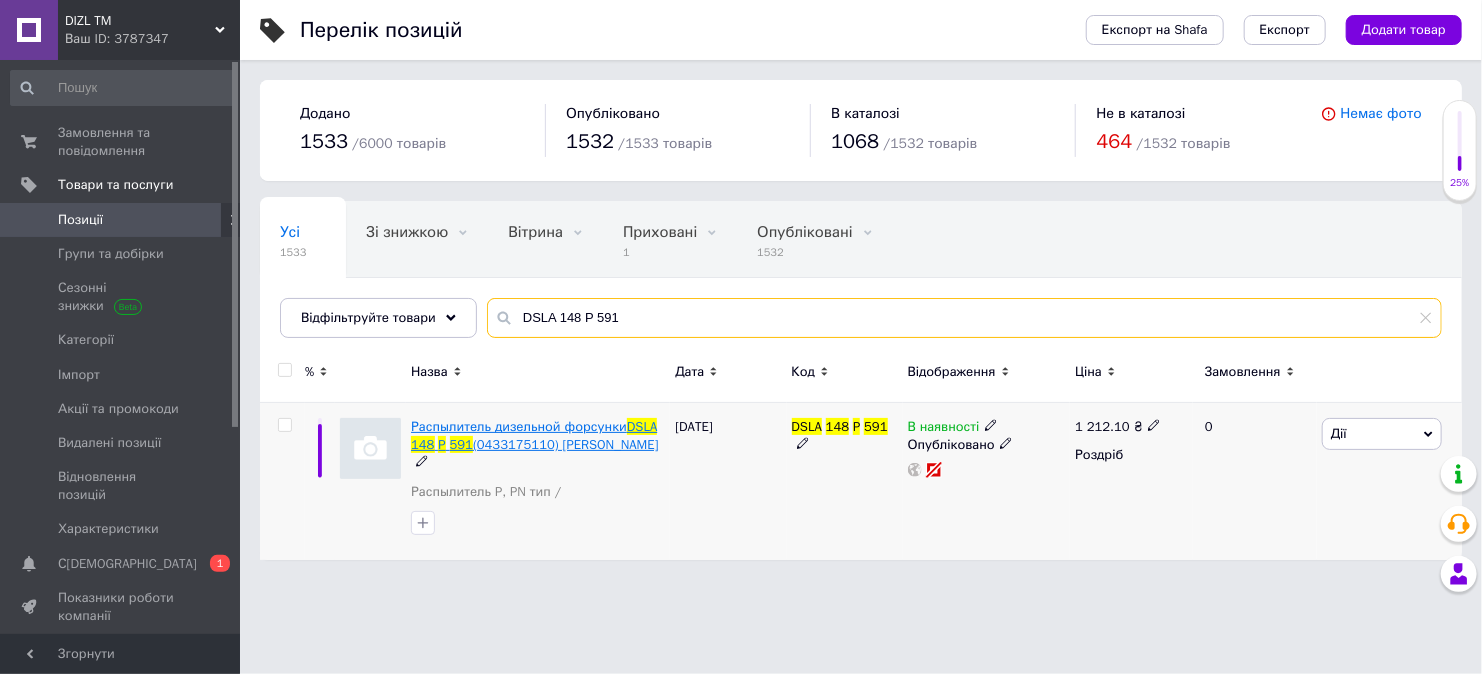 type on "DSLA 148 P 591" 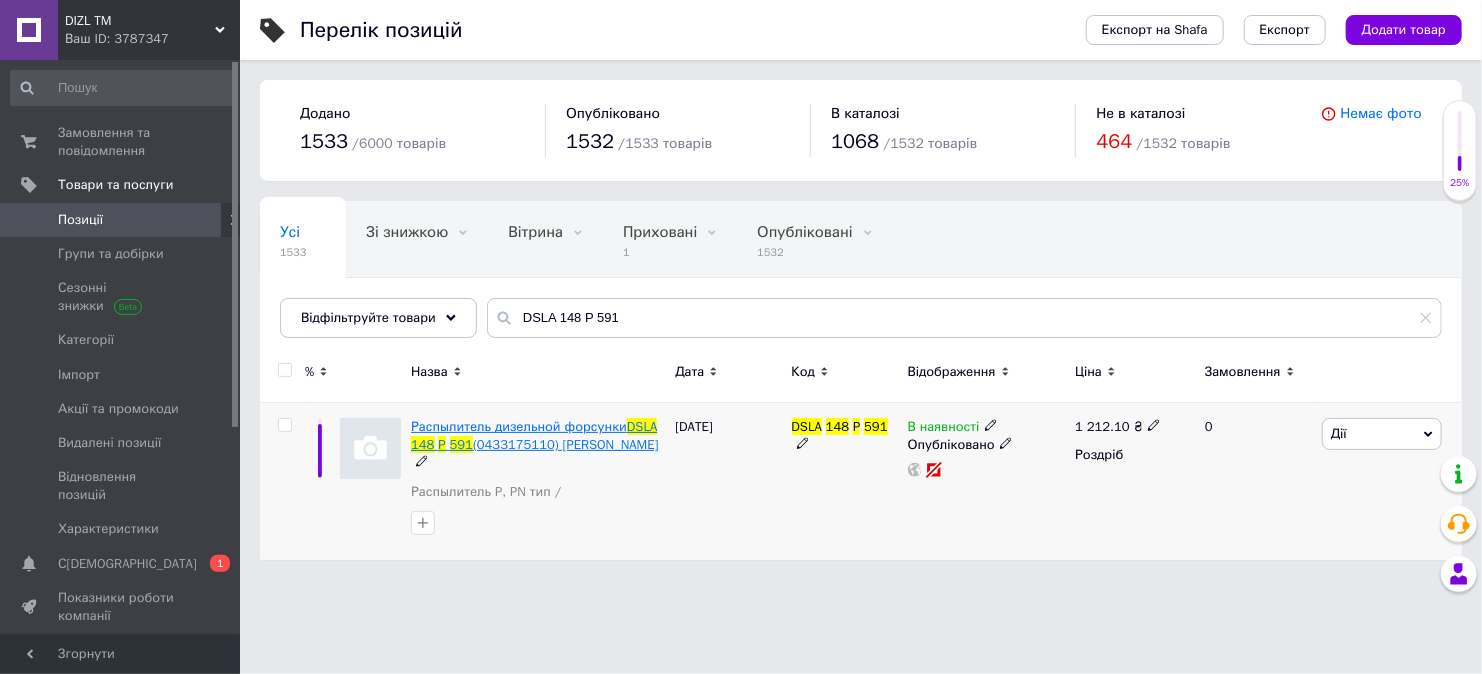 click on "(0433175110) [PERSON_NAME]" at bounding box center (566, 444) 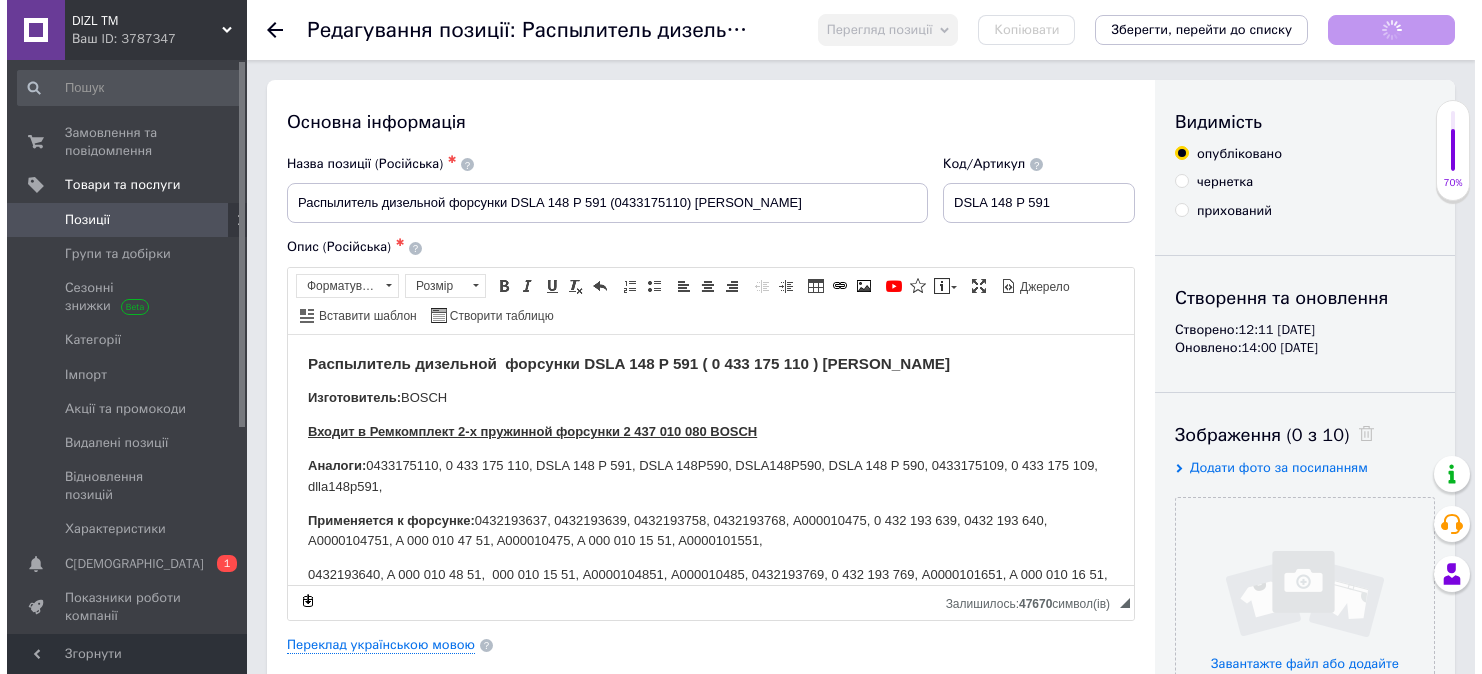 scroll, scrollTop: 0, scrollLeft: 0, axis: both 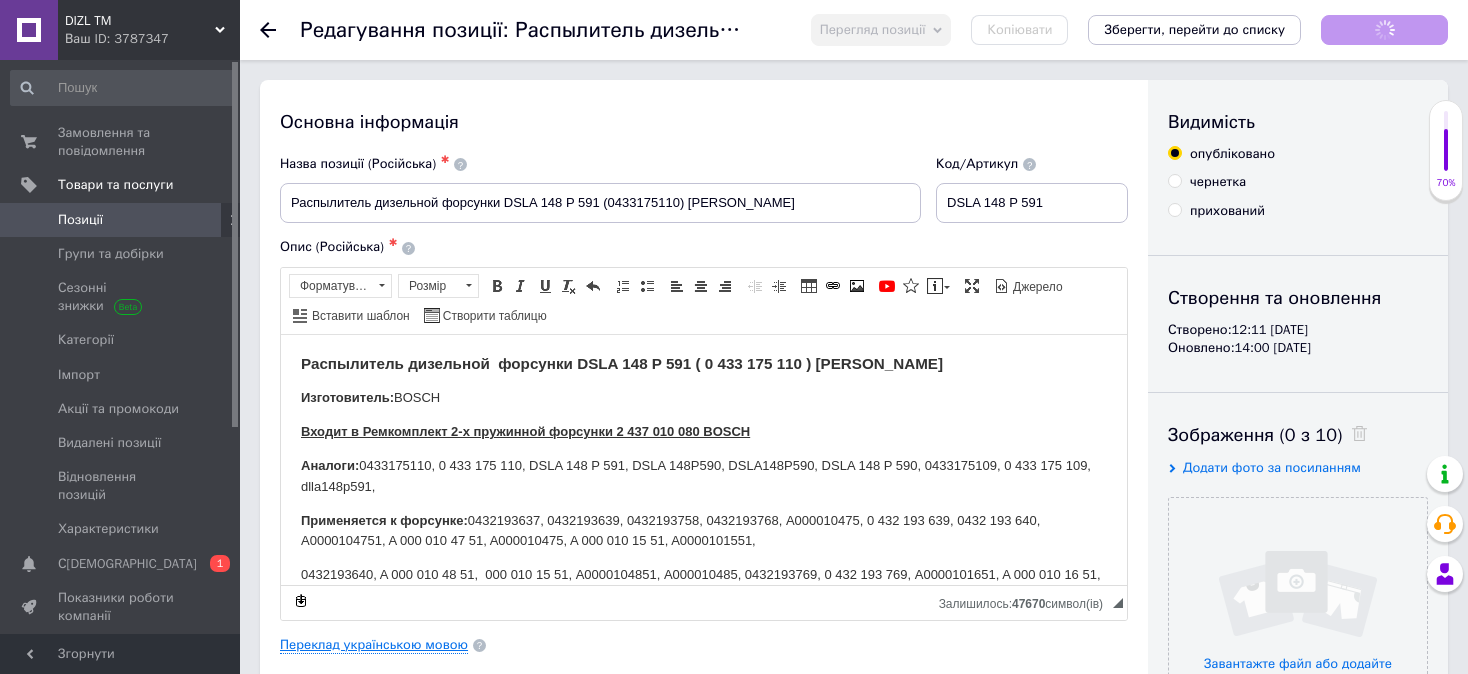 click on "Переклад українською мовою" at bounding box center [374, 645] 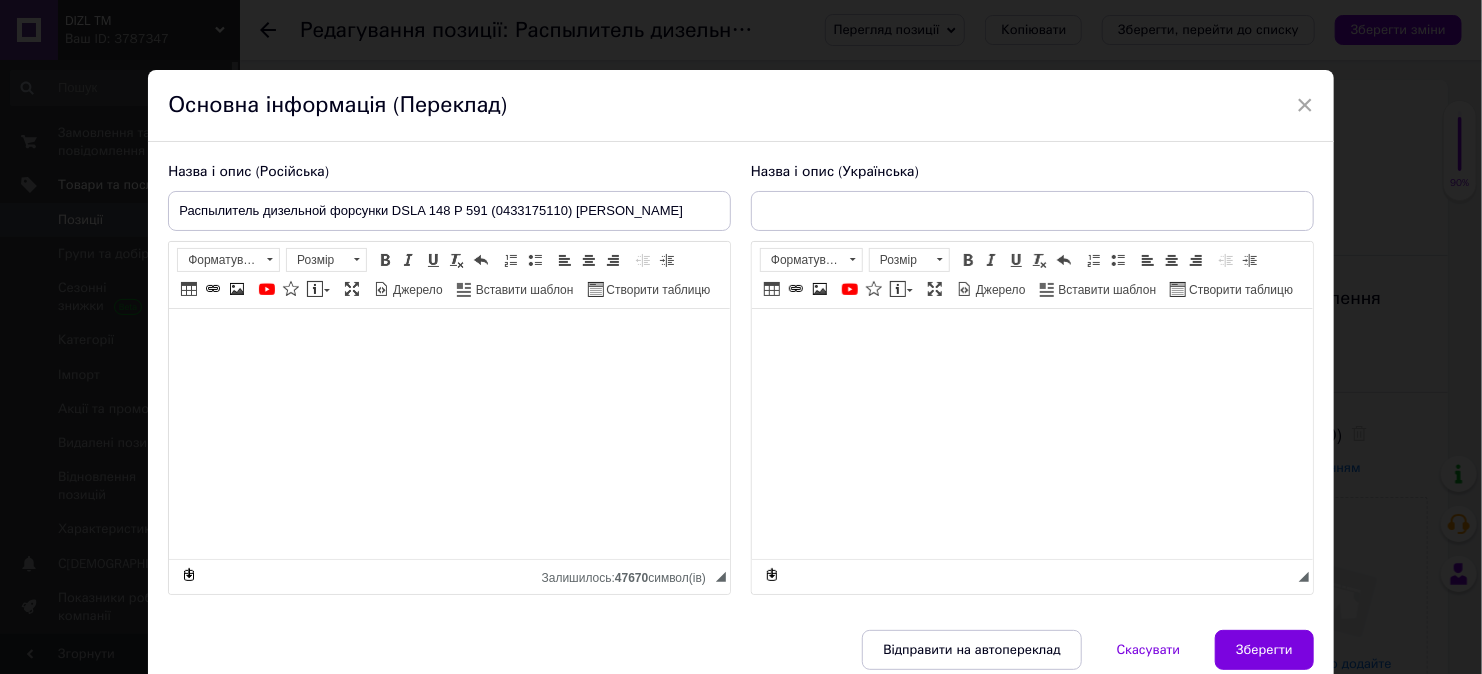 checkbox on "true" 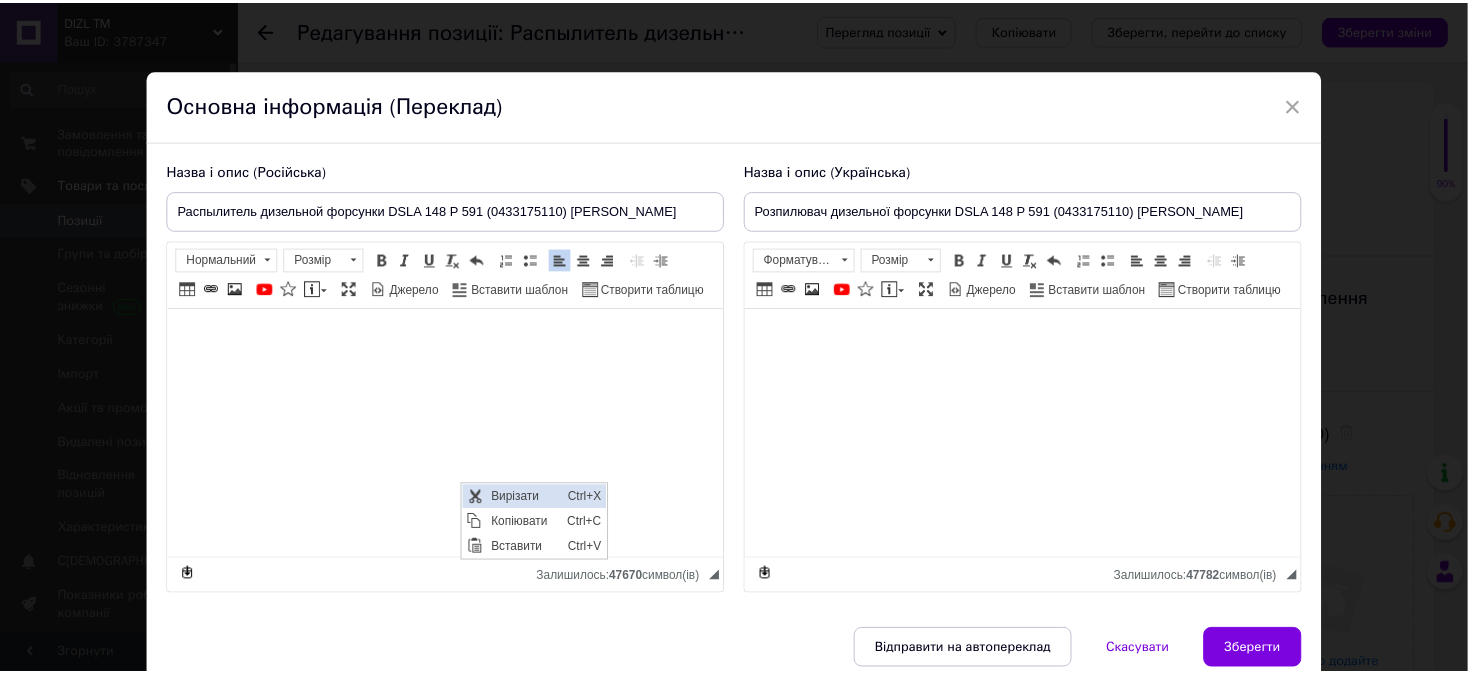 scroll, scrollTop: 0, scrollLeft: 0, axis: both 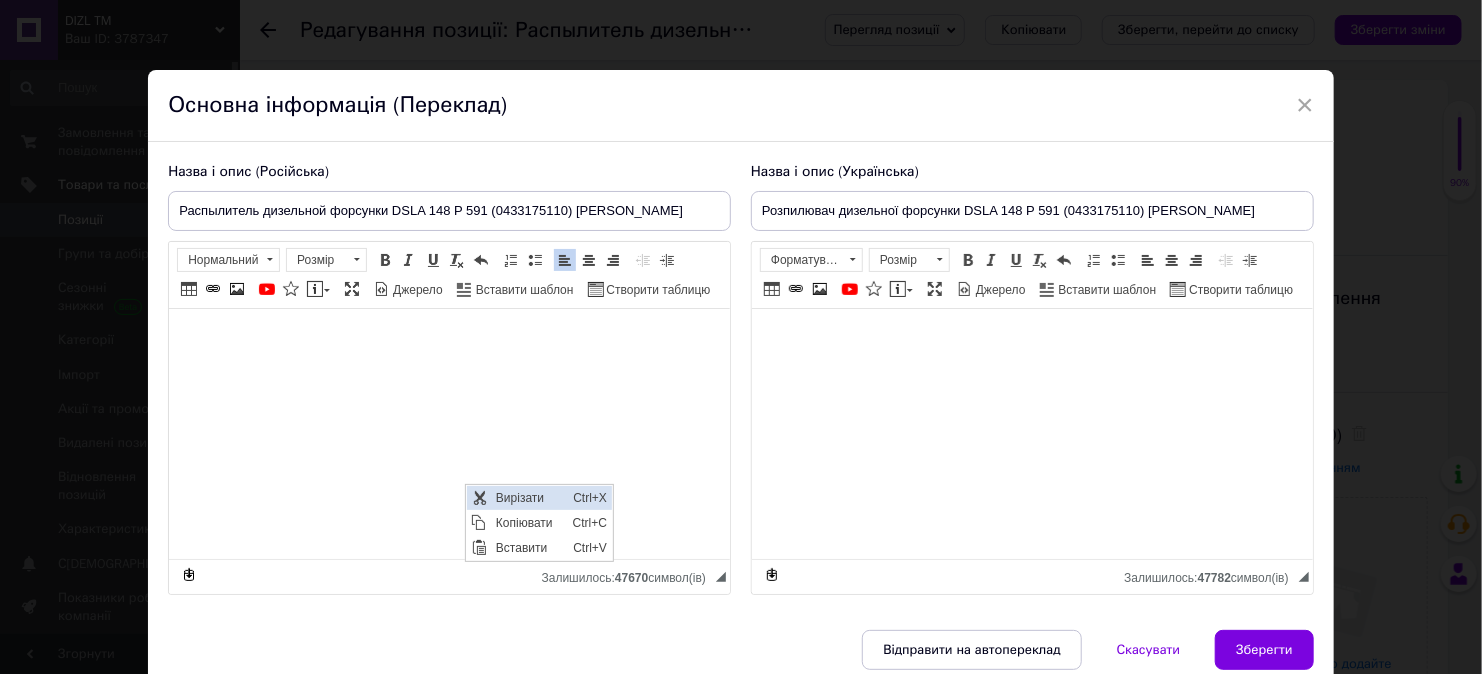 click on "Вирізати" at bounding box center [529, 497] 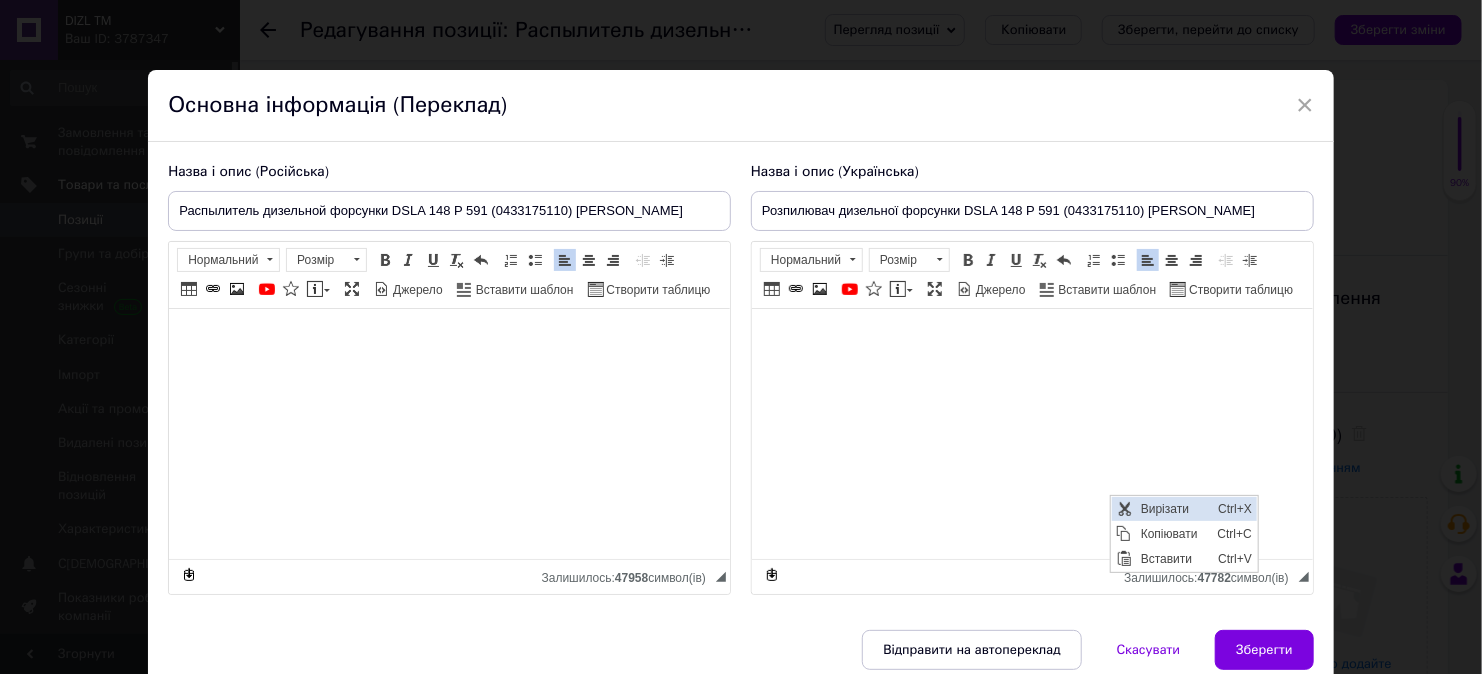 click on "Вирізати" at bounding box center (1173, 508) 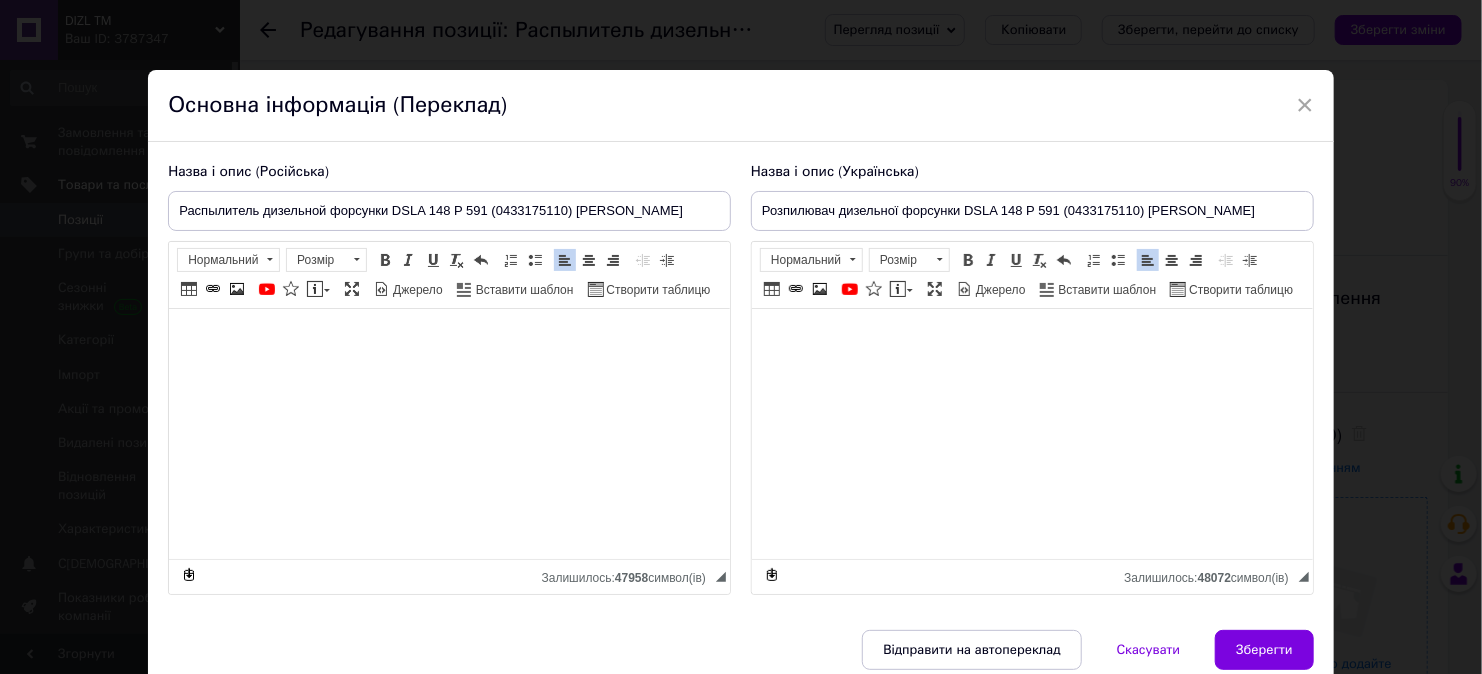 click on "Зберегти" at bounding box center [1264, 650] 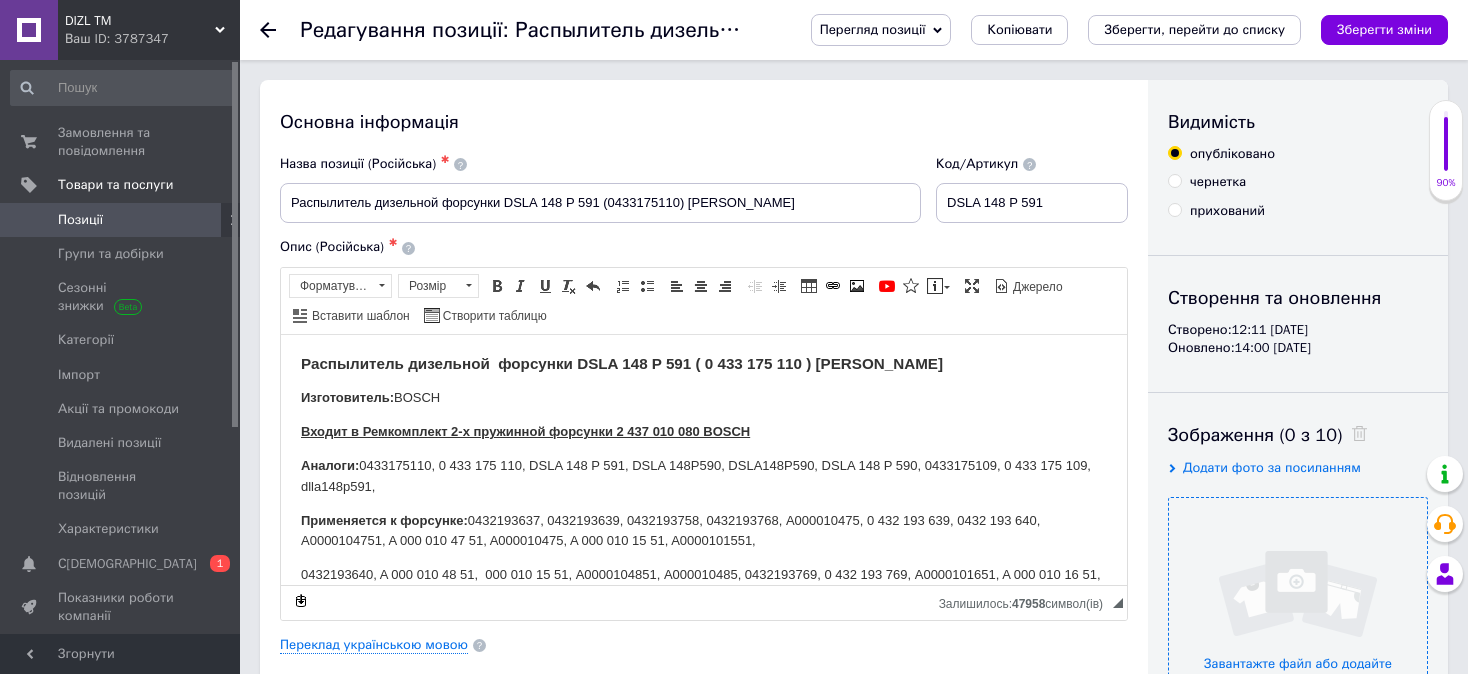 click at bounding box center (1298, 627) 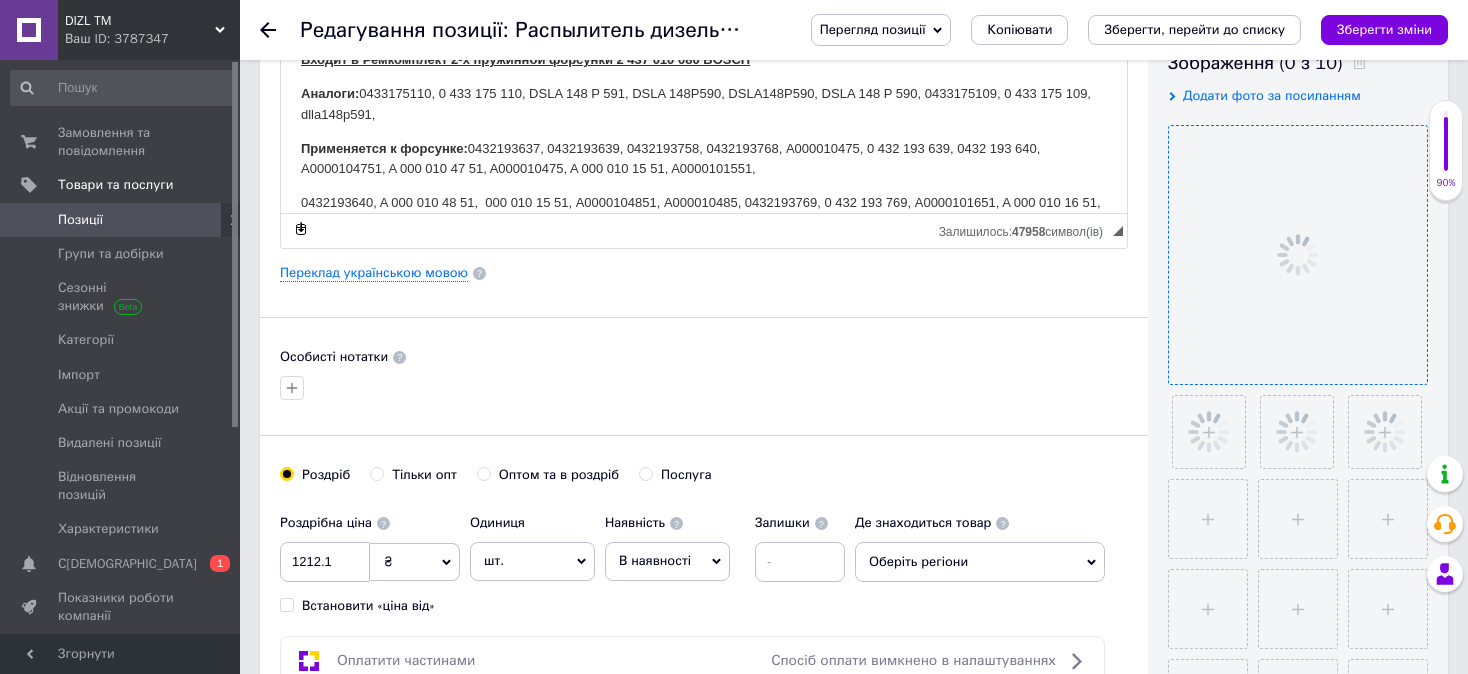 scroll, scrollTop: 400, scrollLeft: 0, axis: vertical 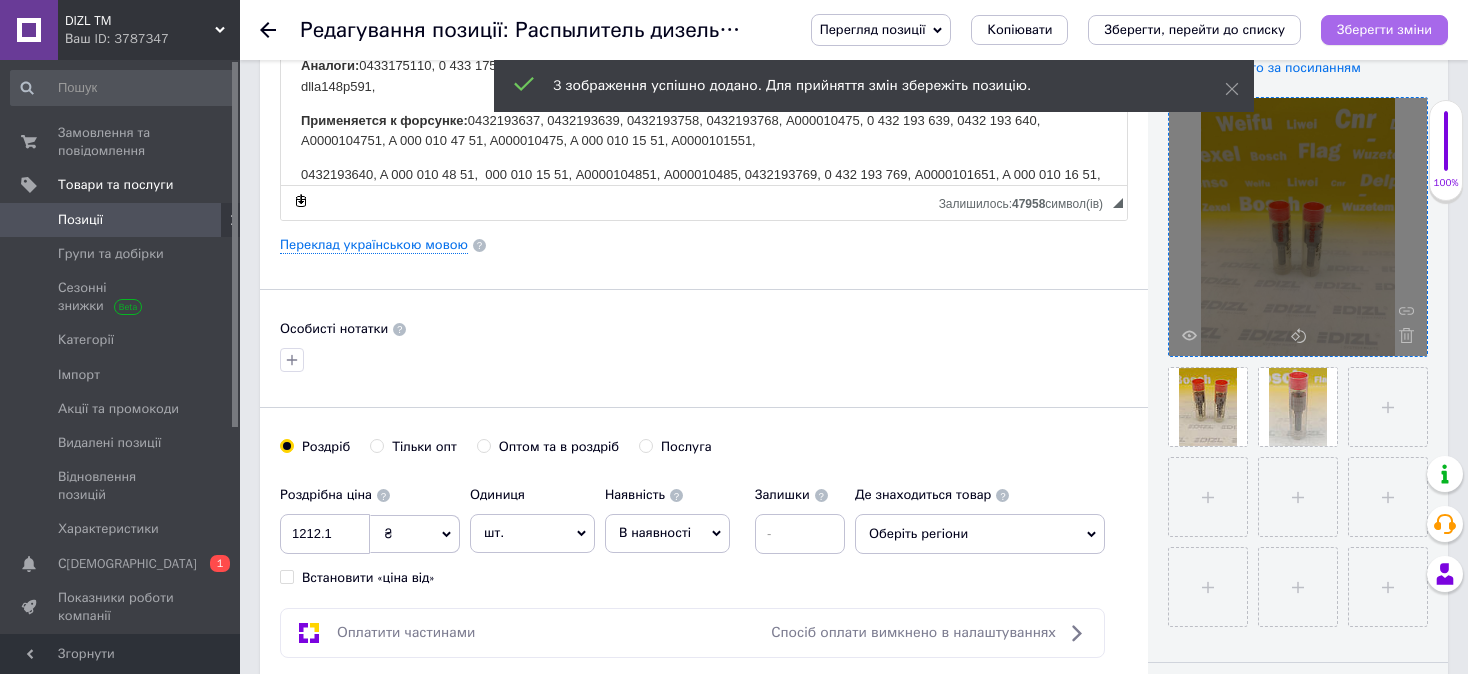 click on "Зберегти зміни" at bounding box center (1384, 29) 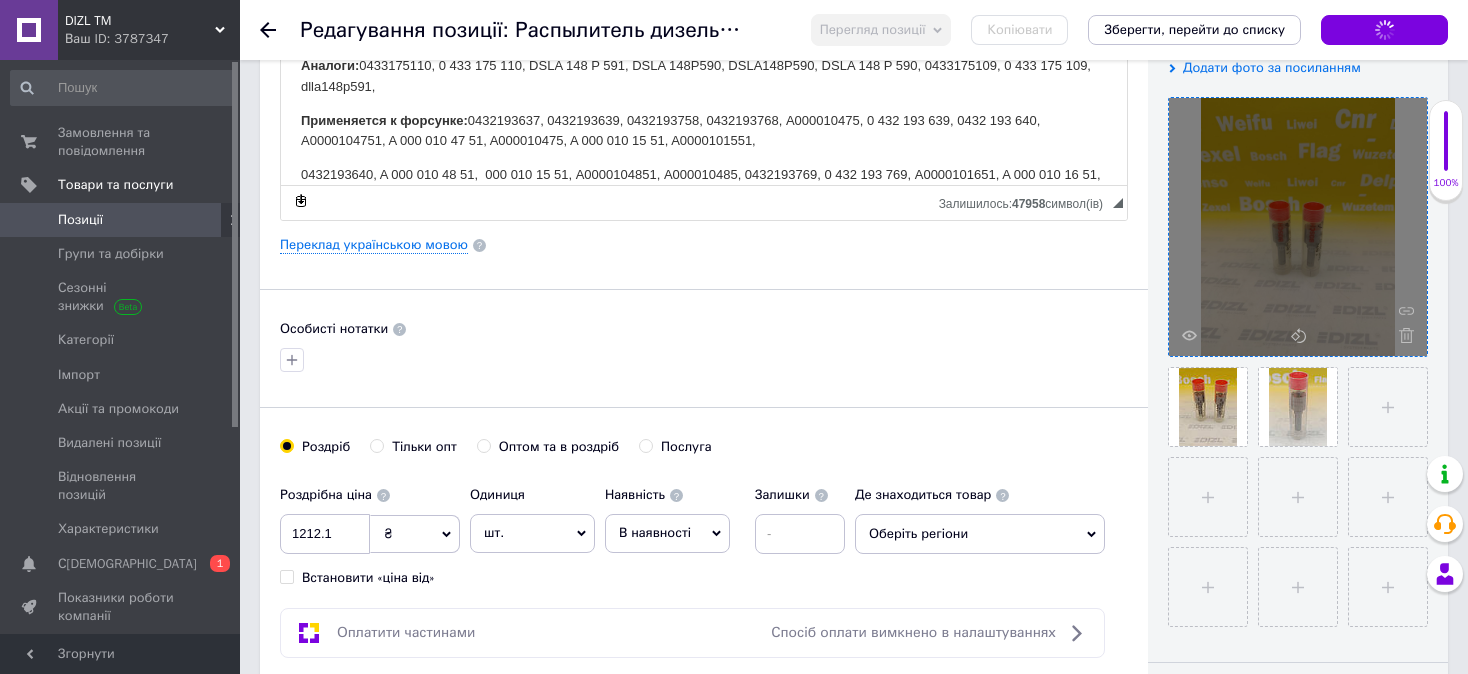 checkbox on "true" 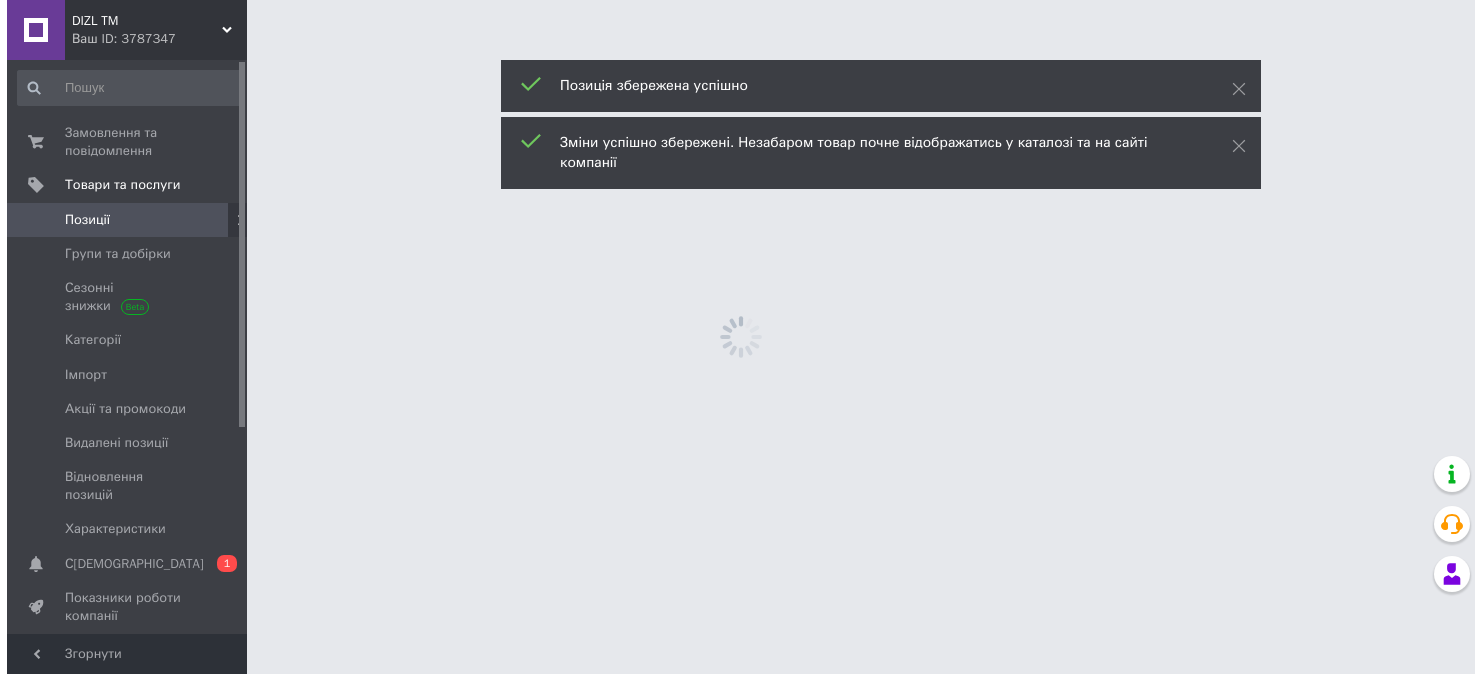 scroll, scrollTop: 0, scrollLeft: 0, axis: both 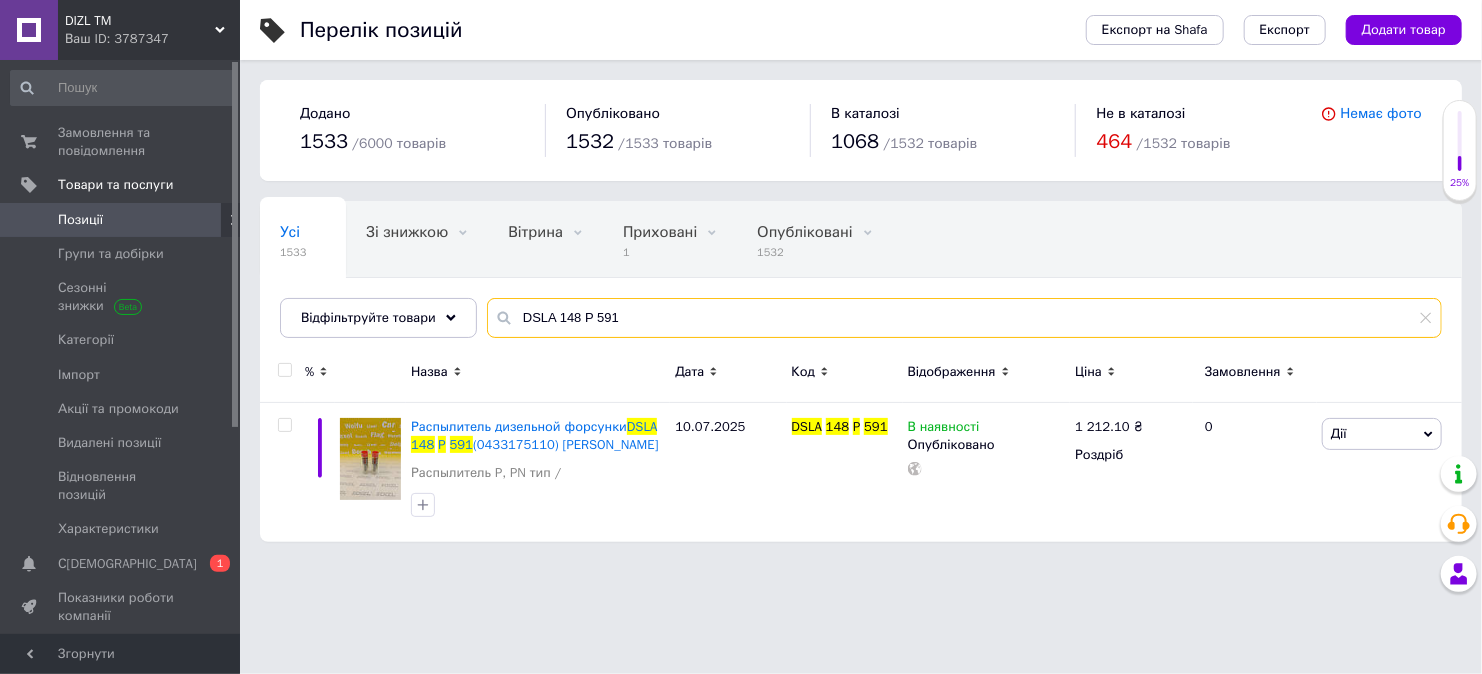 drag, startPoint x: 584, startPoint y: 321, endPoint x: 475, endPoint y: 317, distance: 109.07337 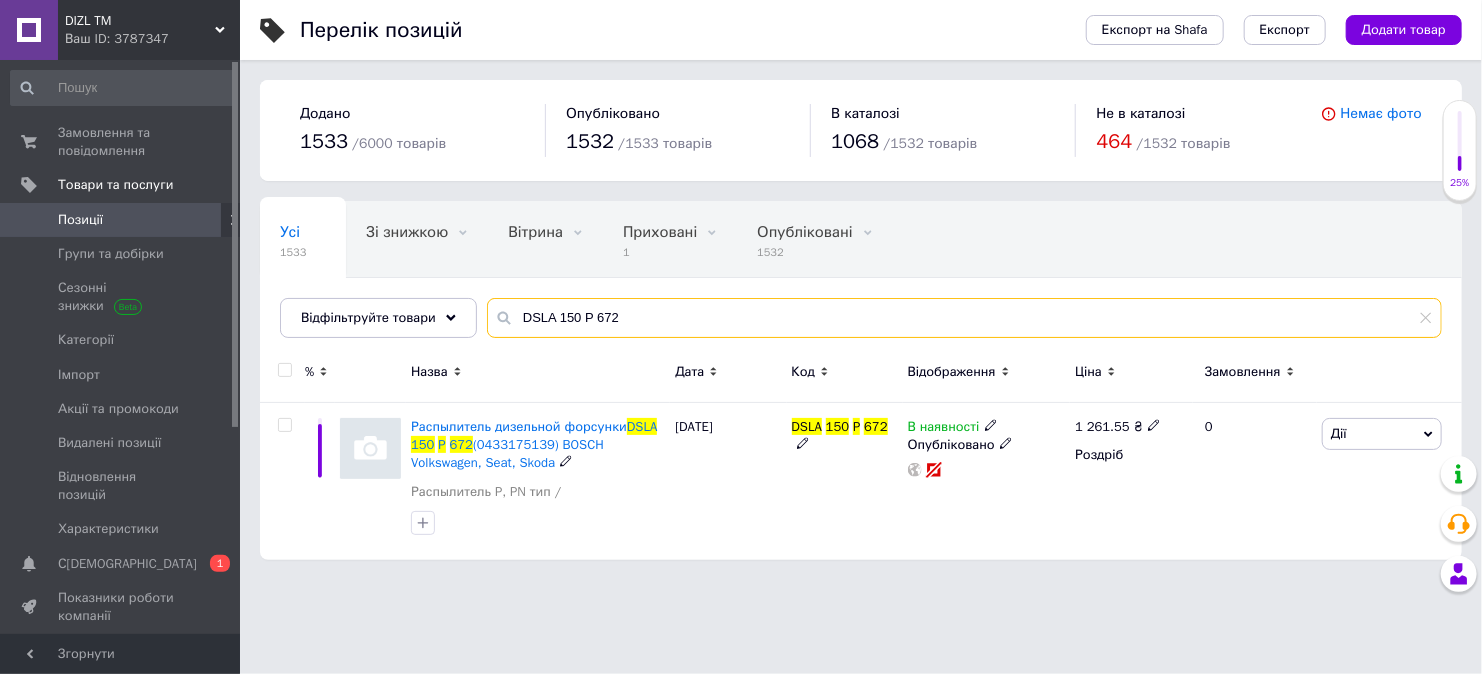 type on "DSLA 150 P 672" 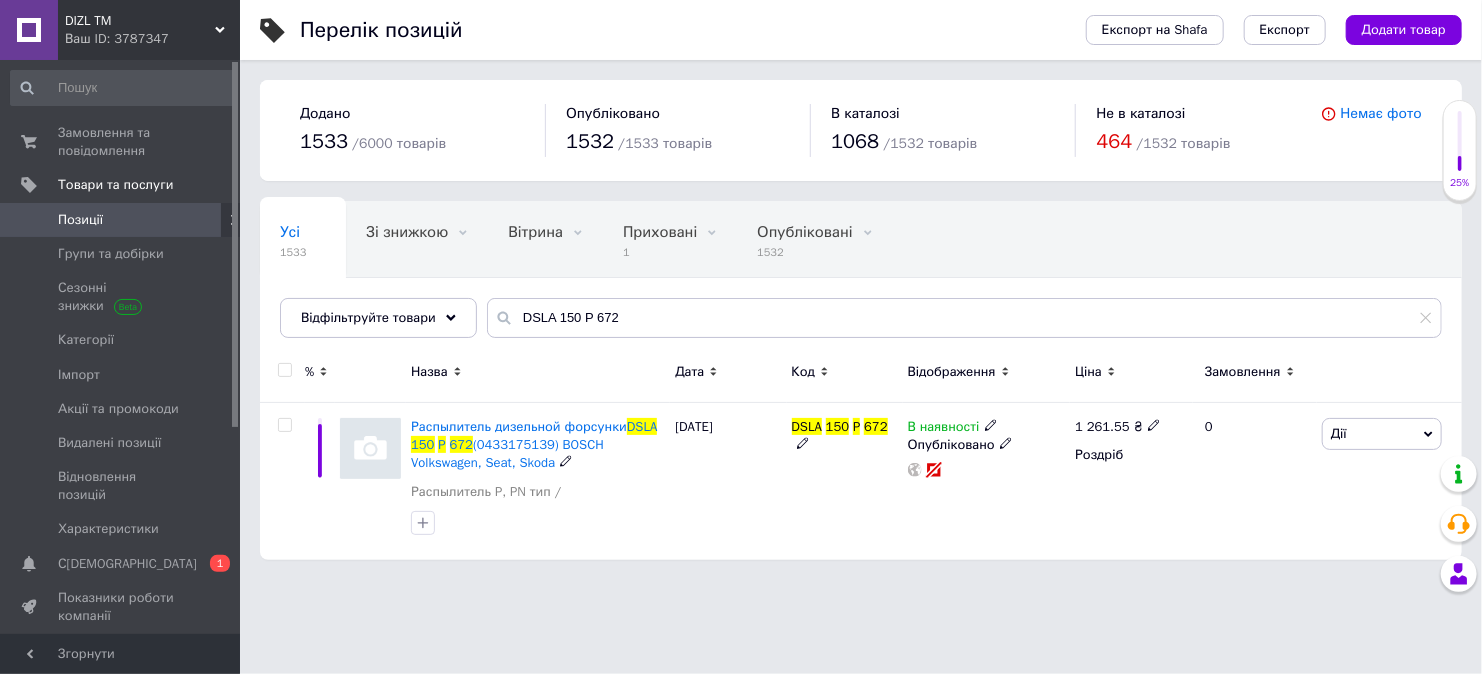 click on "Распылитель дизельной форсунки" at bounding box center (519, 426) 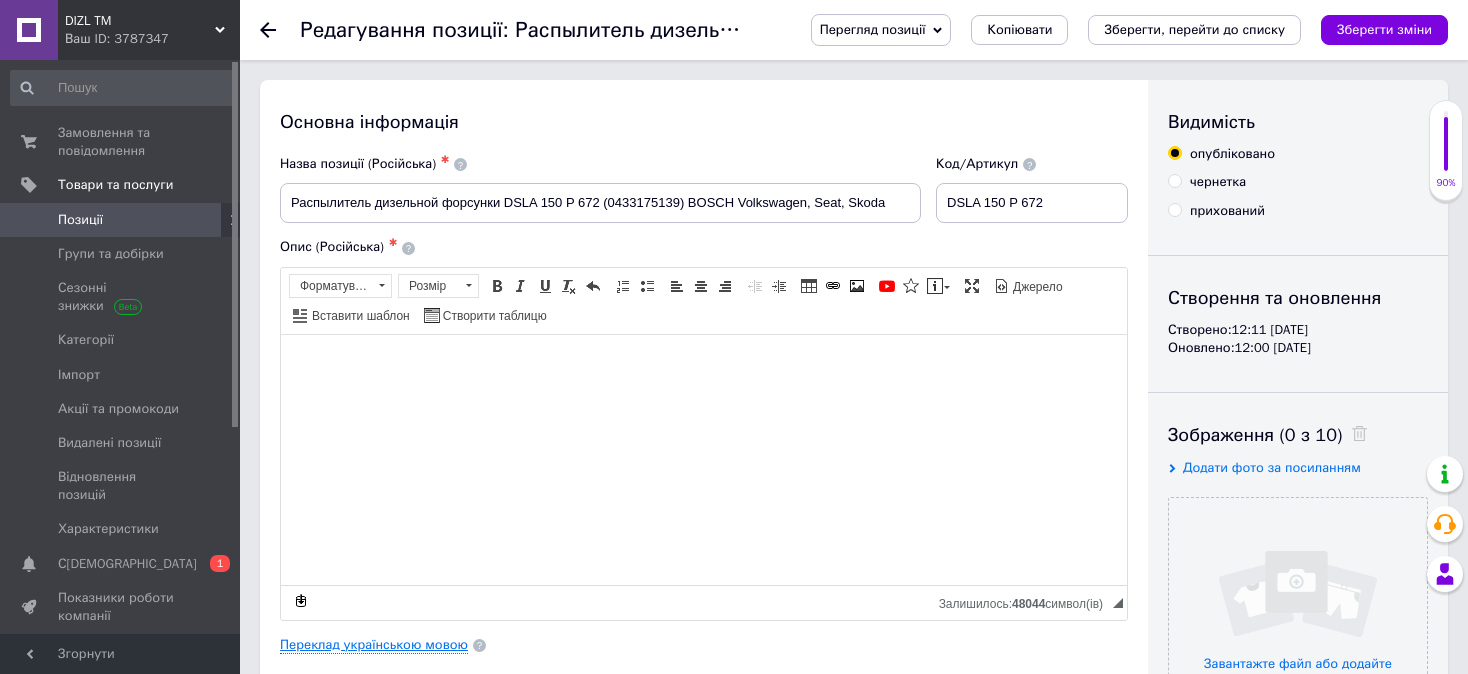 click on "Переклад українською мовою" at bounding box center [374, 645] 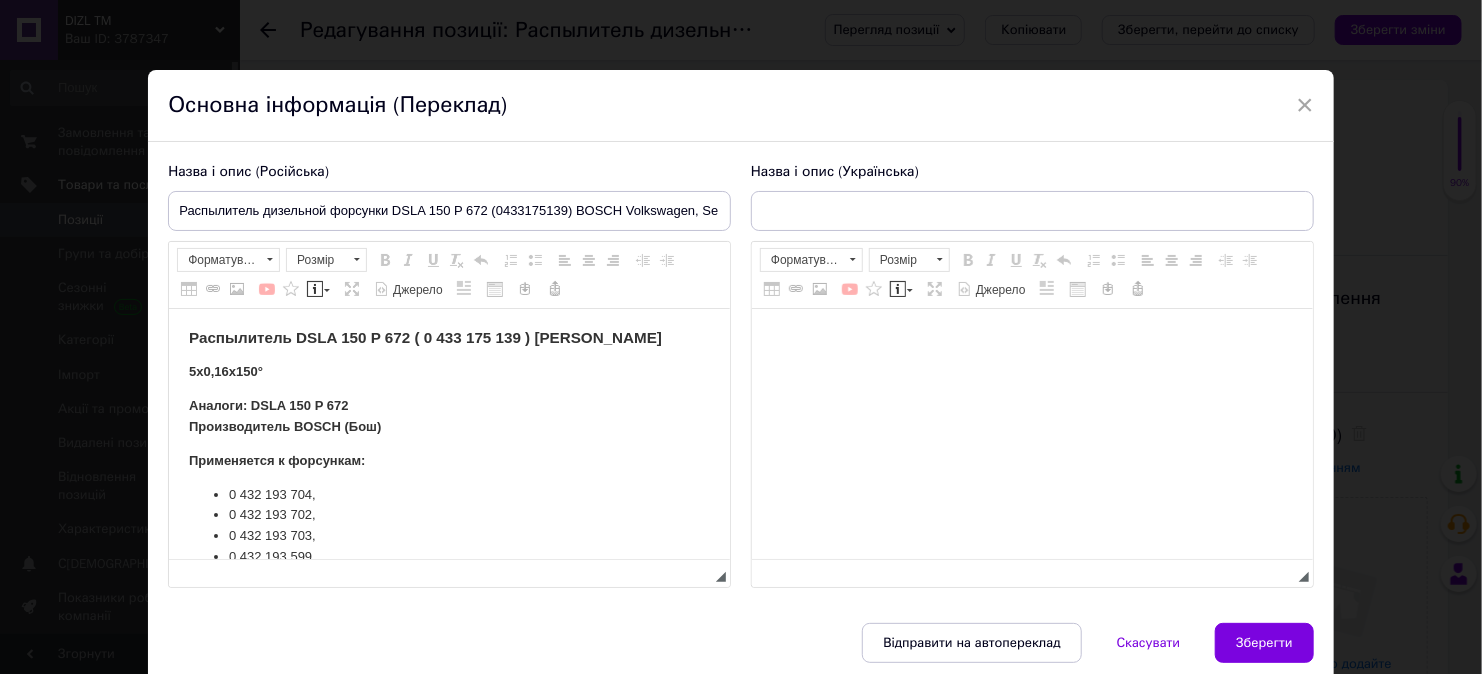 scroll, scrollTop: 0, scrollLeft: 0, axis: both 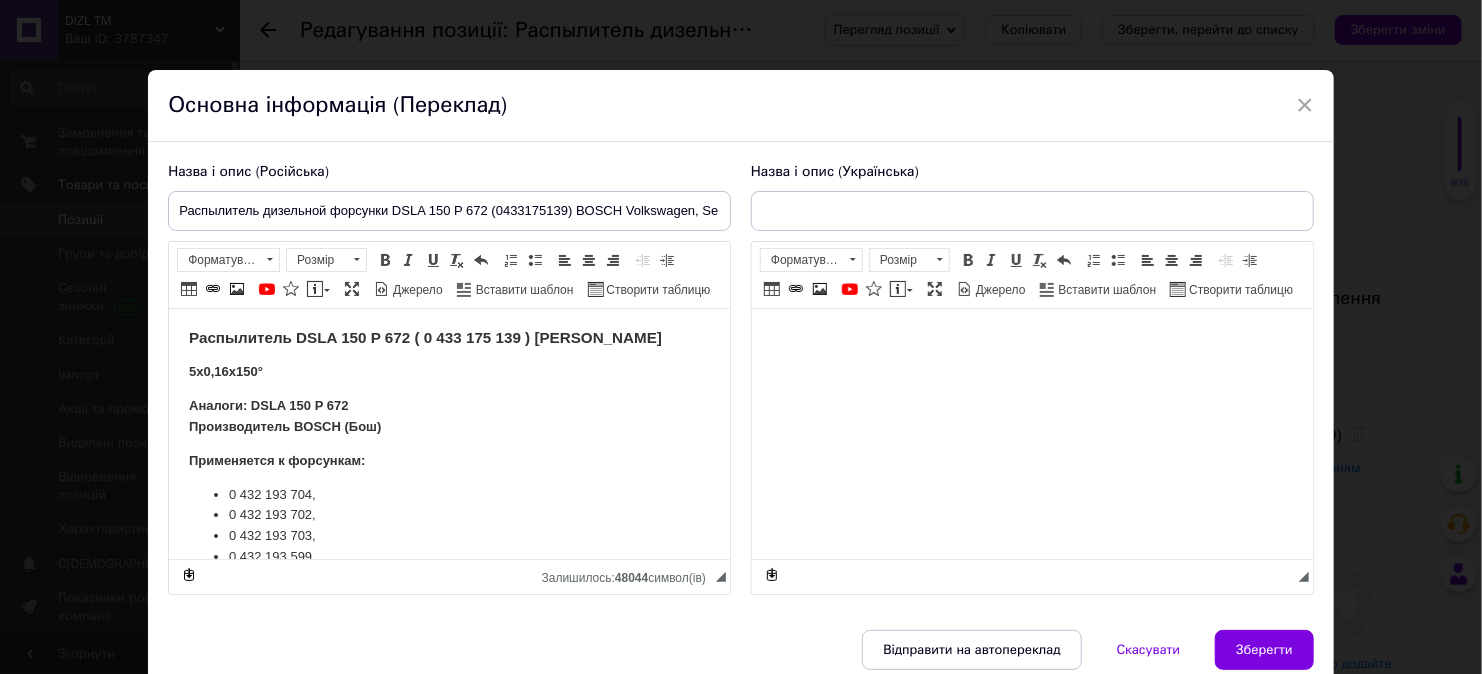 checkbox on "true" 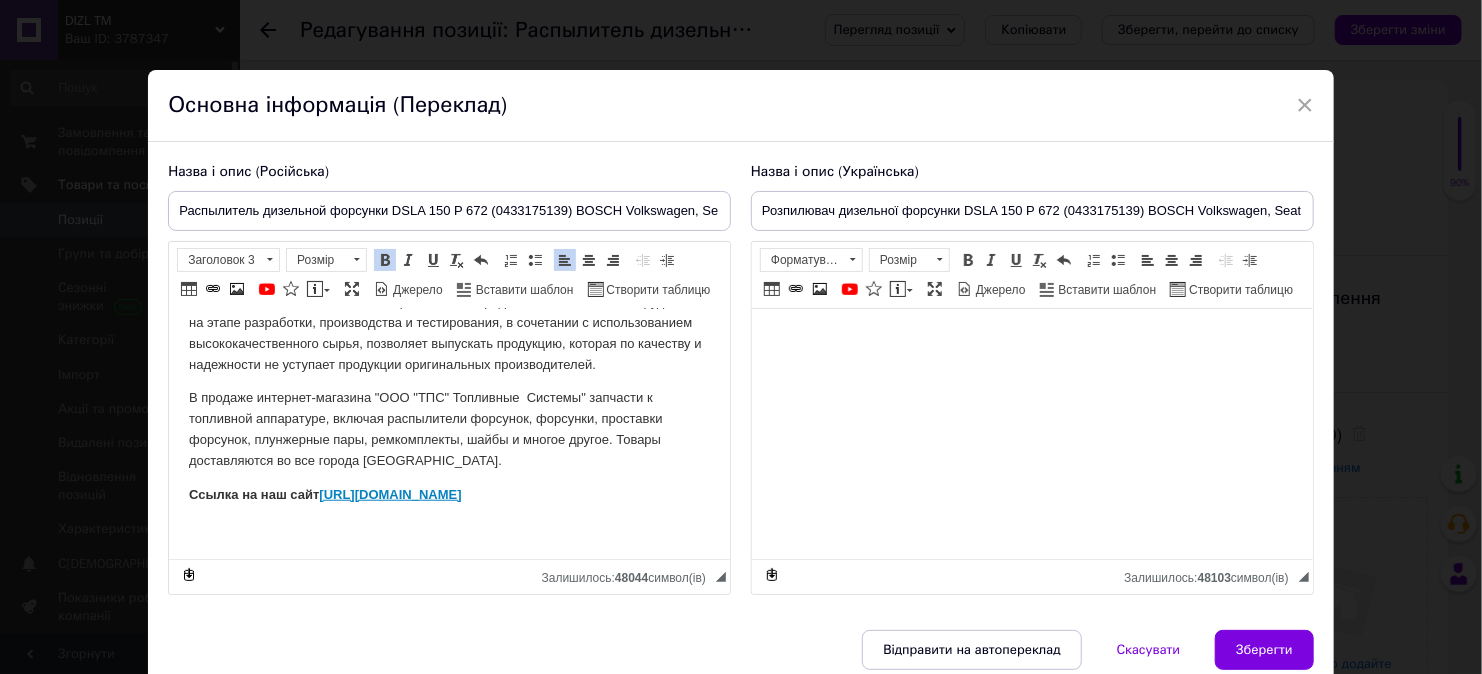 scroll, scrollTop: 878, scrollLeft: 0, axis: vertical 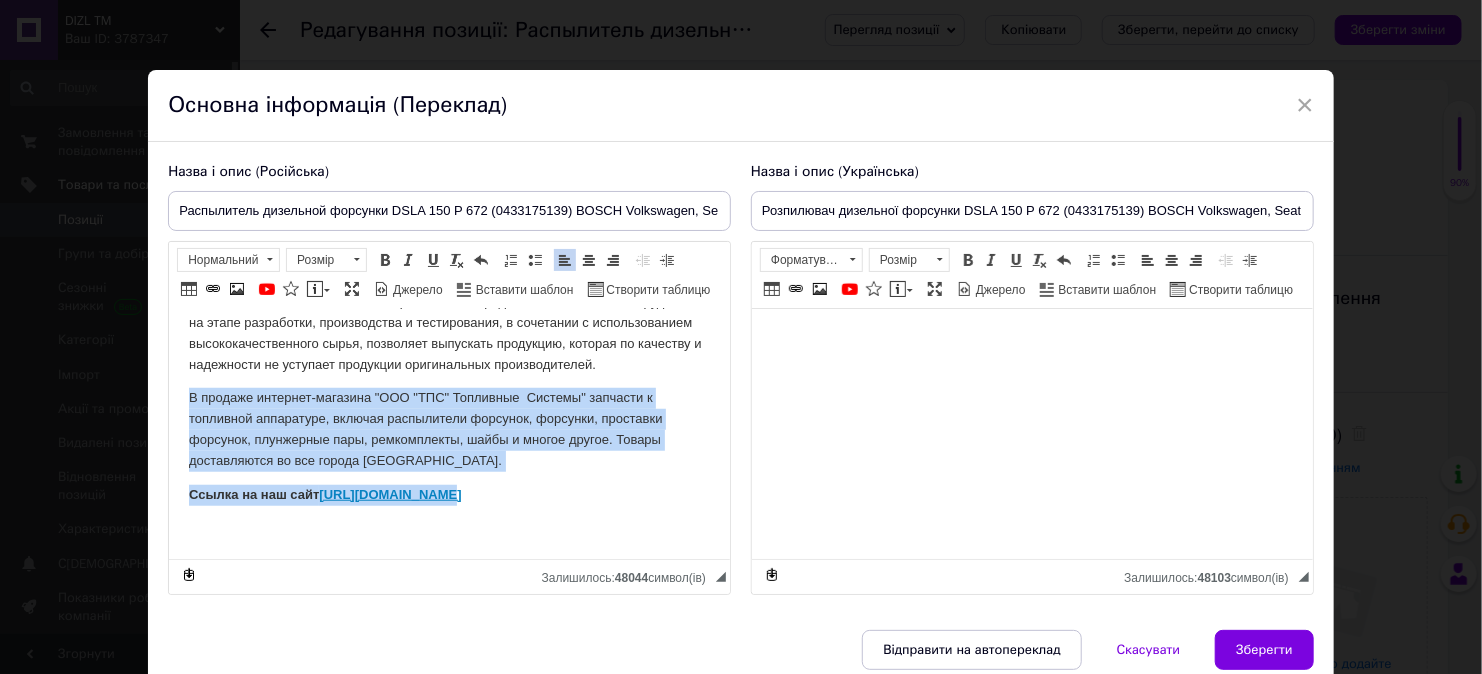 drag, startPoint x: 186, startPoint y: 394, endPoint x: 474, endPoint y: 485, distance: 302.03476 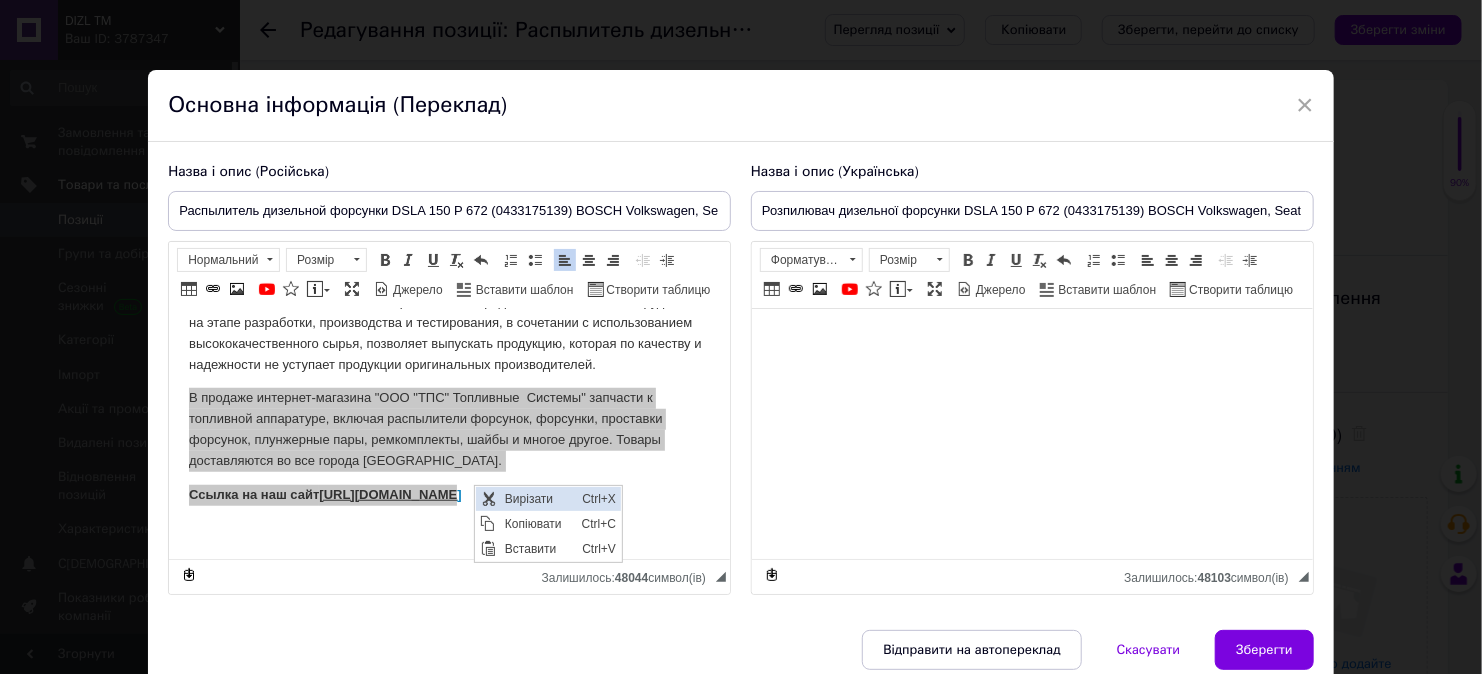 scroll, scrollTop: 0, scrollLeft: 0, axis: both 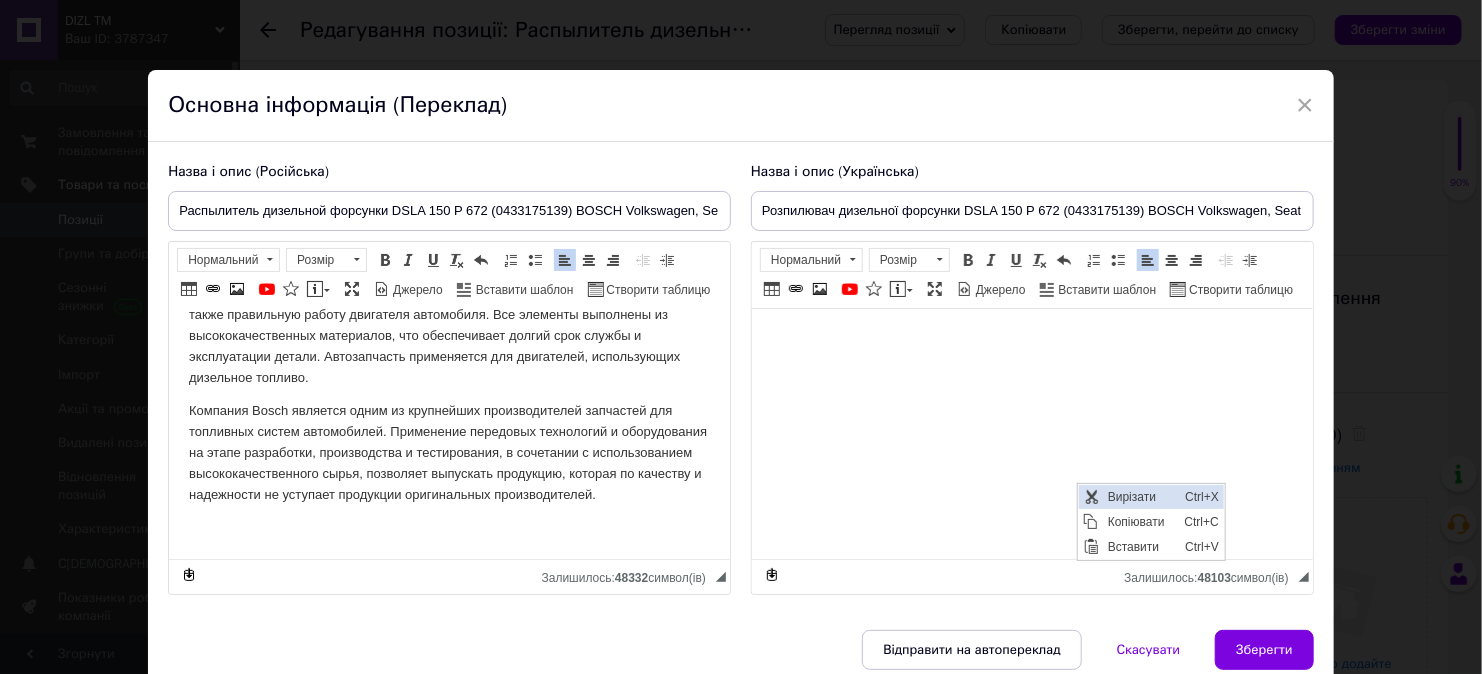 click at bounding box center (1090, 496) 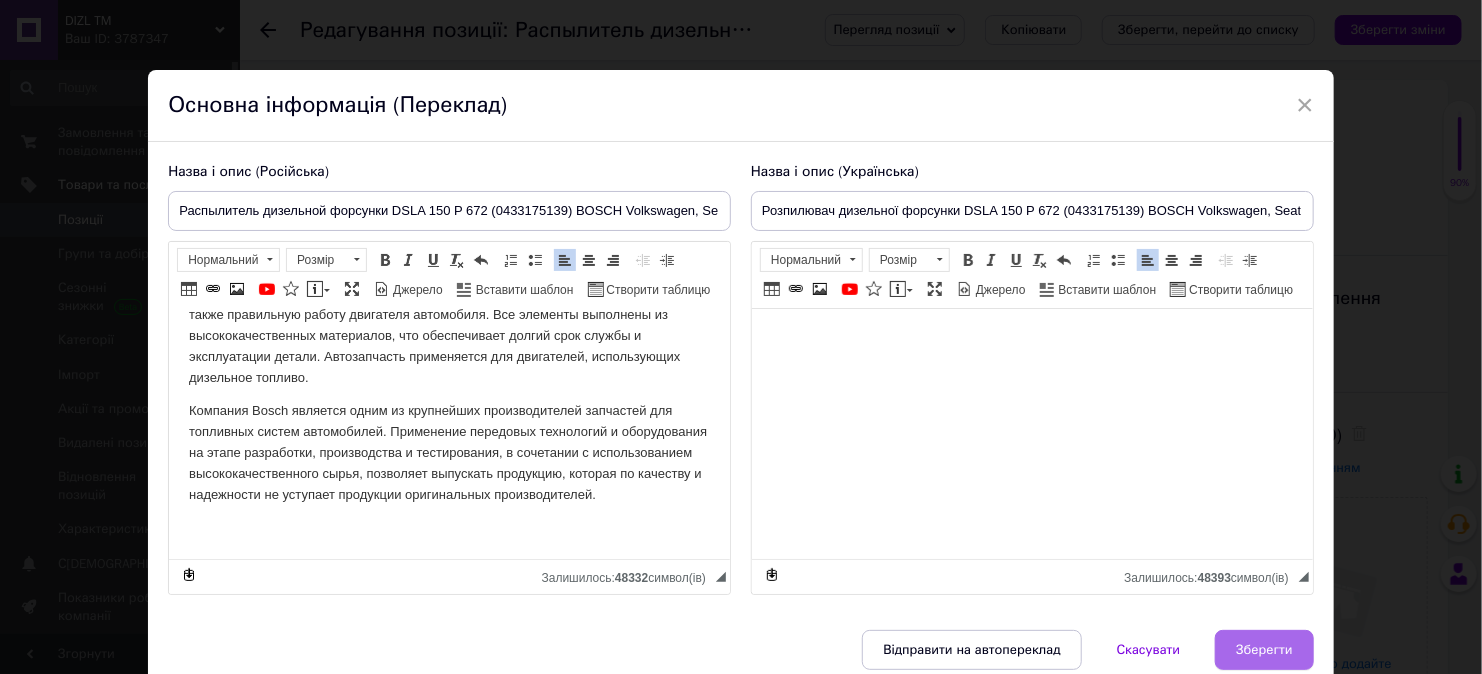 click on "Зберегти" at bounding box center [1264, 650] 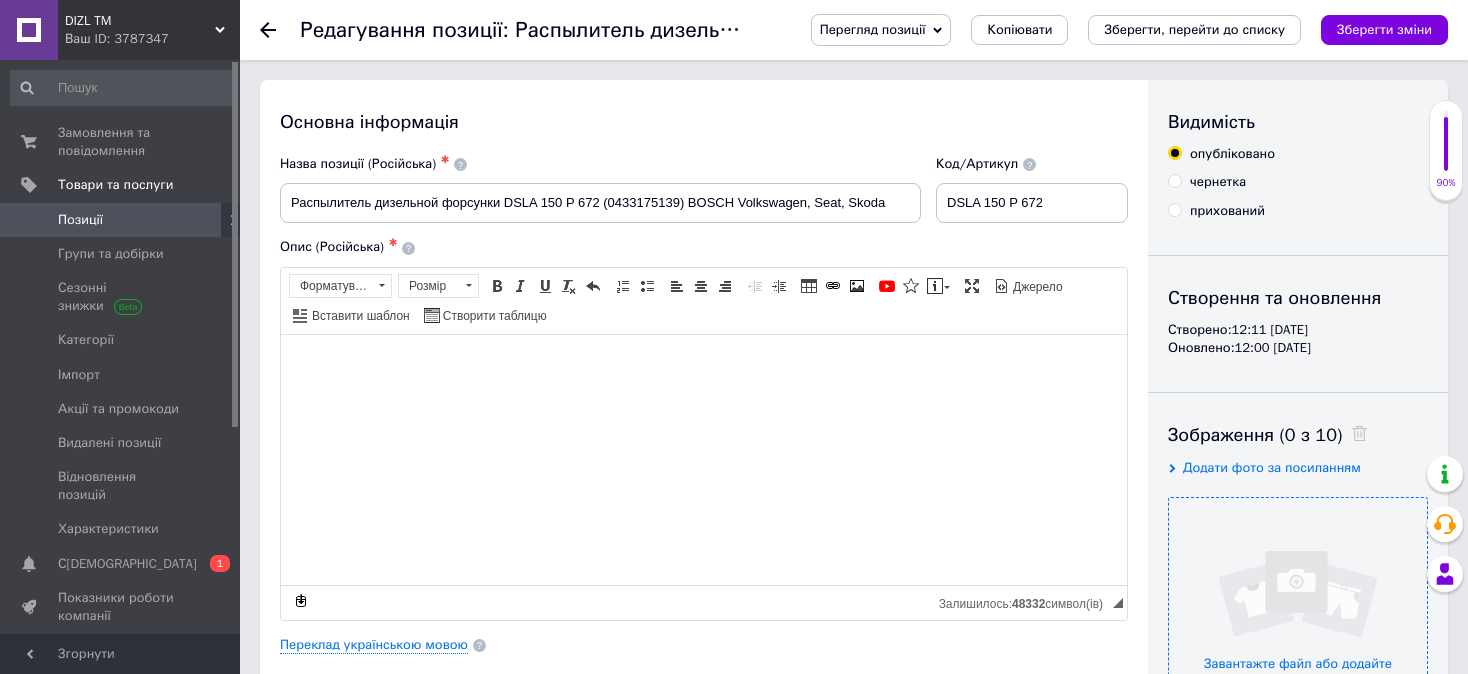click at bounding box center (1298, 627) 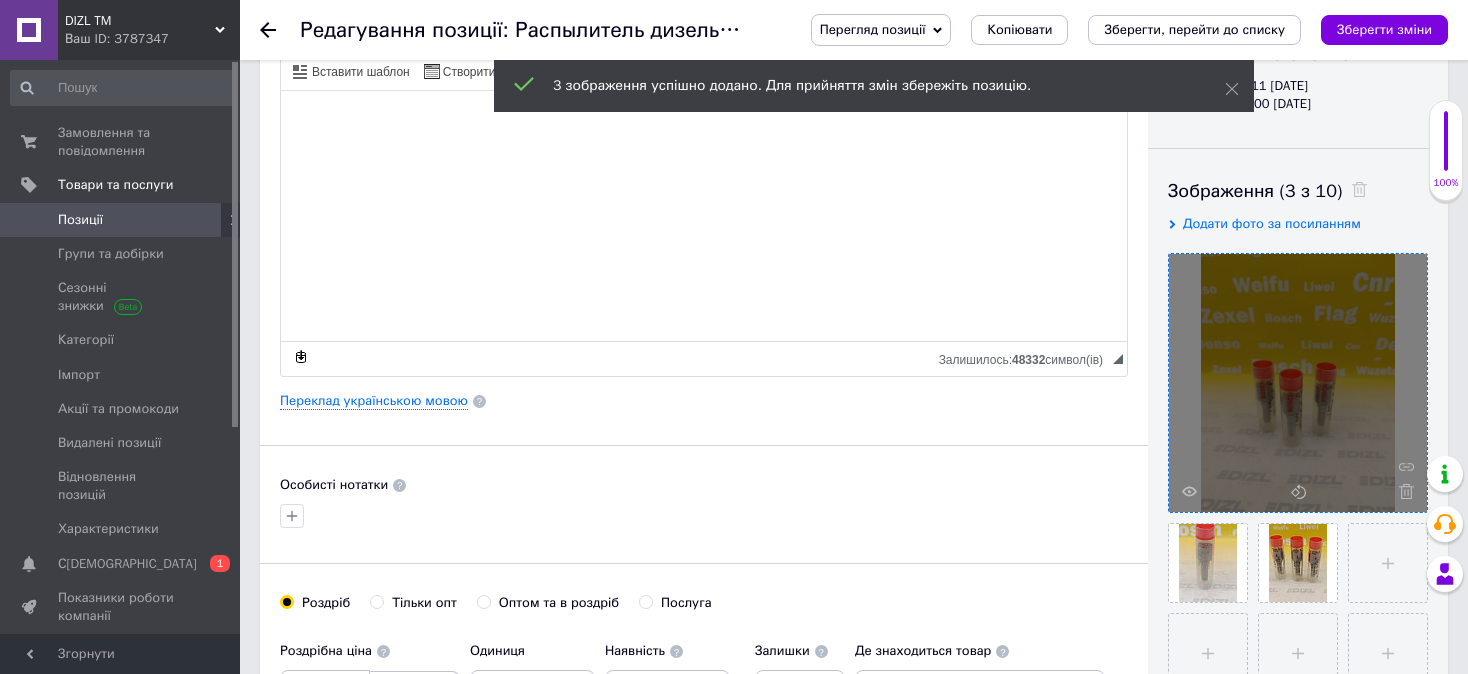 scroll, scrollTop: 300, scrollLeft: 0, axis: vertical 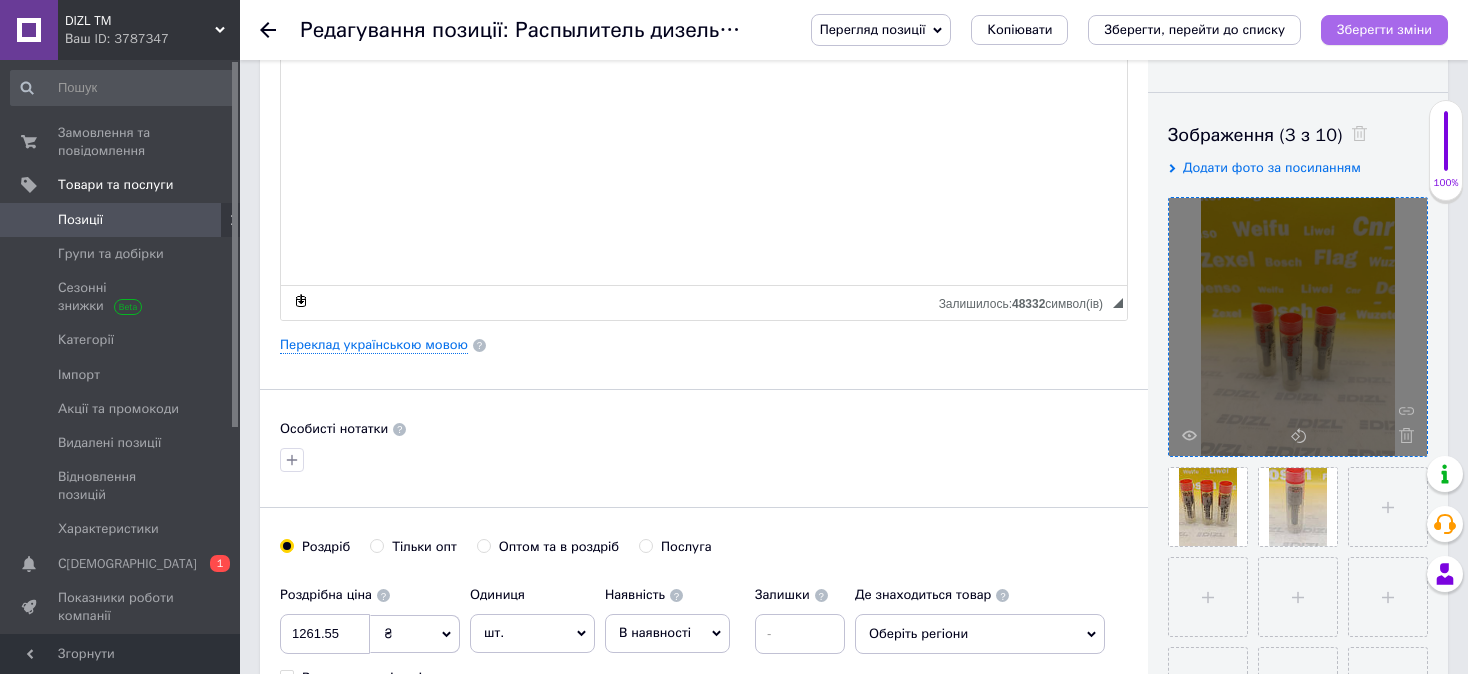 click on "Зберегти зміни" at bounding box center [1384, 29] 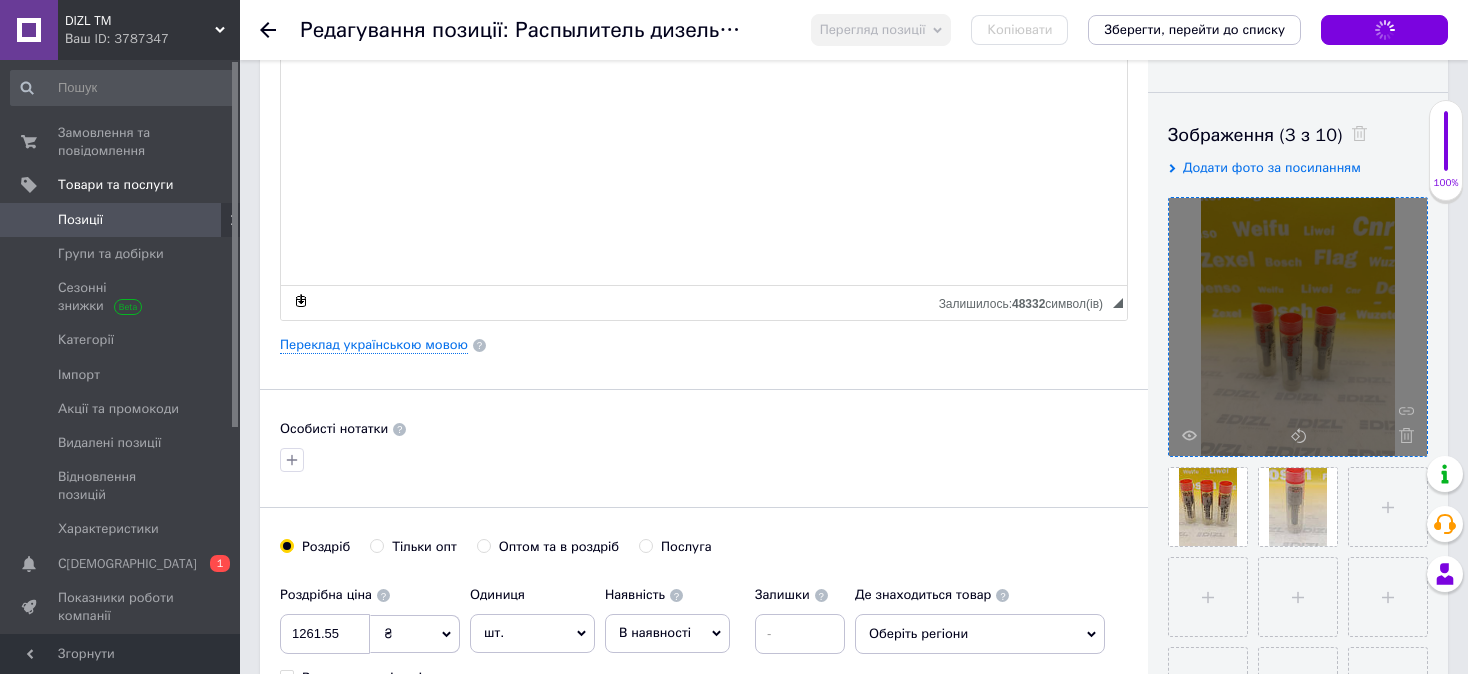 checkbox on "true" 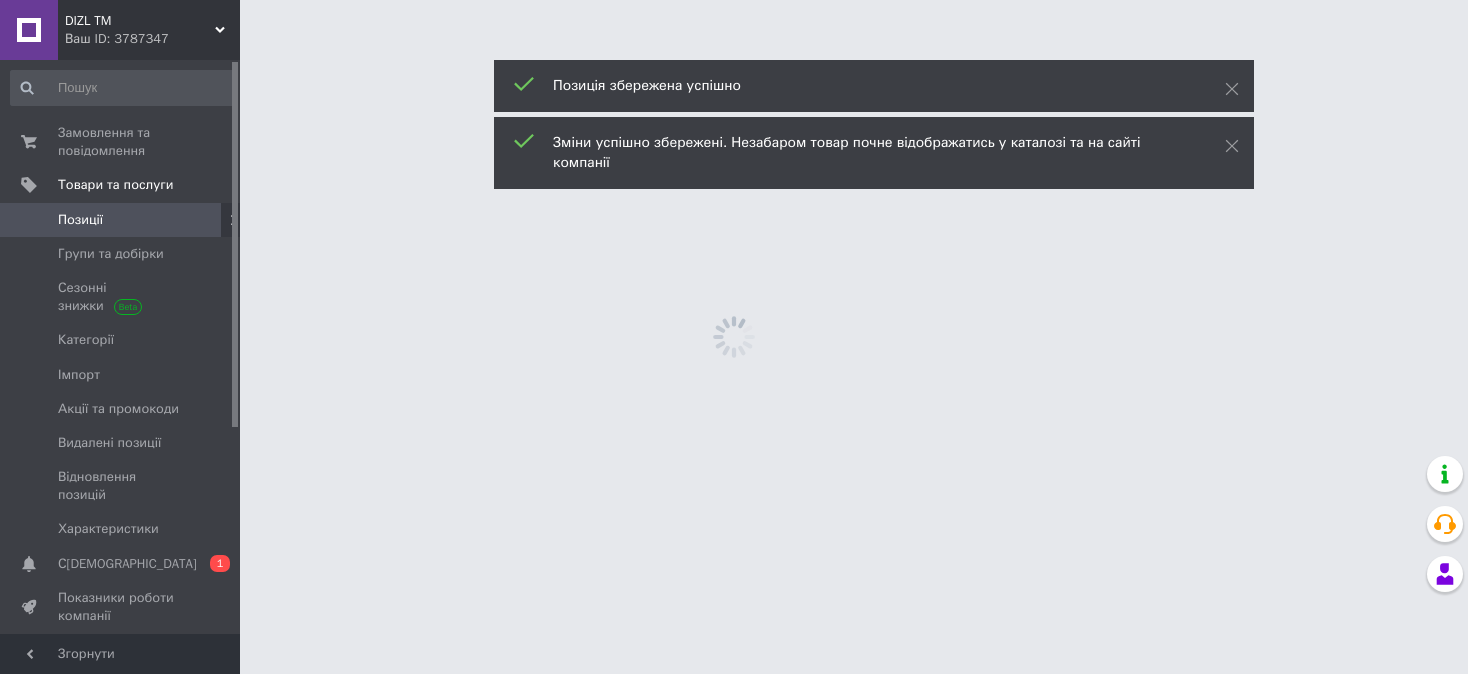 scroll, scrollTop: 0, scrollLeft: 0, axis: both 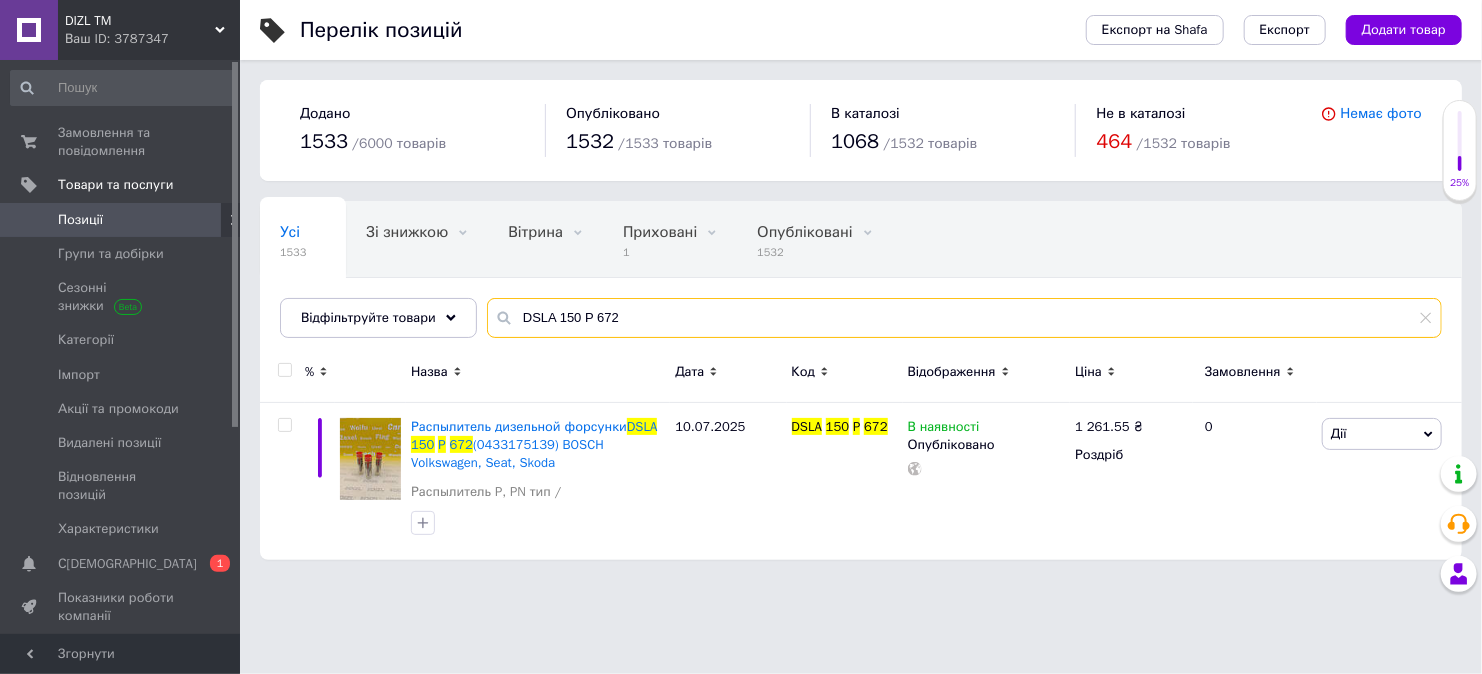 drag, startPoint x: 644, startPoint y: 320, endPoint x: 513, endPoint y: 322, distance: 131.01526 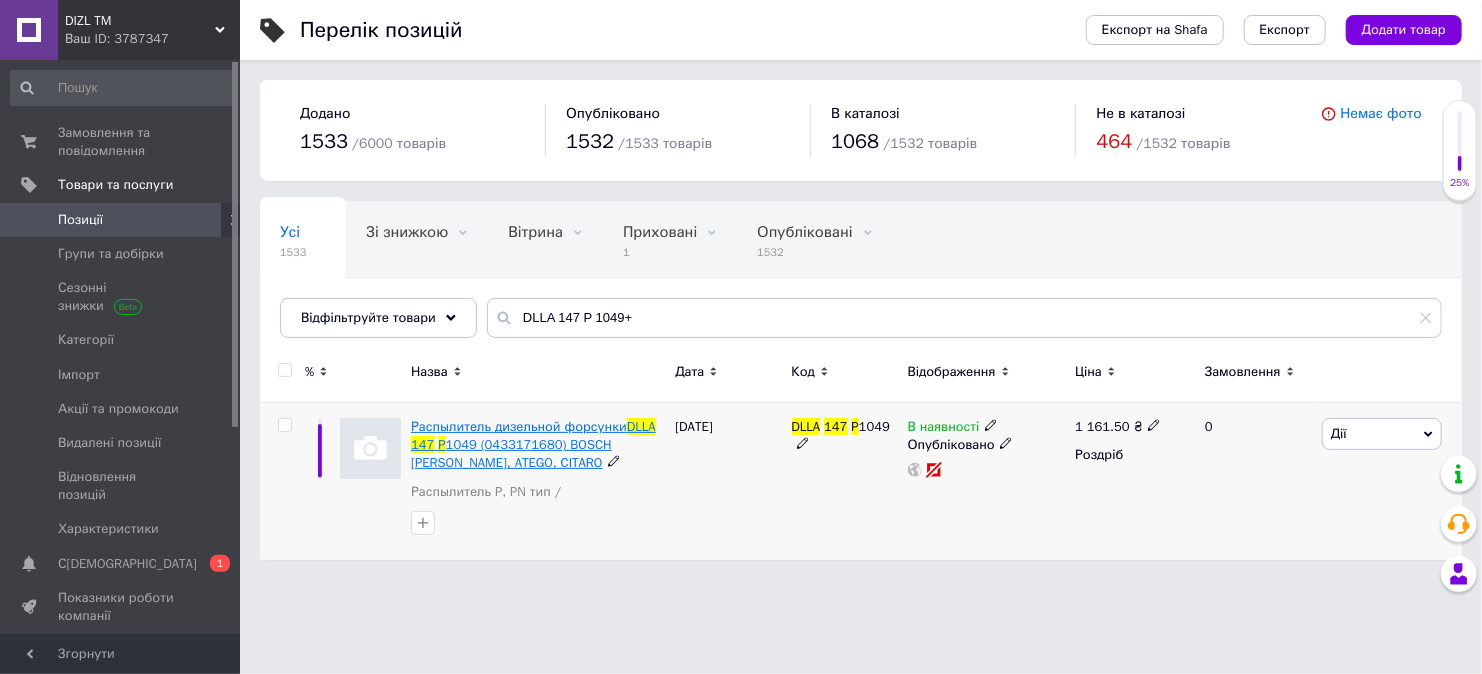 click on "1049 (0433171680) BOSCH [PERSON_NAME], ATEGO, CITARO" at bounding box center (511, 453) 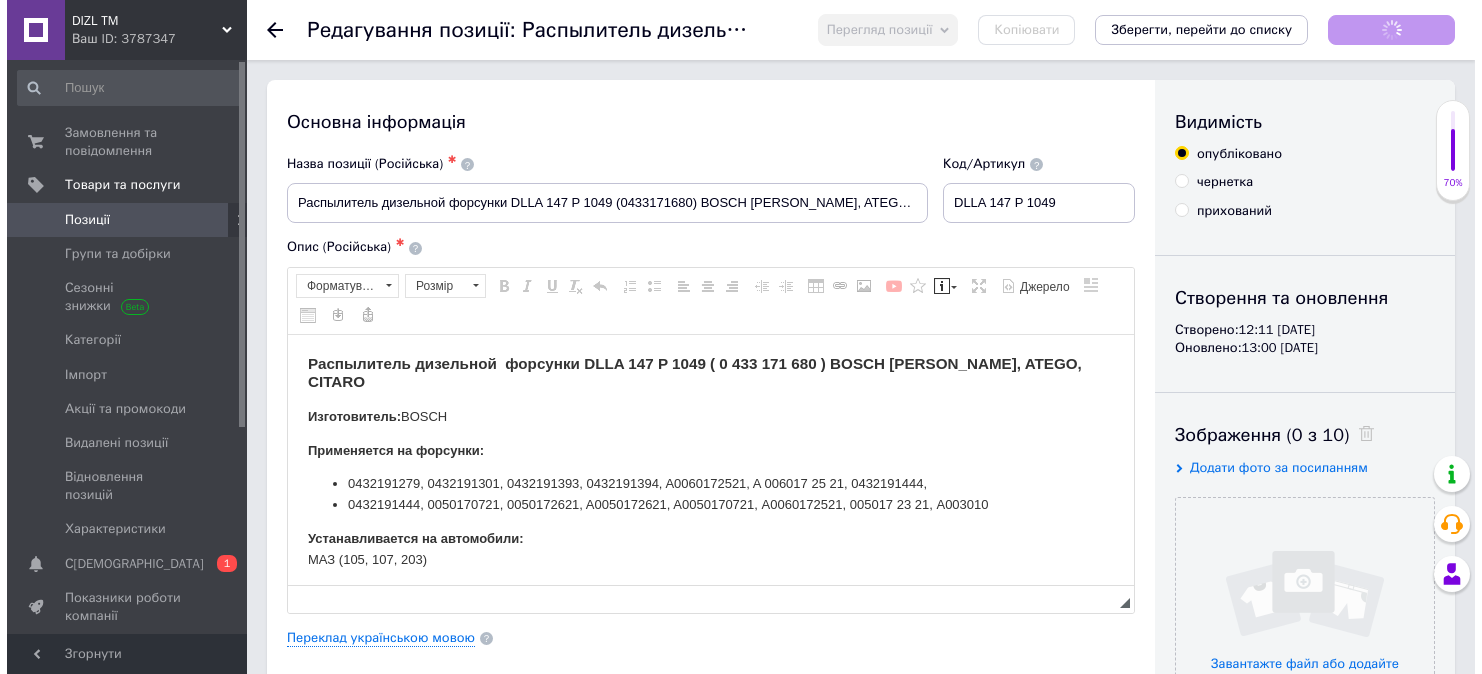 scroll, scrollTop: 0, scrollLeft: 0, axis: both 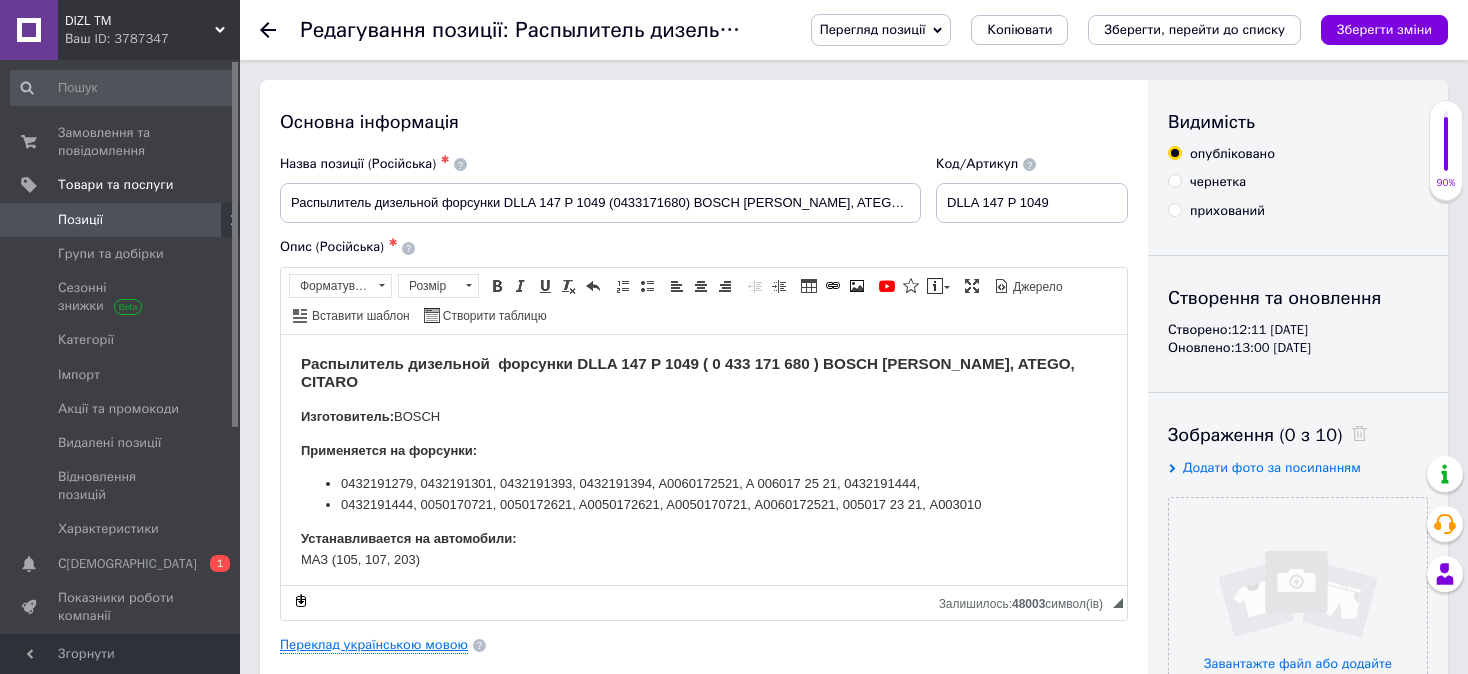 click on "Переклад українською мовою" at bounding box center (374, 645) 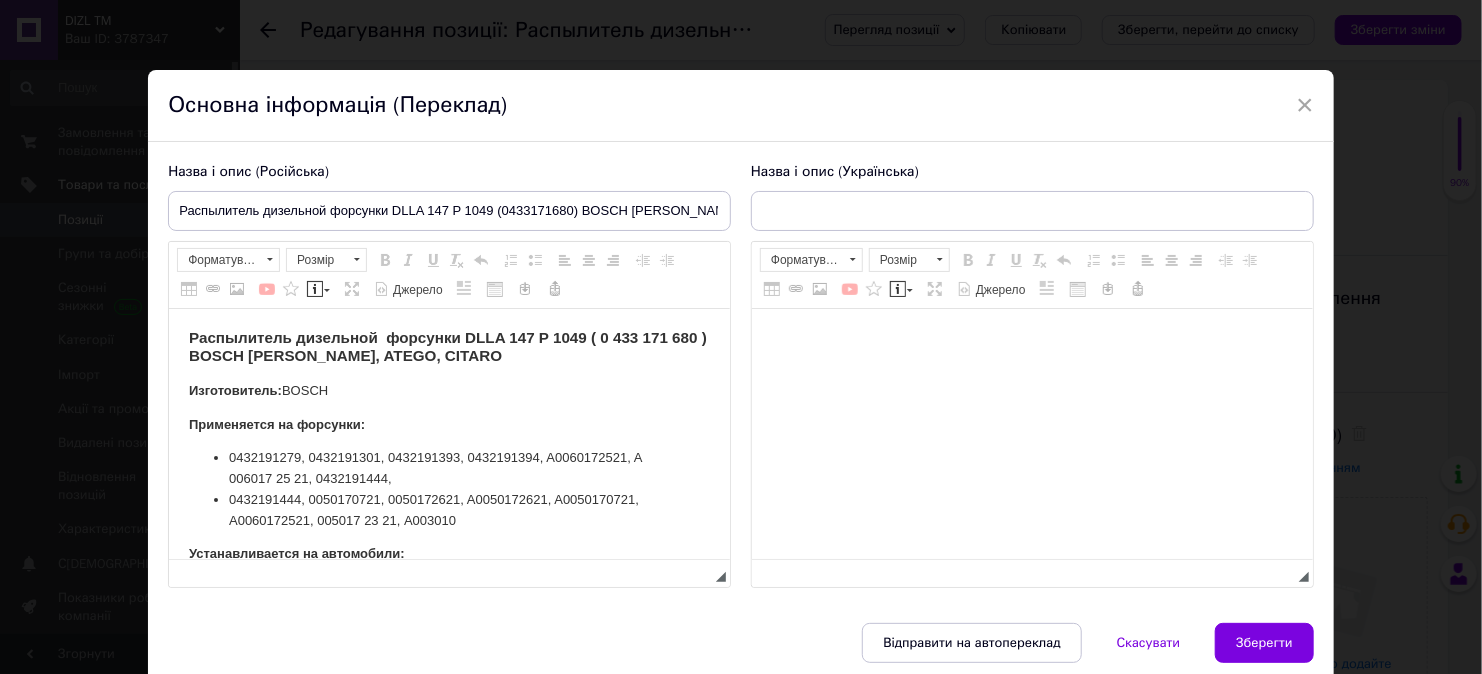 scroll, scrollTop: 0, scrollLeft: 0, axis: both 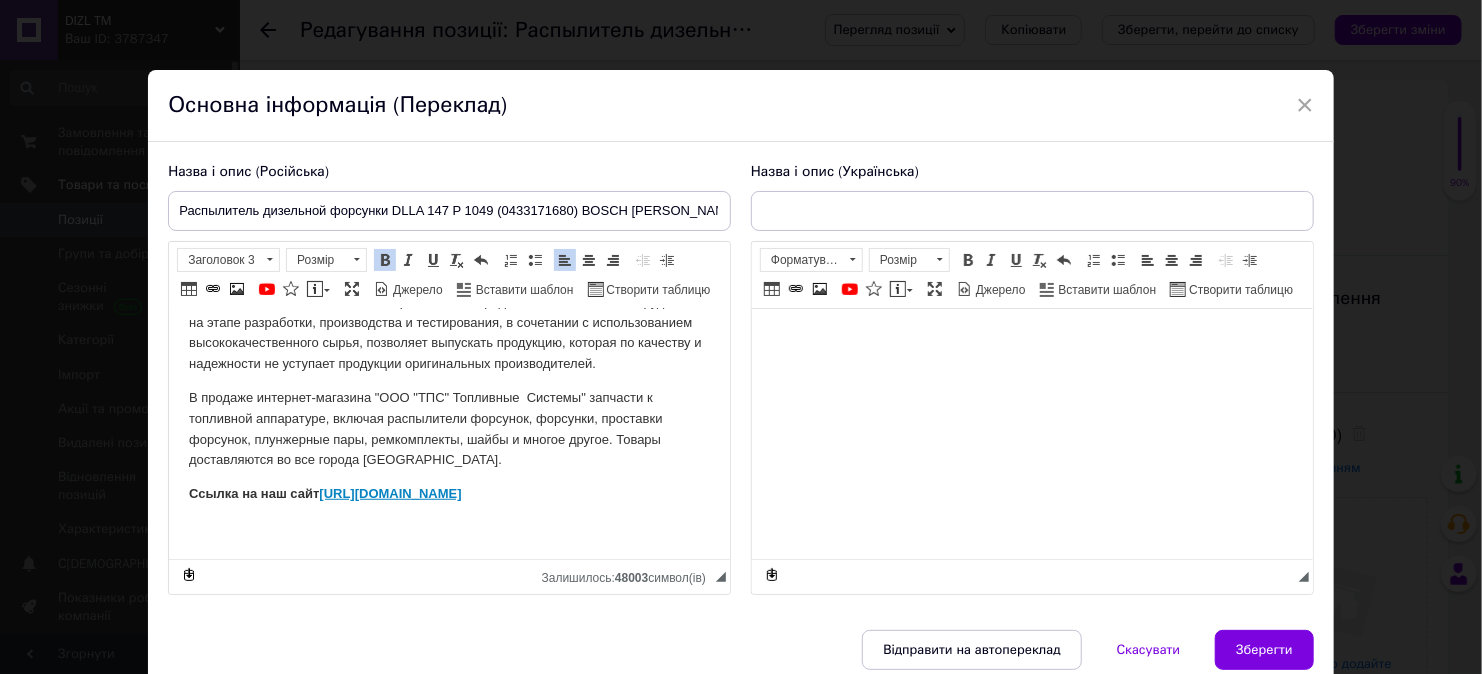 checkbox on "true" 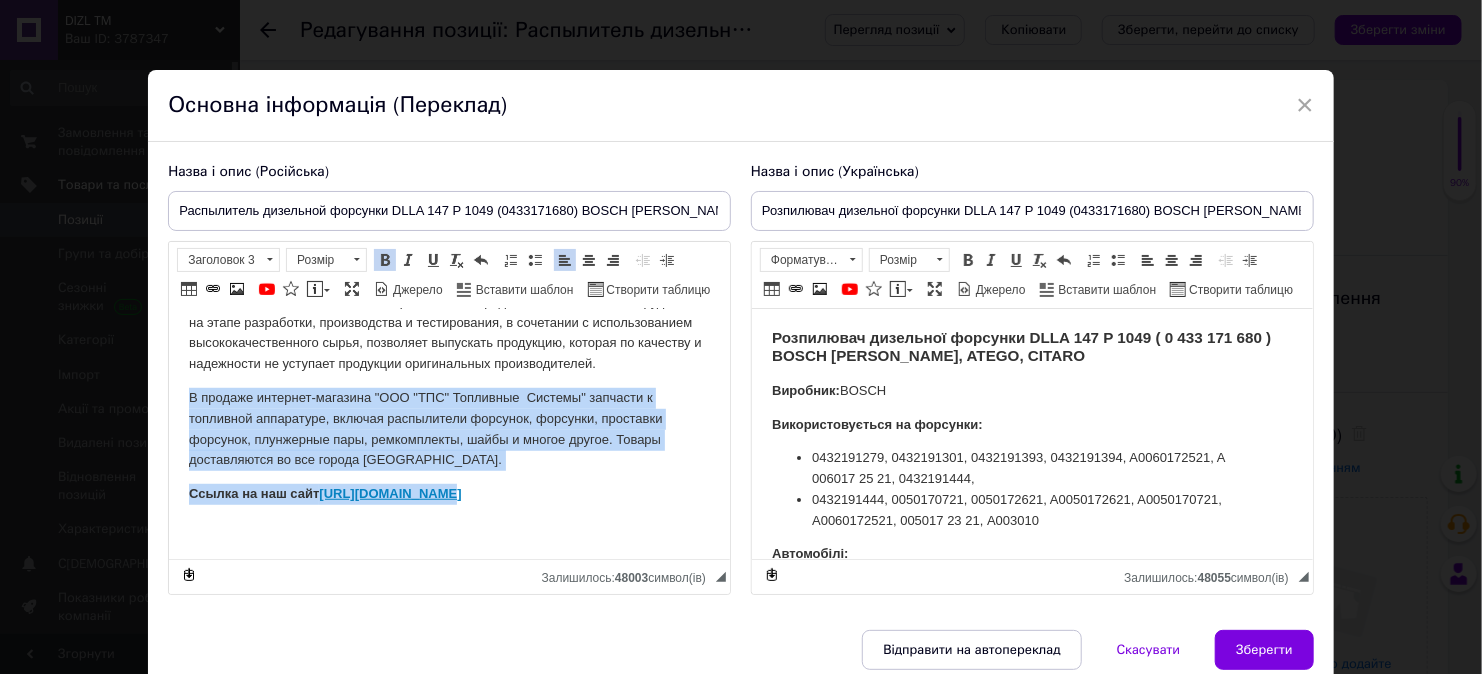 drag, startPoint x: 216, startPoint y: 413, endPoint x: 481, endPoint y: 490, distance: 275.96014 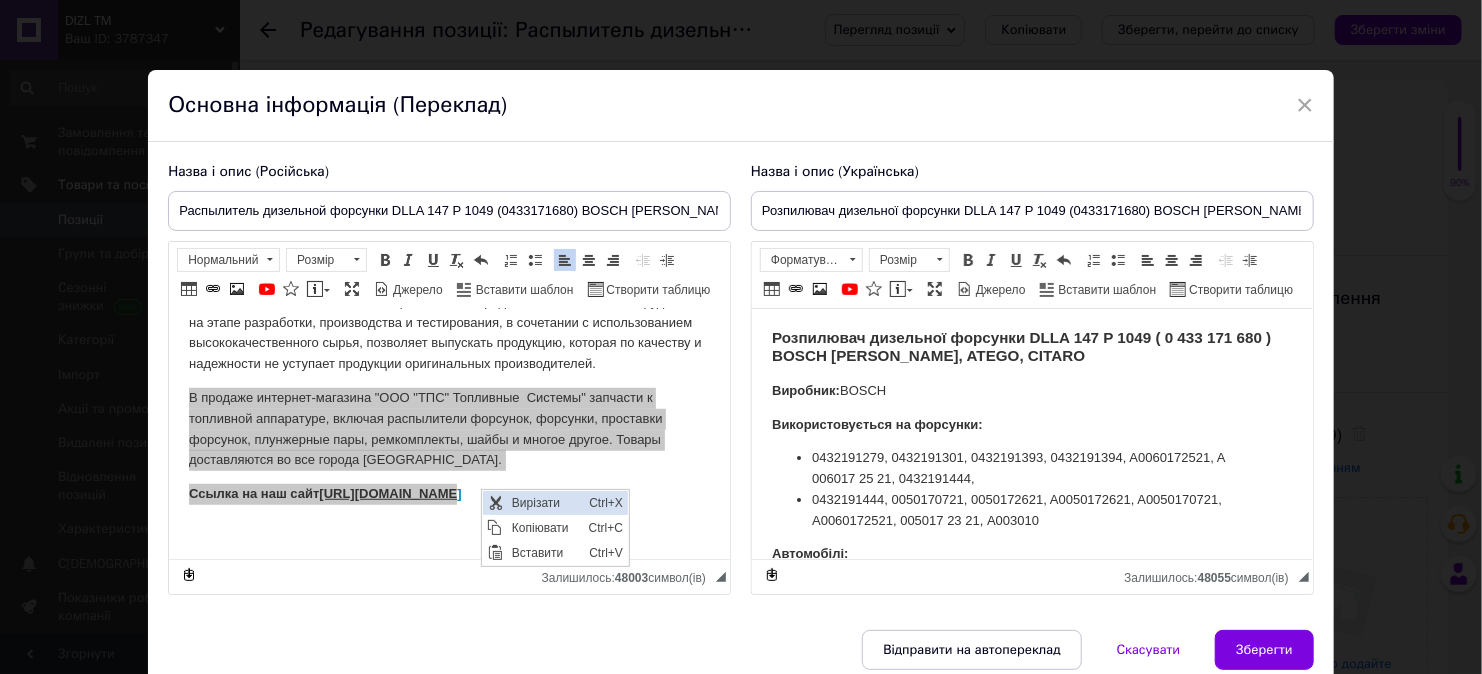 scroll, scrollTop: 0, scrollLeft: 0, axis: both 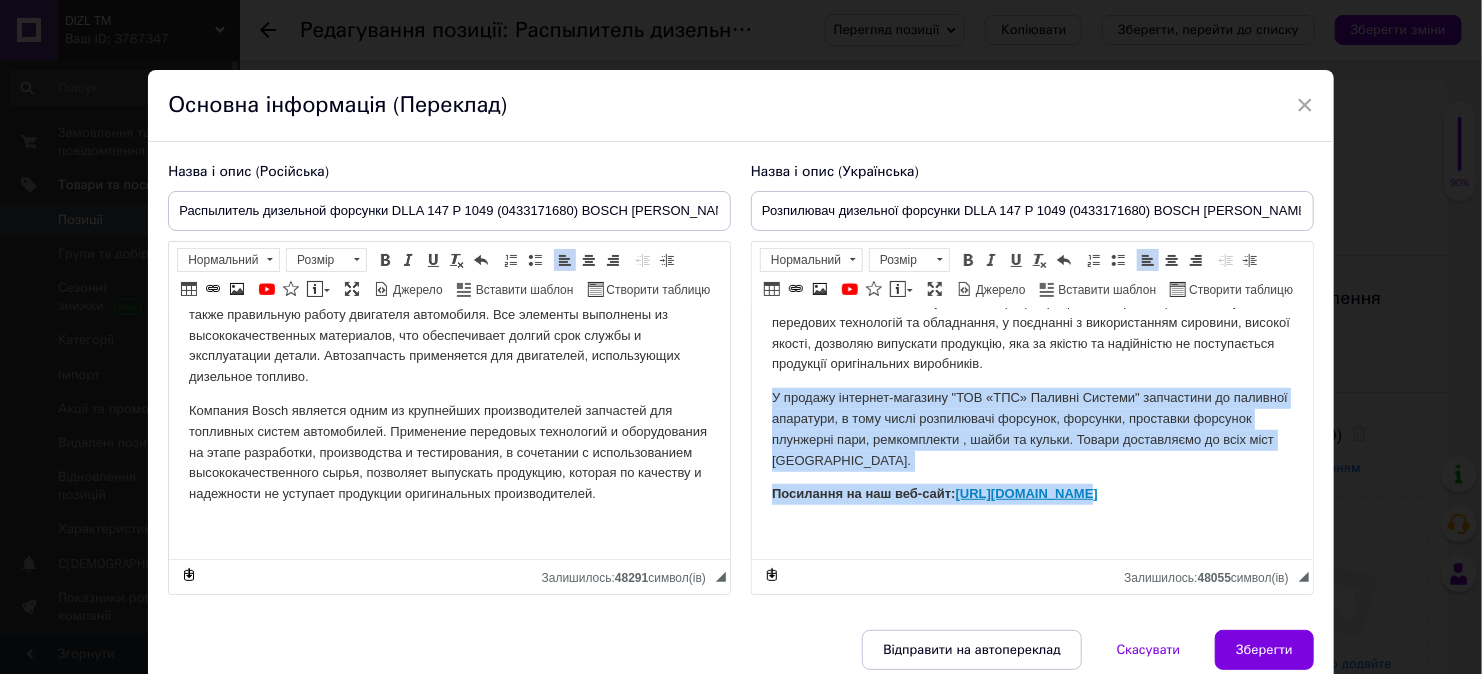 drag, startPoint x: 764, startPoint y: 393, endPoint x: 1087, endPoint y: 497, distance: 339.33023 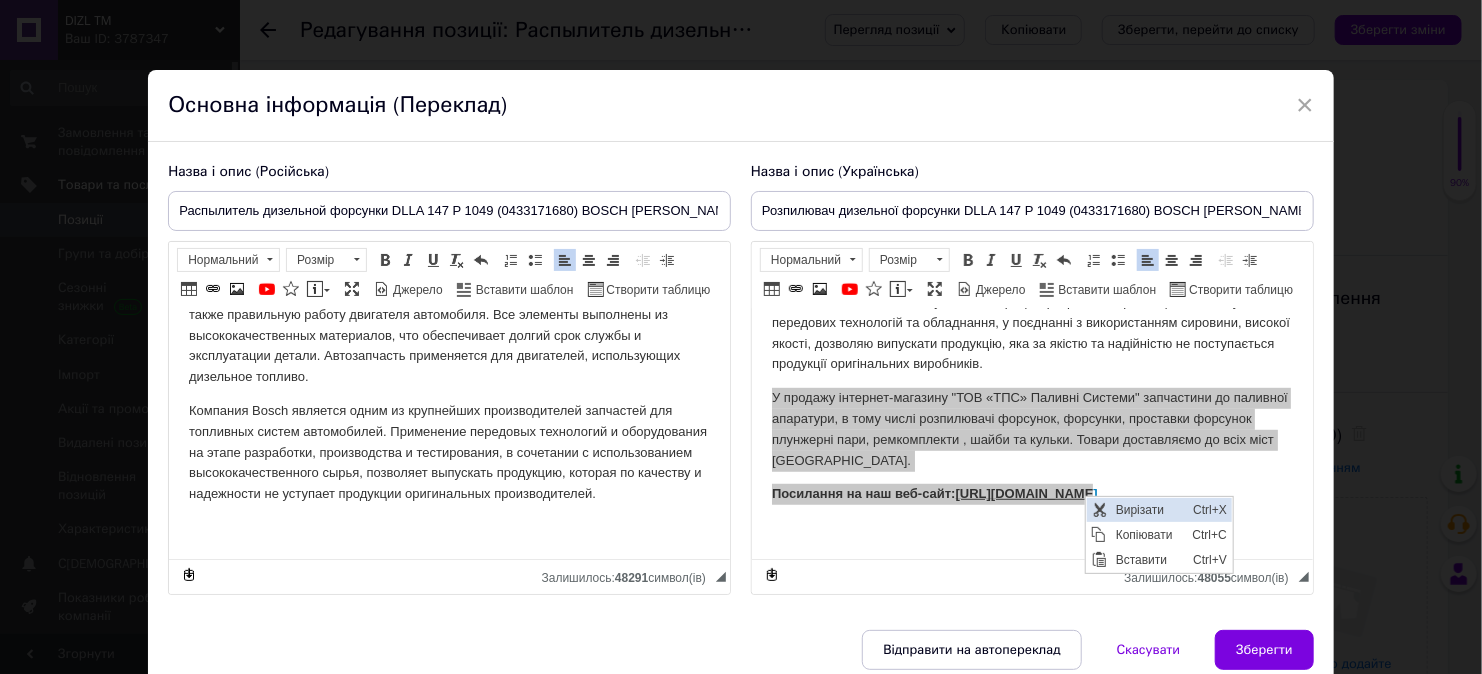 click at bounding box center (1098, 509) 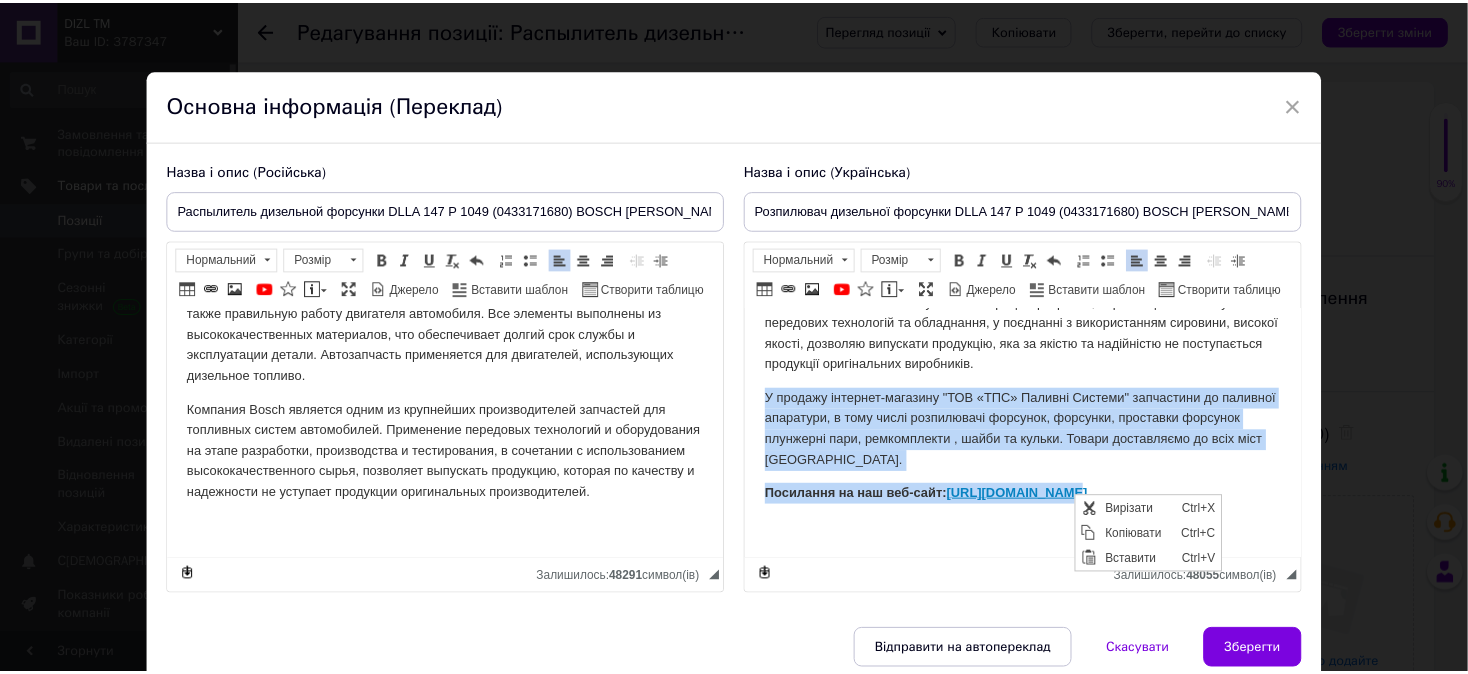 scroll, scrollTop: 561, scrollLeft: 0, axis: vertical 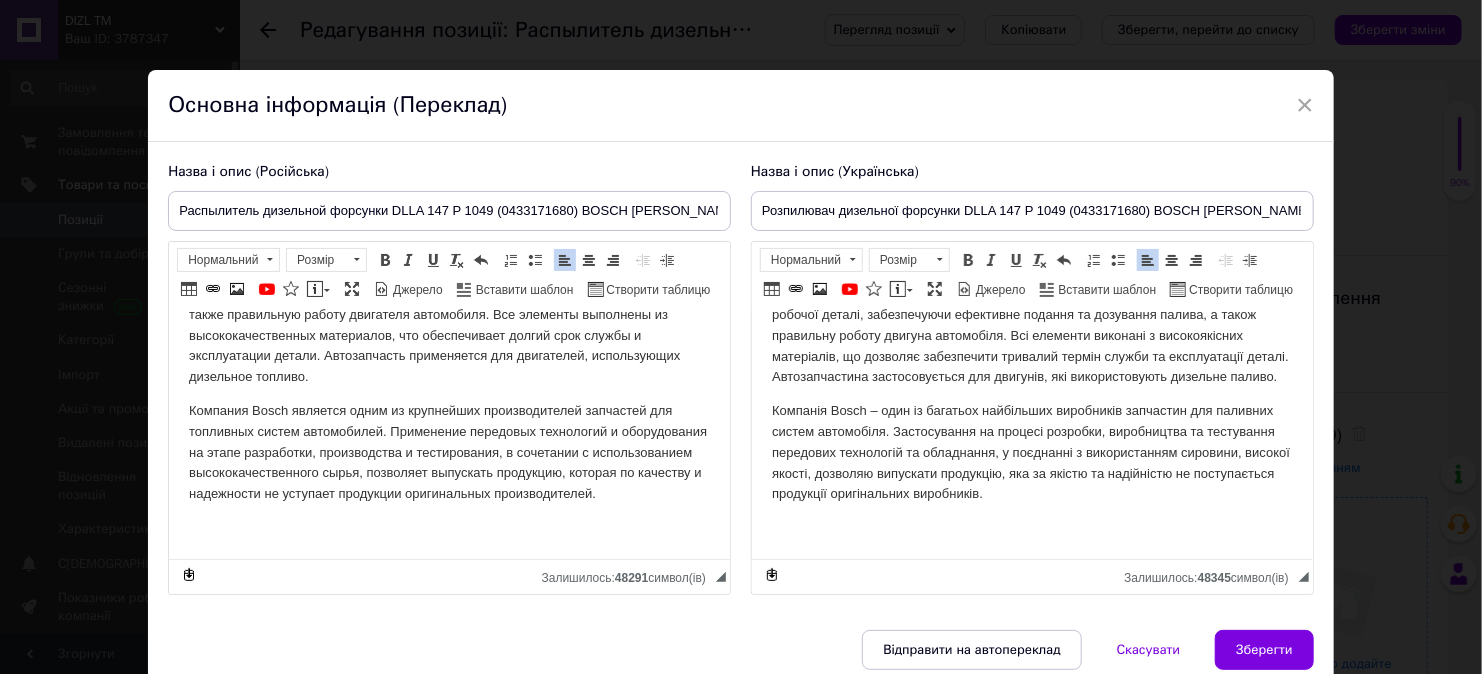 click on "Зберегти" at bounding box center (1264, 650) 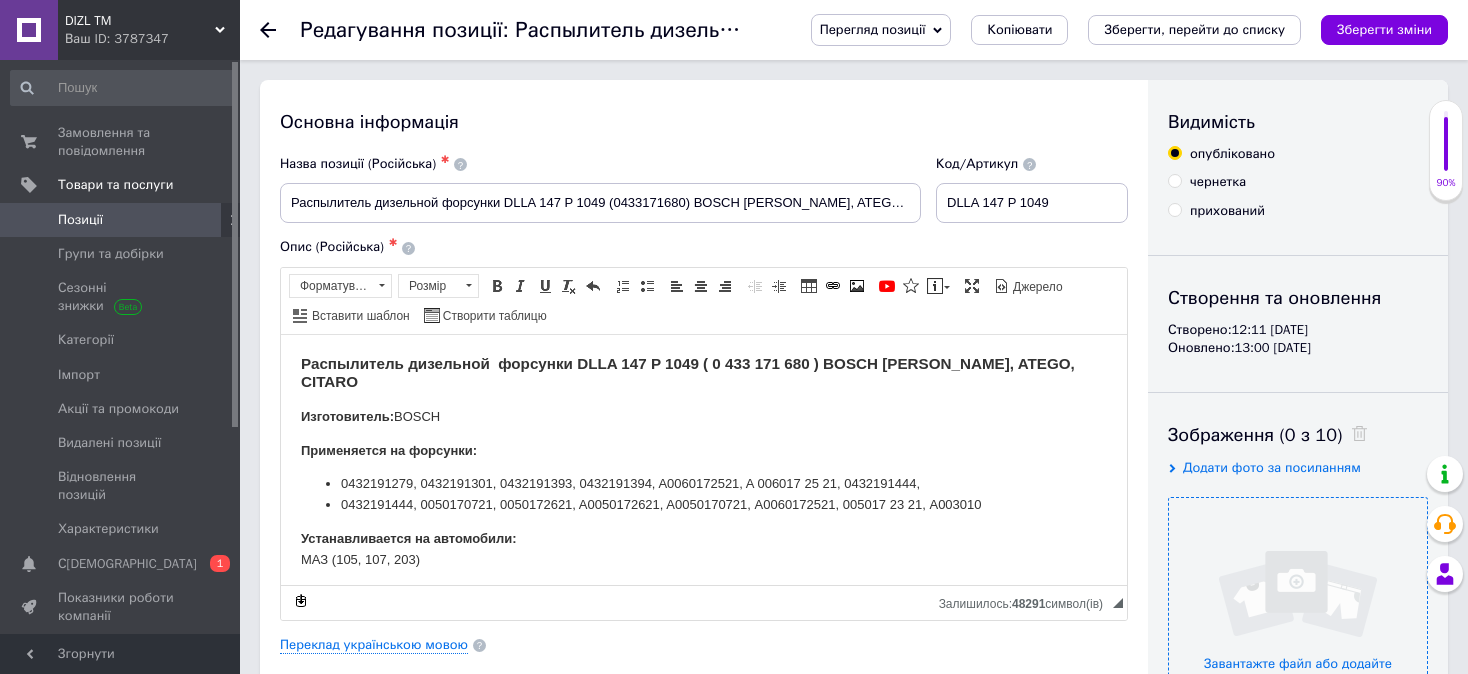 click at bounding box center (1298, 627) 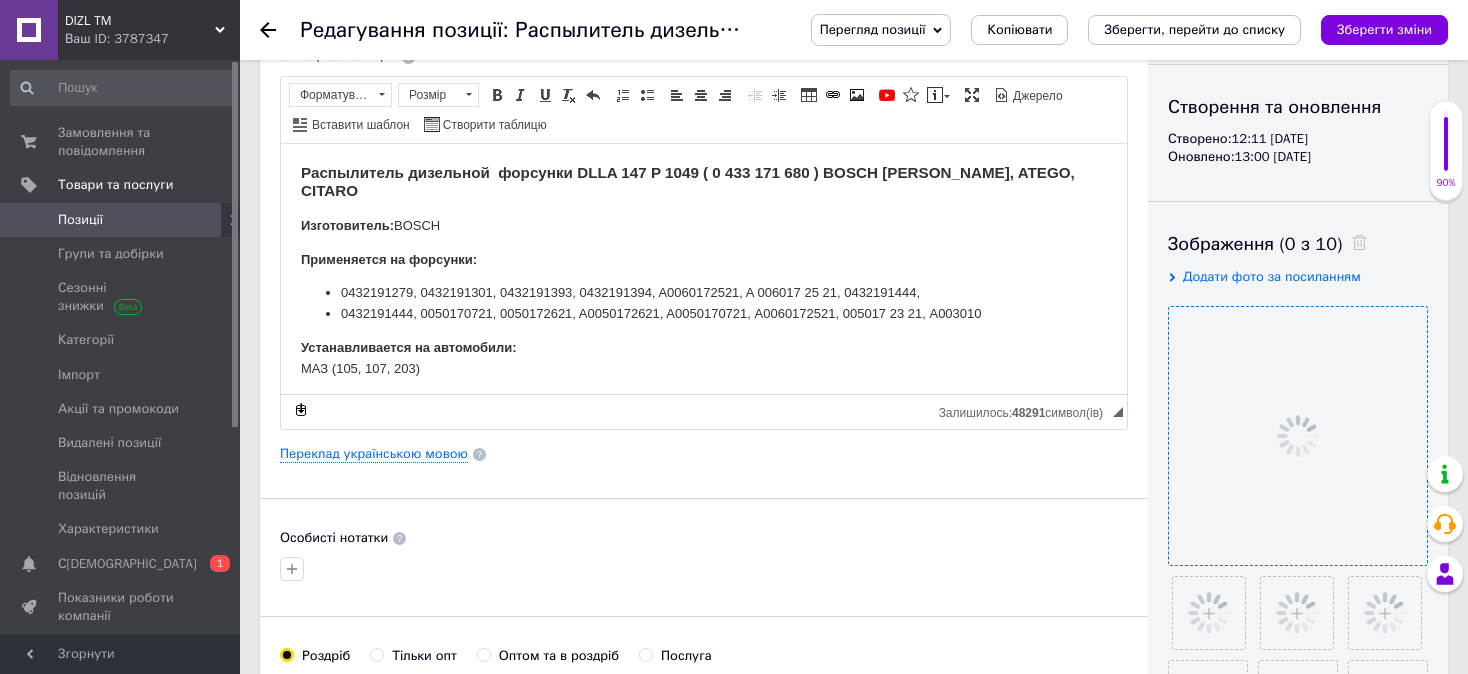 scroll, scrollTop: 400, scrollLeft: 0, axis: vertical 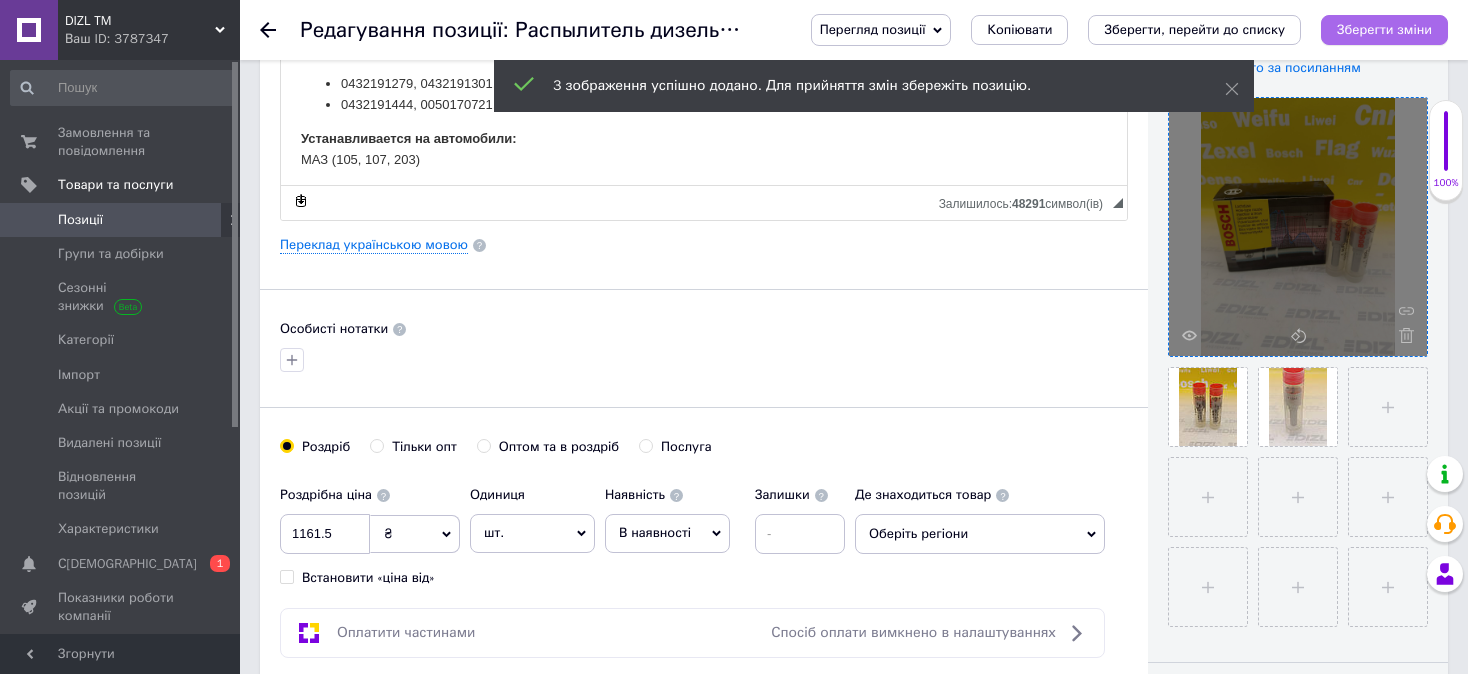 click on "Зберегти зміни" at bounding box center [1384, 29] 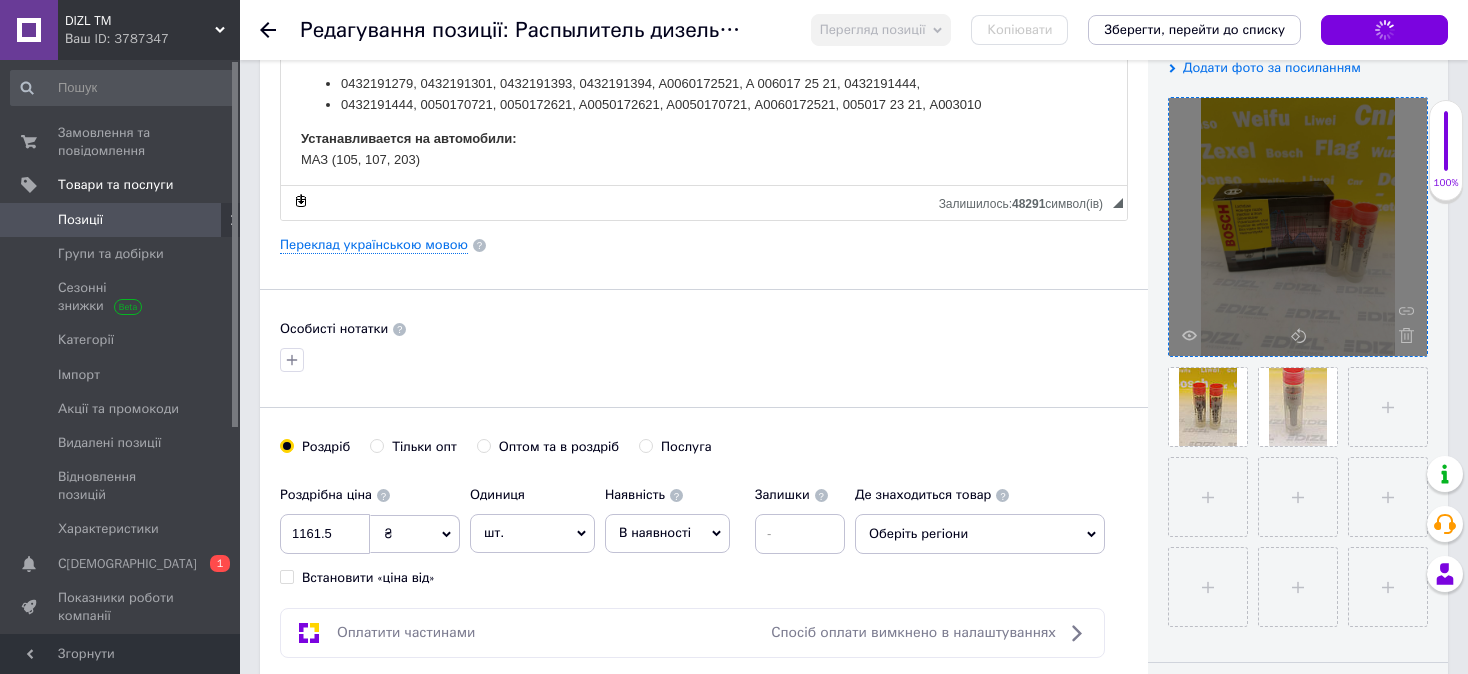 checkbox on "true" 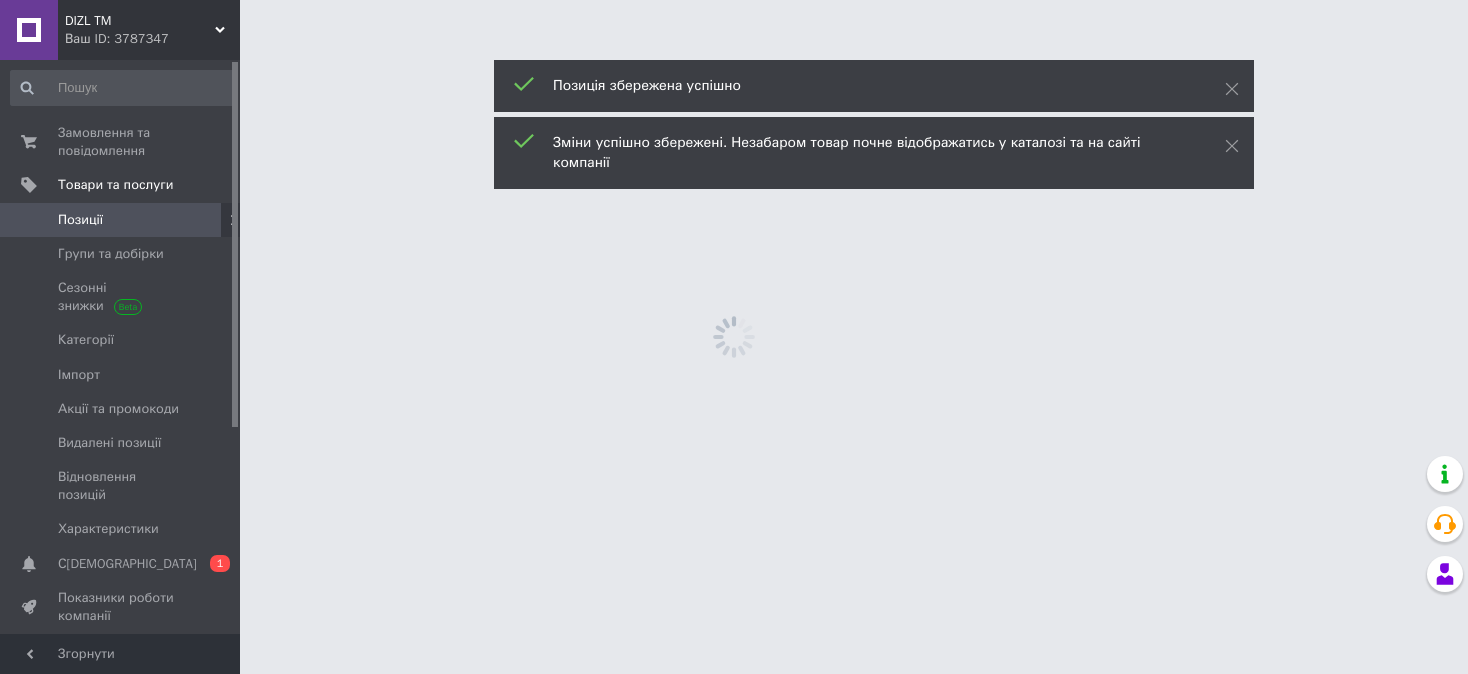 scroll, scrollTop: 0, scrollLeft: 0, axis: both 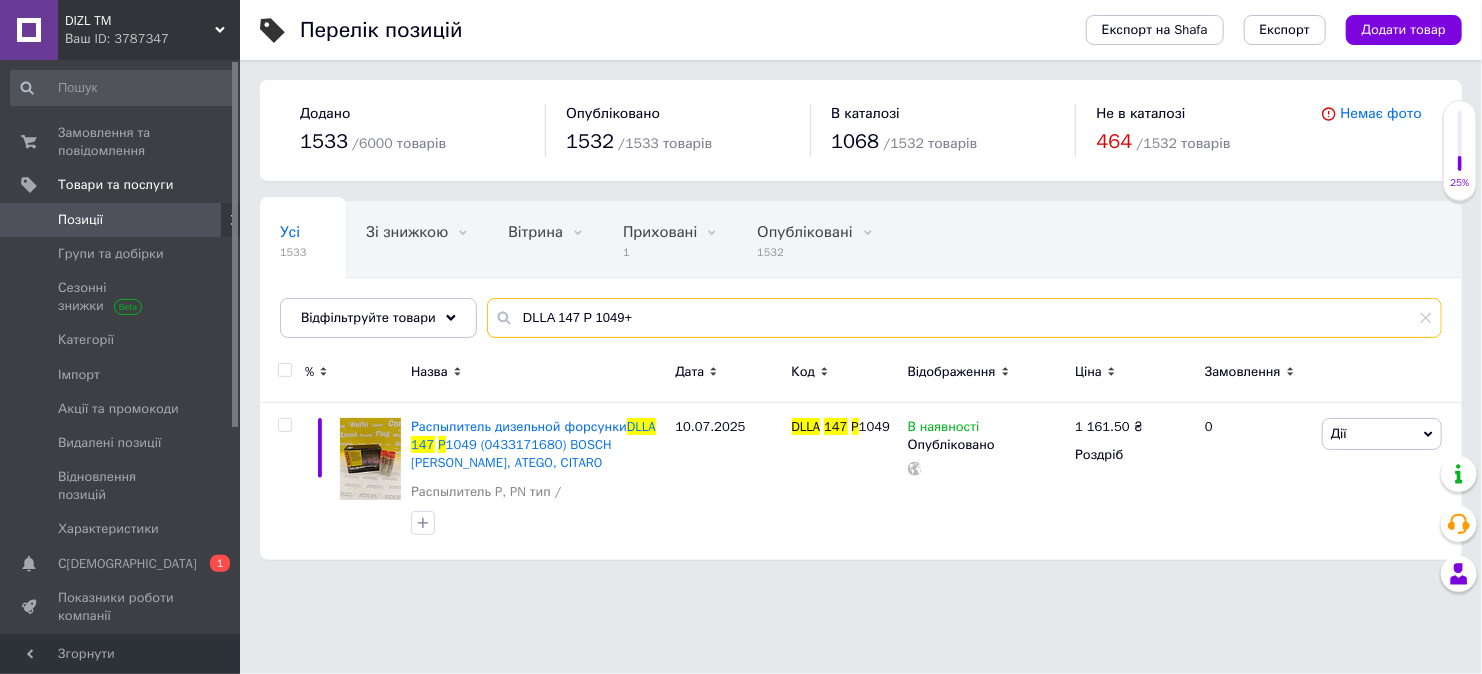 drag, startPoint x: 662, startPoint y: 318, endPoint x: 497, endPoint y: 320, distance: 165.01212 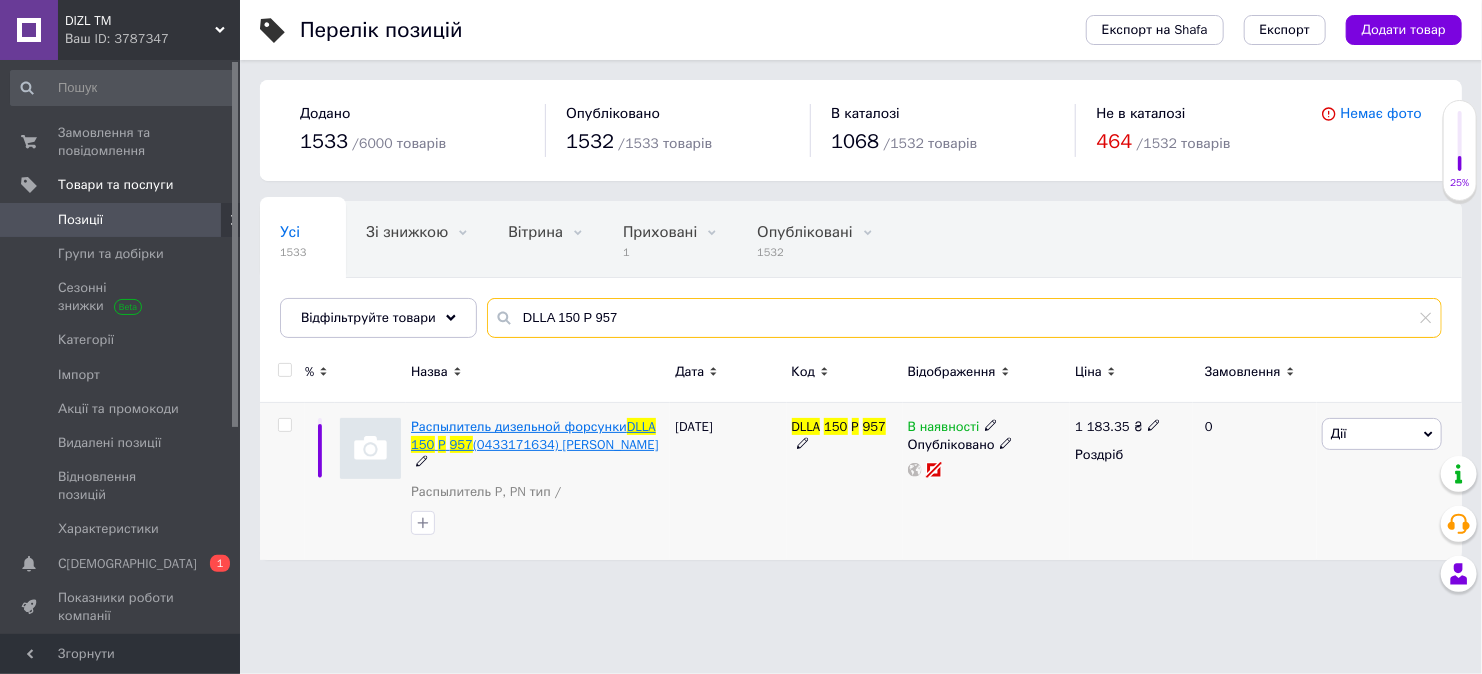 type on "DLLA 150 P 957" 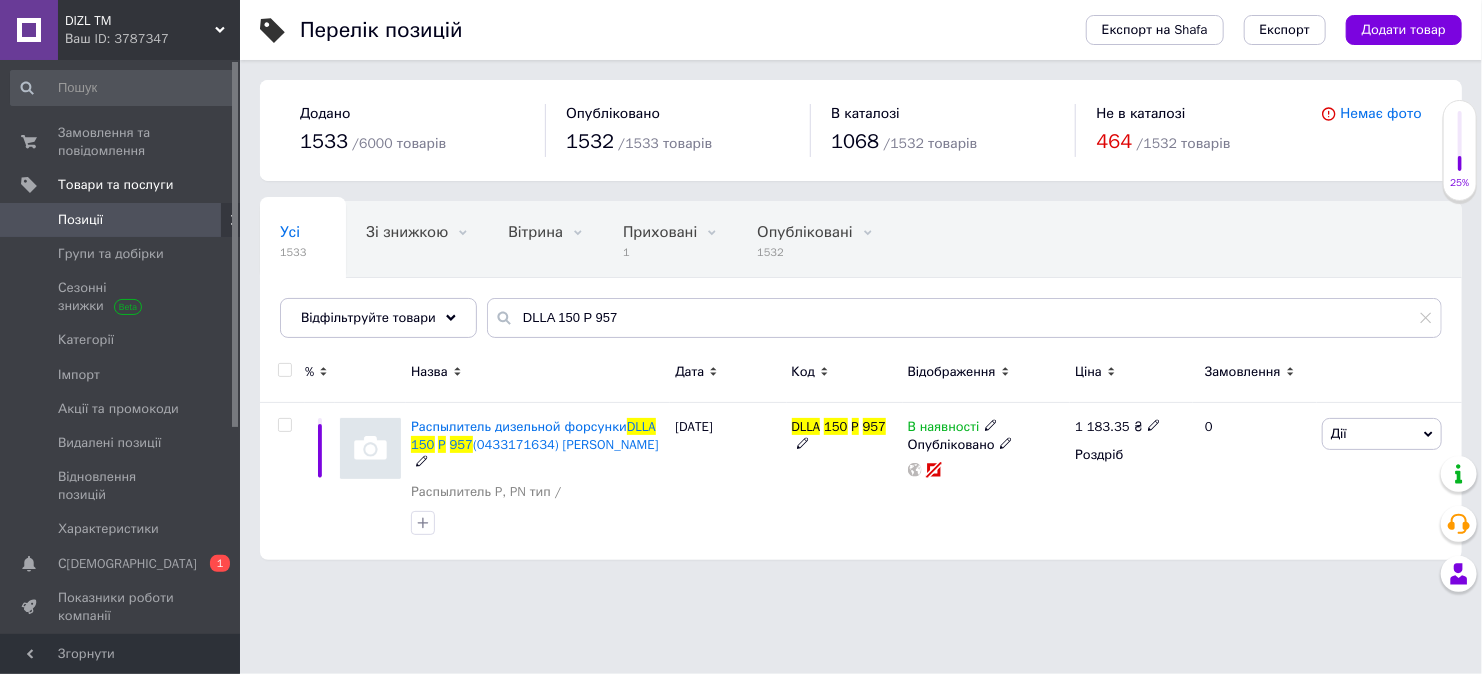 click on "(0433171634) [PERSON_NAME]" at bounding box center (566, 444) 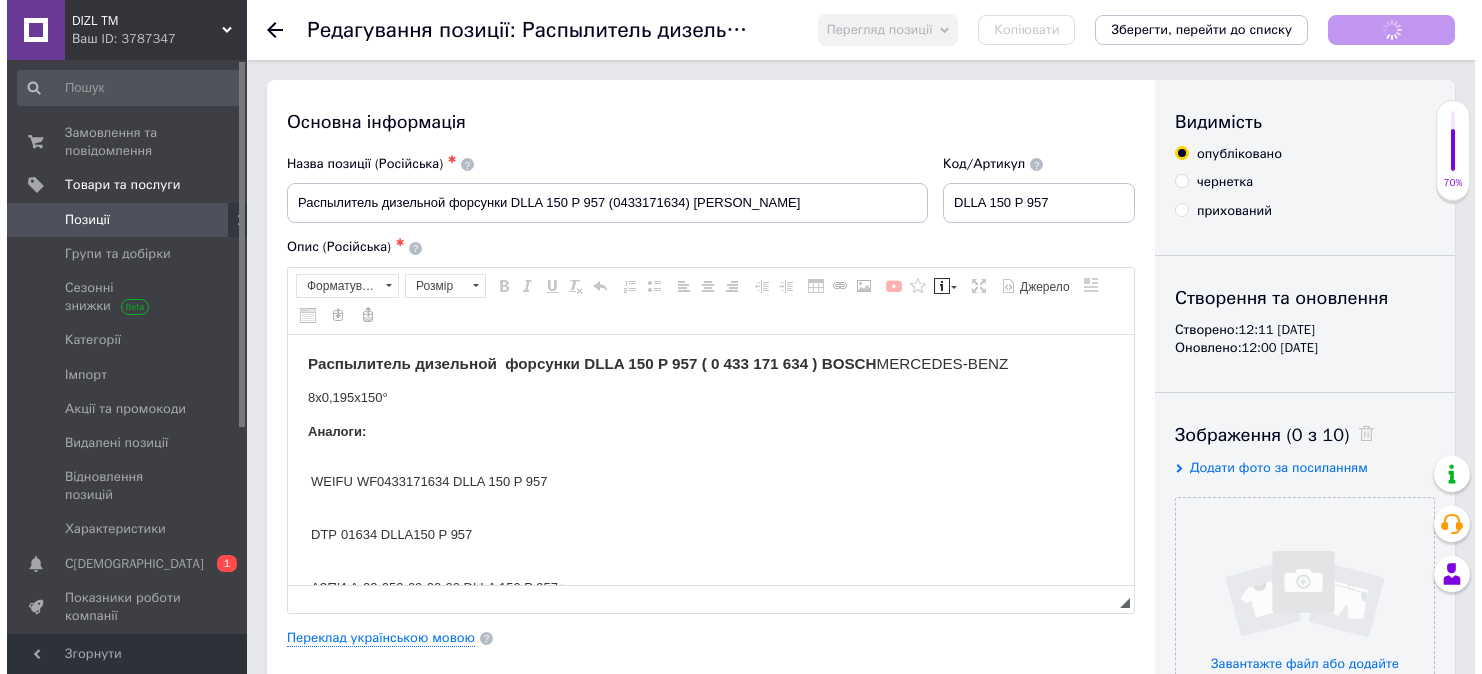 scroll, scrollTop: 0, scrollLeft: 0, axis: both 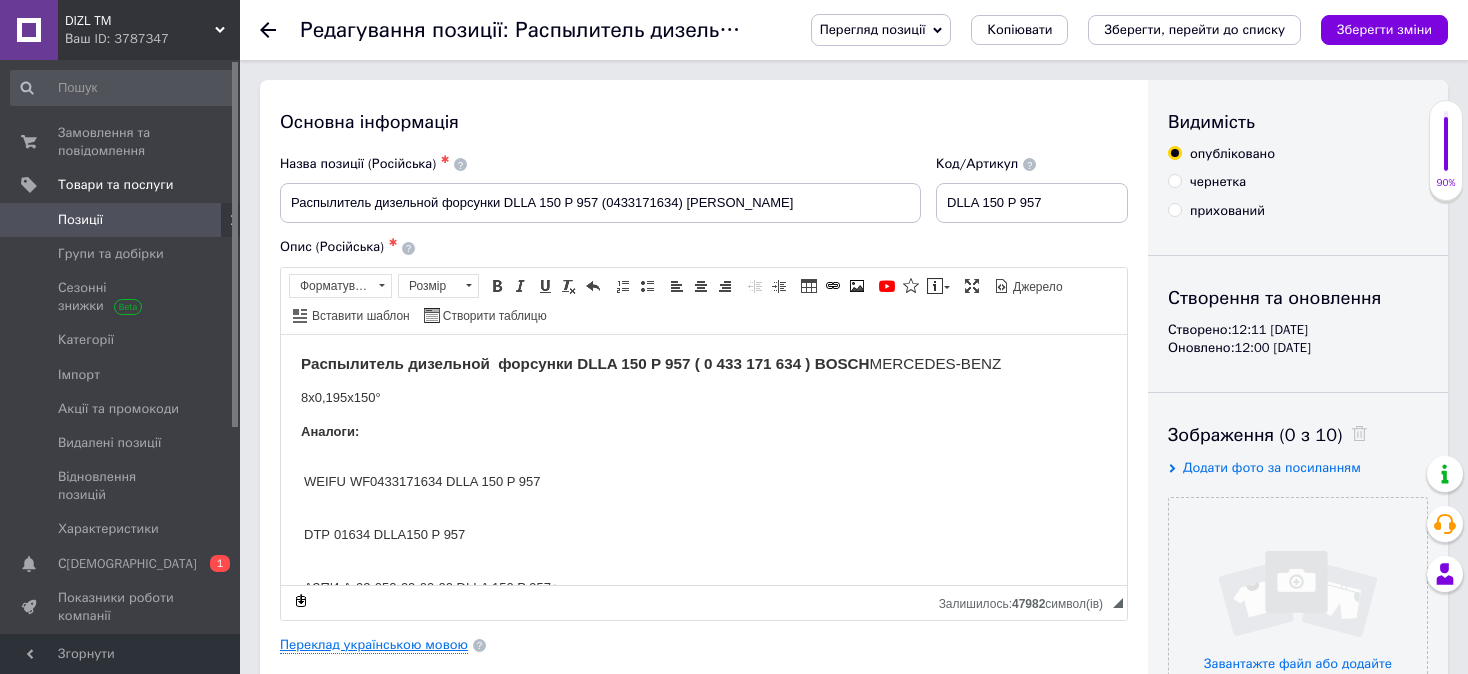 click on "Переклад українською мовою" at bounding box center [374, 645] 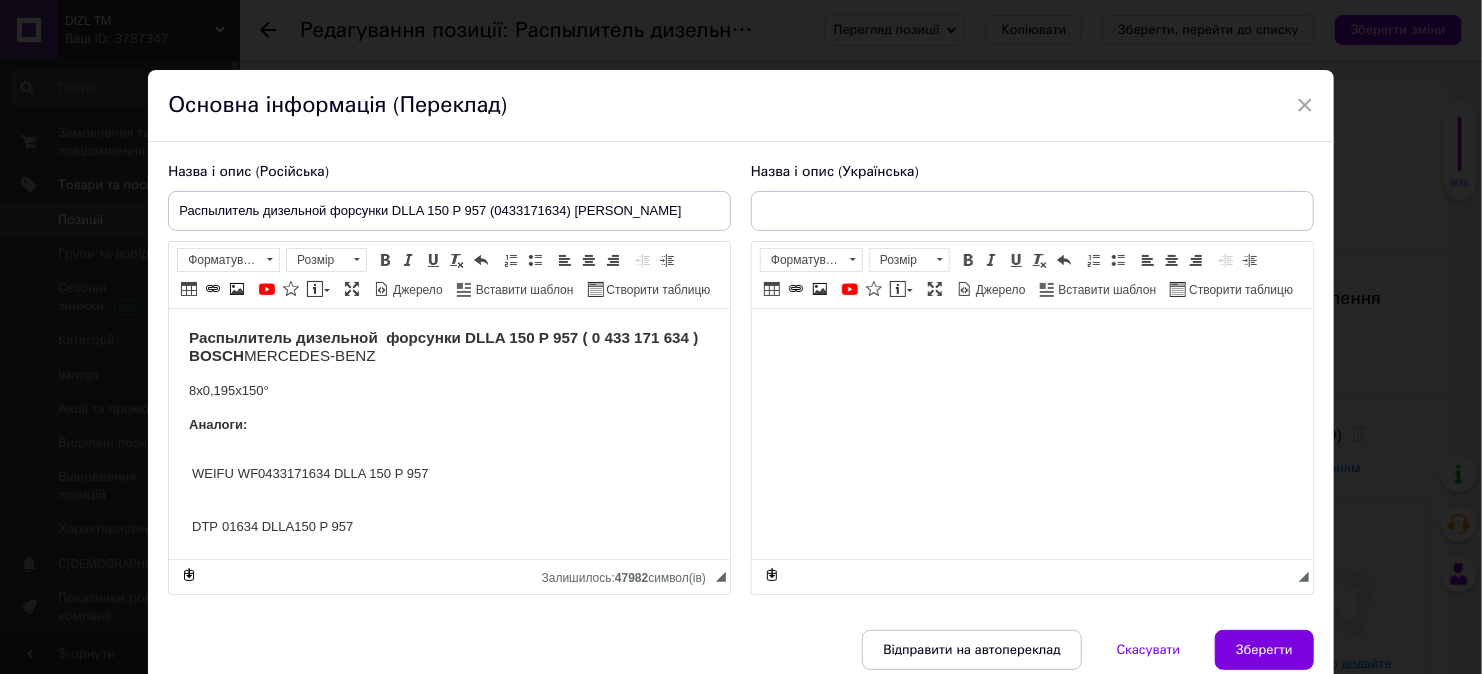 scroll, scrollTop: 0, scrollLeft: 0, axis: both 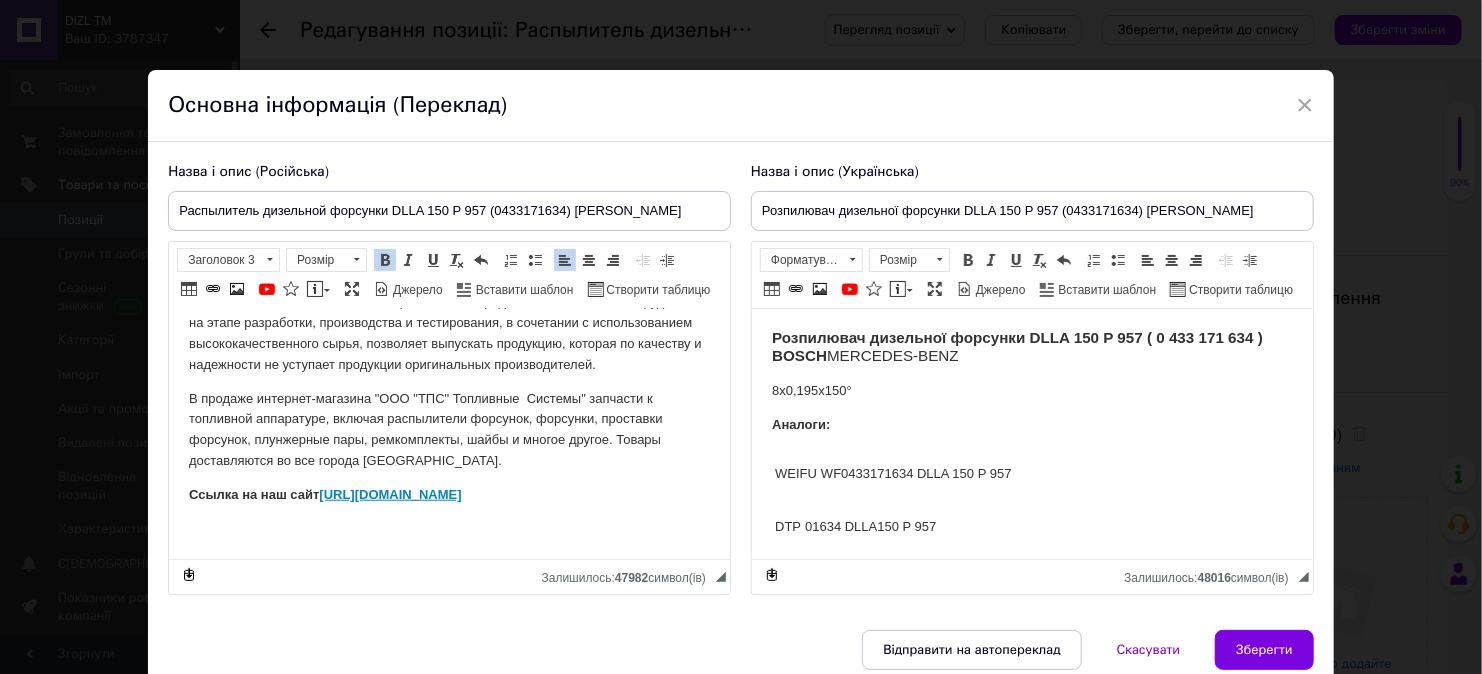 click on "В продаже интернет-магазина "ООО "ТПС" Топливные  Системы" запчасти к топливной аппаратуре, включая распылители форсунок, форсунки, проставки форсунок, плунжерные пары, ремкомплекты, шайбы и многое другое. Товары доставляются во все города [GEOGRAPHIC_DATA]." at bounding box center [449, 430] 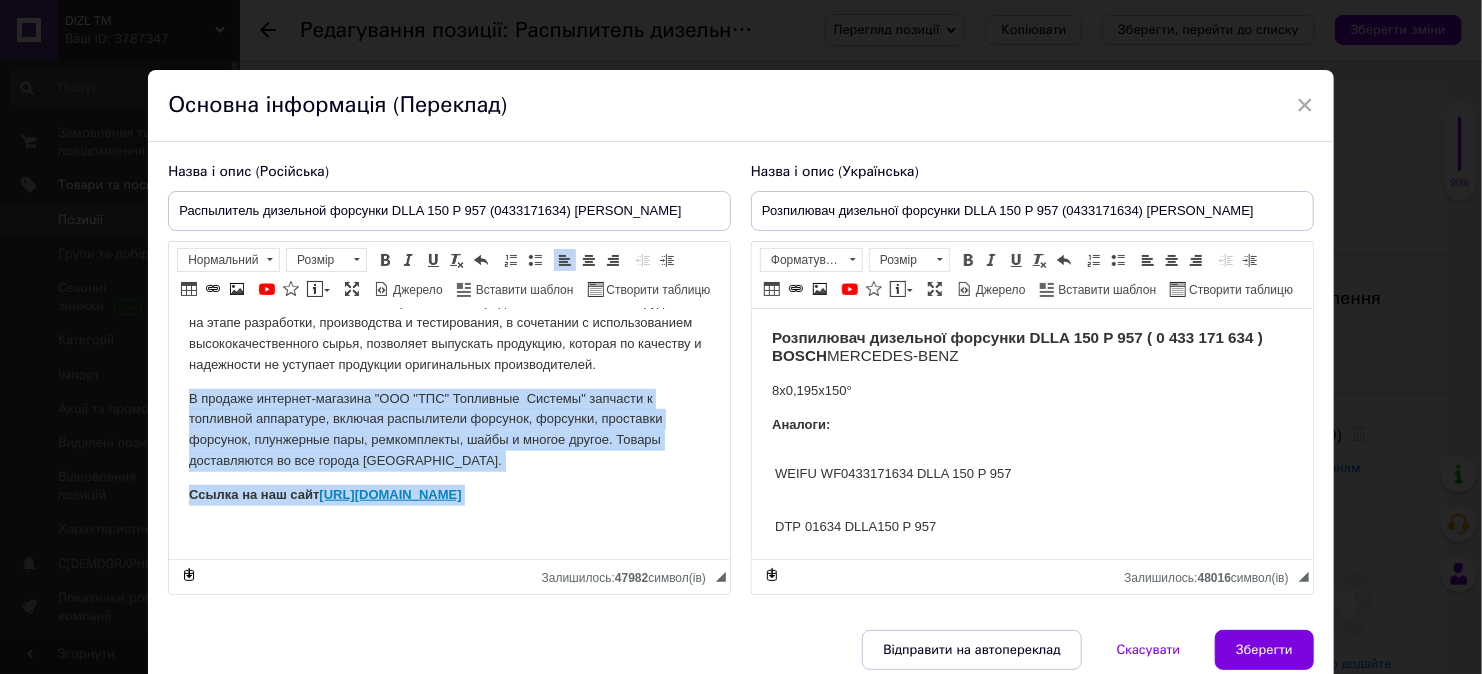 drag, startPoint x: 188, startPoint y: 395, endPoint x: 482, endPoint y: 508, distance: 314.96826 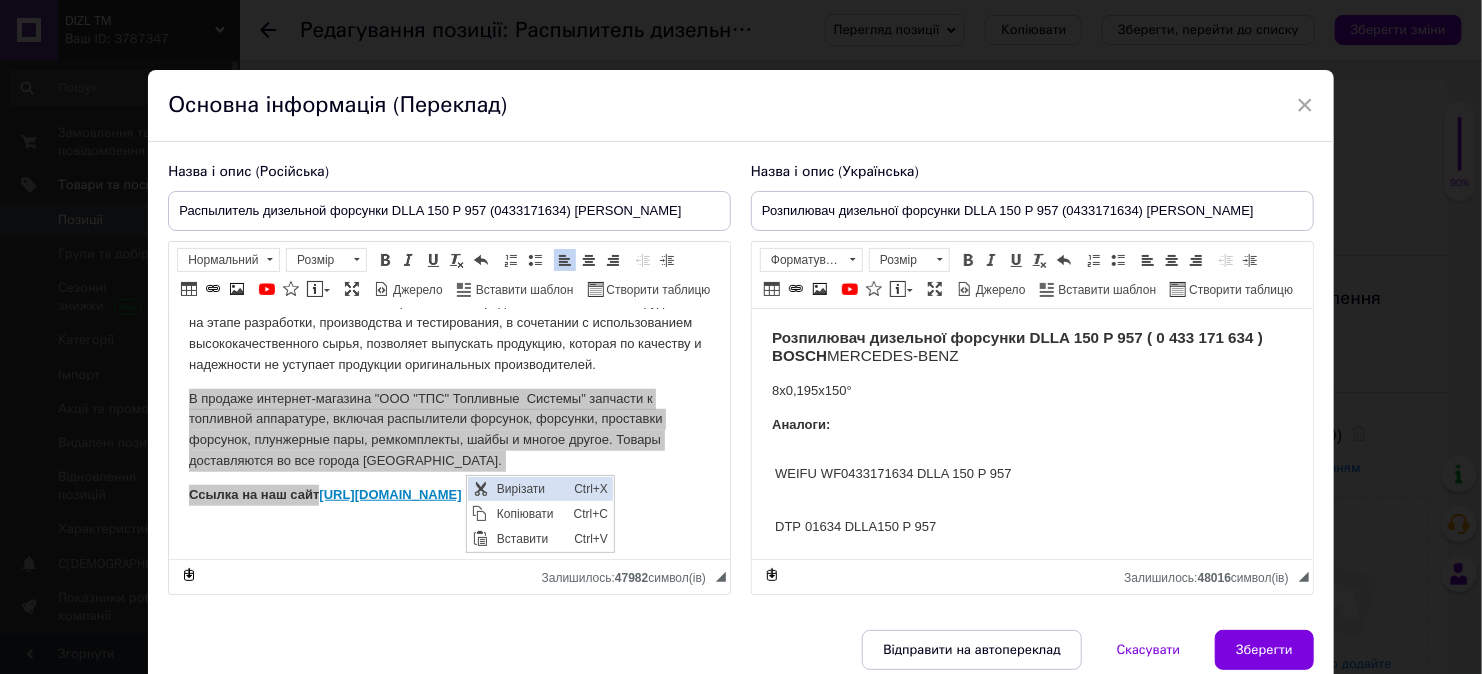 scroll, scrollTop: 0, scrollLeft: 0, axis: both 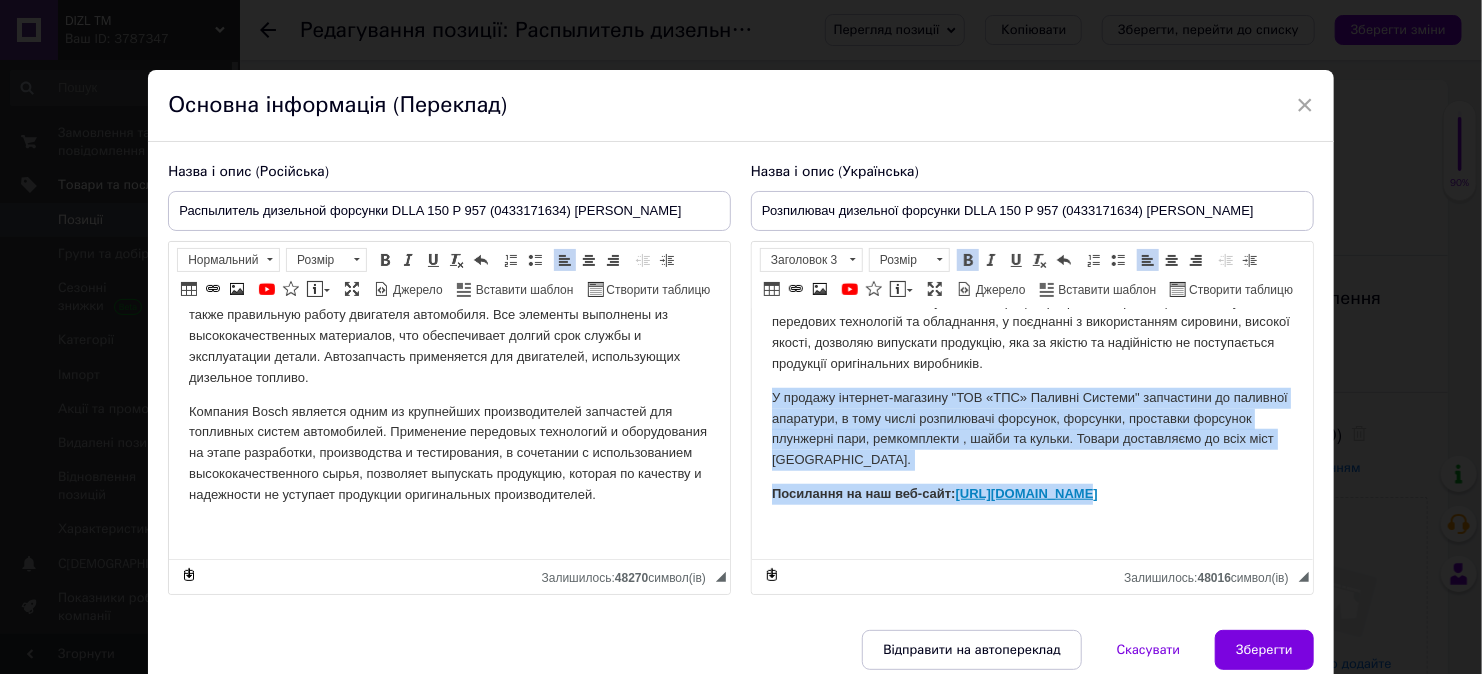 drag, startPoint x: 773, startPoint y: 400, endPoint x: 1076, endPoint y: 505, distance: 320.6774 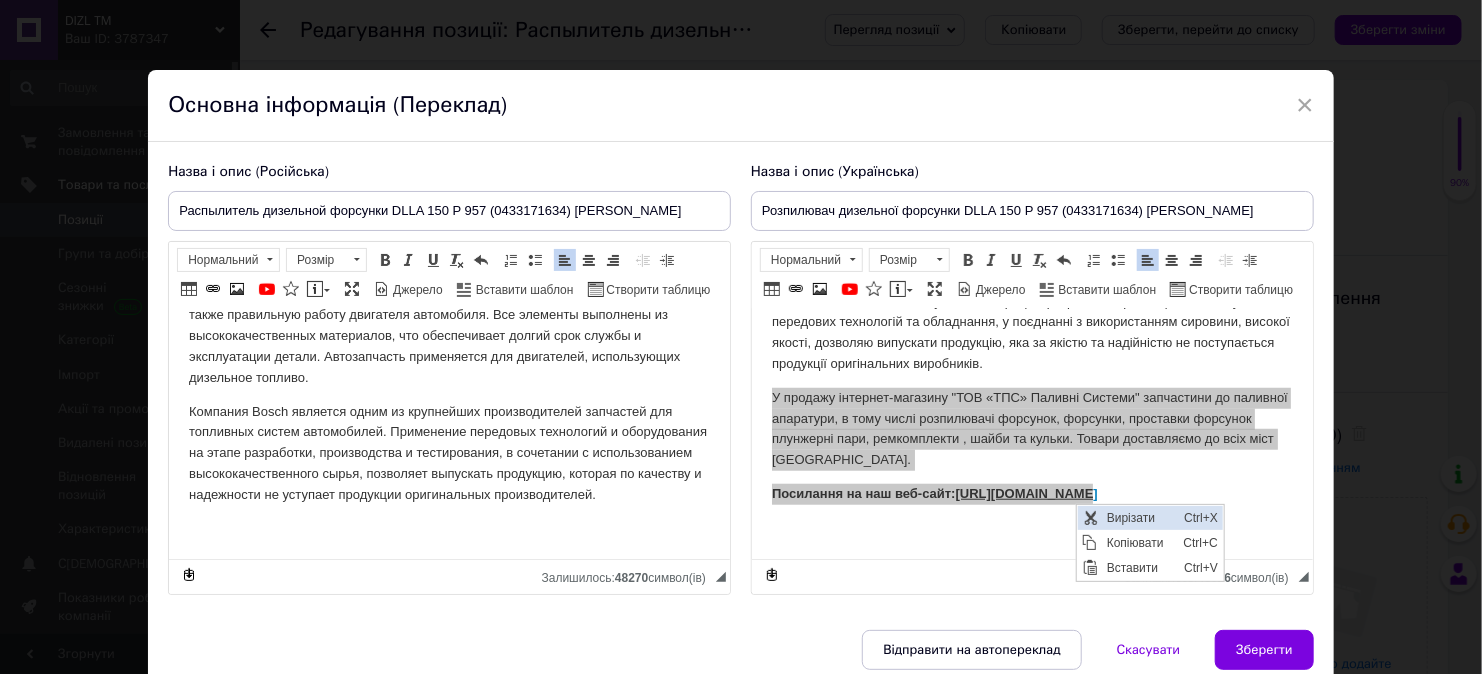click on "Вирізати" at bounding box center [1139, 517] 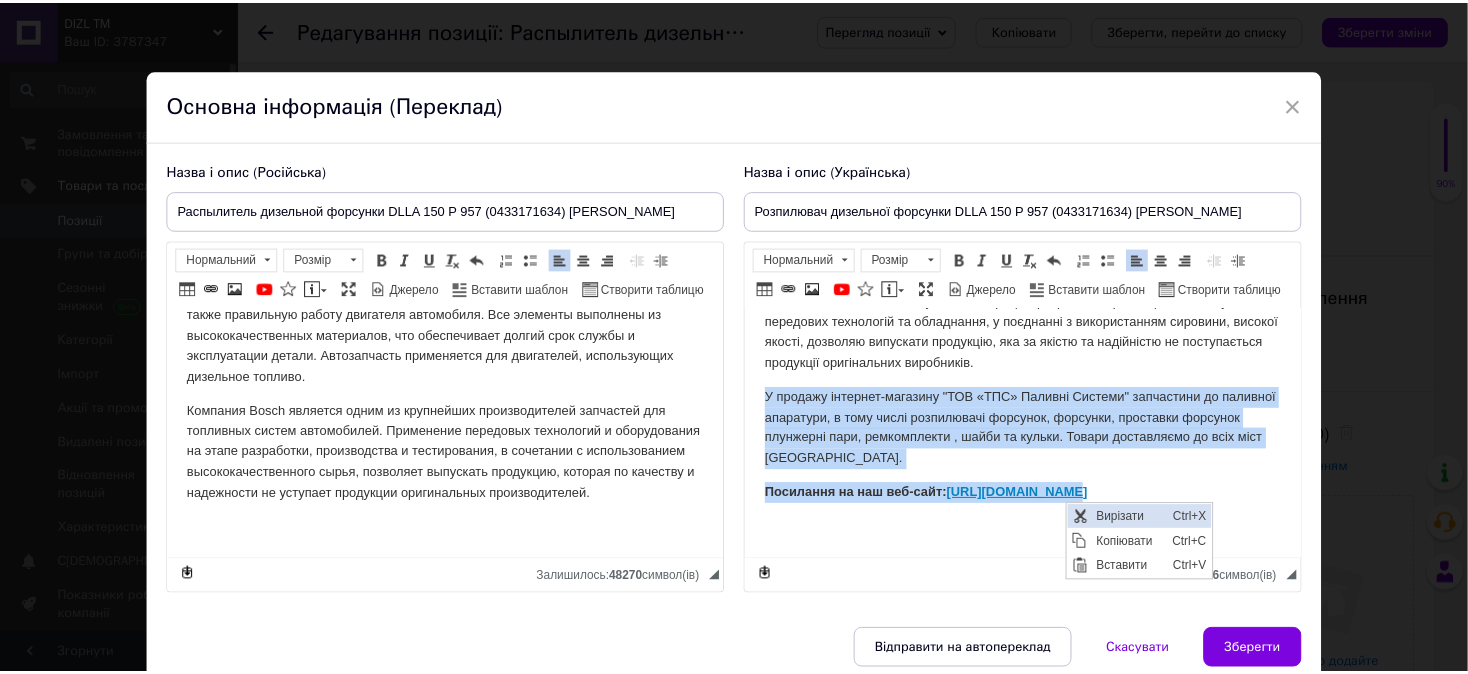 scroll, scrollTop: 736, scrollLeft: 0, axis: vertical 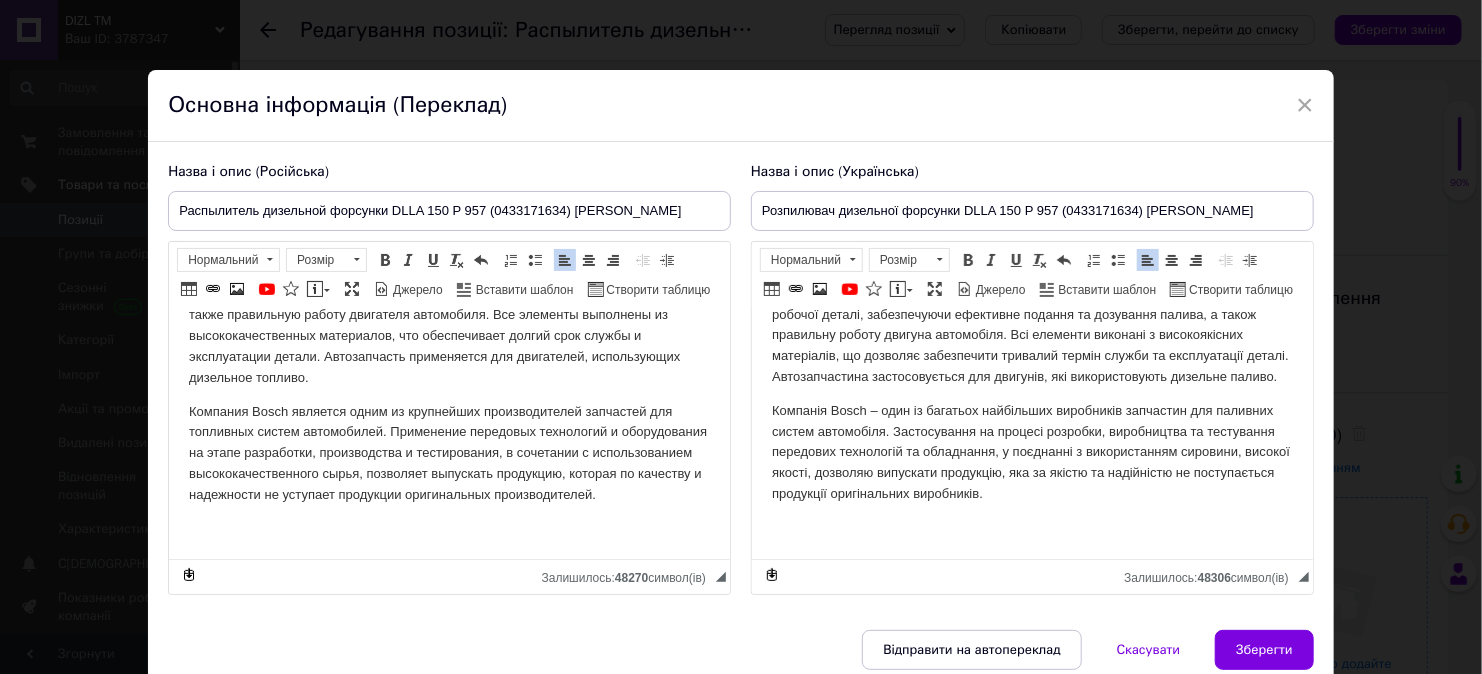 click on "Зберегти" at bounding box center [1264, 650] 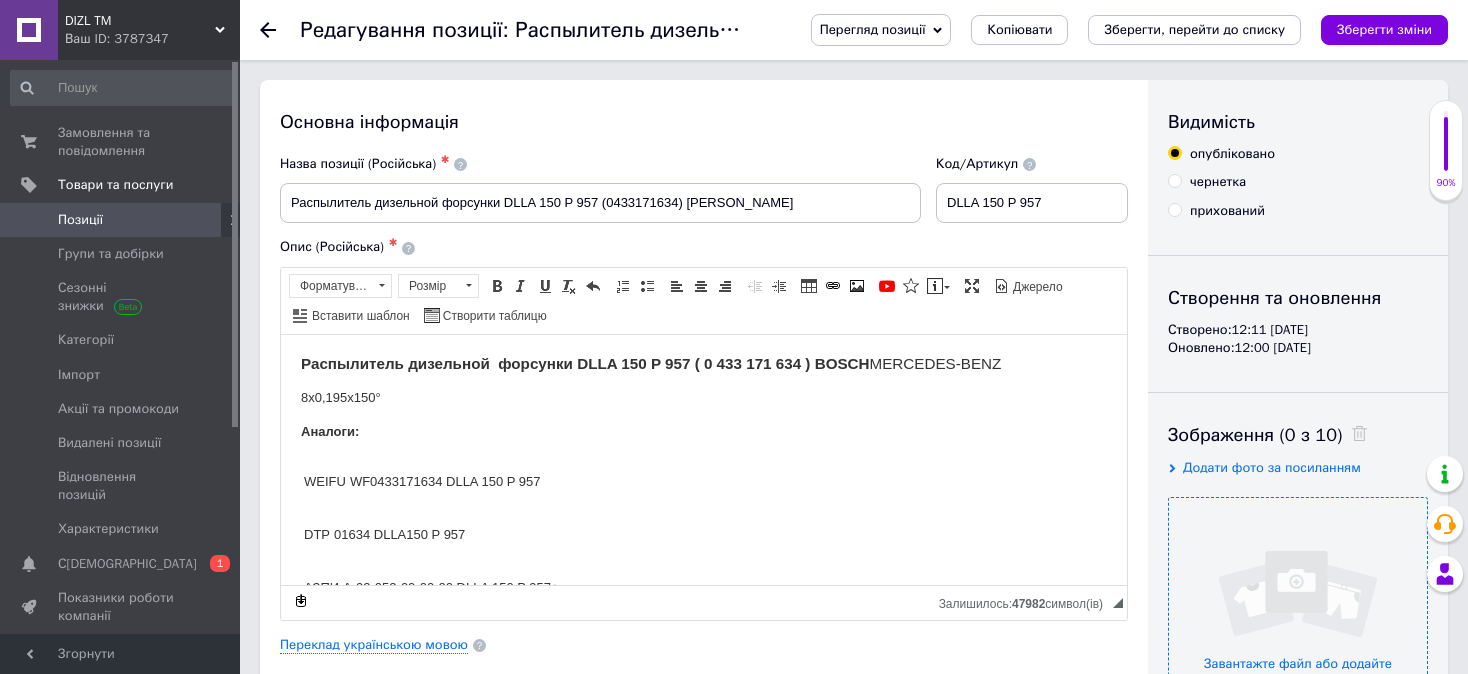 click at bounding box center [1298, 627] 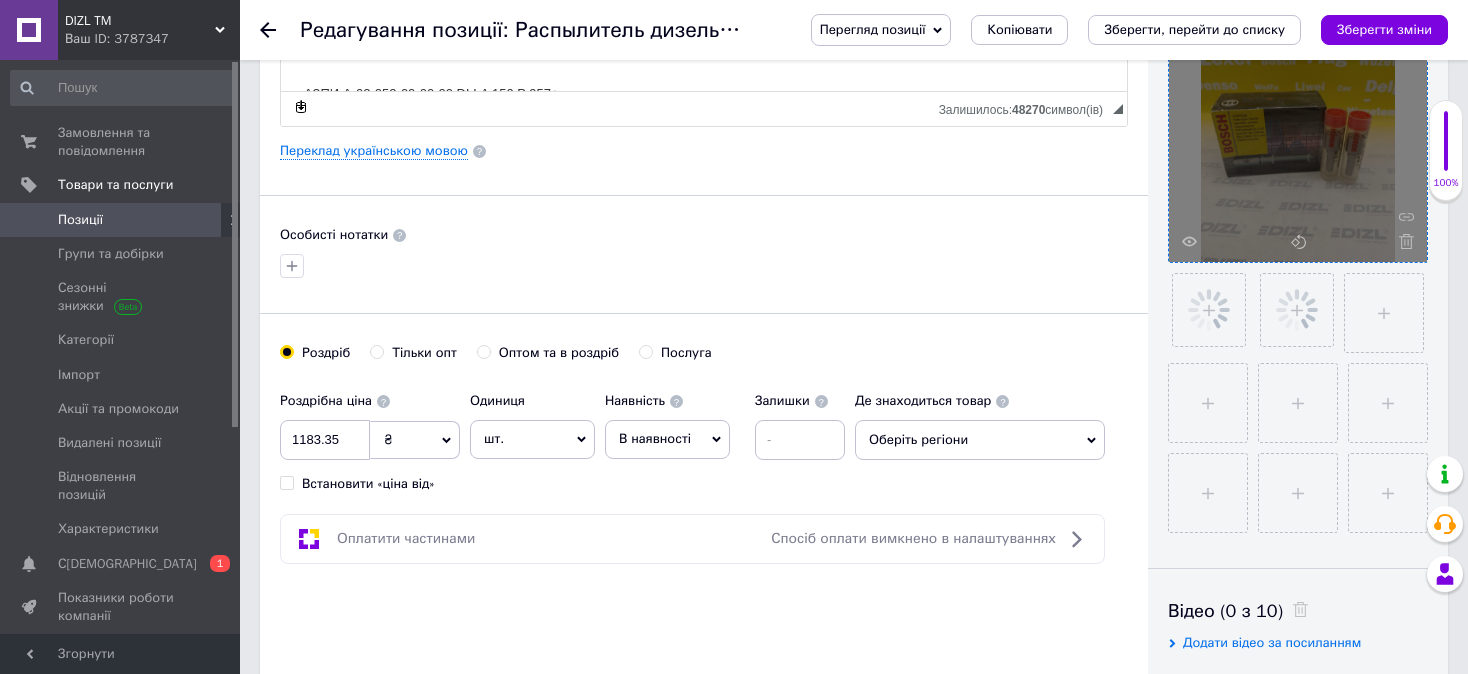 scroll, scrollTop: 500, scrollLeft: 0, axis: vertical 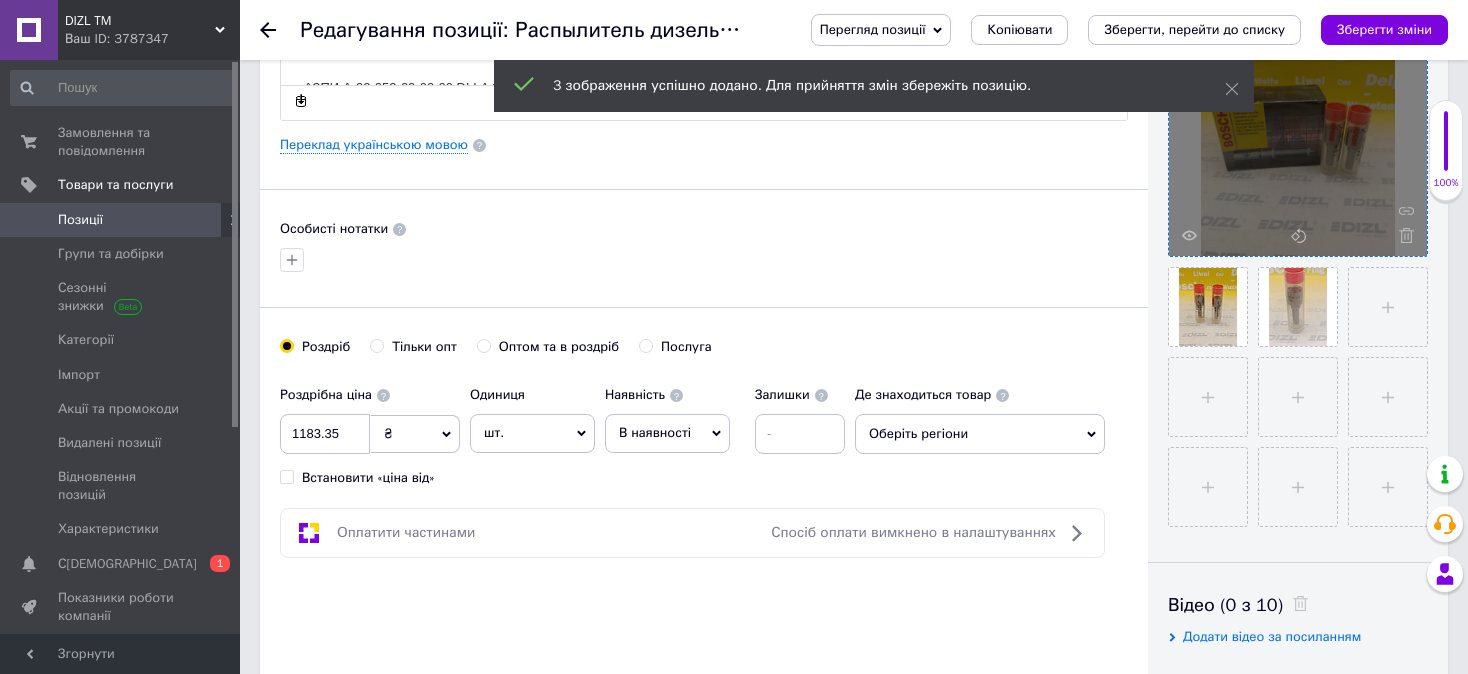 click on "Перегляд позиції Зберегти та переглянути на сайті Зберегти та переглянути на маркетплейсі Копіювати Зберегти, перейти до списку Зберегти зміни" at bounding box center [1109, 30] 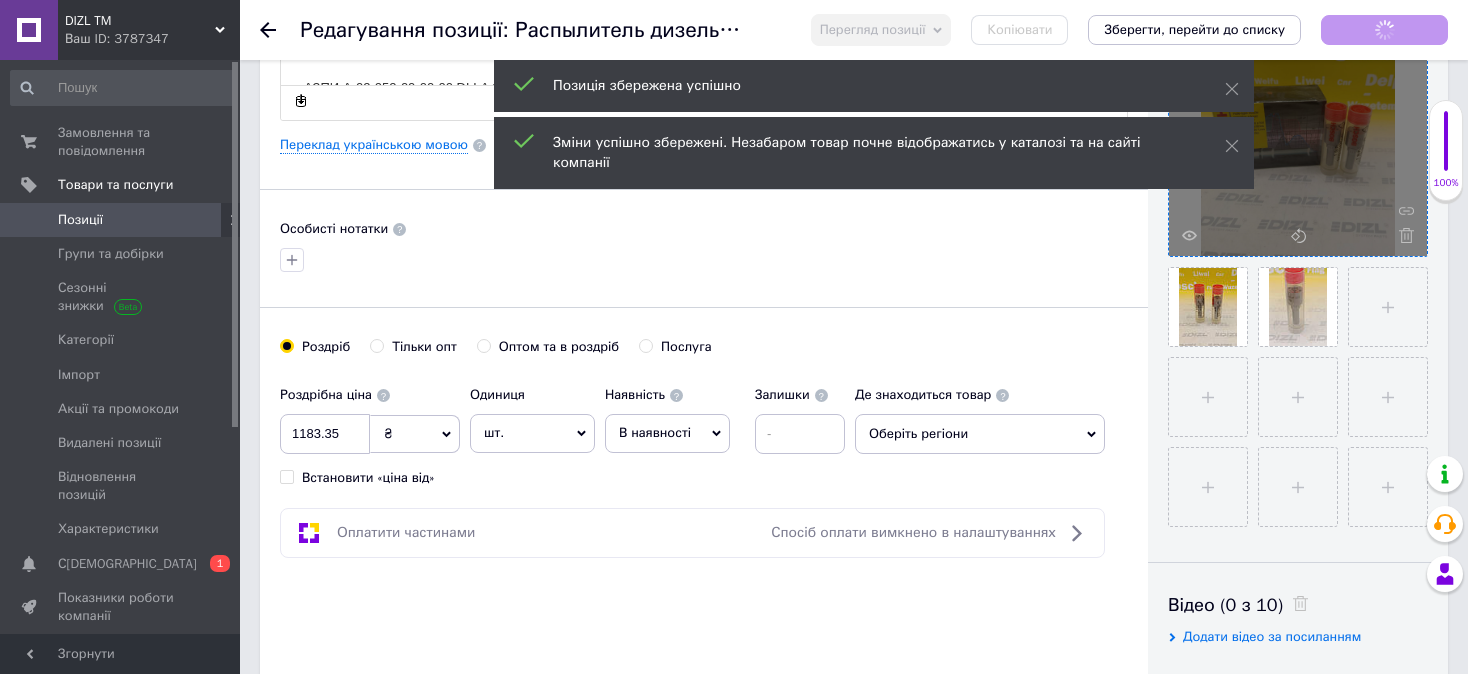 checkbox on "true" 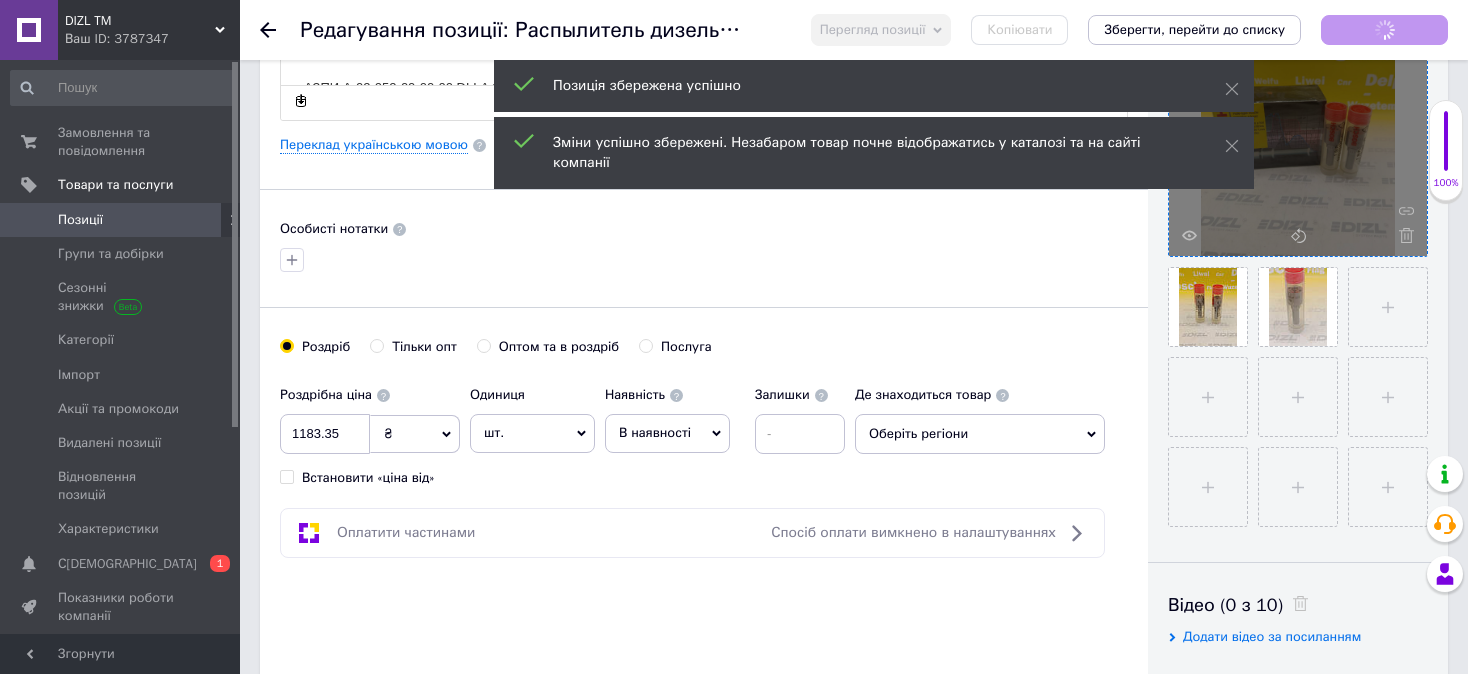 scroll, scrollTop: 0, scrollLeft: 0, axis: both 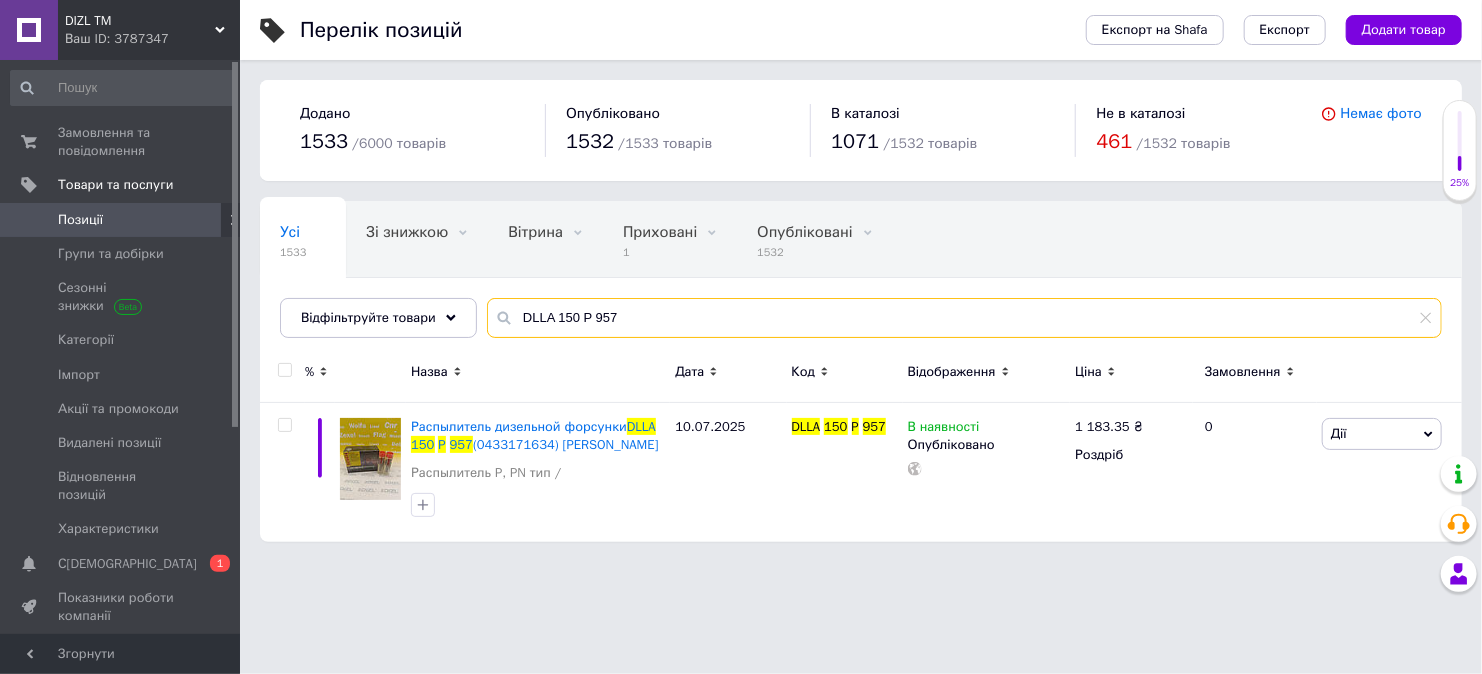 drag, startPoint x: 611, startPoint y: 315, endPoint x: 502, endPoint y: 316, distance: 109.004585 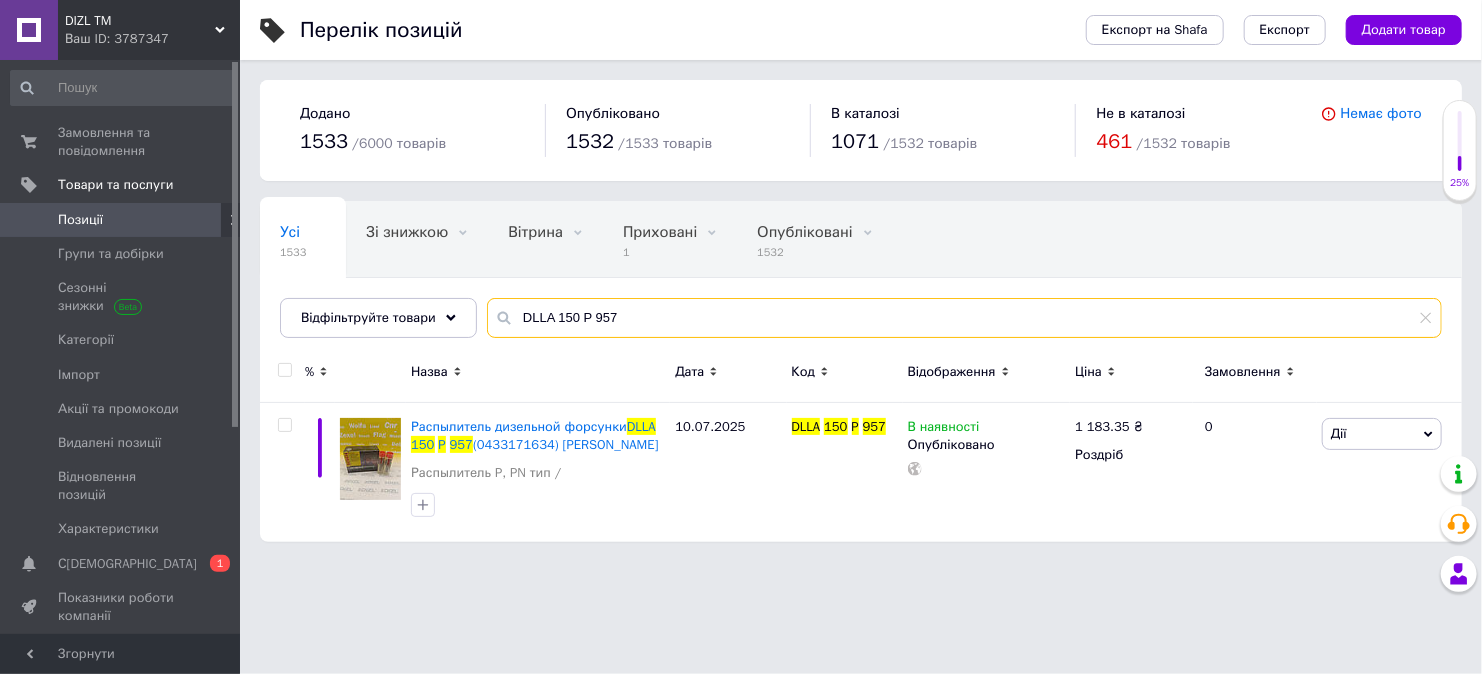 paste on "1008" 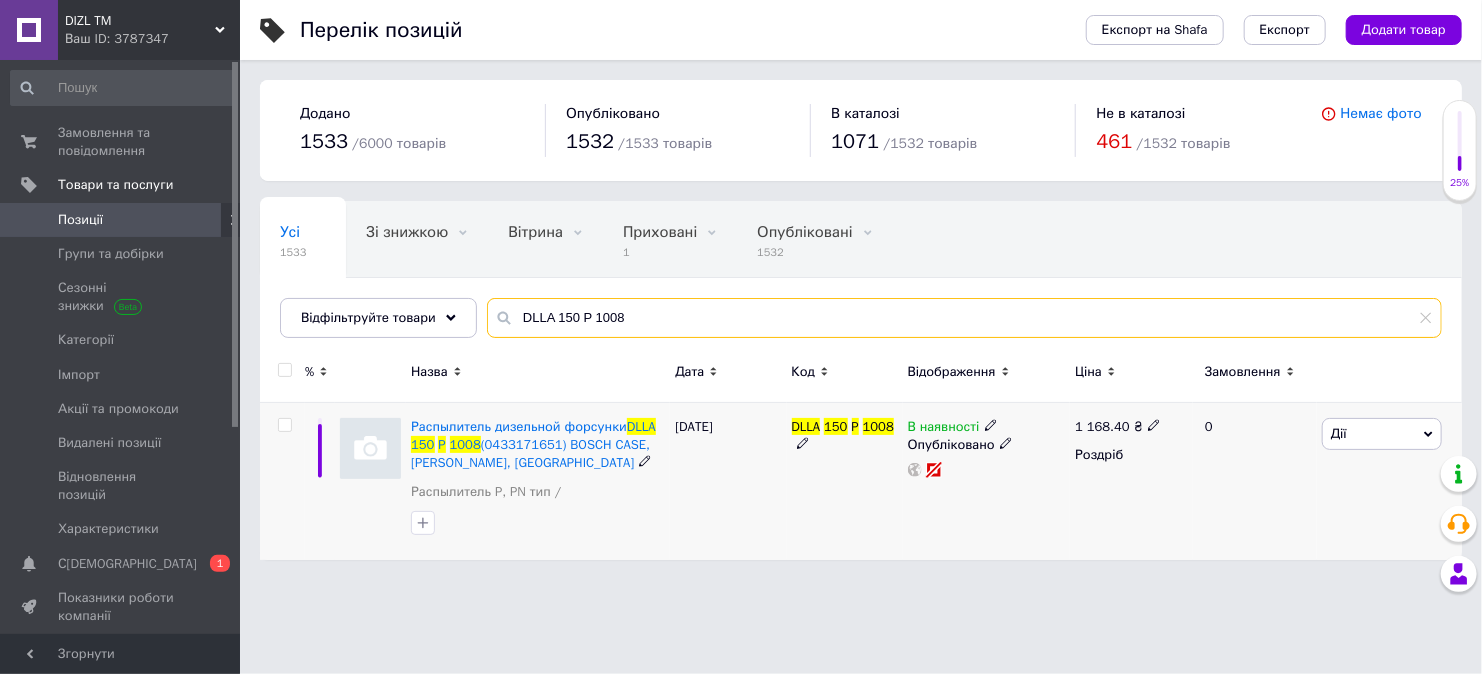 type on "DLLA 150 P 1008" 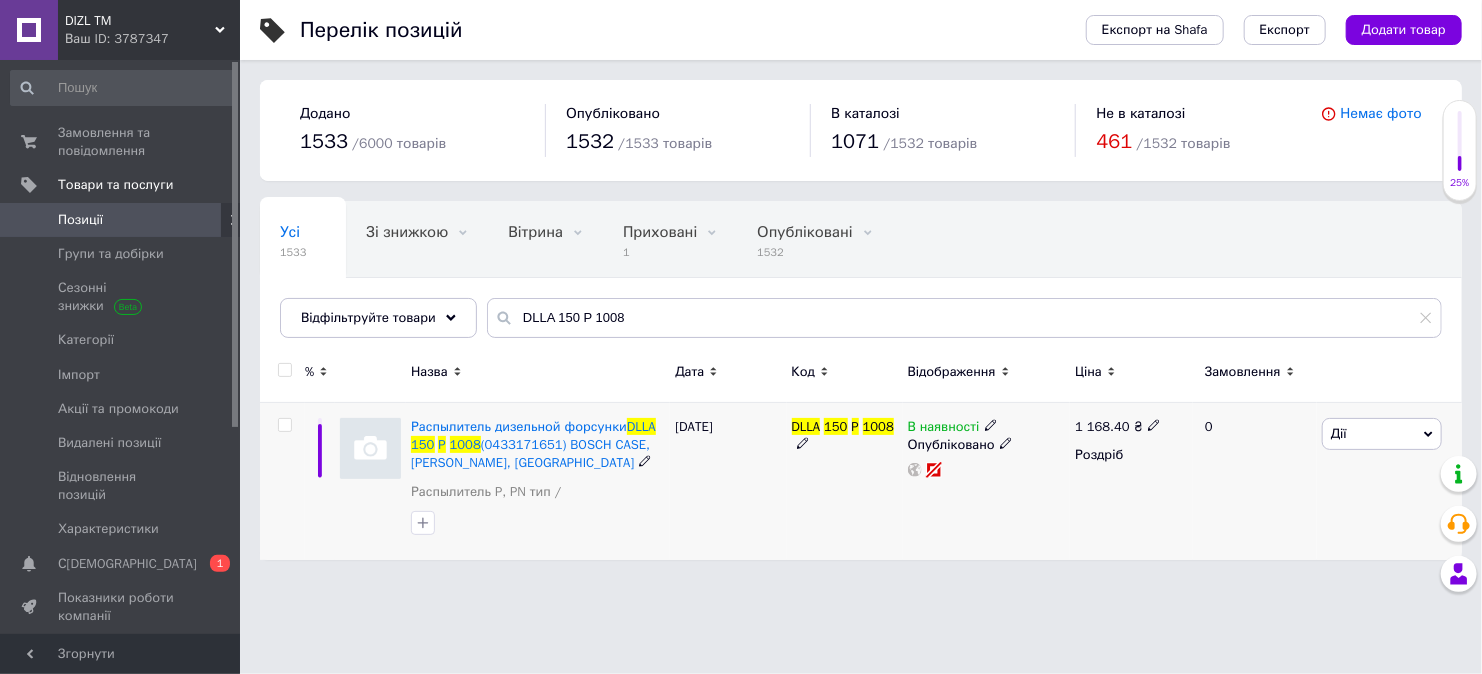 click on "Распылитель дизельной форсунки  DLLA   150   P   1008  (0433171651) BOSCH CASE, [PERSON_NAME], NEW HOLLAND Распылитель P, PN  тип /" at bounding box center (538, 481) 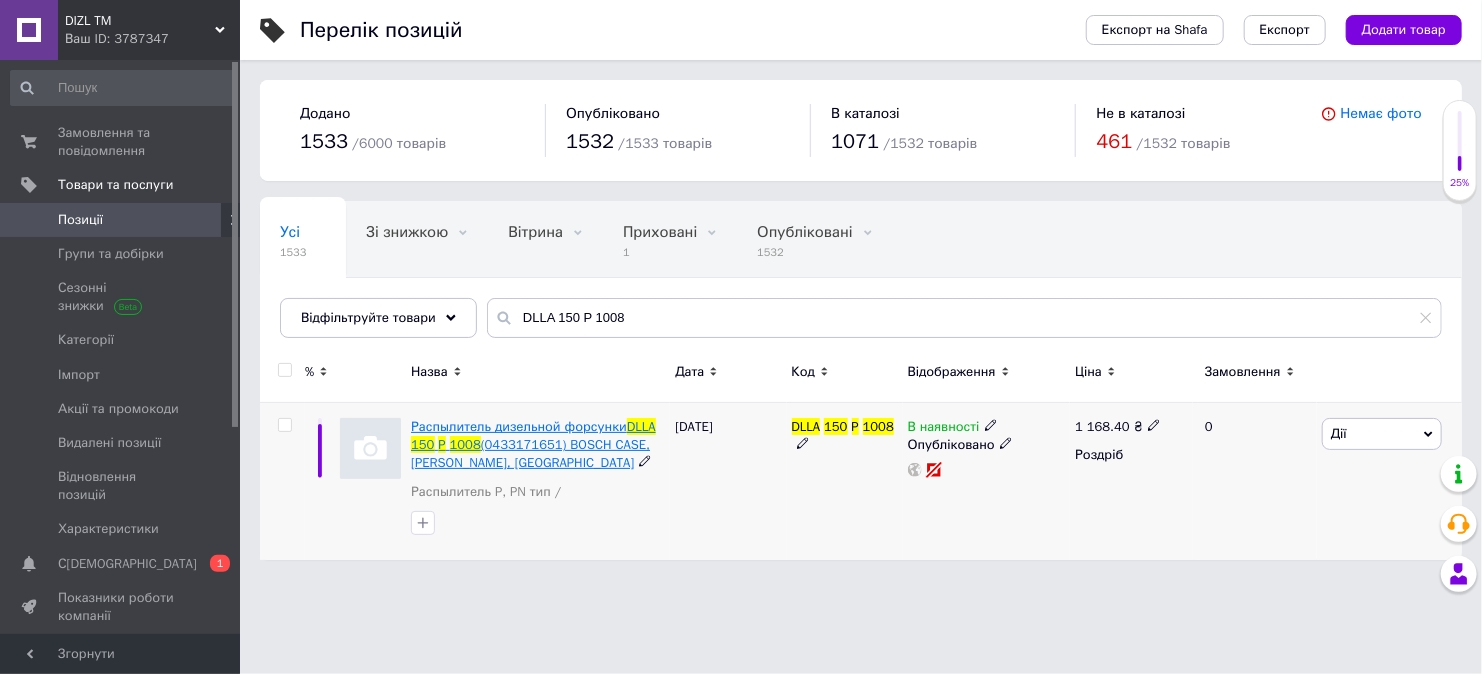 click on "Распылитель дизельной форсунки" at bounding box center [519, 426] 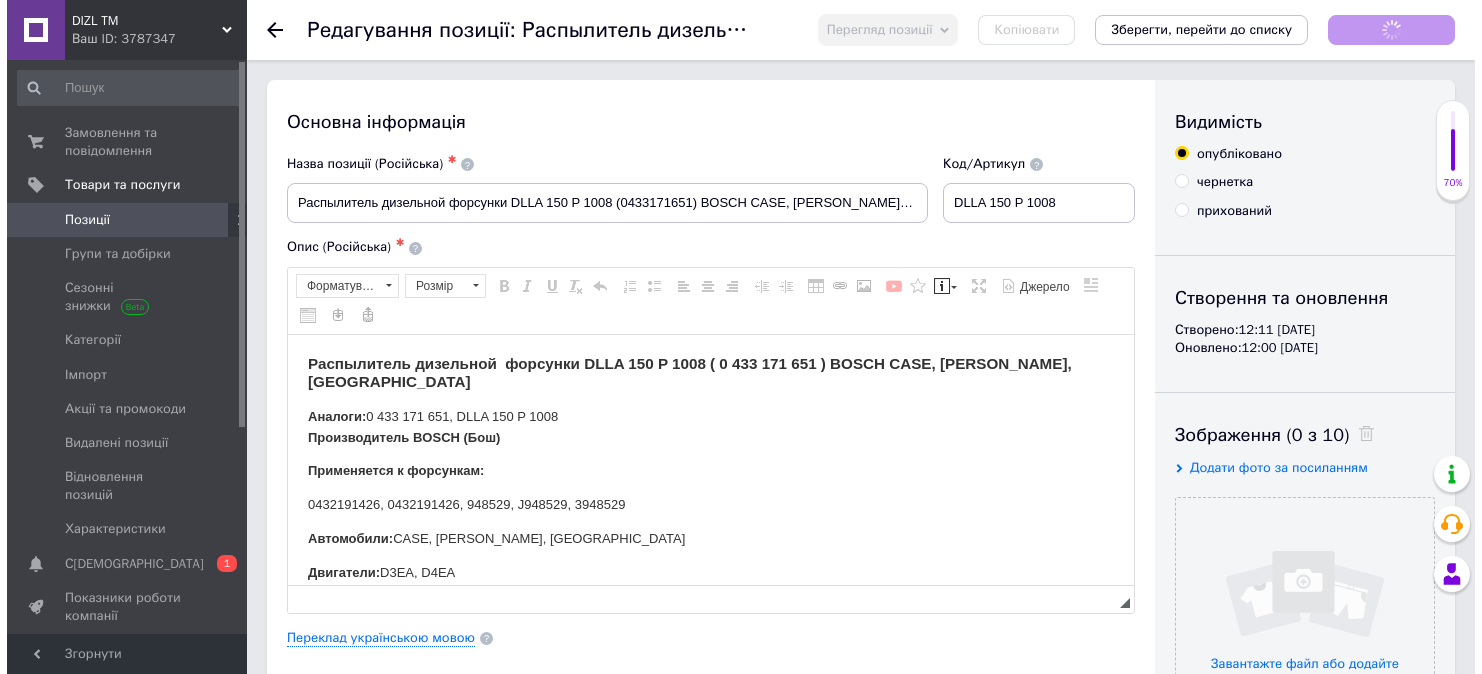 scroll, scrollTop: 0, scrollLeft: 0, axis: both 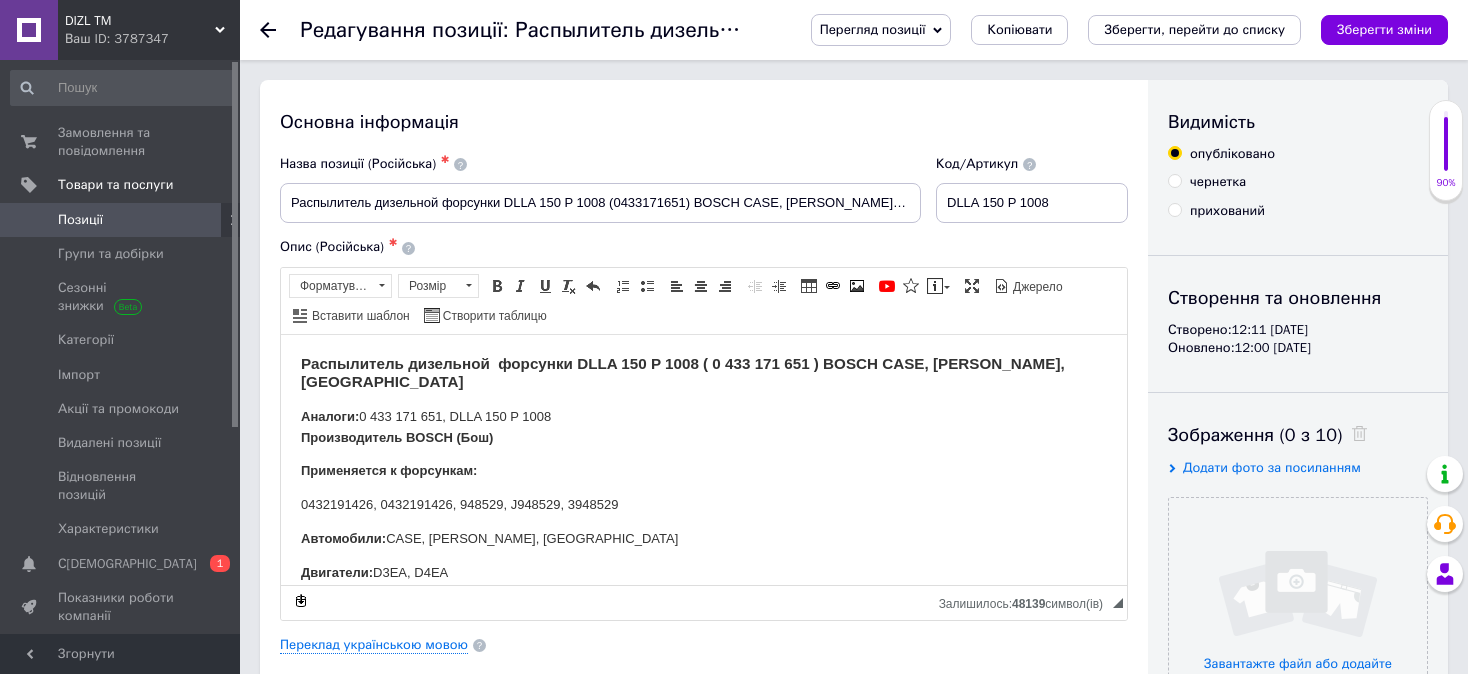 click on "Основна інформація Назва позиції (Російська) ✱ Распылитель дизельной форсунки DLLA 150 P 1008 (0433171651) BOSCH CASE, [PERSON_NAME], NEW HOLLAND Код/Артикул DLLA 150 P 1008 Опис (Російська) ✱ Распылитель дизельной  форсунки DLLA 150 P 1008 ( 0 433 171 651 ) BOSCH CASE, [PERSON_NAME], NEW HOLLAND
Аналоги:  0 433 171 651, DLLA 150 P 1008
Производитель BOSCH (Бош)
Применяется к форсункам:
0432191426, 0432191426, 948529, J948529, 3948529
Автомобили:  CASE, [PERSON_NAME], [GEOGRAPHIC_DATA]
Двигатели:  D3EA, D4EA
Ссылка на наш сайт  [URL][DOMAIN_NAME]
Розширений текстовий редактор, 7BE9783A-8325-43BC-8D7E-A5570302BD72 Панель інструментів редактора Форматування Форматування Розмір [PERSON_NAME]" at bounding box center [704, 638] 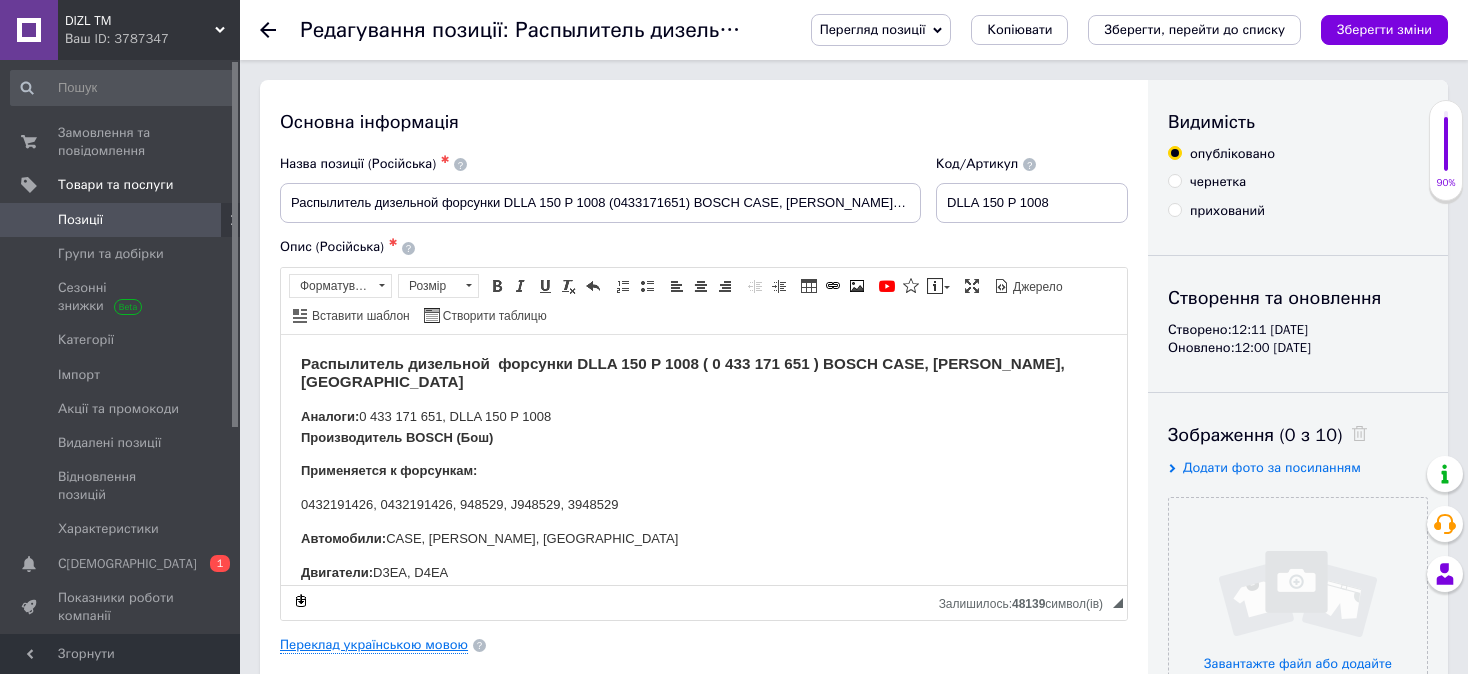 click on "Переклад українською мовою" at bounding box center (374, 645) 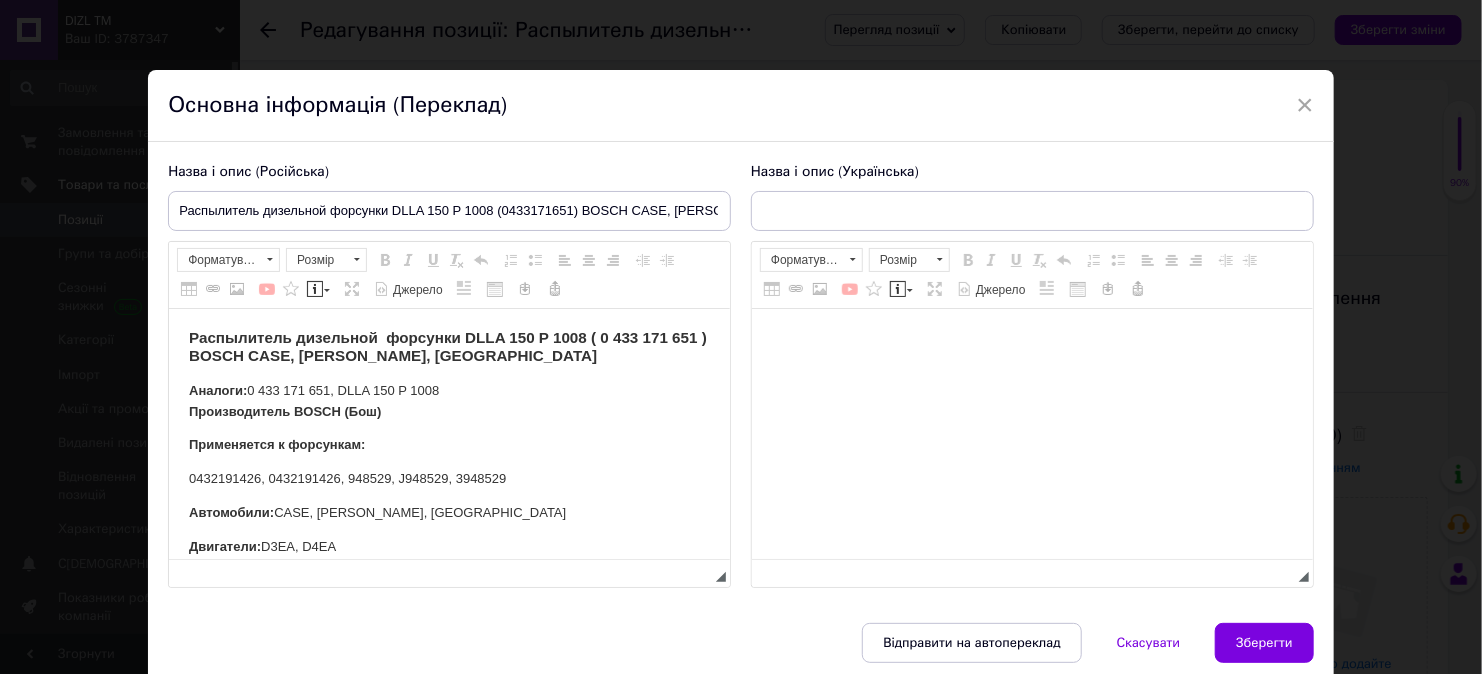 scroll, scrollTop: 0, scrollLeft: 0, axis: both 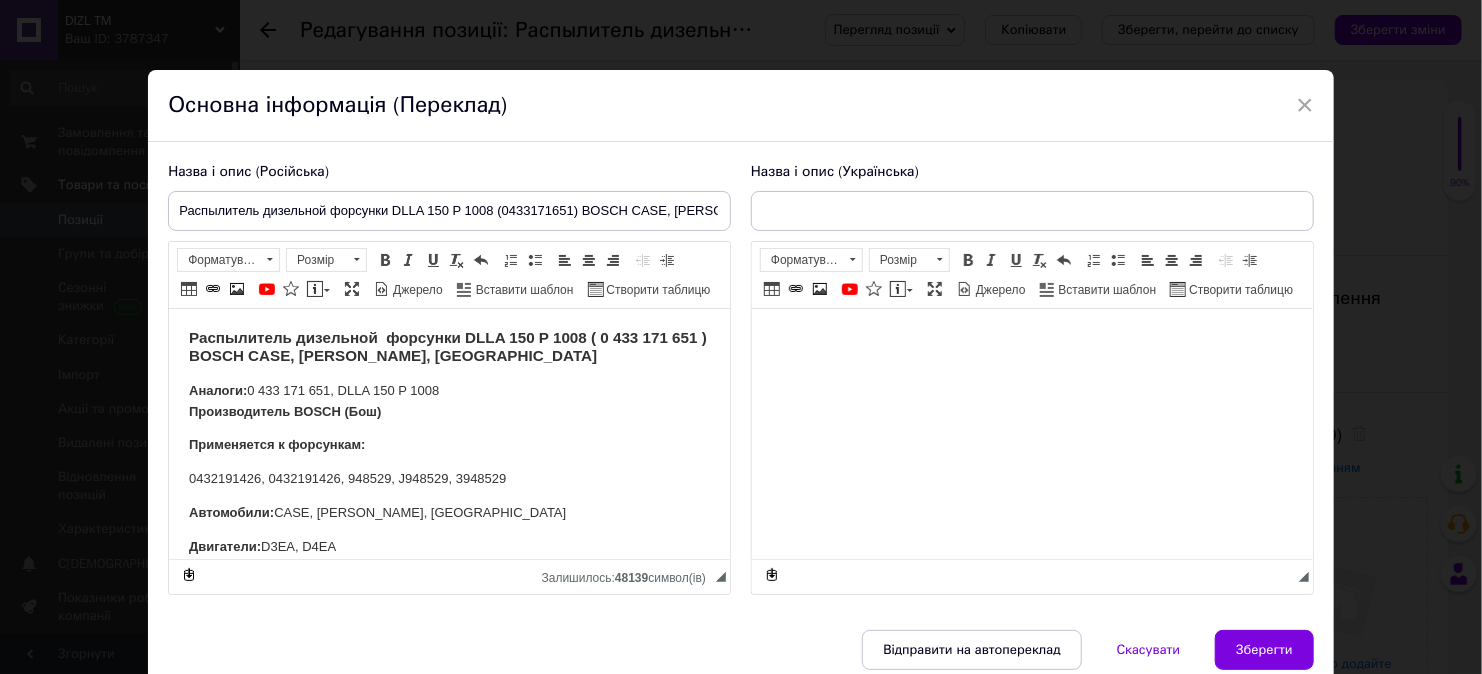 checkbox on "true" 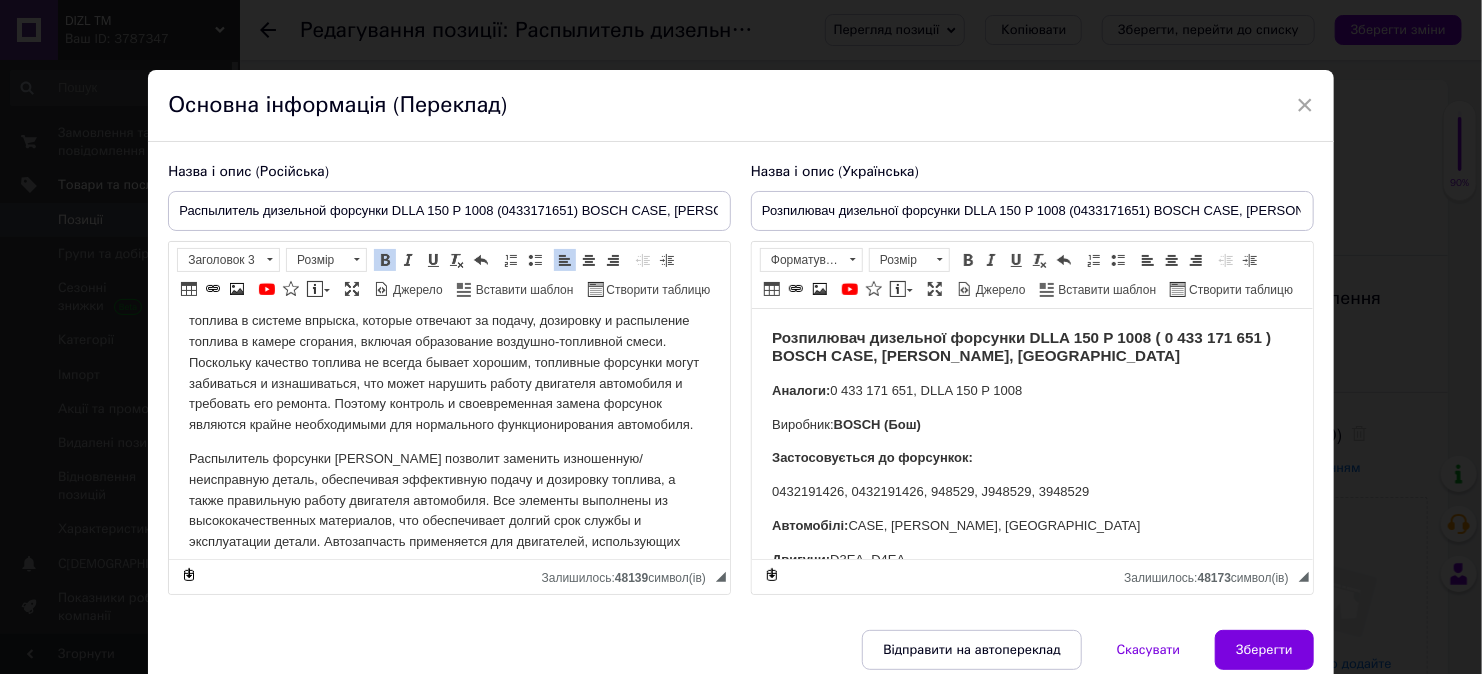 scroll, scrollTop: 636, scrollLeft: 0, axis: vertical 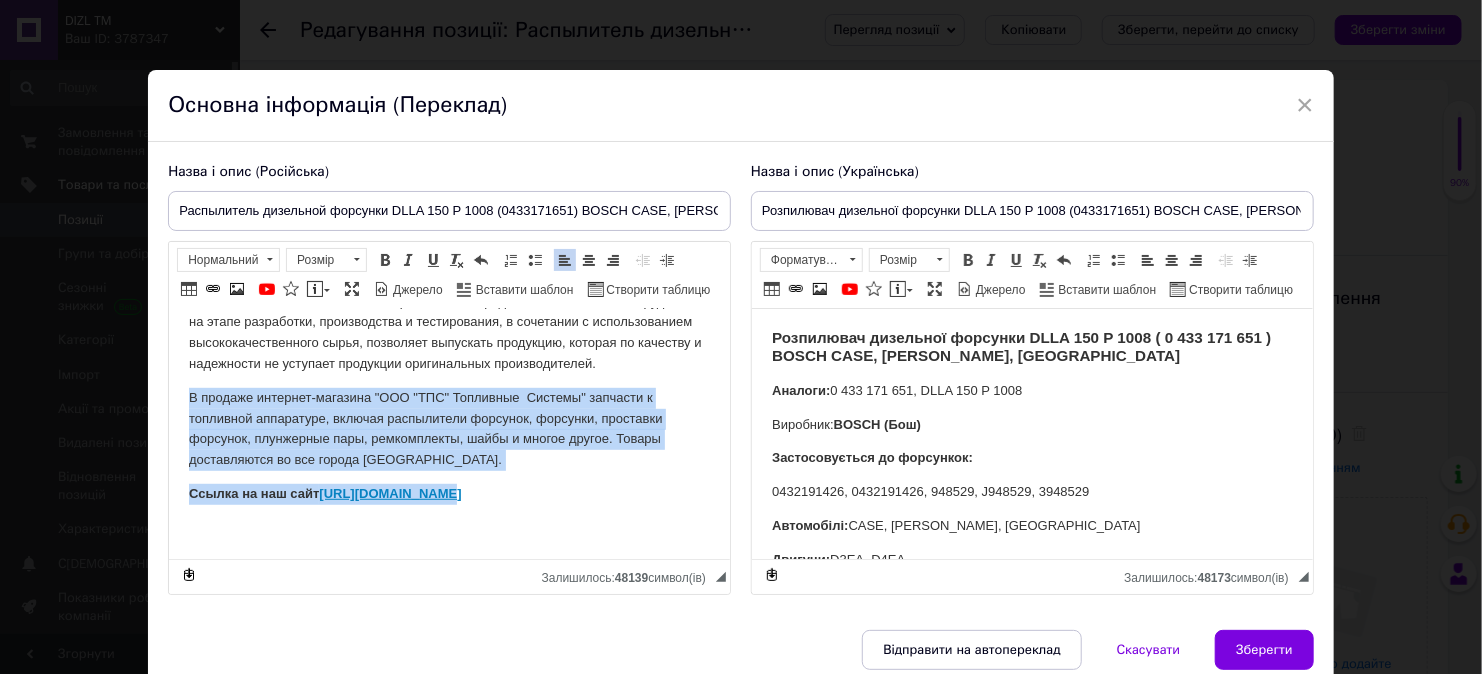 drag, startPoint x: 181, startPoint y: 397, endPoint x: 449, endPoint y: 481, distance: 280.85583 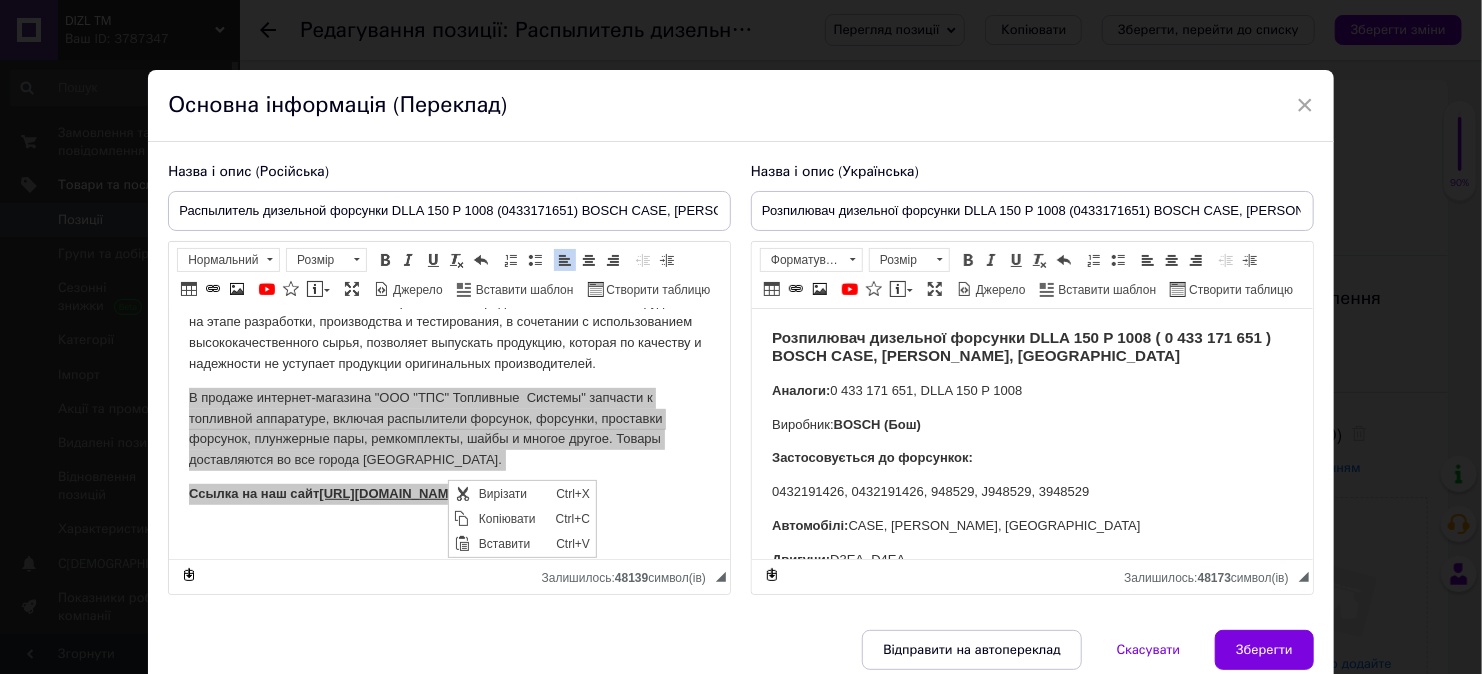 scroll, scrollTop: 0, scrollLeft: 0, axis: both 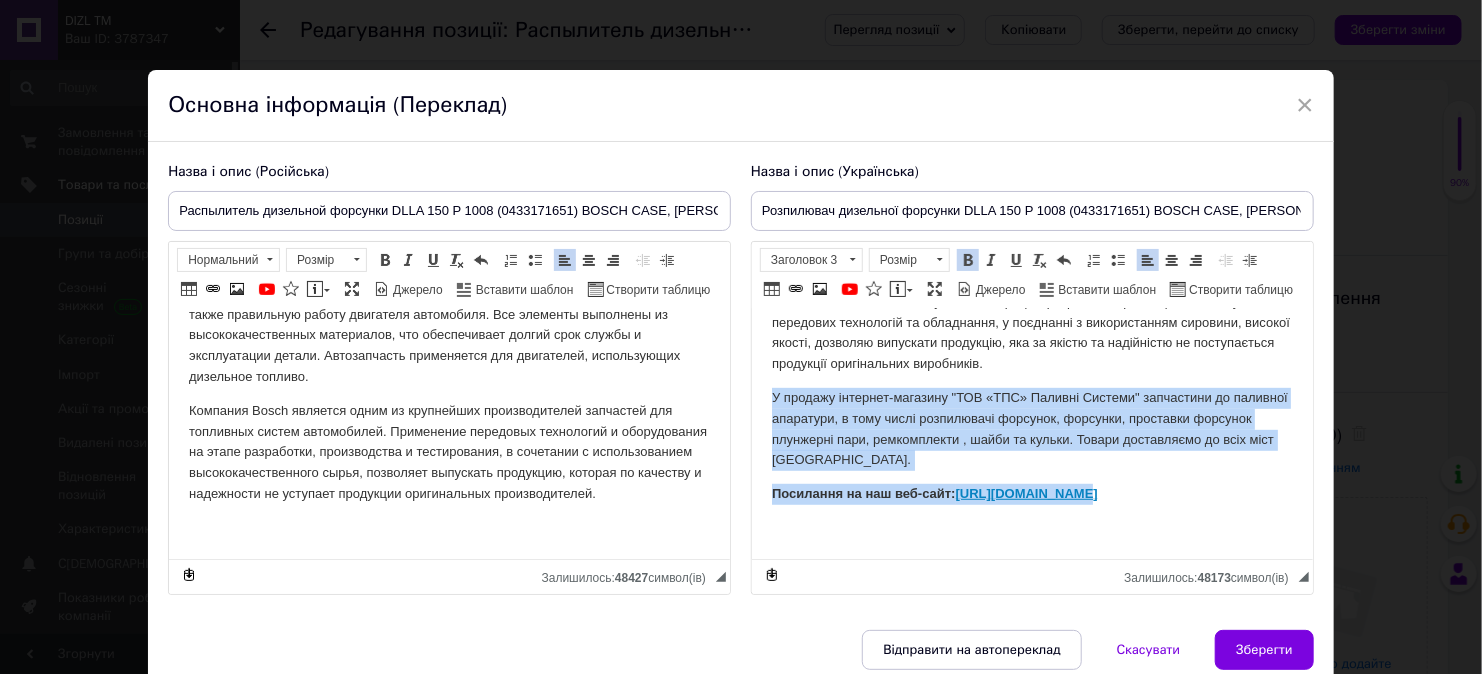 drag, startPoint x: 788, startPoint y: 413, endPoint x: 1105, endPoint y: 485, distance: 325.07385 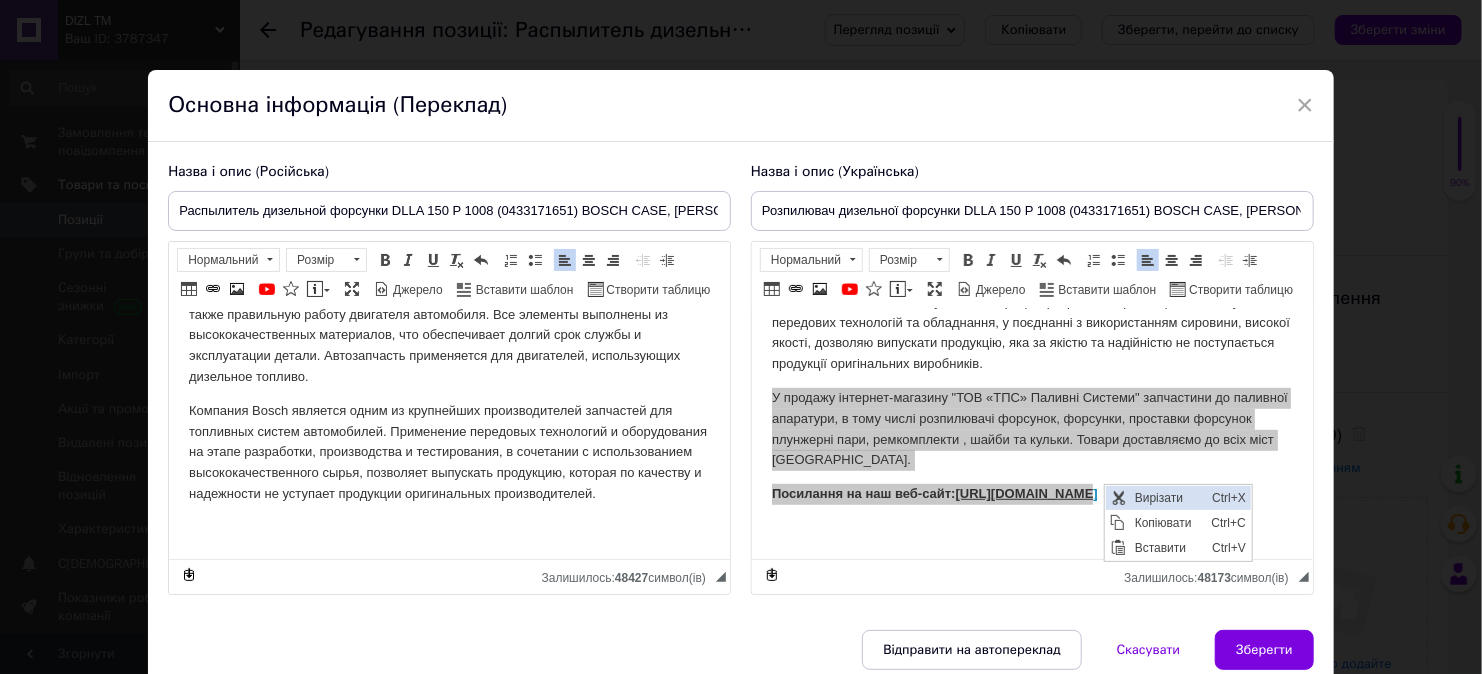 click at bounding box center [1117, 497] 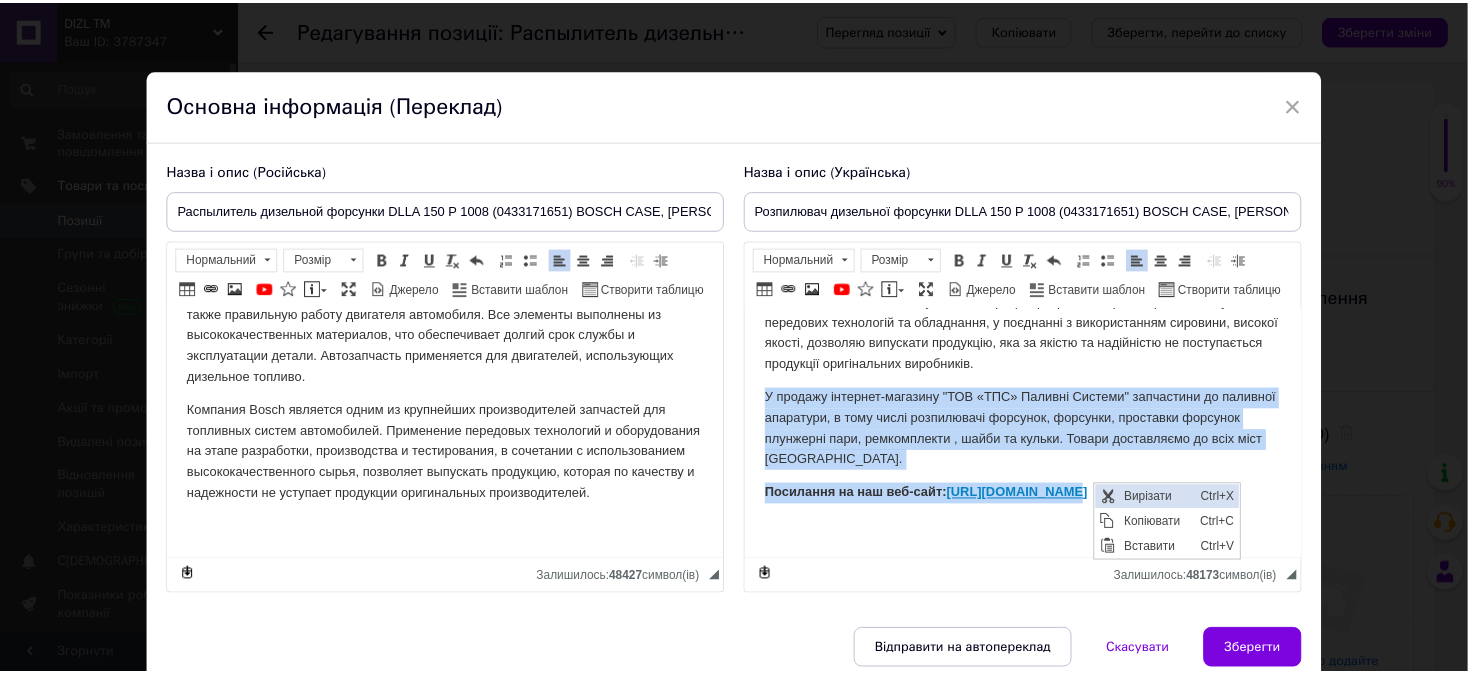 scroll, scrollTop: 478, scrollLeft: 0, axis: vertical 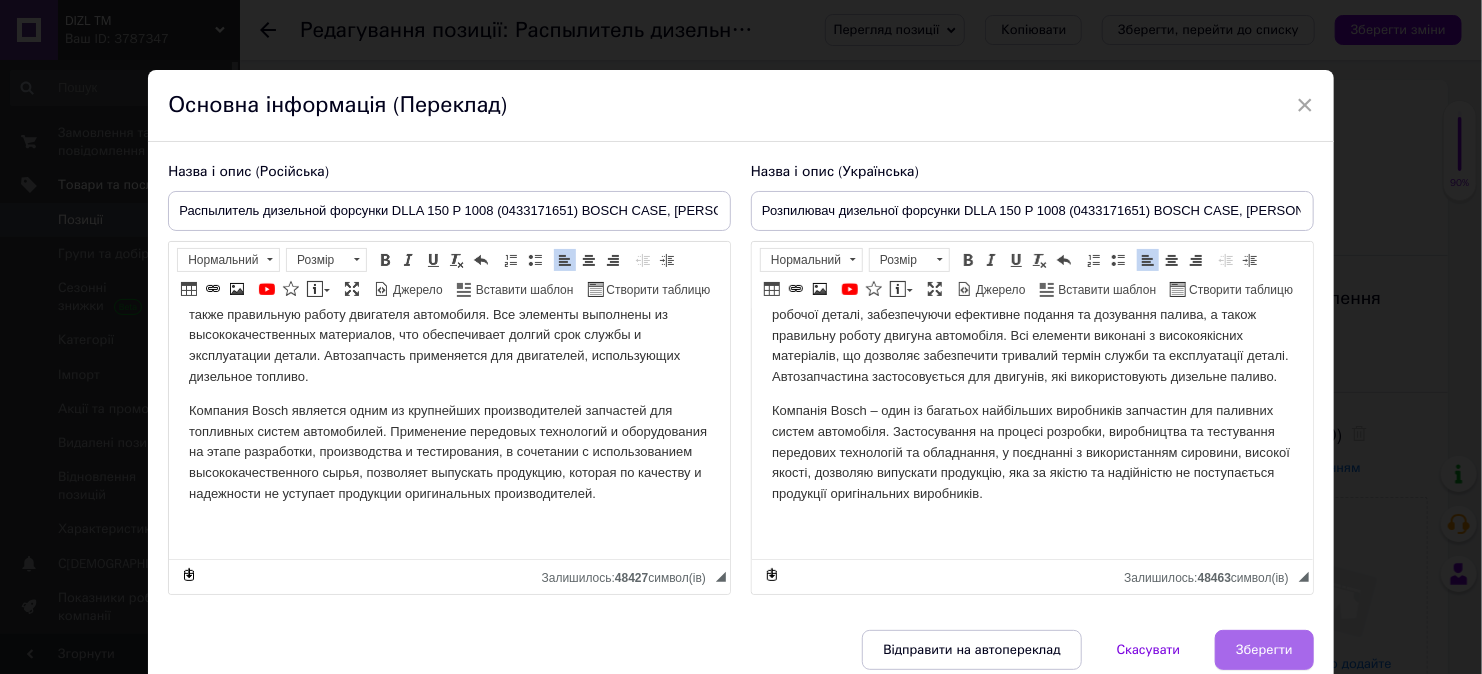 click on "Зберегти" at bounding box center [1264, 650] 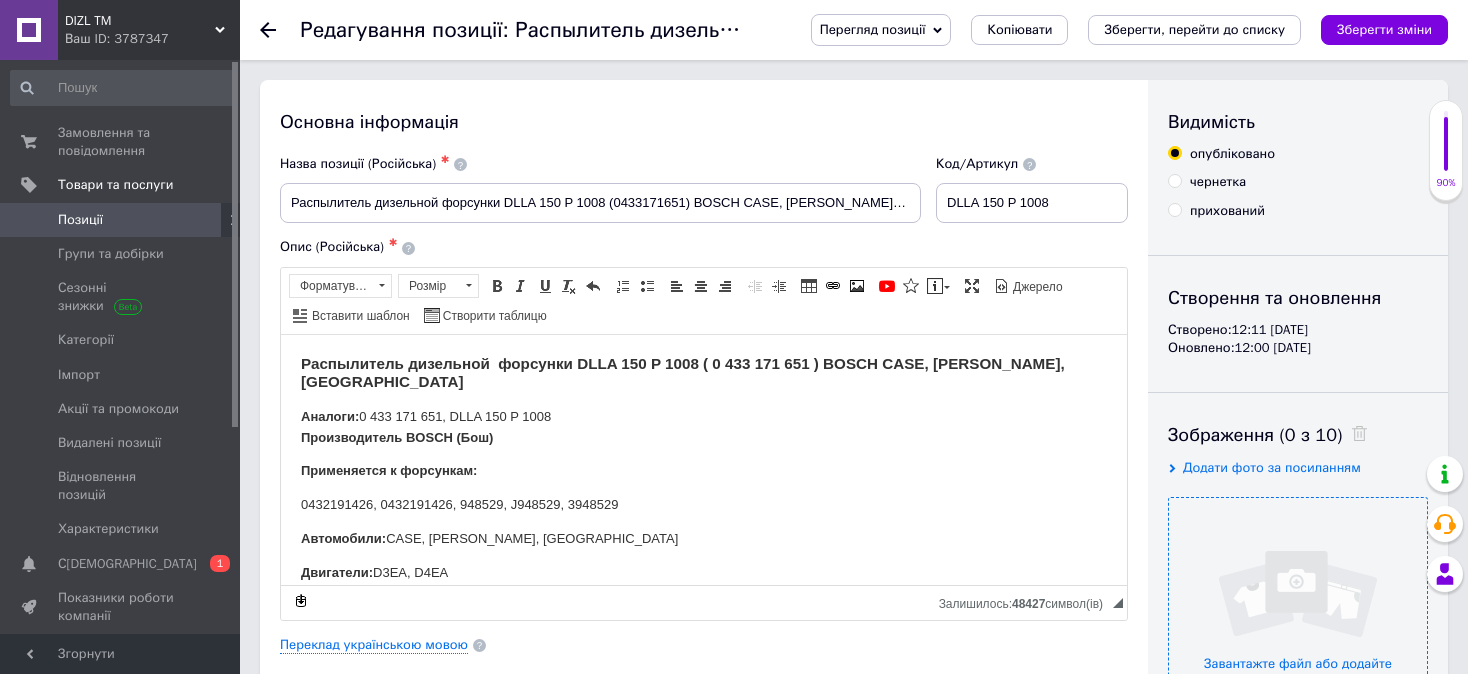 click at bounding box center [1298, 627] 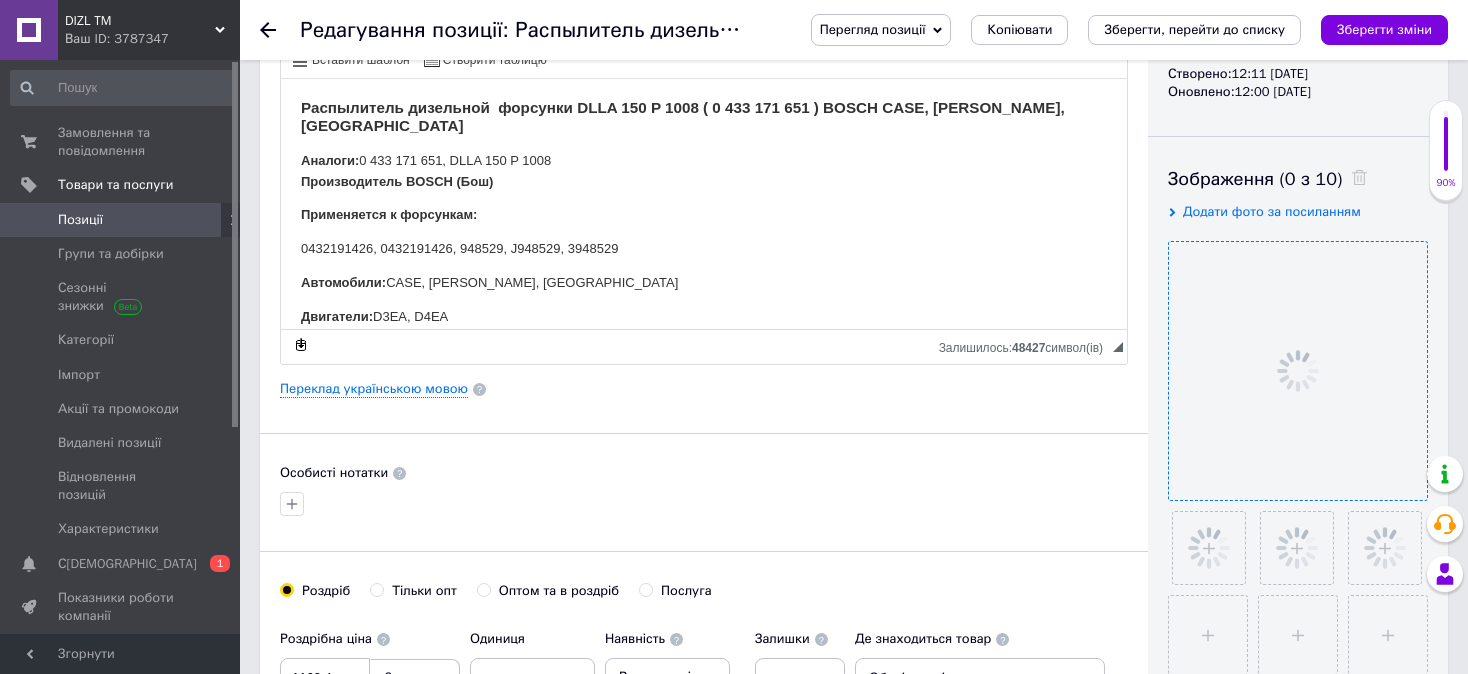 scroll, scrollTop: 300, scrollLeft: 0, axis: vertical 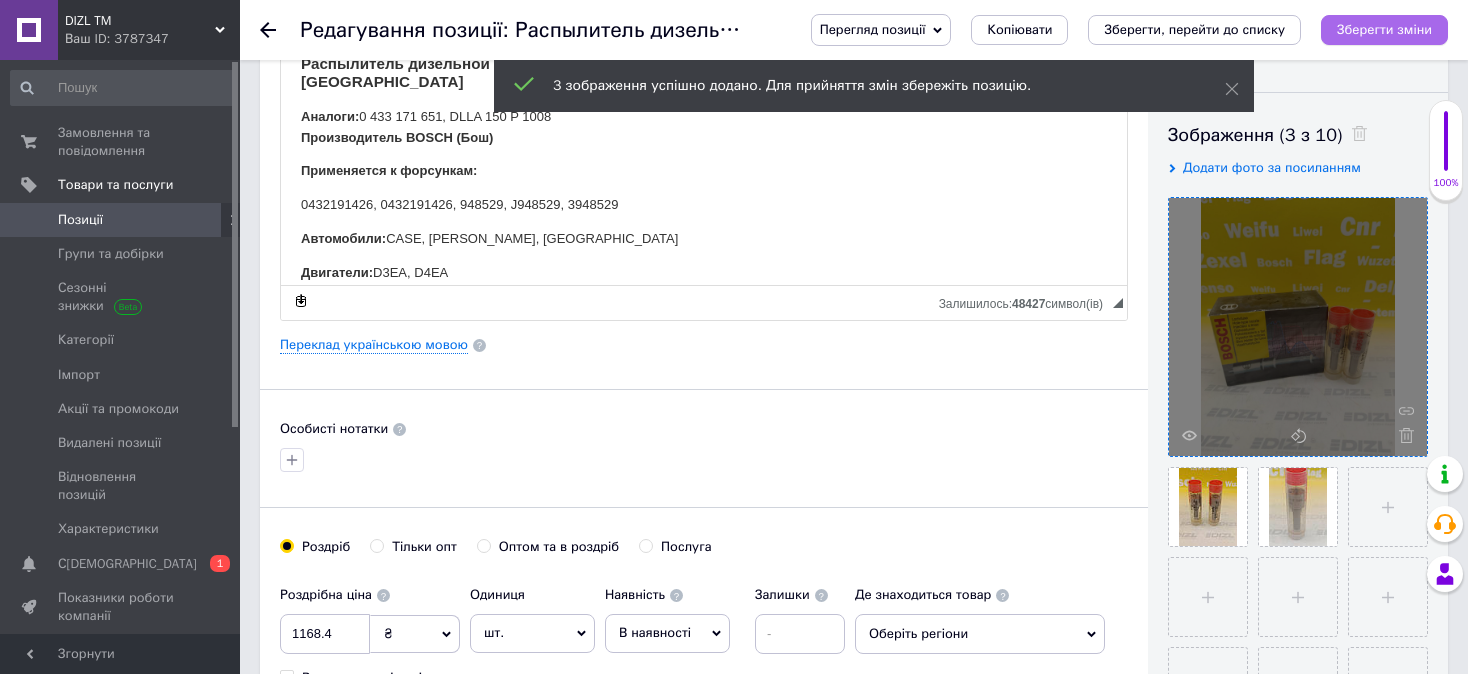 click on "Зберегти зміни" at bounding box center (1384, 29) 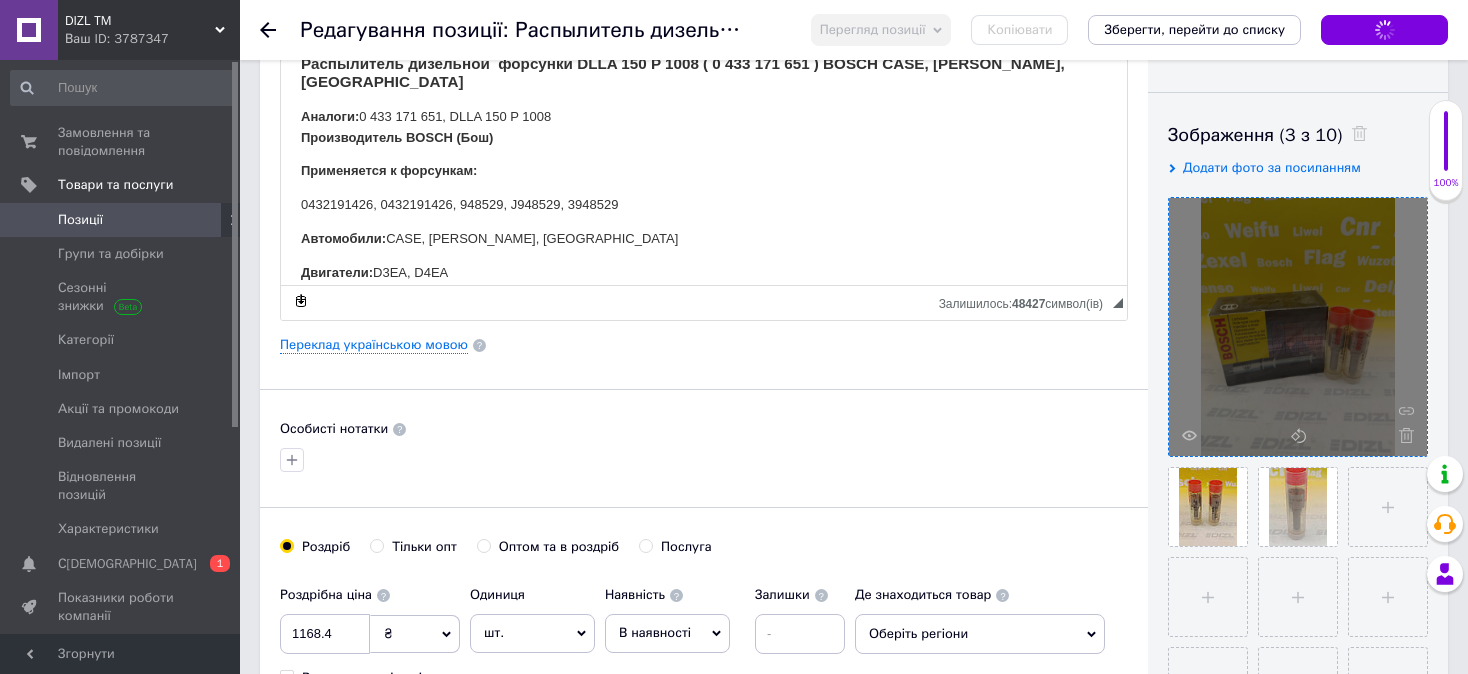 checkbox on "true" 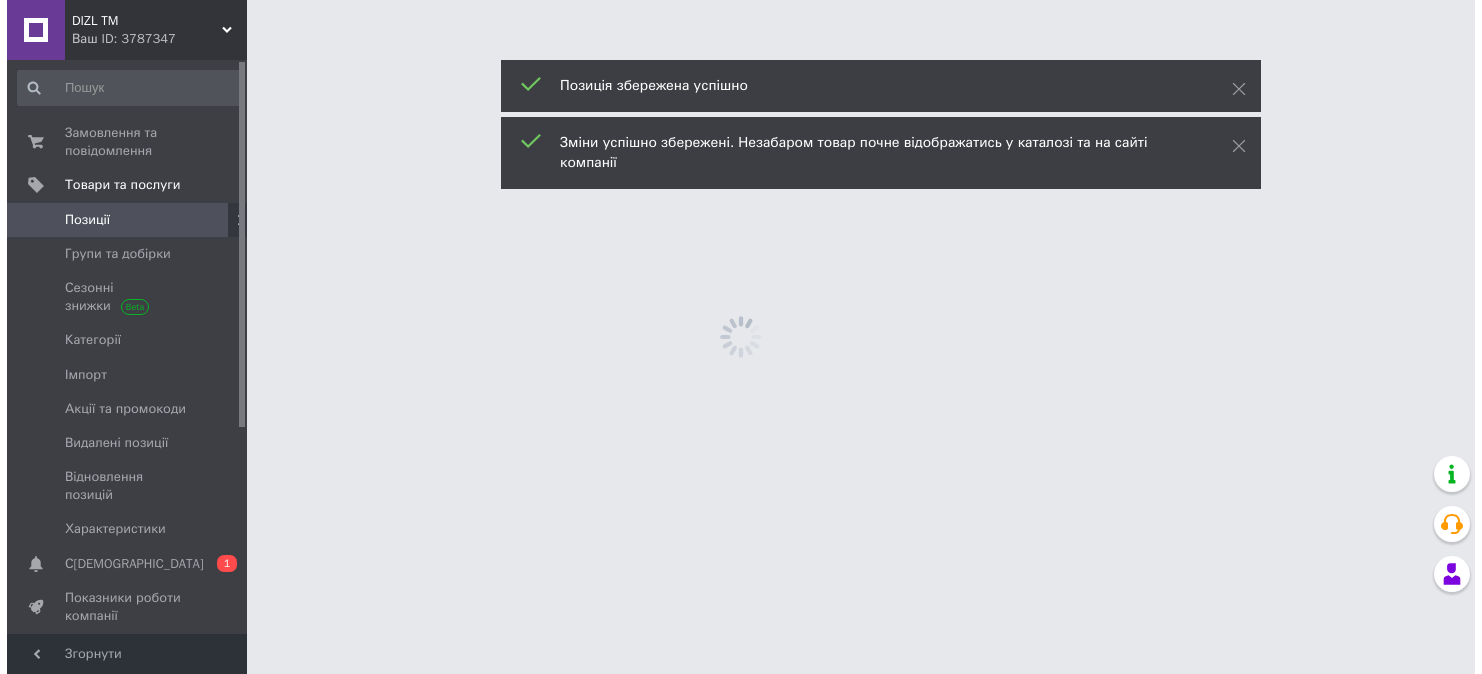 scroll, scrollTop: 0, scrollLeft: 0, axis: both 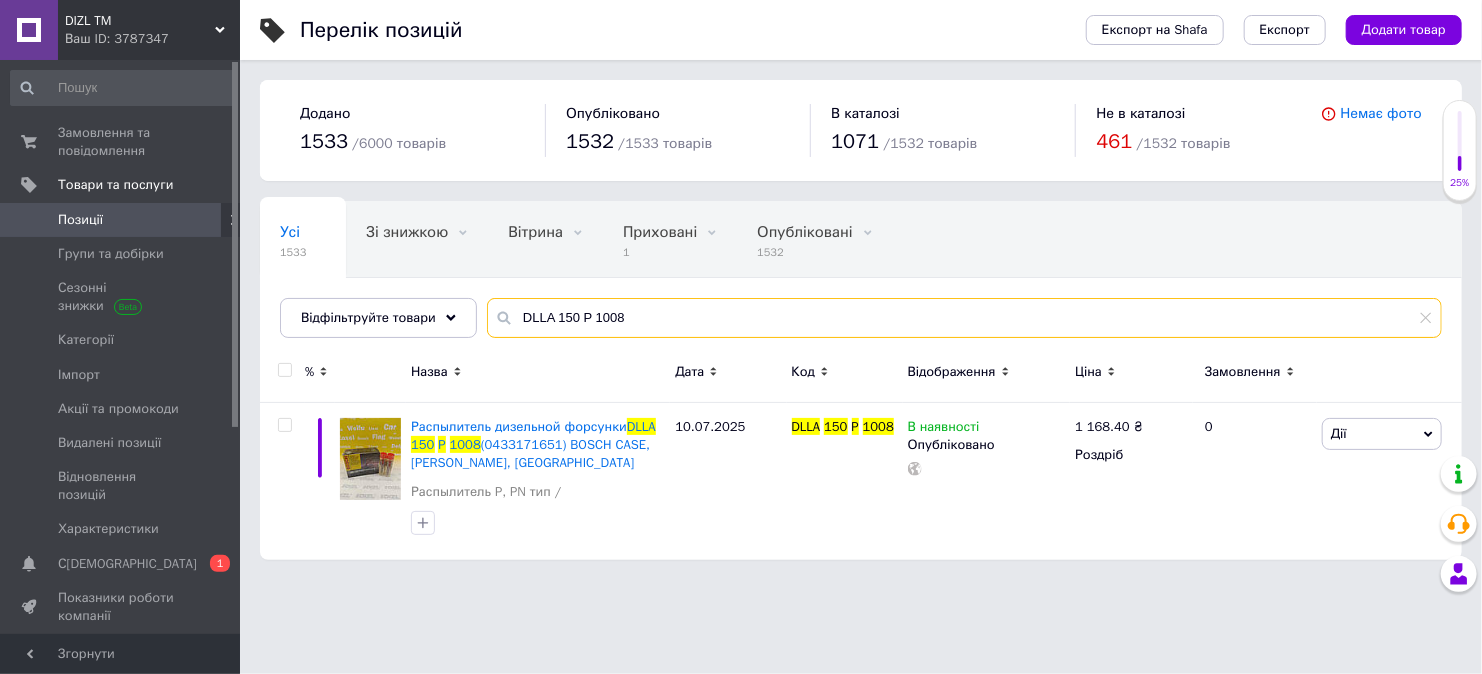 drag, startPoint x: 657, startPoint y: 322, endPoint x: 486, endPoint y: 318, distance: 171.04678 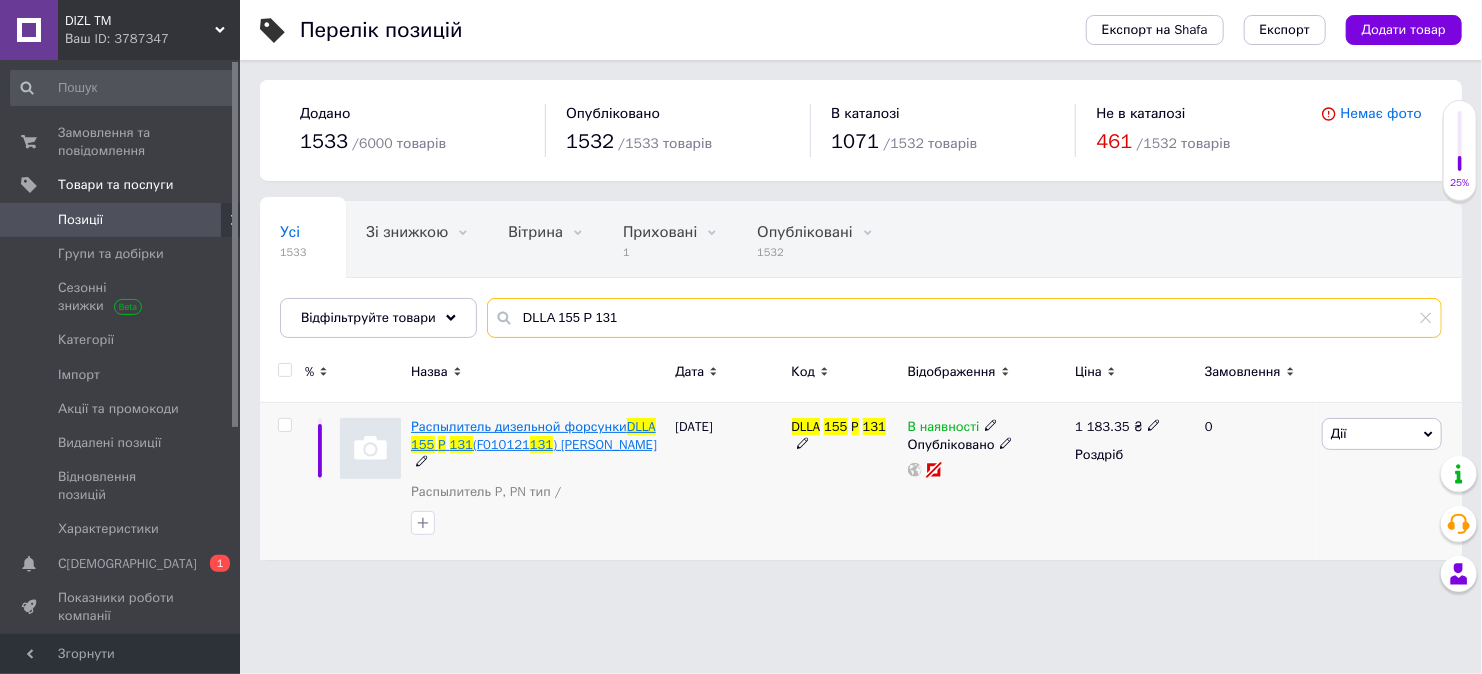 type on "DLLA 155 P 131" 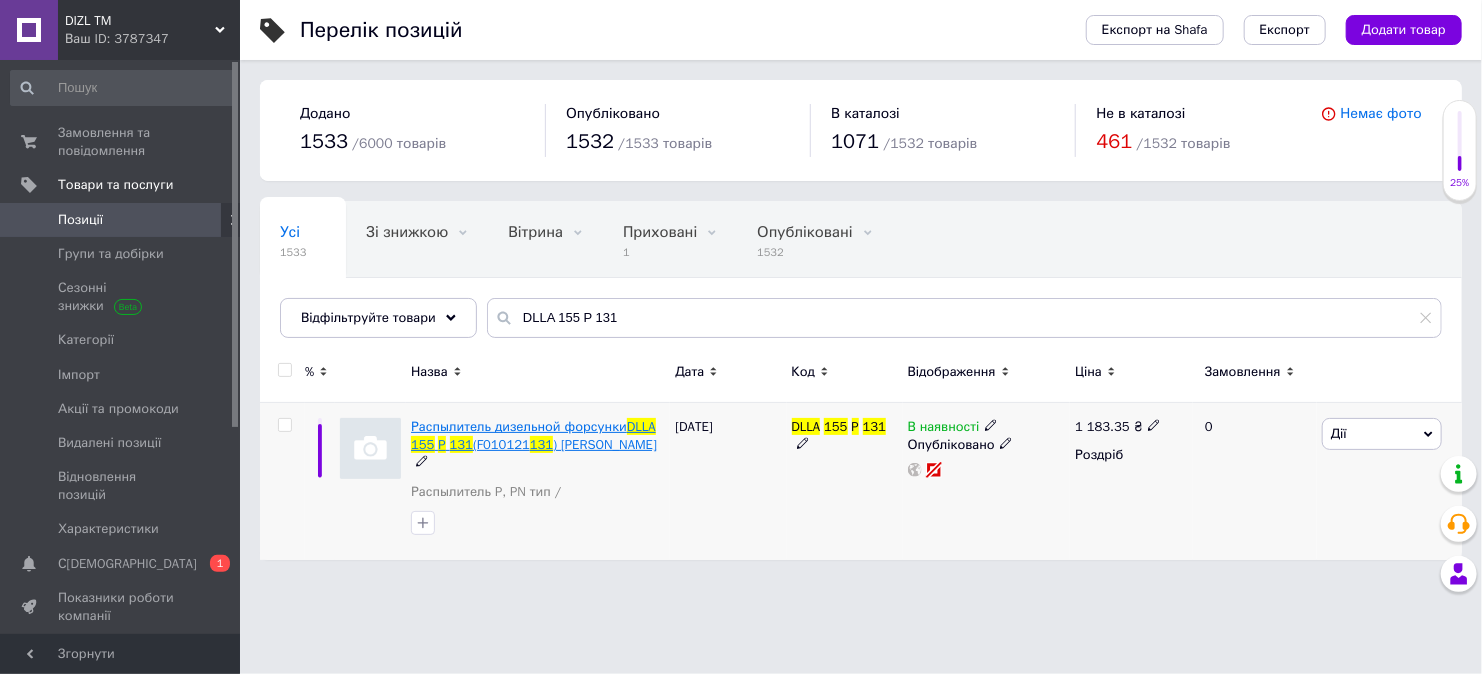 click on ") [PERSON_NAME]" at bounding box center [605, 444] 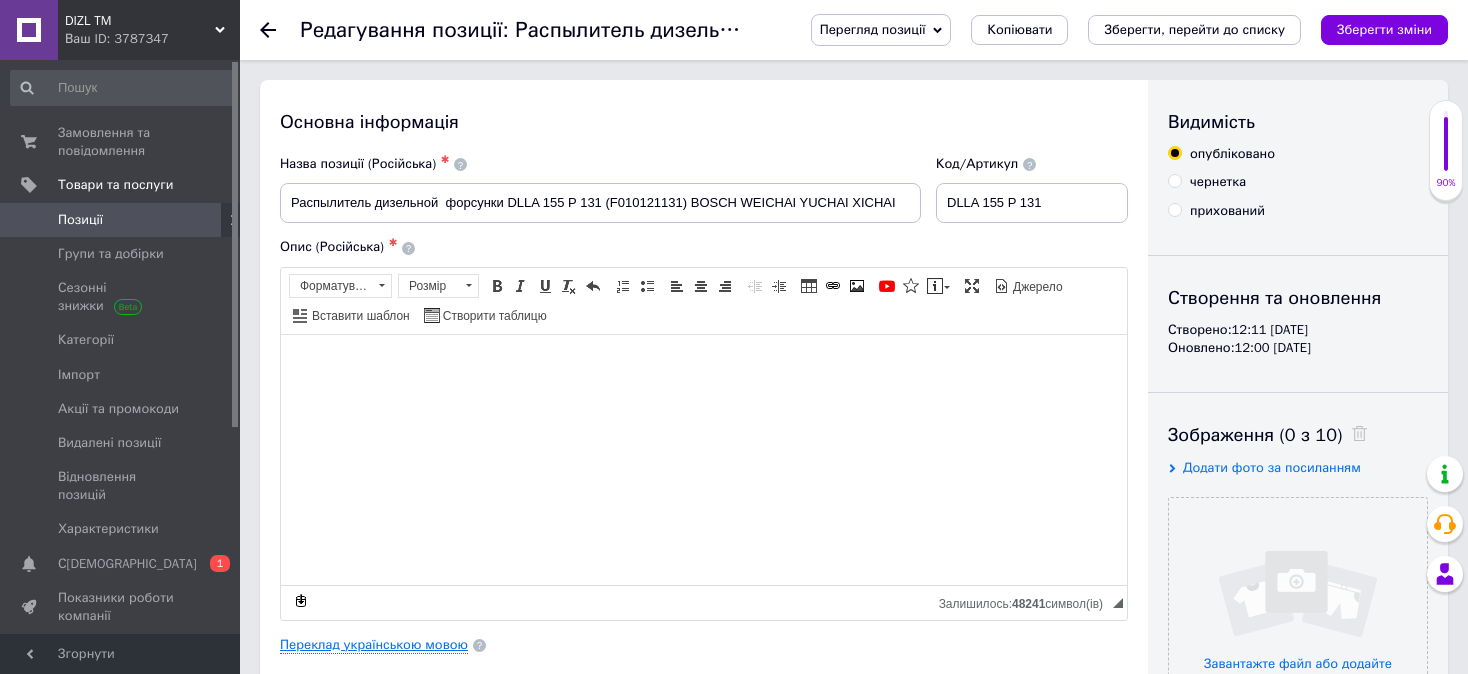 click on "Переклад українською мовою" at bounding box center [374, 645] 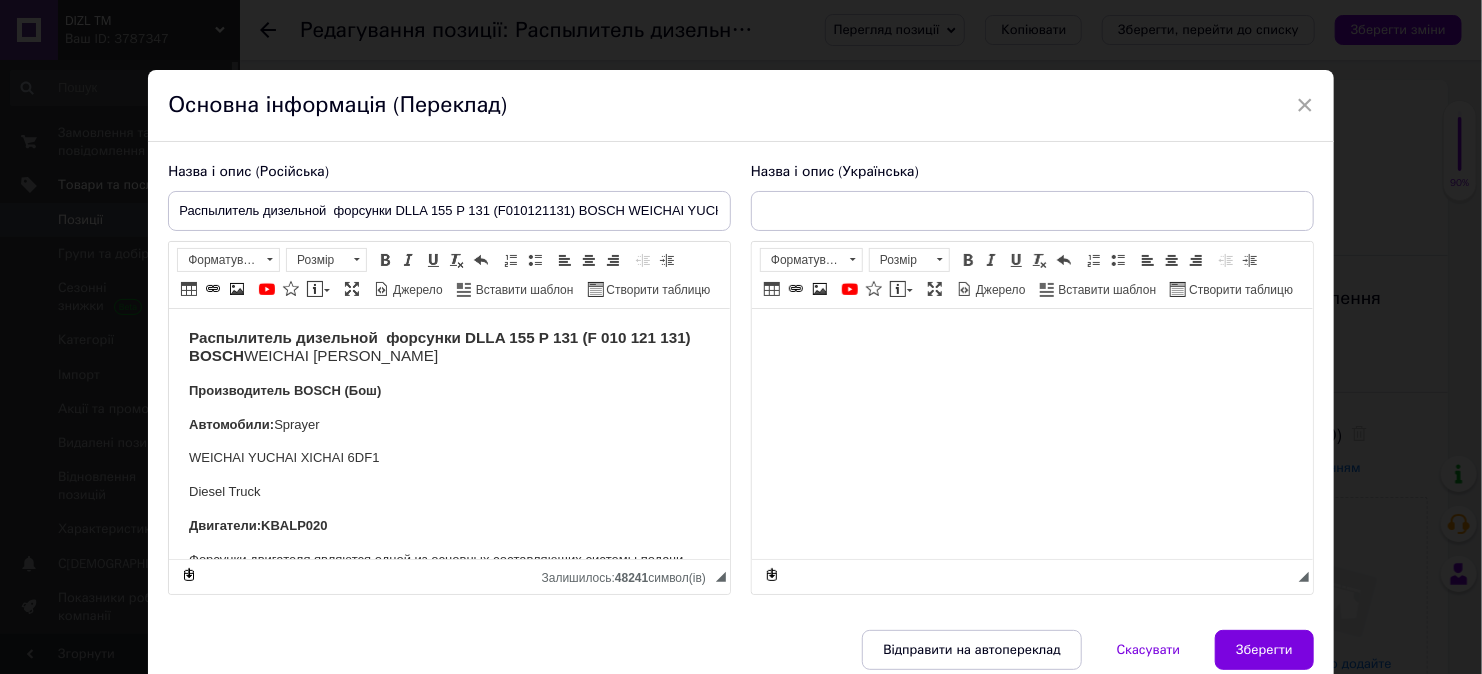 scroll, scrollTop: 0, scrollLeft: 0, axis: both 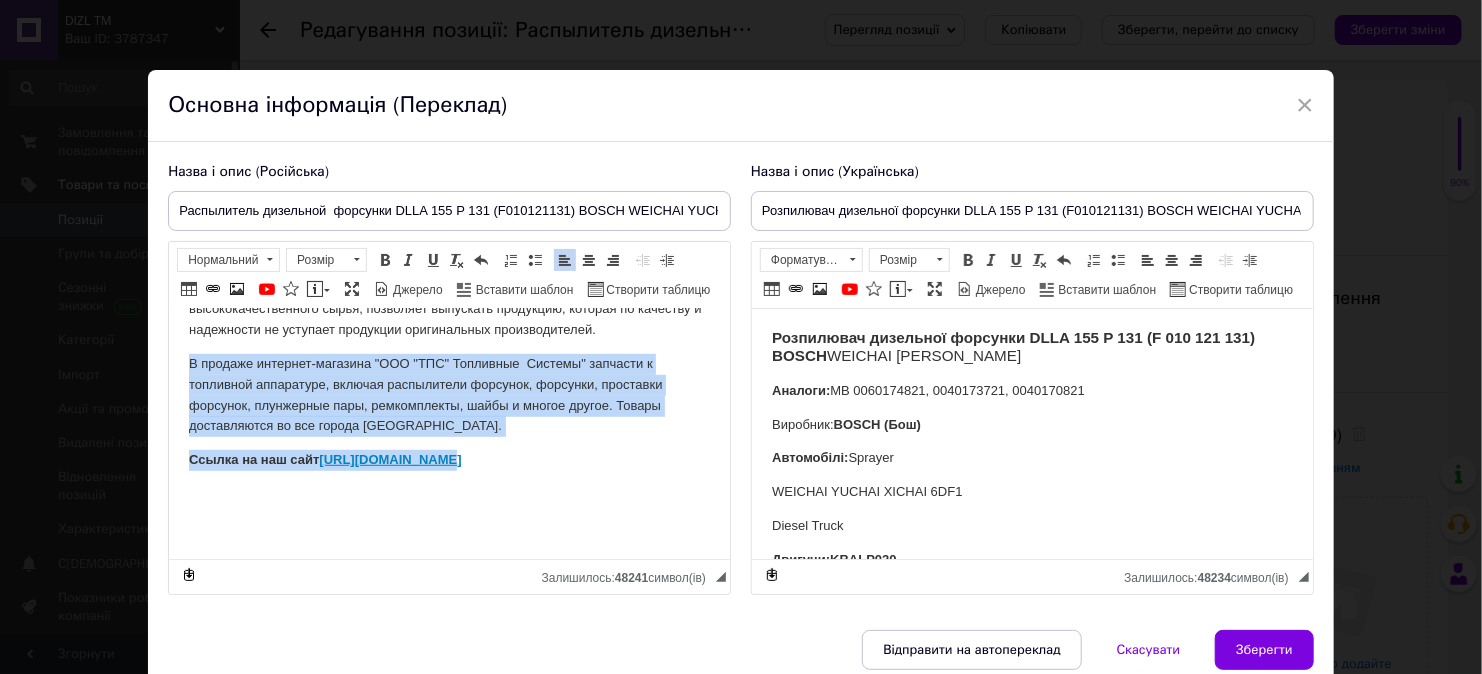 drag, startPoint x: 176, startPoint y: 358, endPoint x: 458, endPoint y: 462, distance: 300.56613 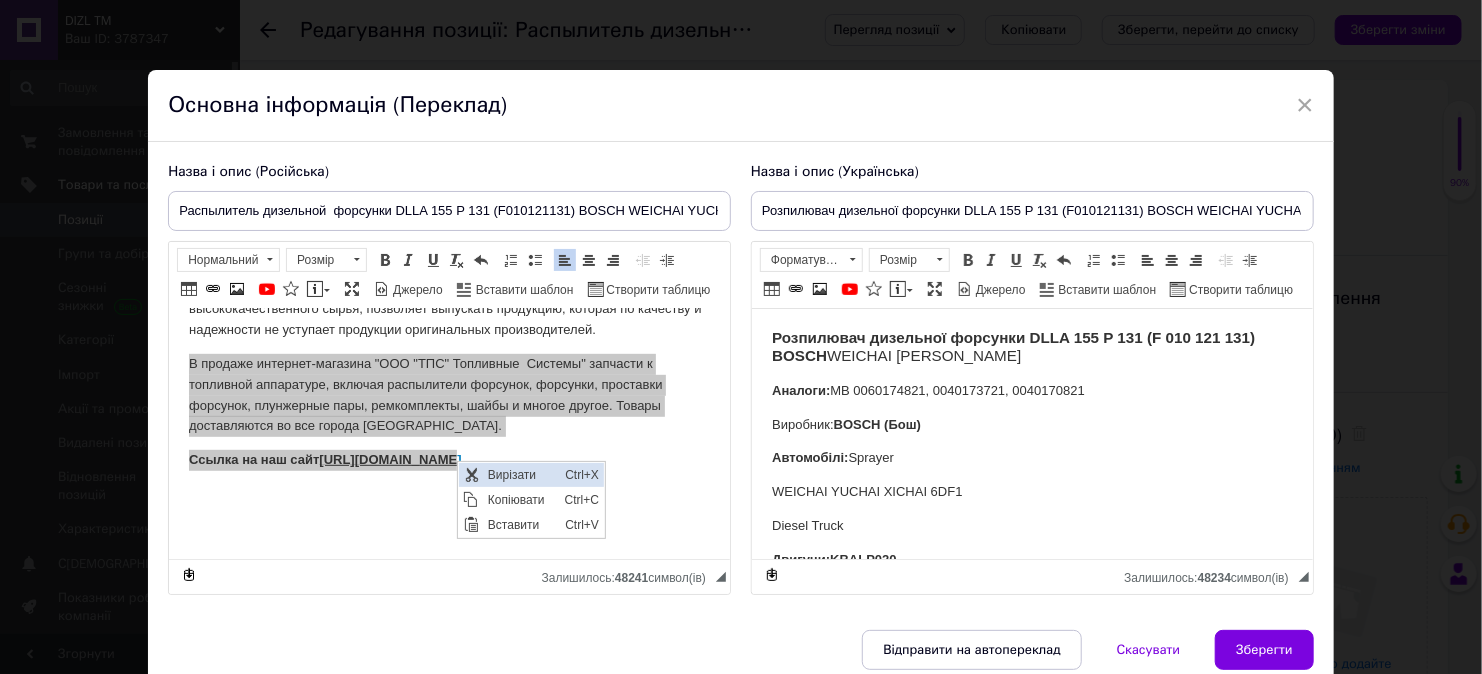 scroll, scrollTop: 0, scrollLeft: 0, axis: both 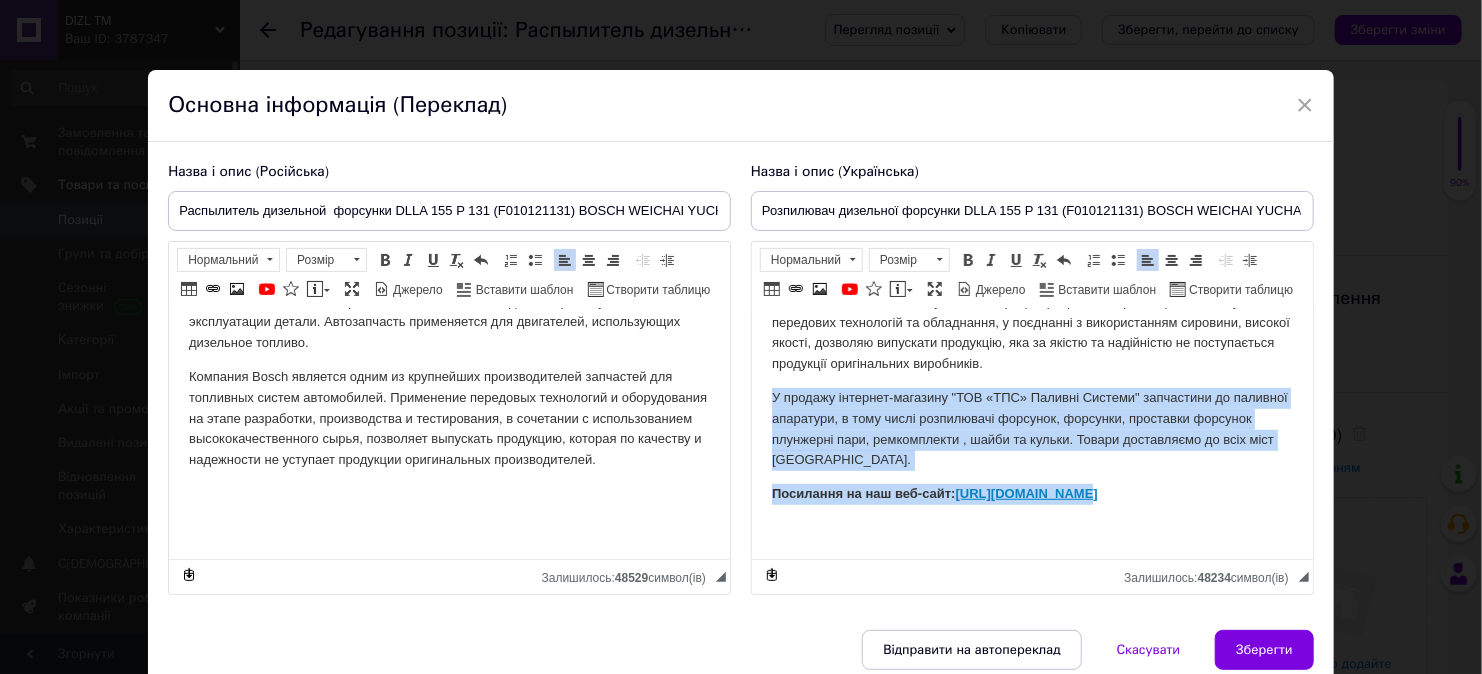 drag, startPoint x: 767, startPoint y: 405, endPoint x: 1106, endPoint y: 497, distance: 351.26202 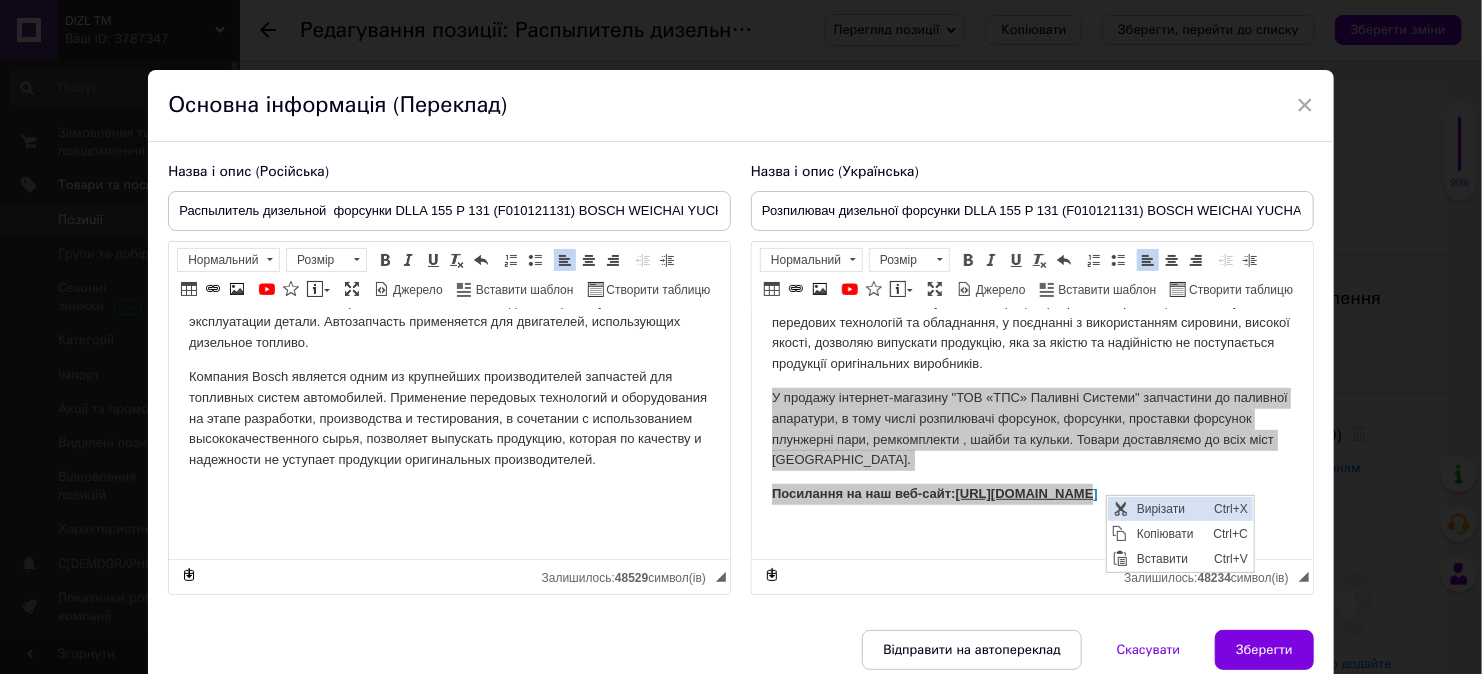 click at bounding box center (1119, 508) 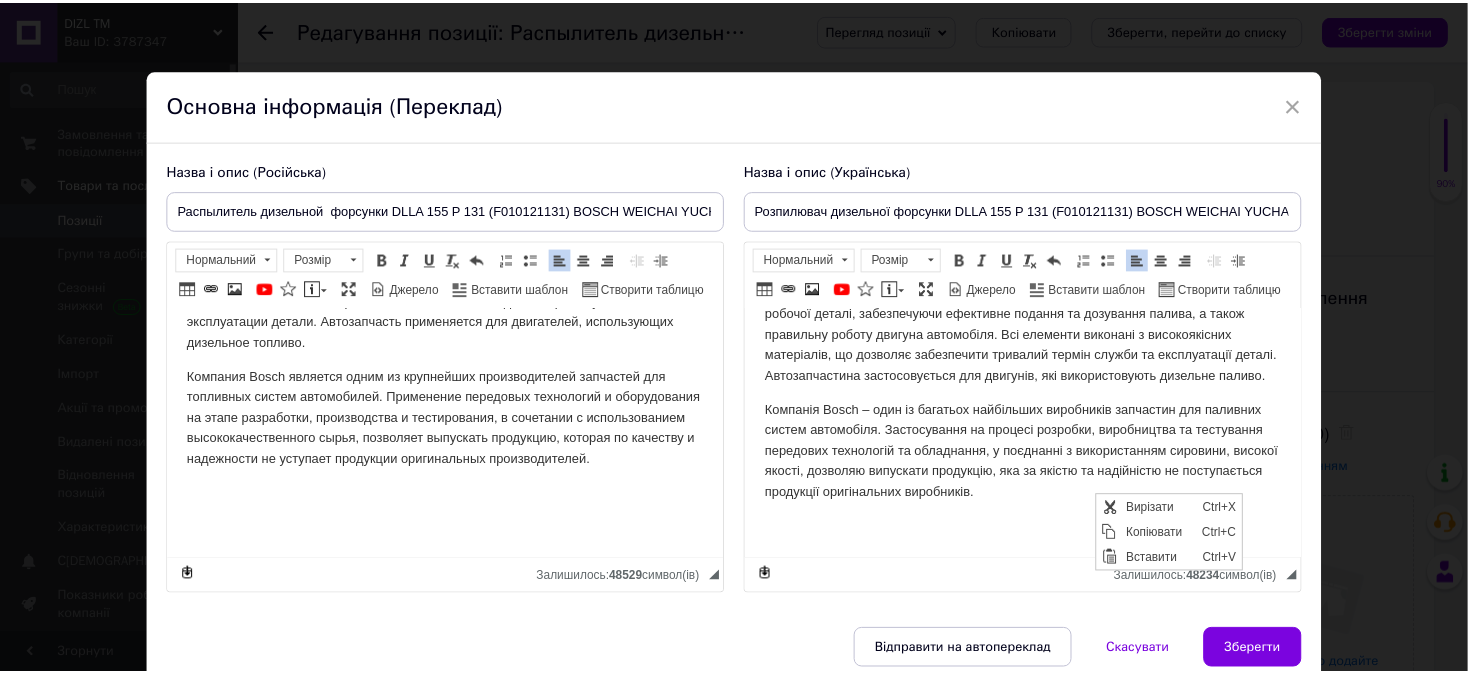 scroll, scrollTop: 478, scrollLeft: 0, axis: vertical 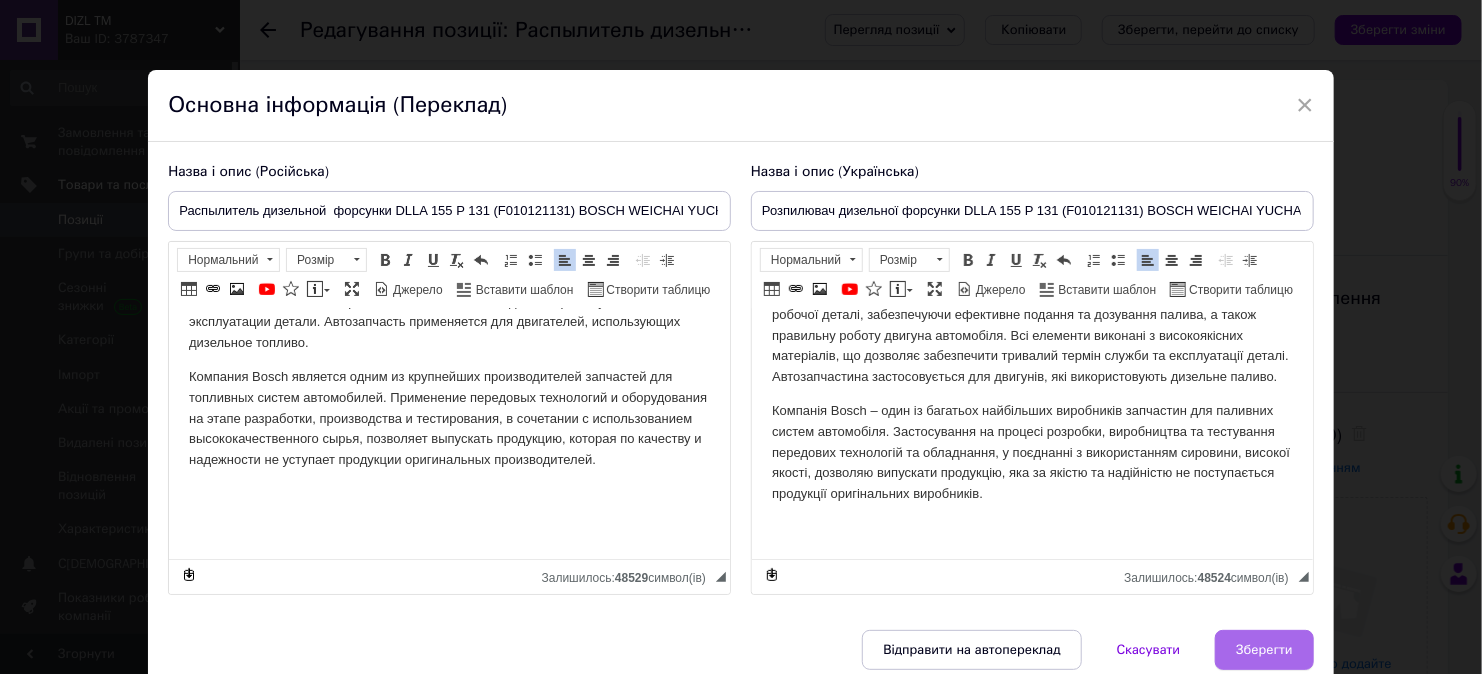 click on "Зберегти" at bounding box center [1264, 650] 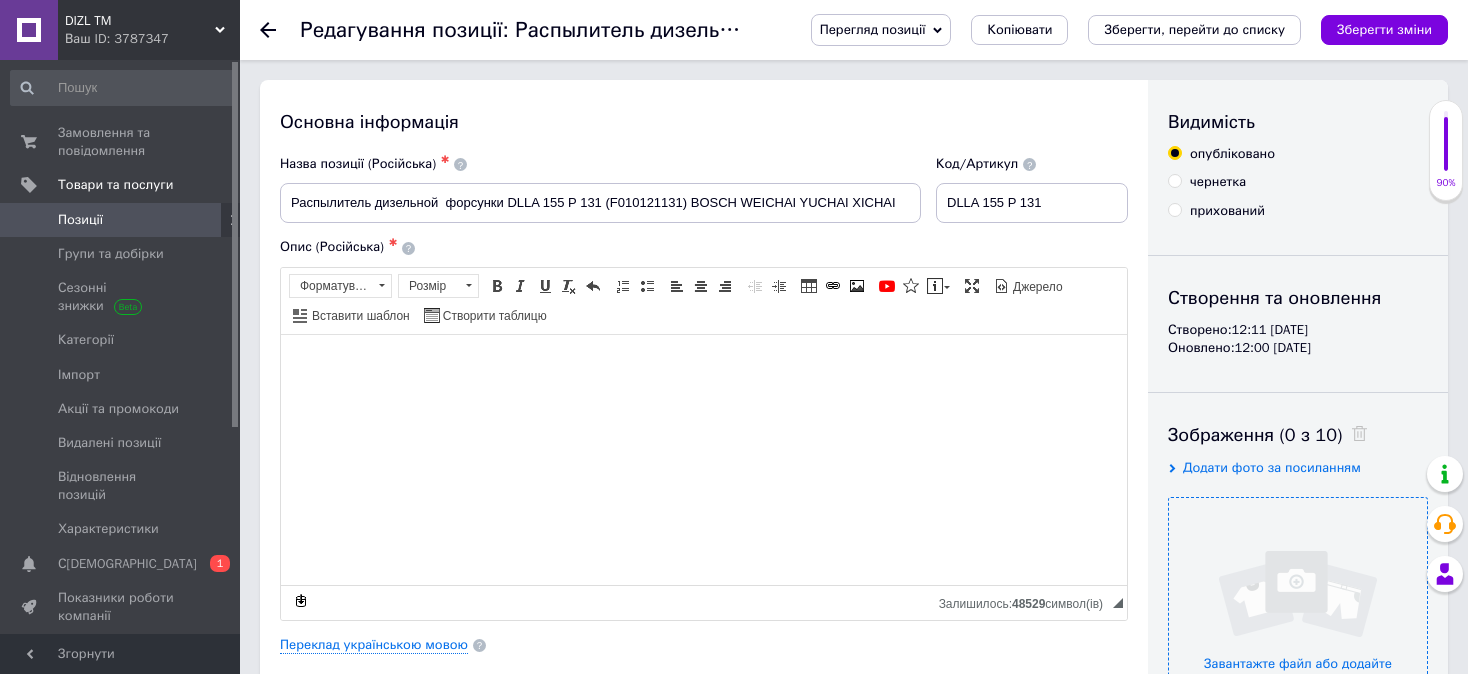 click at bounding box center (1298, 627) 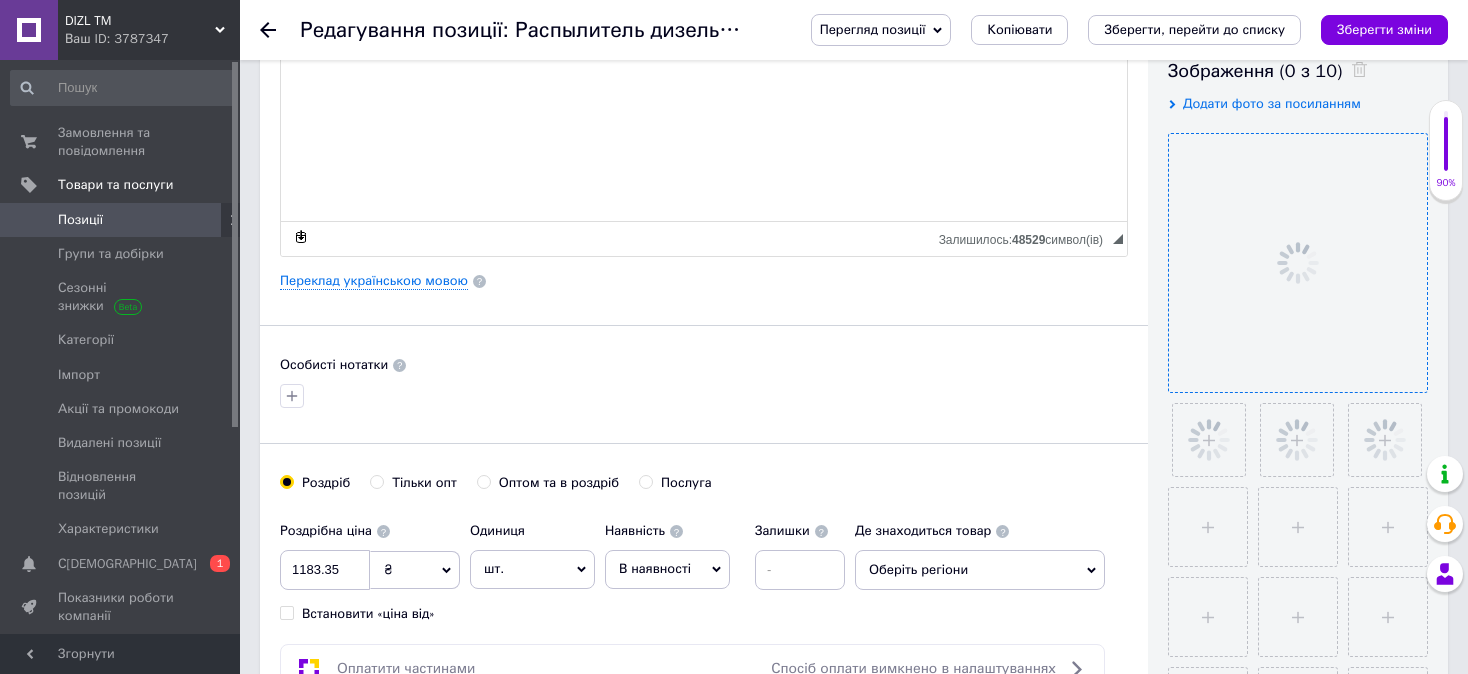 scroll, scrollTop: 400, scrollLeft: 0, axis: vertical 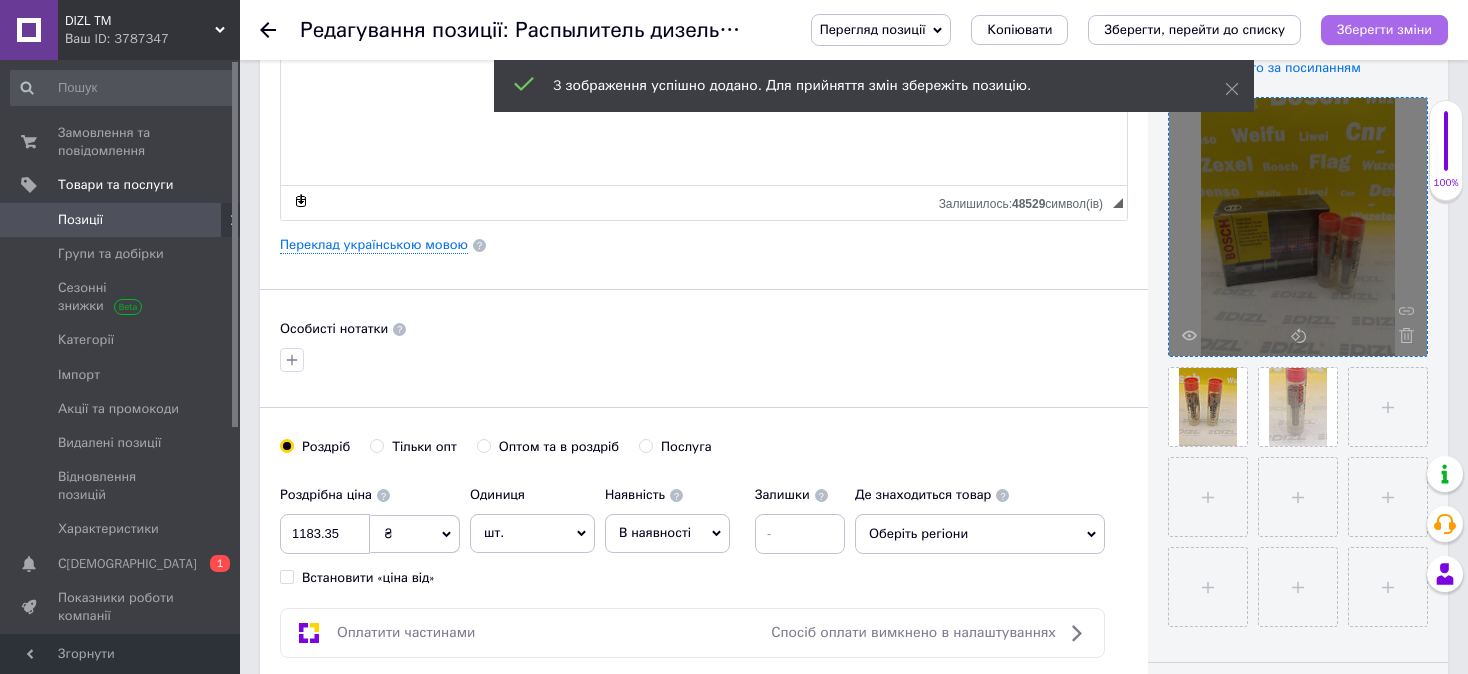 click on "Зберегти зміни" at bounding box center [1384, 29] 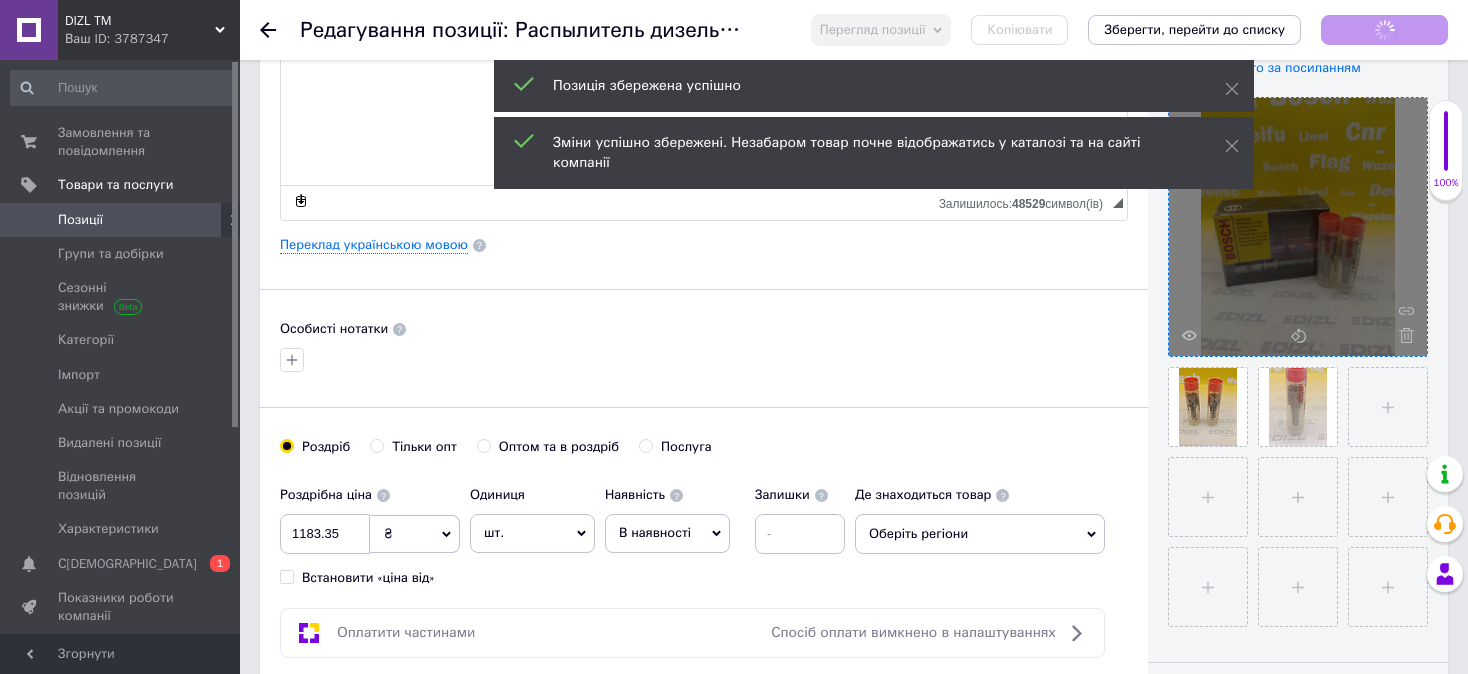 scroll, scrollTop: 0, scrollLeft: 0, axis: both 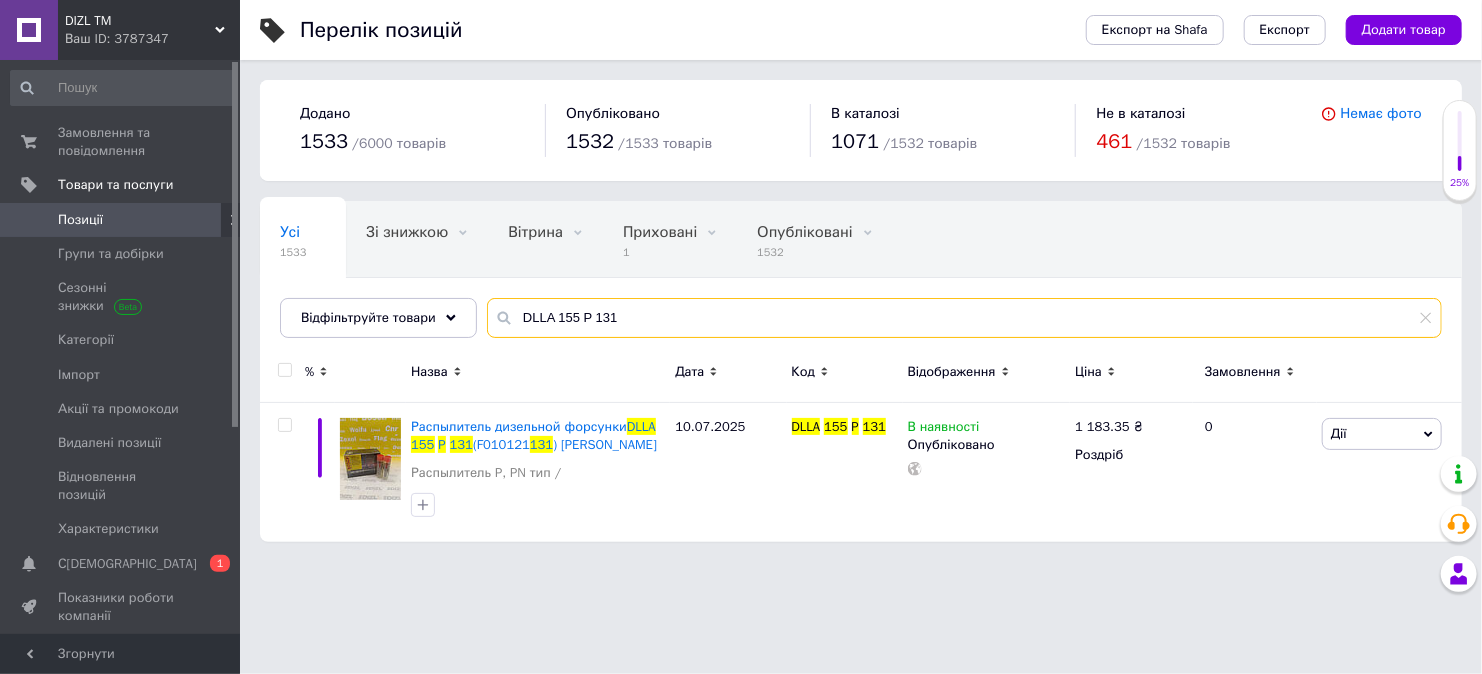 drag, startPoint x: 628, startPoint y: 319, endPoint x: 487, endPoint y: 328, distance: 141.28694 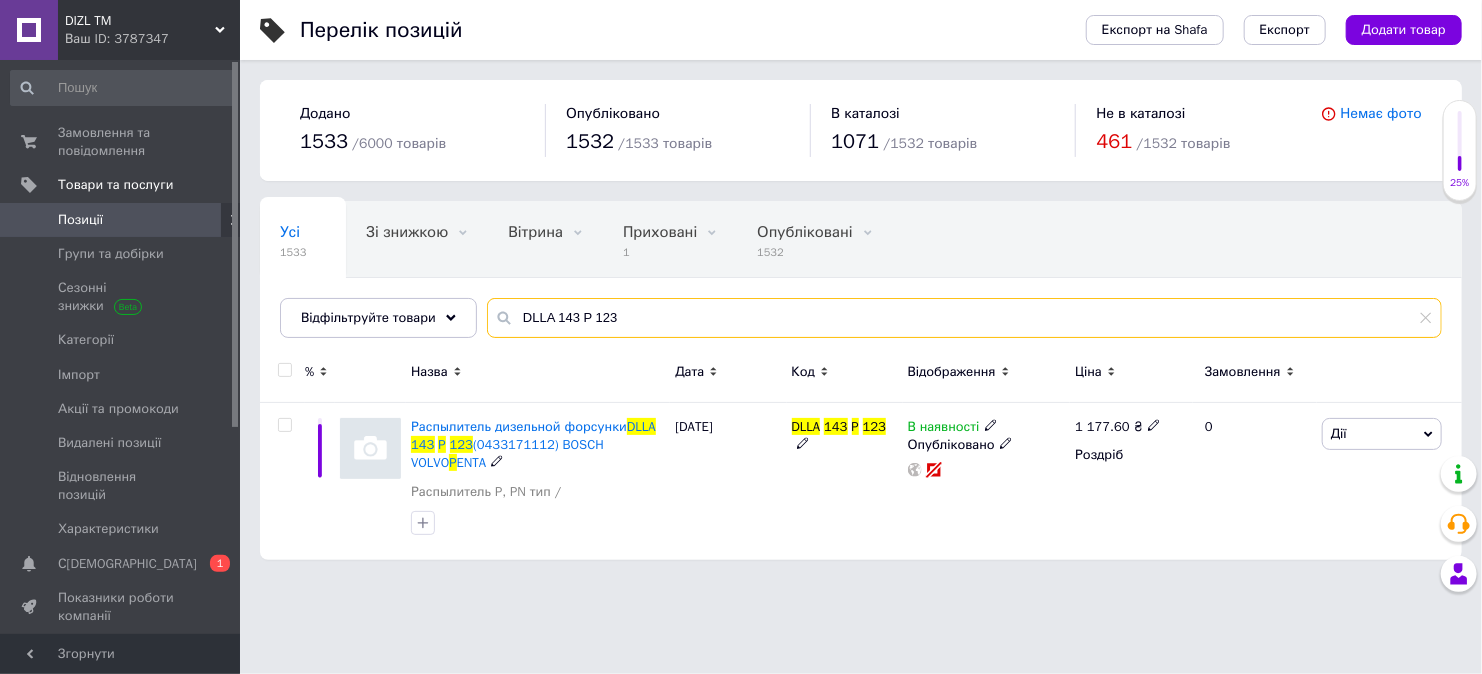 type on "DLLA 143 P 123" 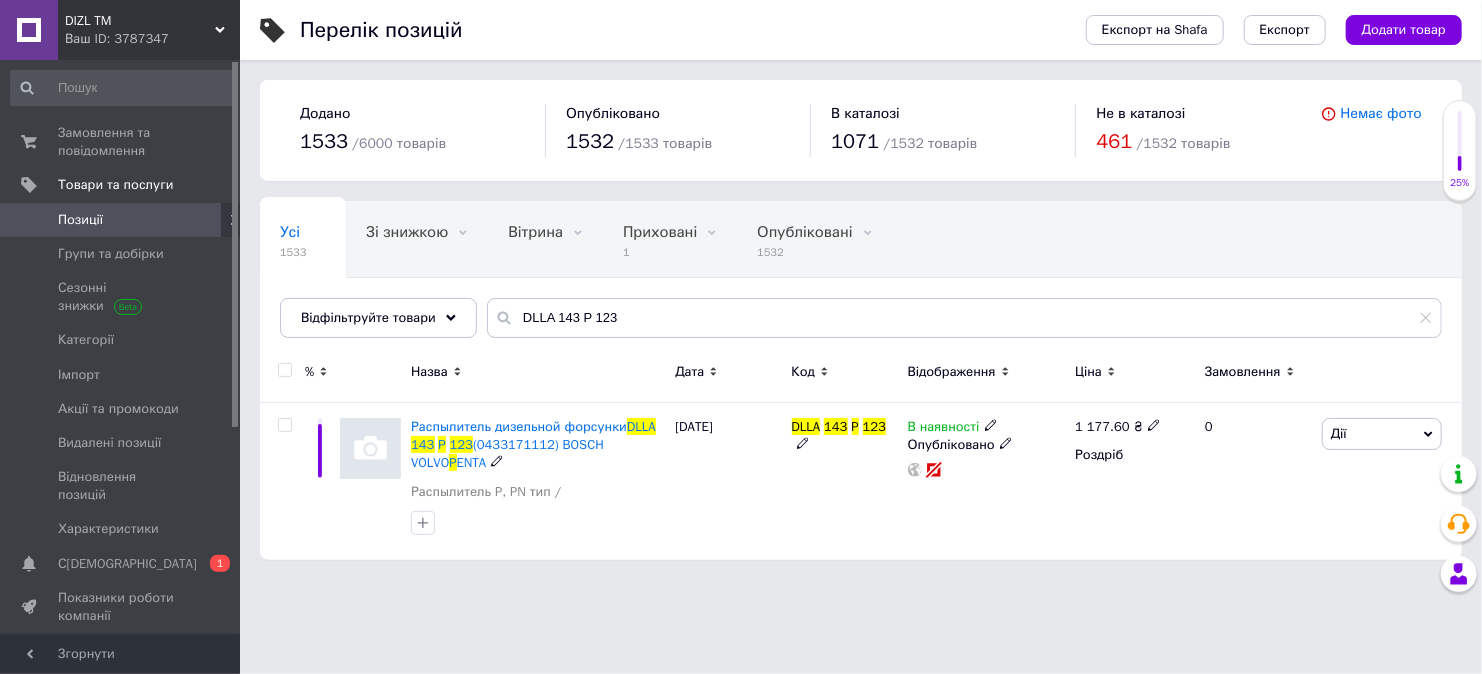 click on "(0433171112) BOSCH VOLVO" at bounding box center (507, 453) 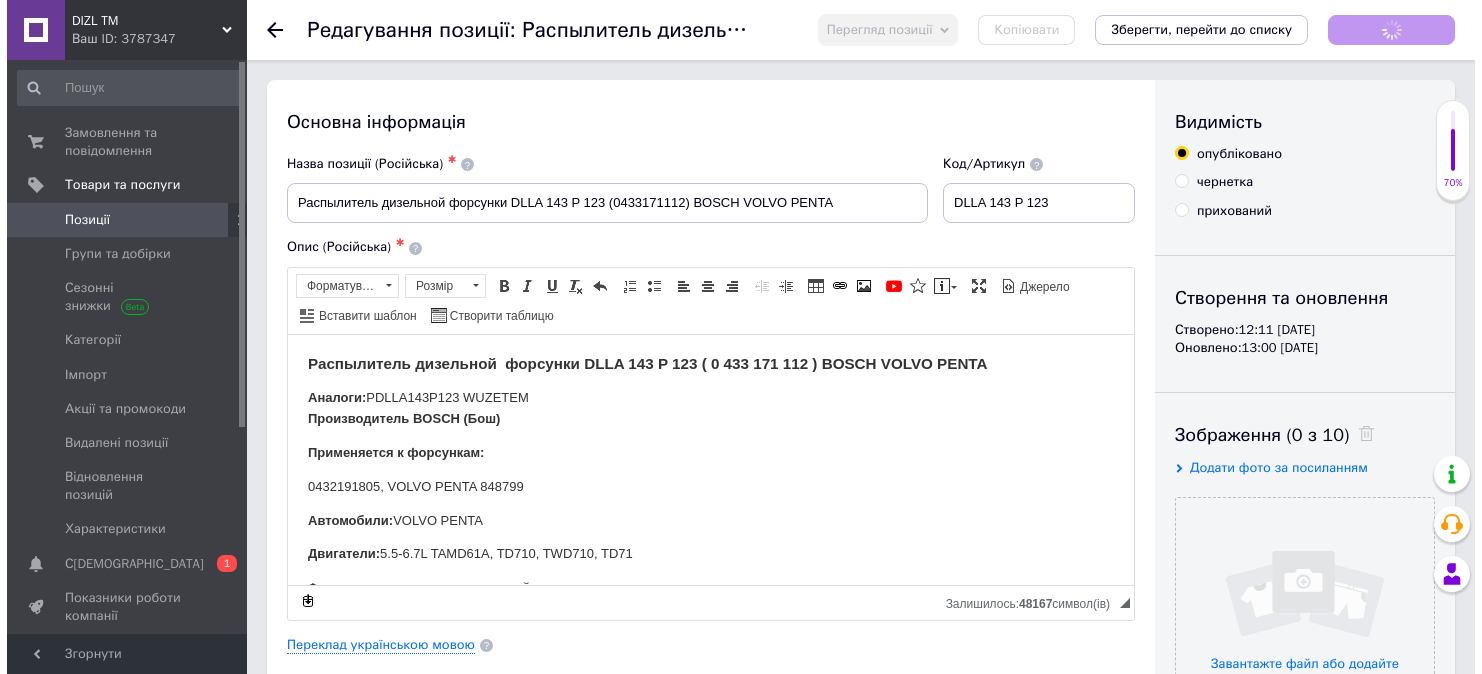 scroll, scrollTop: 0, scrollLeft: 0, axis: both 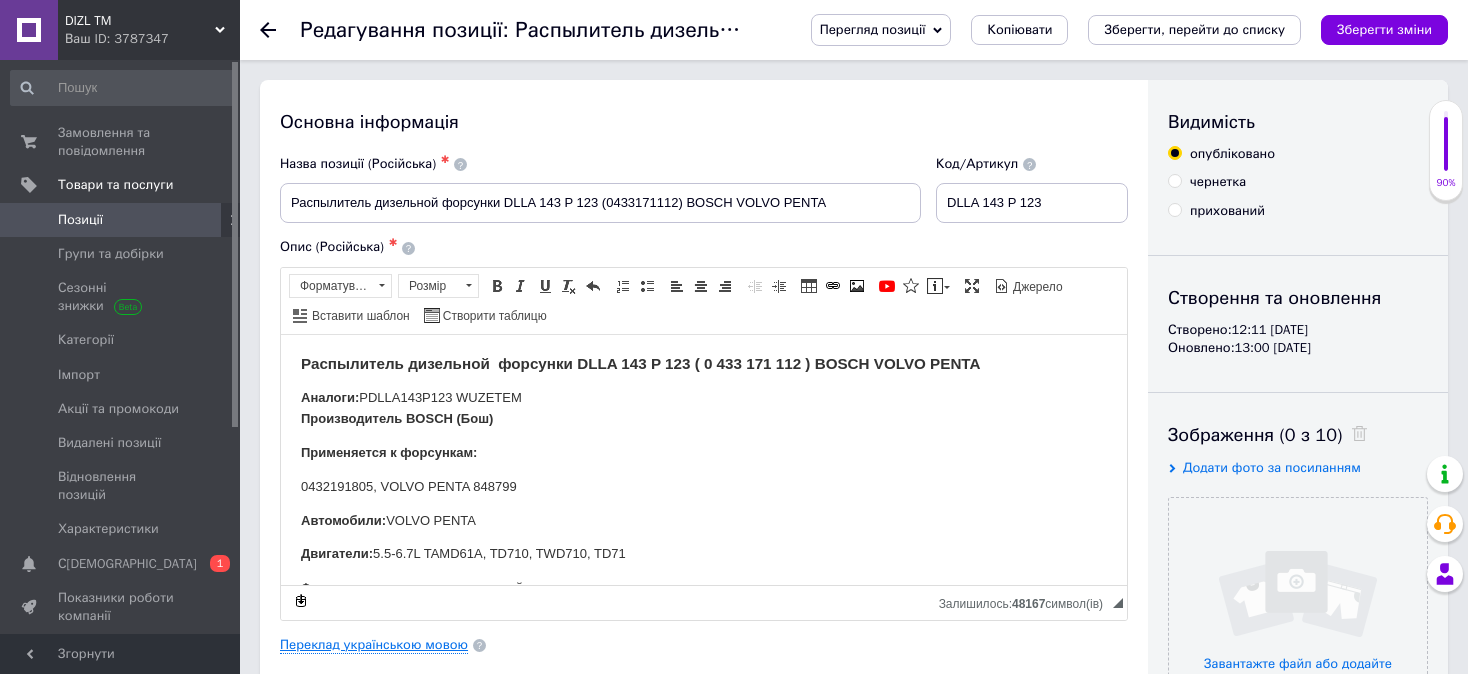 click on "Переклад українською мовою" at bounding box center (374, 645) 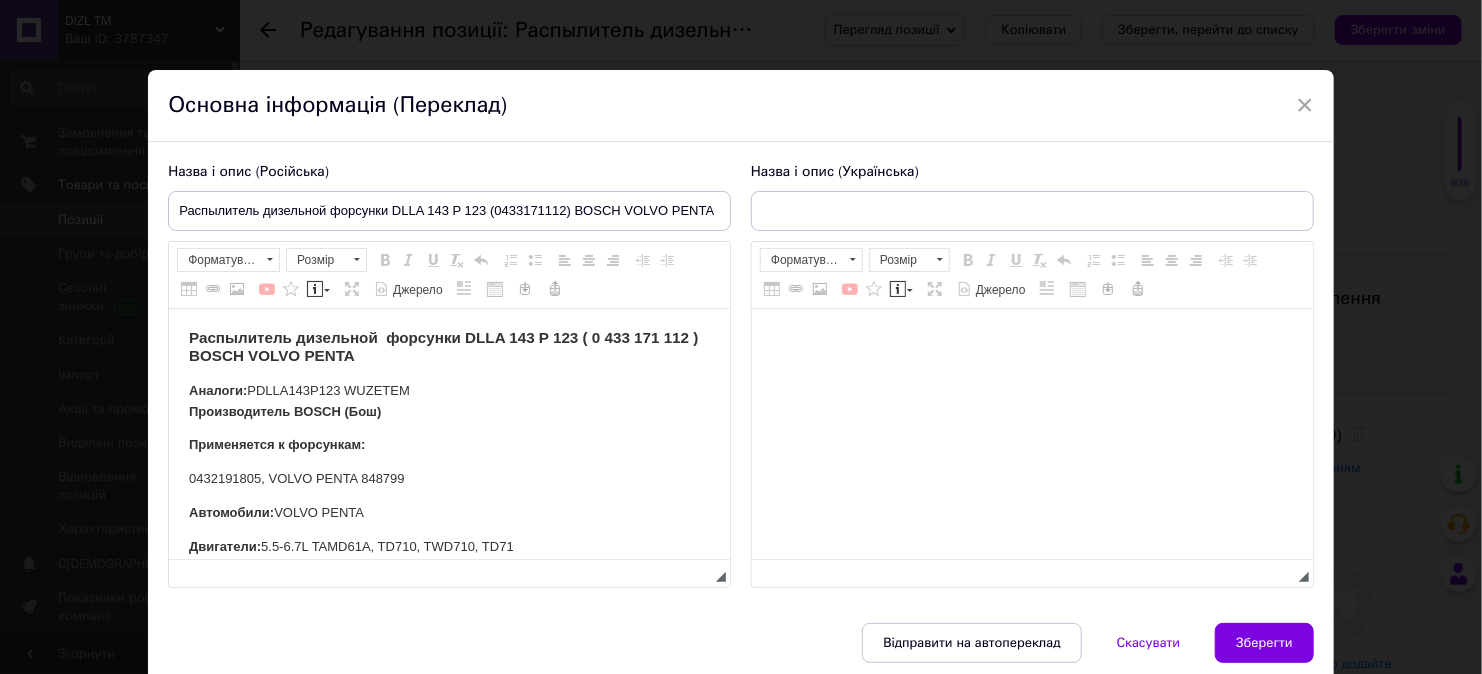 scroll, scrollTop: 0, scrollLeft: 0, axis: both 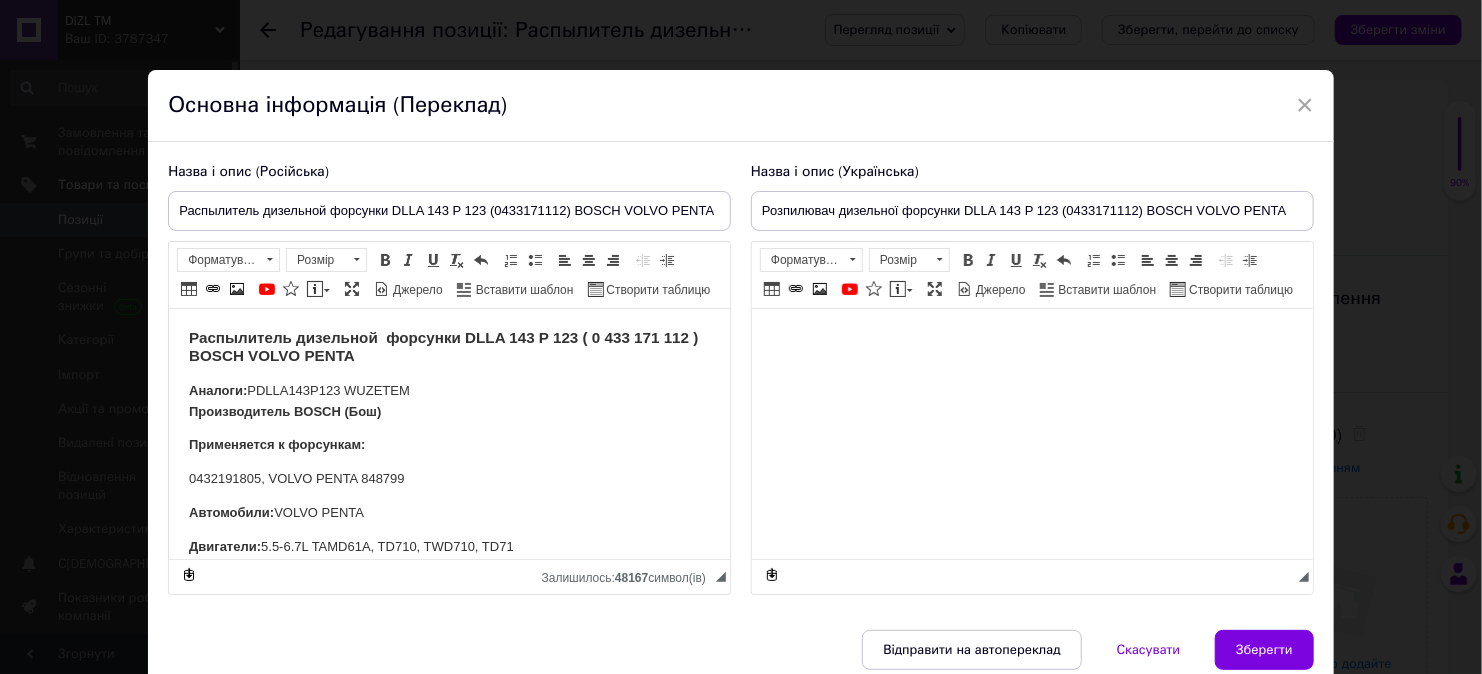 checkbox on "true" 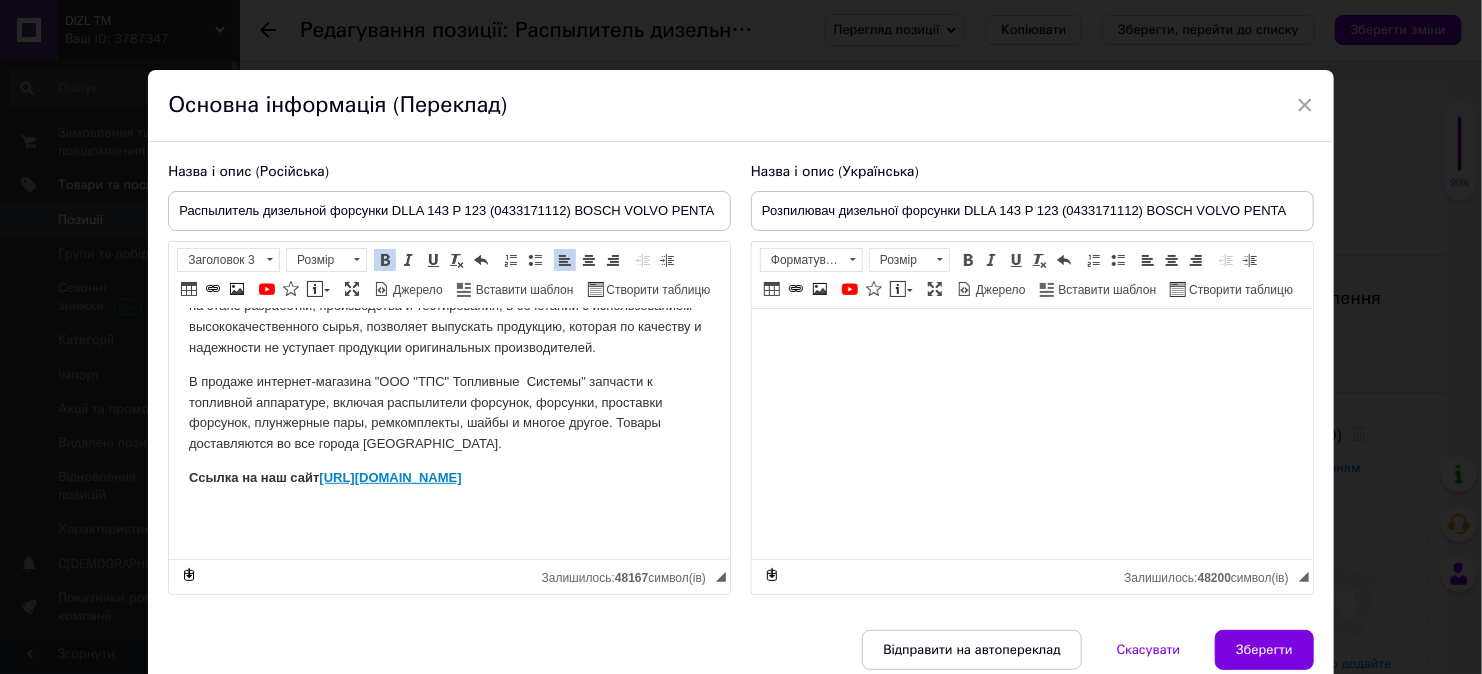 scroll, scrollTop: 625, scrollLeft: 0, axis: vertical 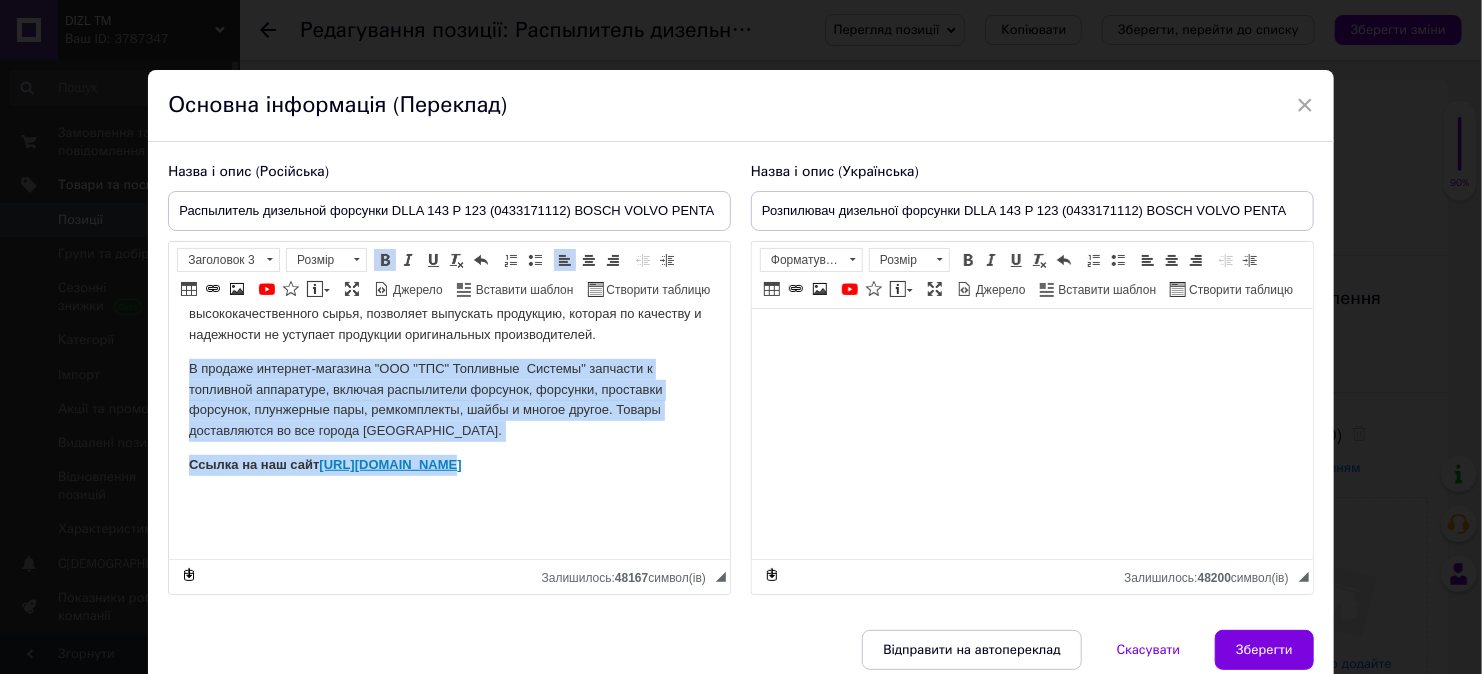 drag, startPoint x: 228, startPoint y: 441, endPoint x: 473, endPoint y: 498, distance: 251.54324 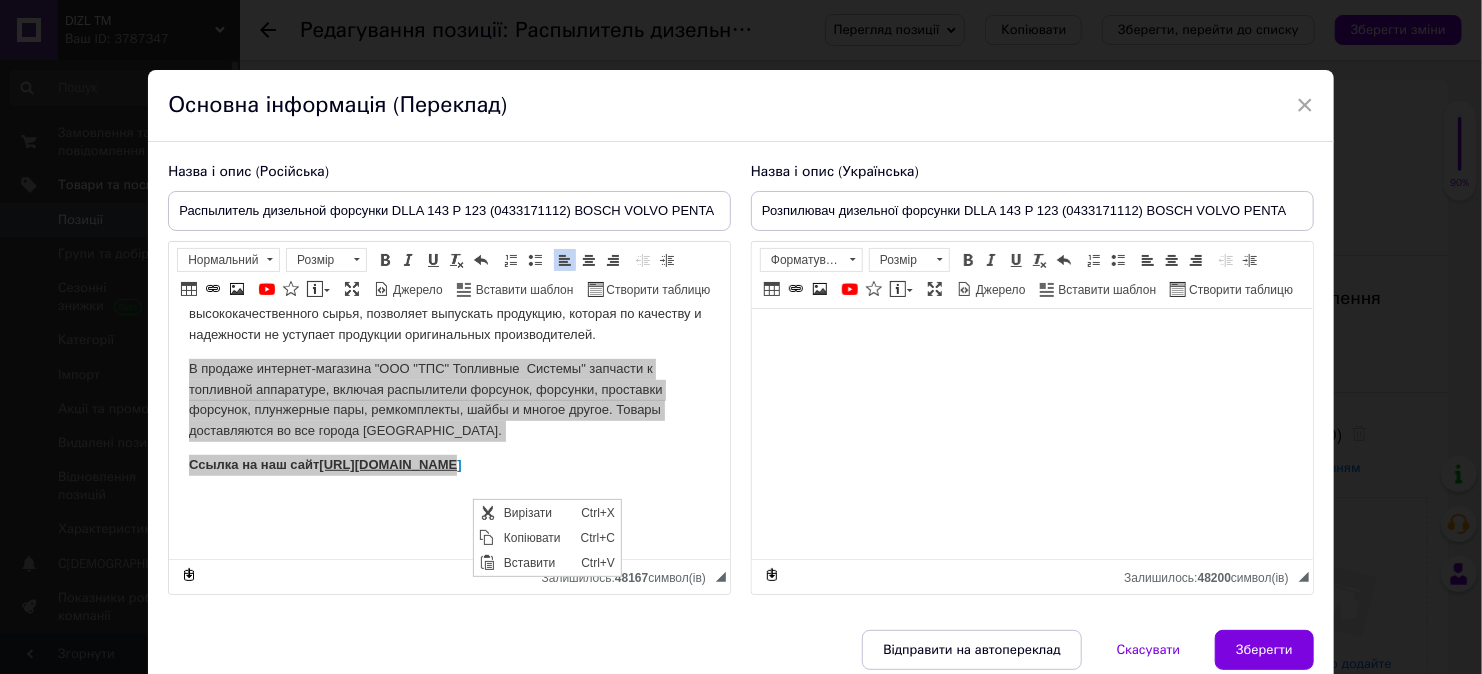 scroll, scrollTop: 0, scrollLeft: 0, axis: both 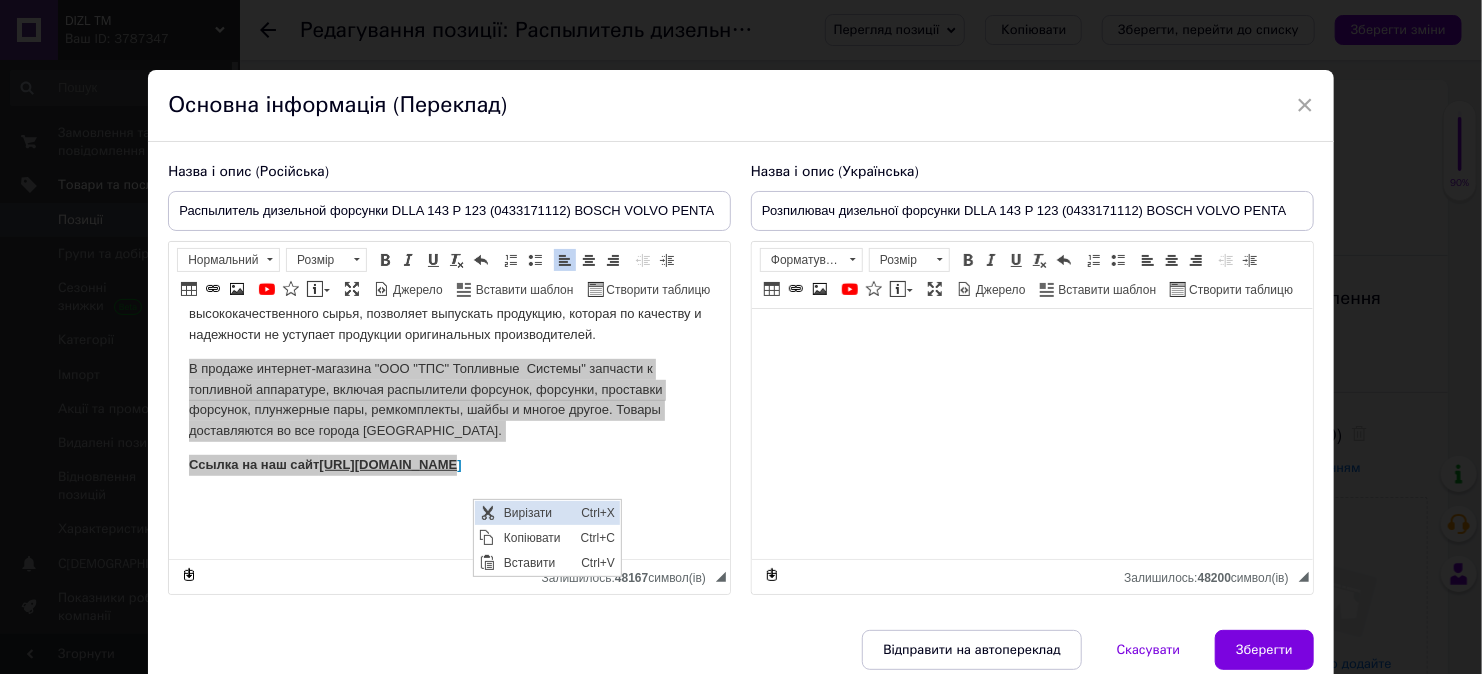 drag, startPoint x: 779, startPoint y: 690, endPoint x: 514, endPoint y: 514, distance: 318.12103 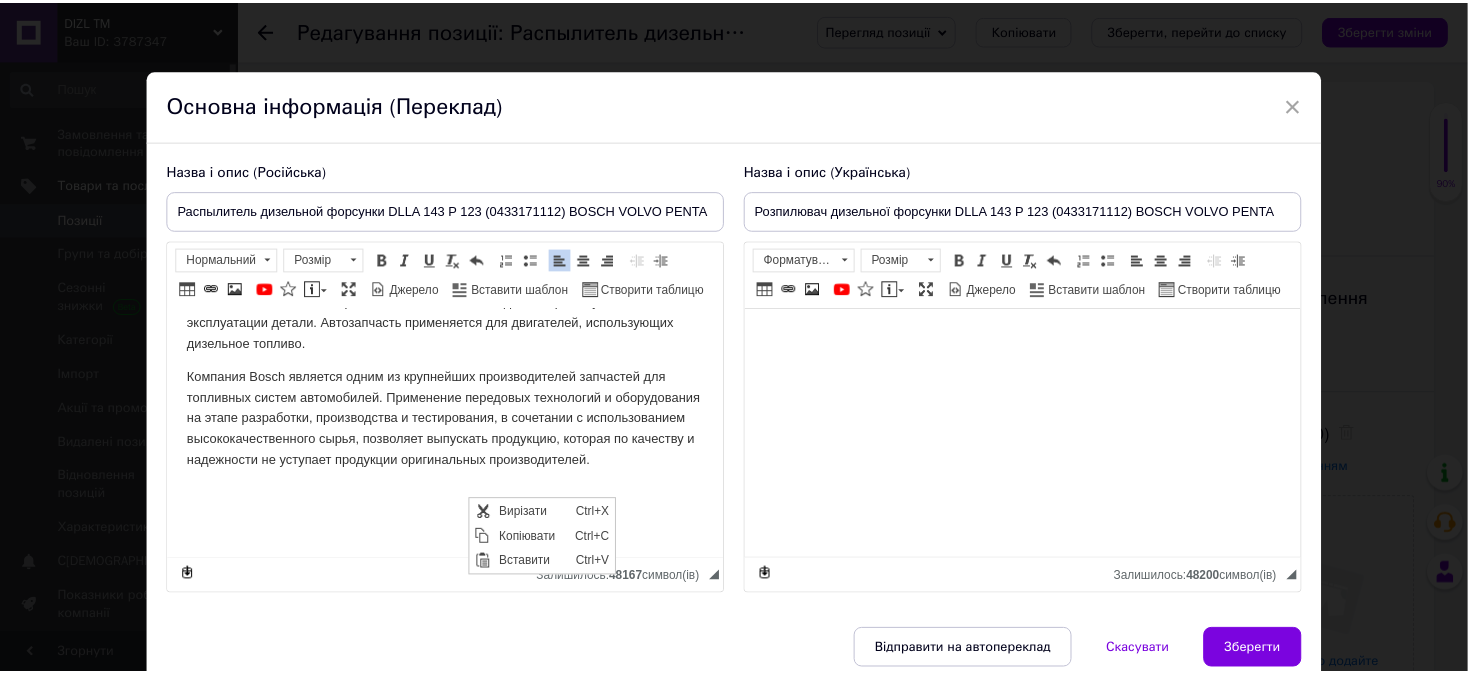 scroll, scrollTop: 540, scrollLeft: 0, axis: vertical 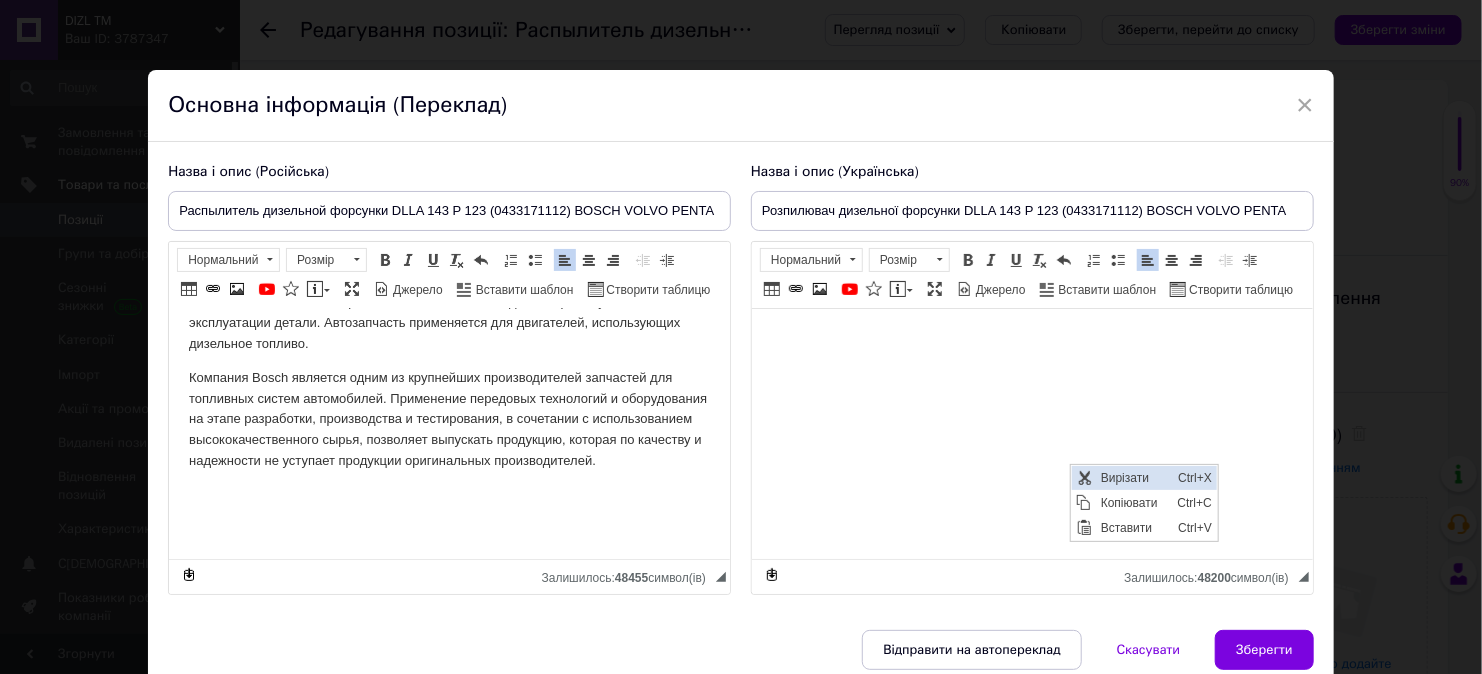 click at bounding box center (1083, 477) 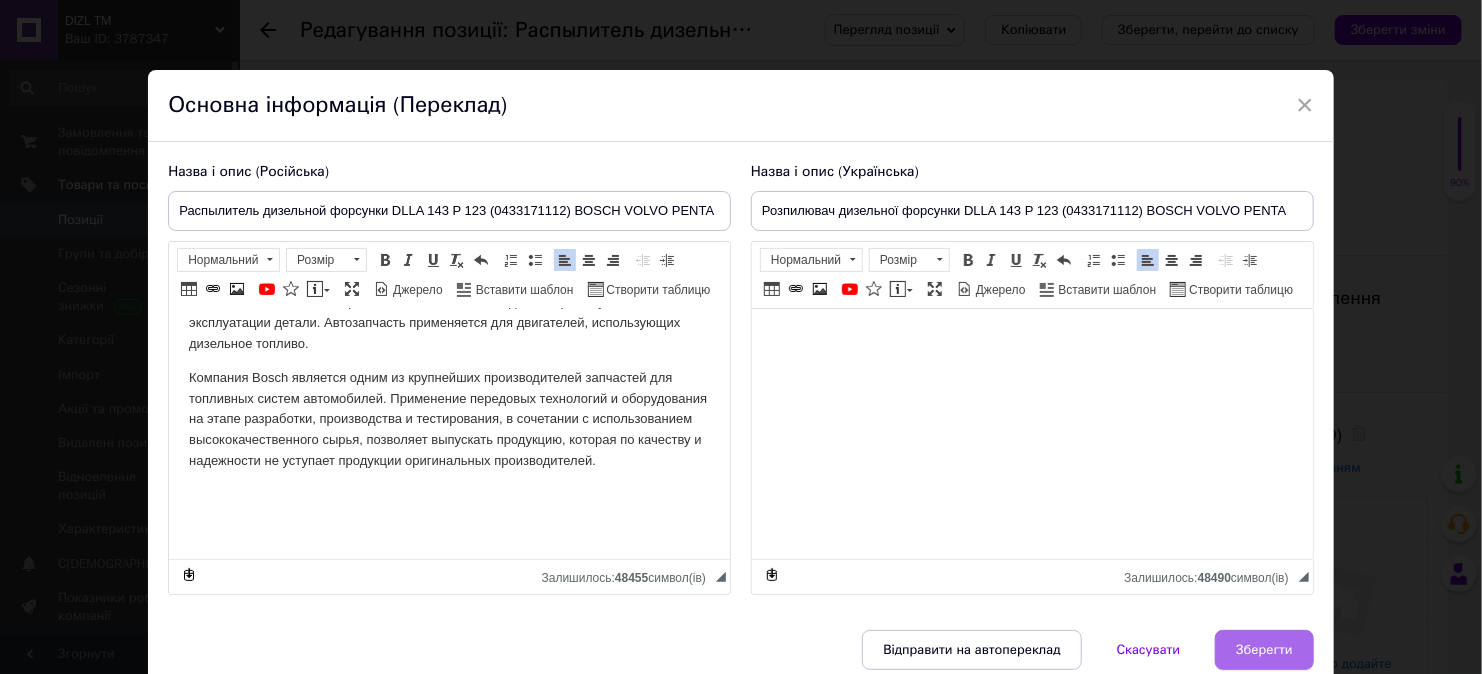 click on "Зберегти" at bounding box center [1264, 650] 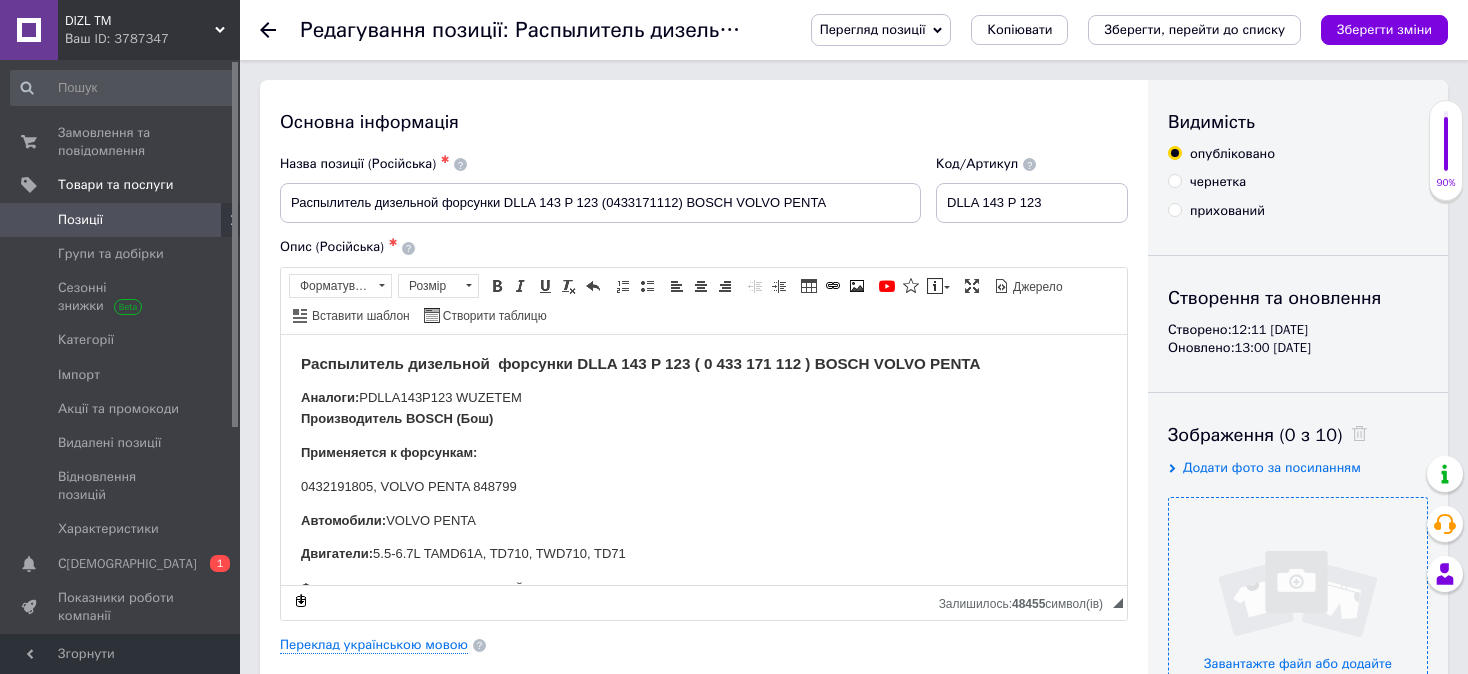 click at bounding box center [1298, 627] 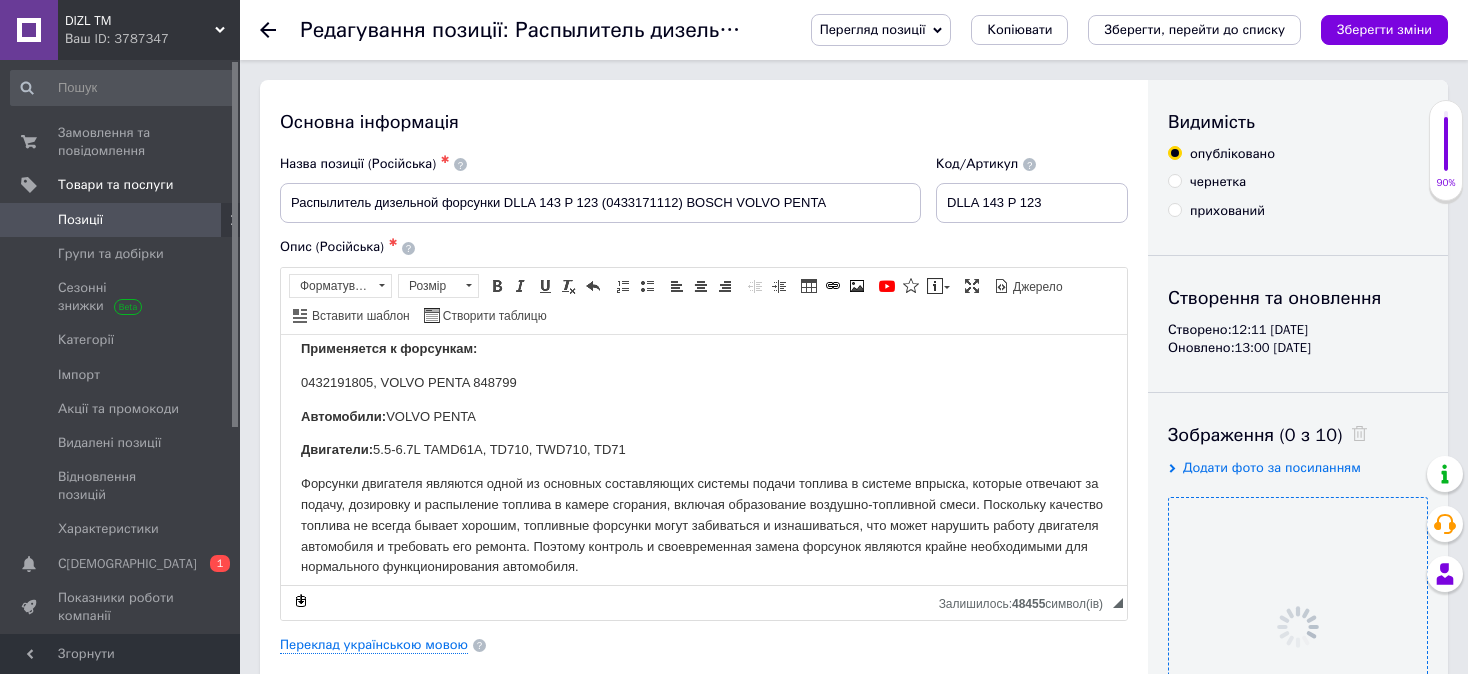 scroll, scrollTop: 376, scrollLeft: 0, axis: vertical 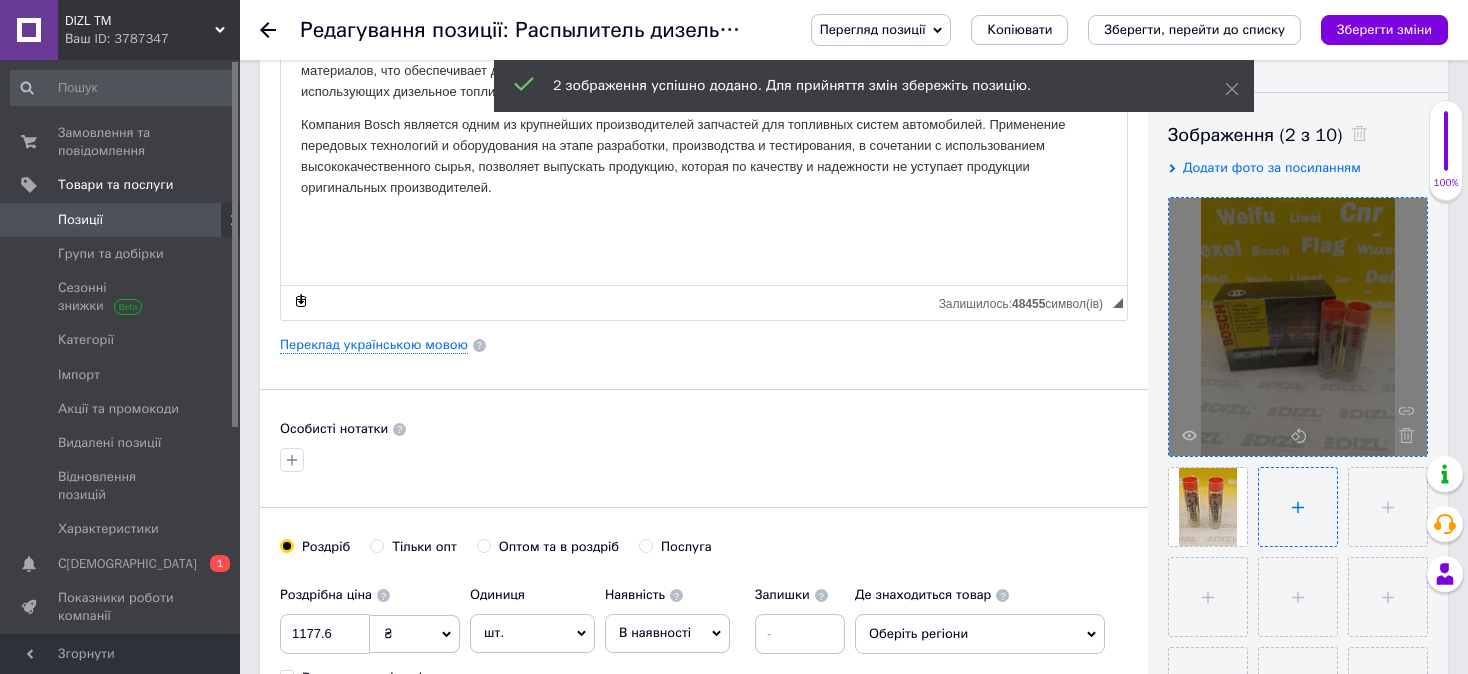 click at bounding box center (1298, 507) 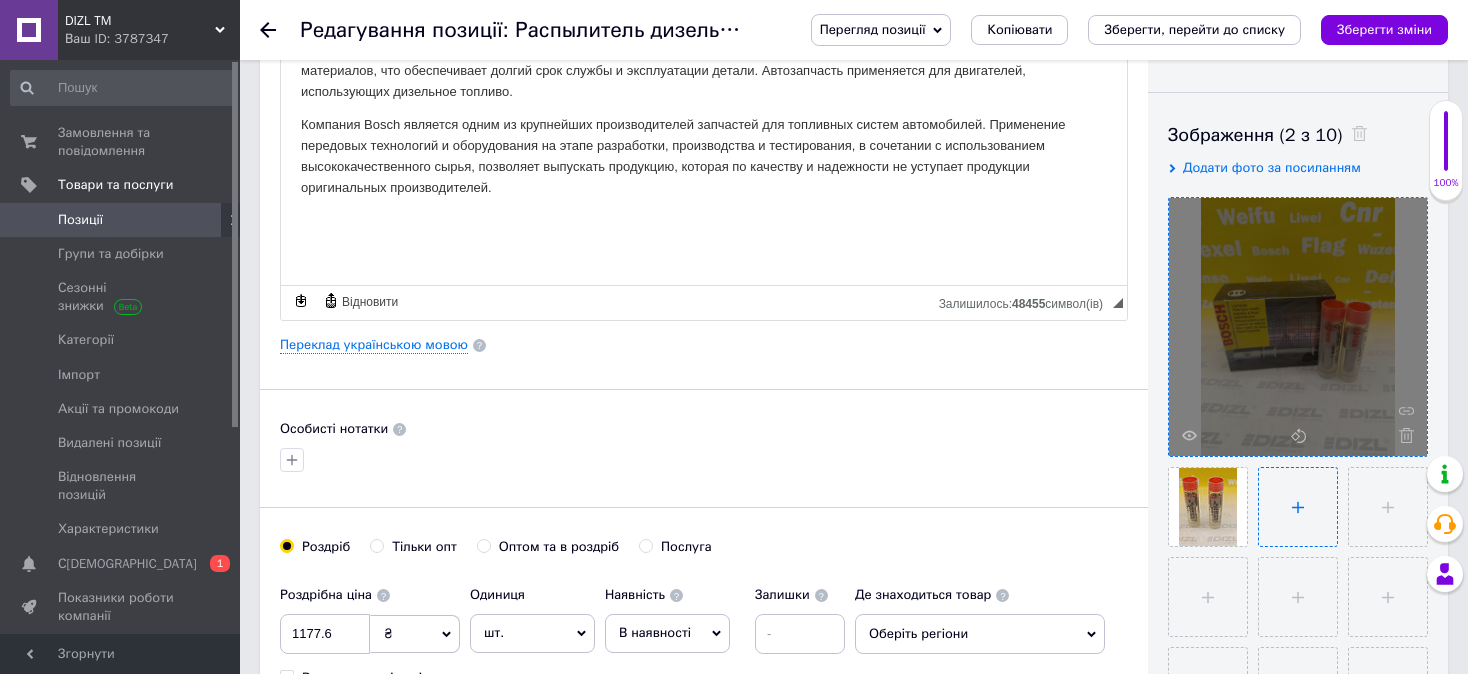 type on "C:\fakepath\изображение_viber_2025-07-09_[PHONE_NUMBER].jpg" 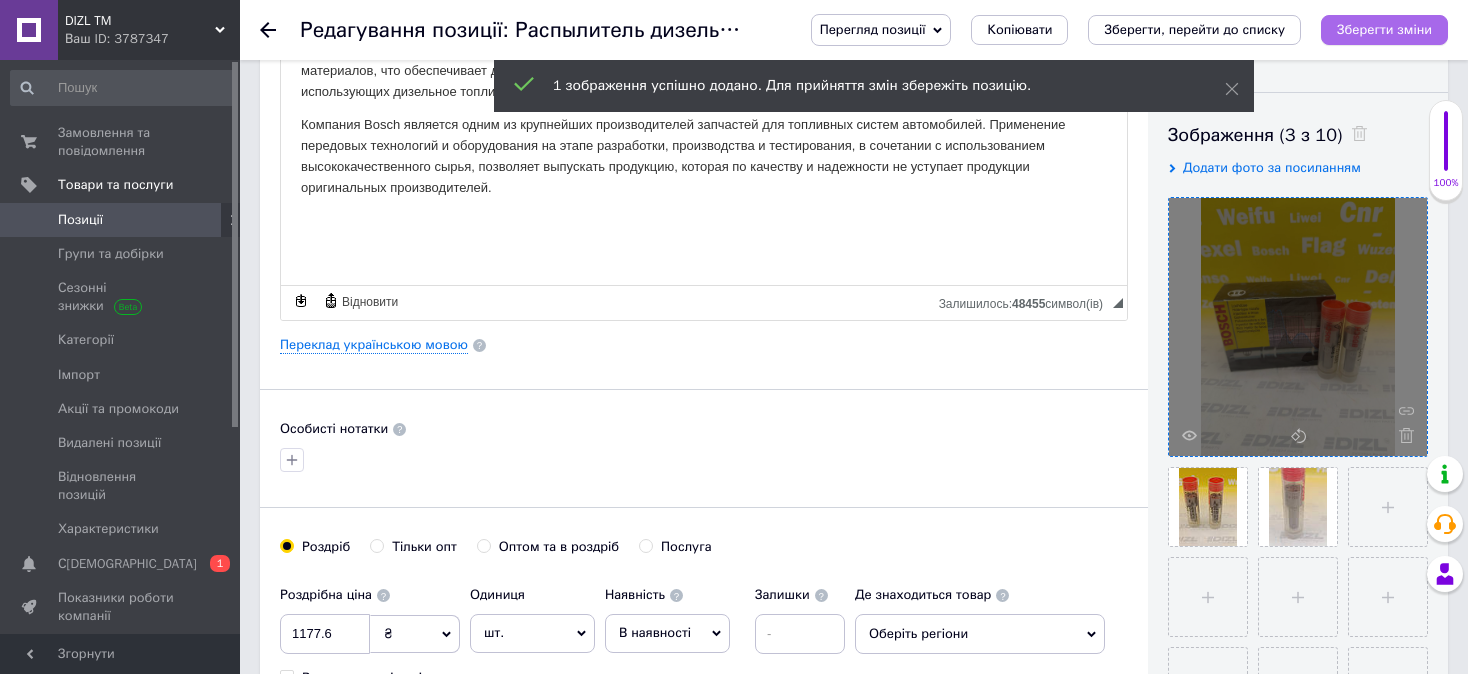 click on "Зберегти зміни" at bounding box center (1384, 29) 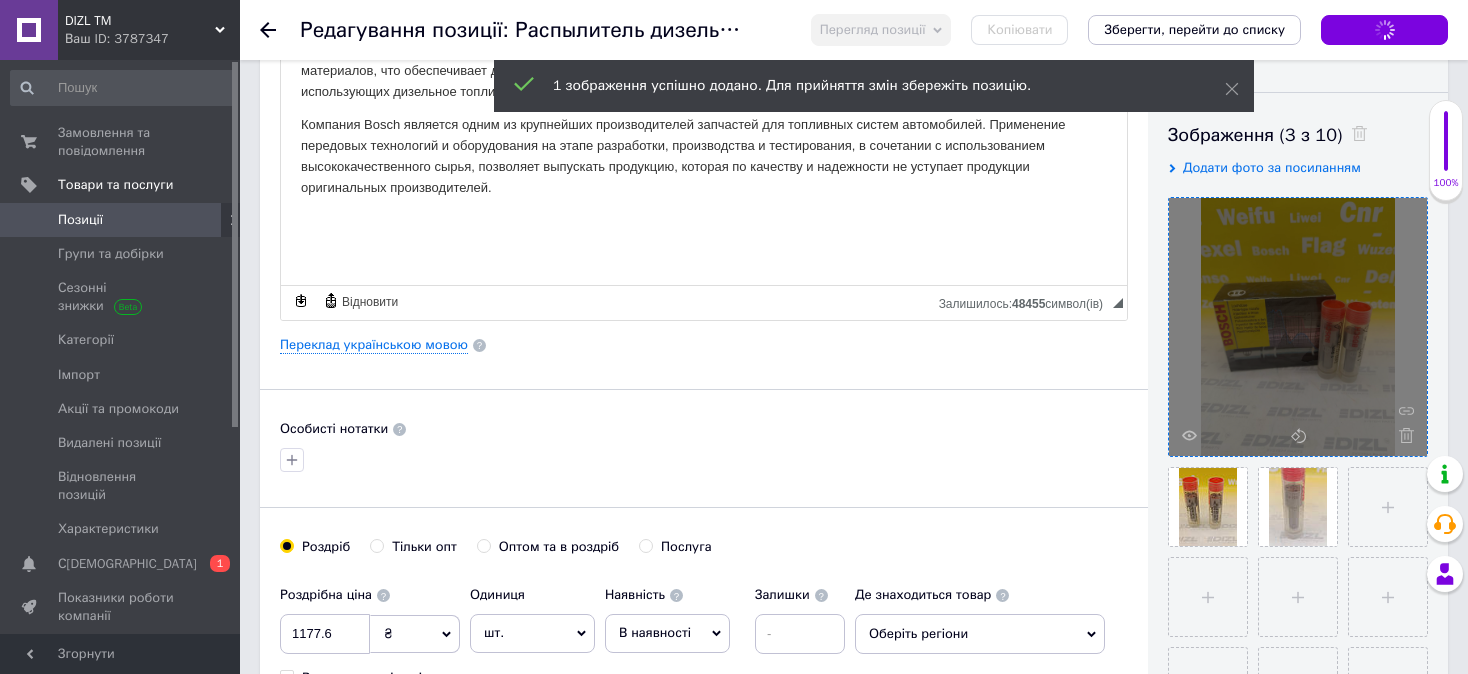 checkbox on "true" 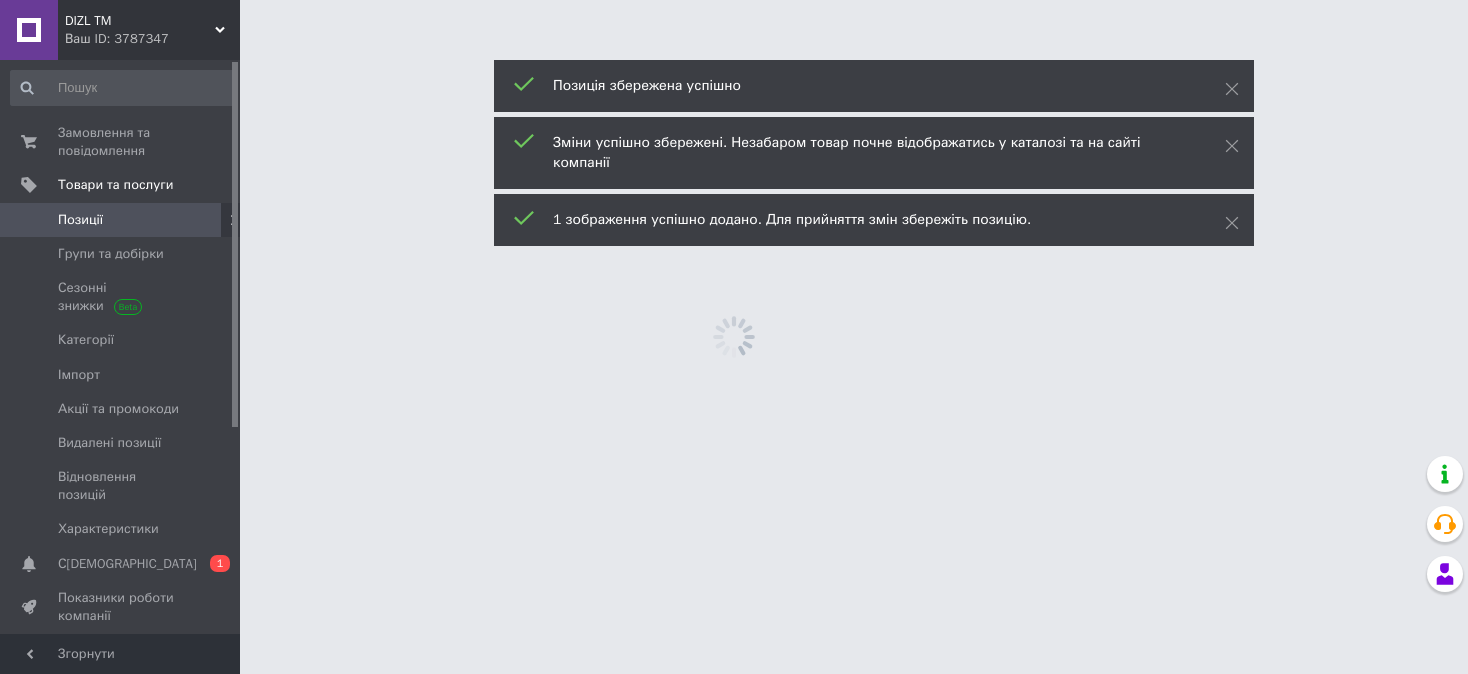scroll, scrollTop: 0, scrollLeft: 0, axis: both 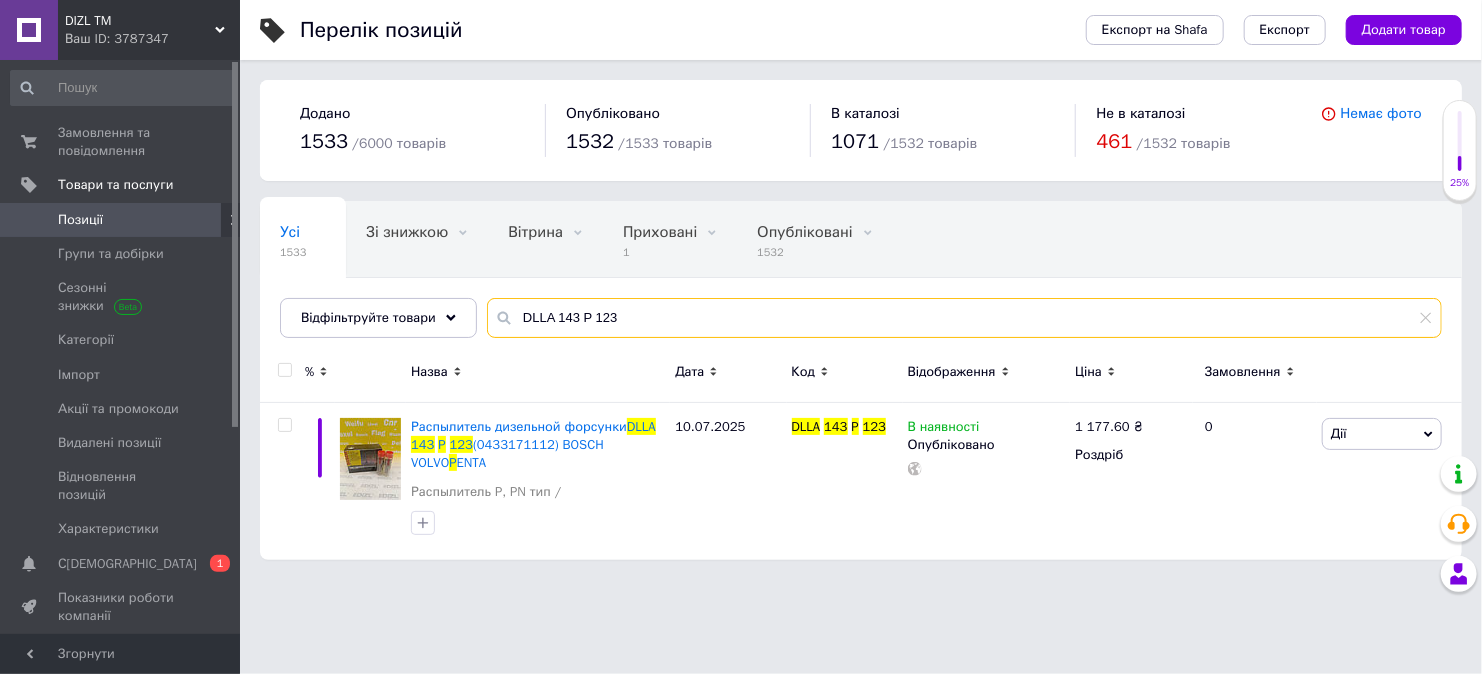 drag, startPoint x: 663, startPoint y: 310, endPoint x: 506, endPoint y: 313, distance: 157.02866 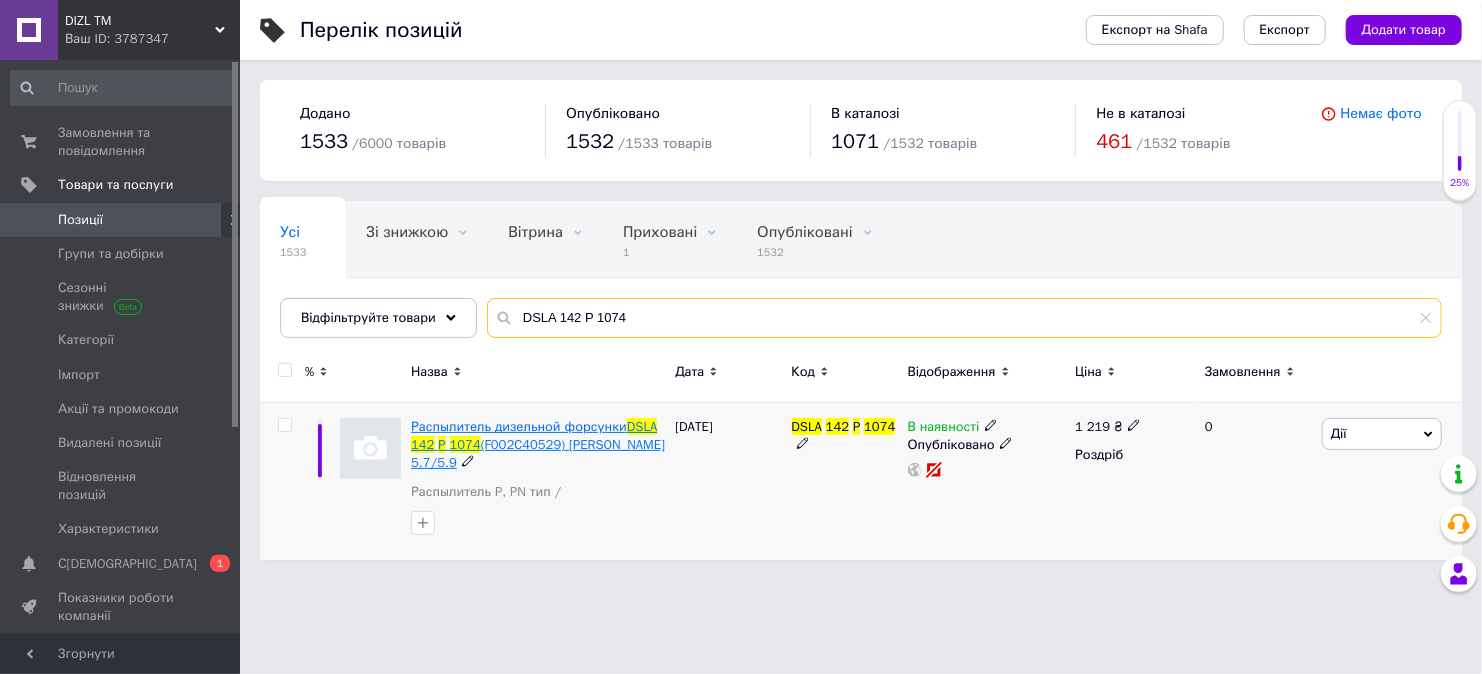 type on "DSLA 142 P 1074" 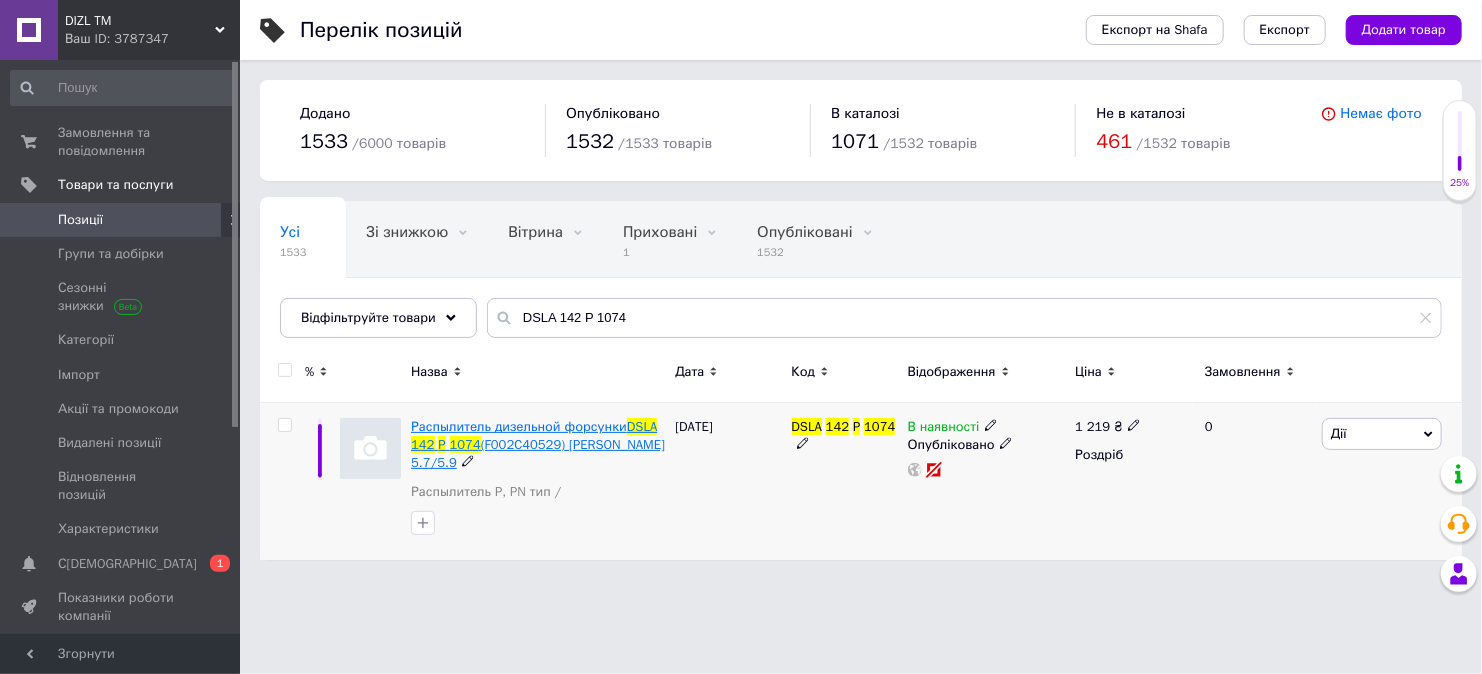 drag, startPoint x: 561, startPoint y: 446, endPoint x: 587, endPoint y: 445, distance: 26.019224 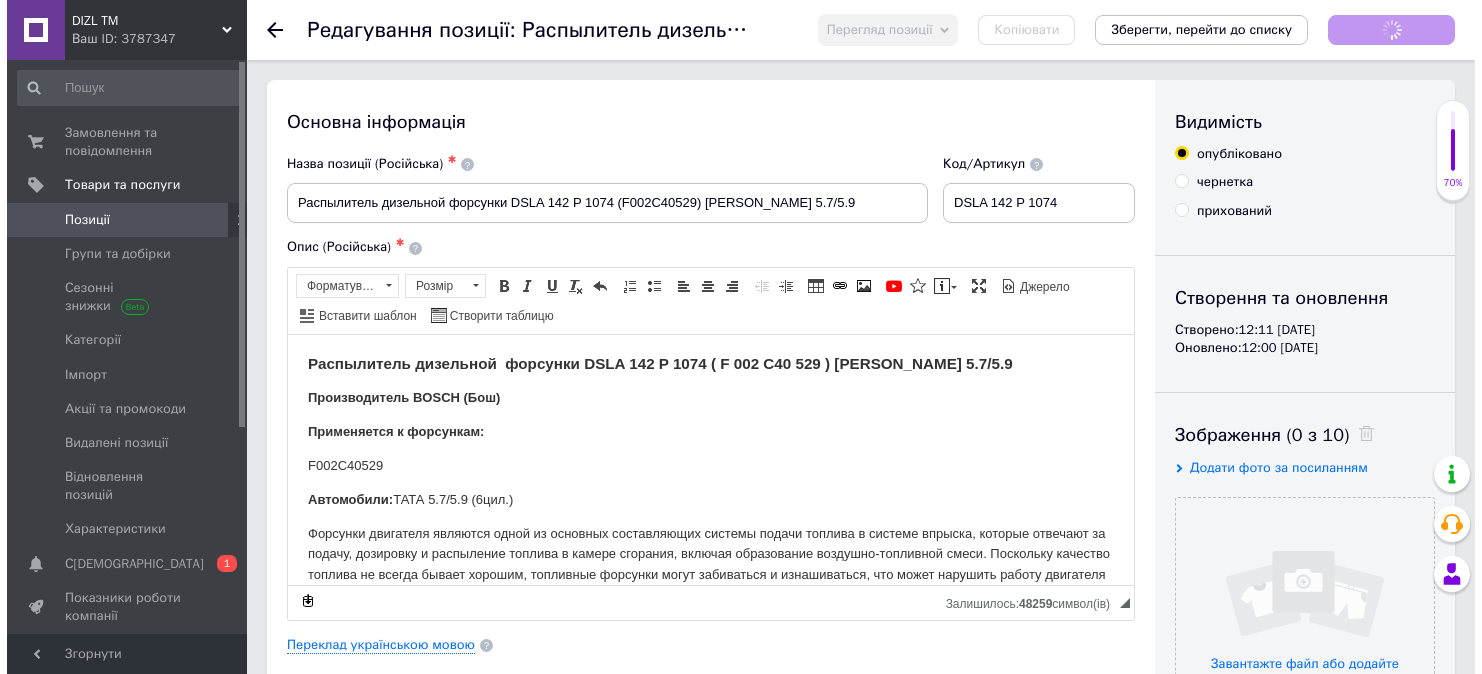 scroll, scrollTop: 0, scrollLeft: 0, axis: both 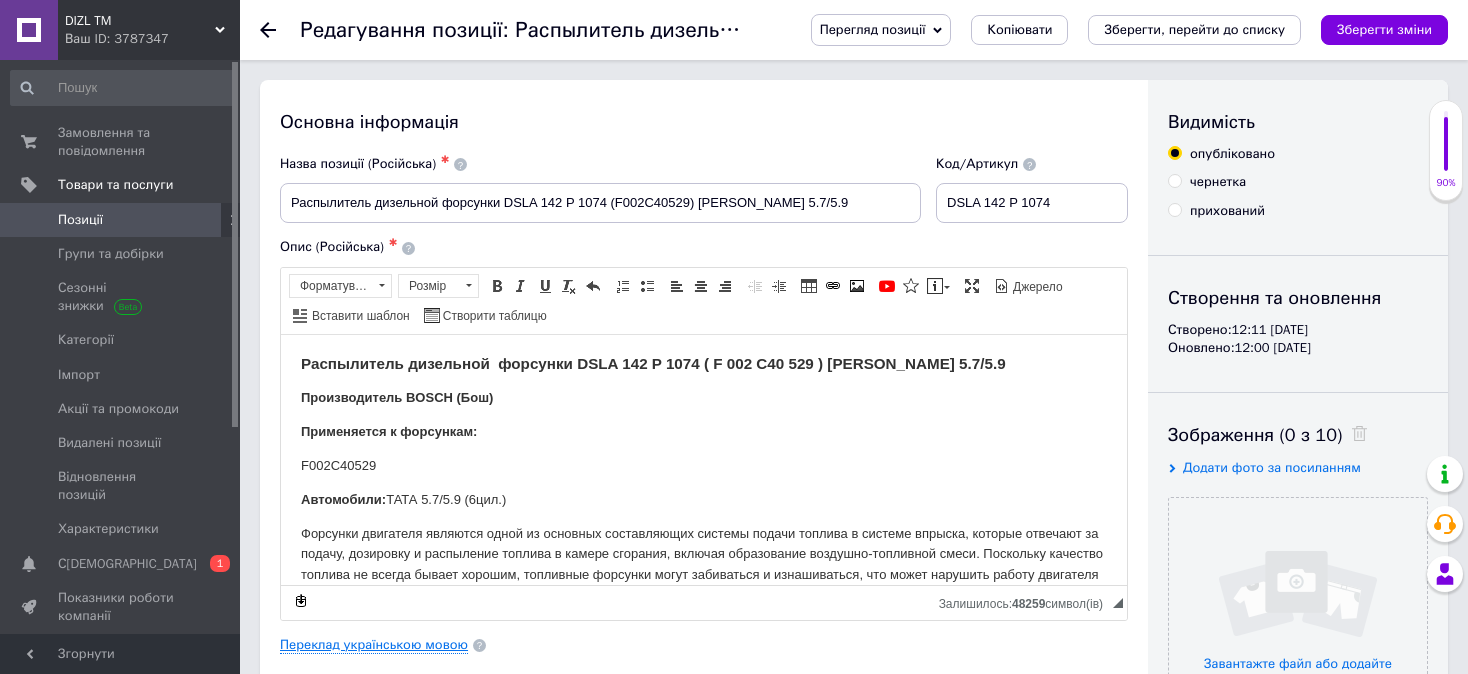 click on "Переклад українською мовою" at bounding box center (374, 645) 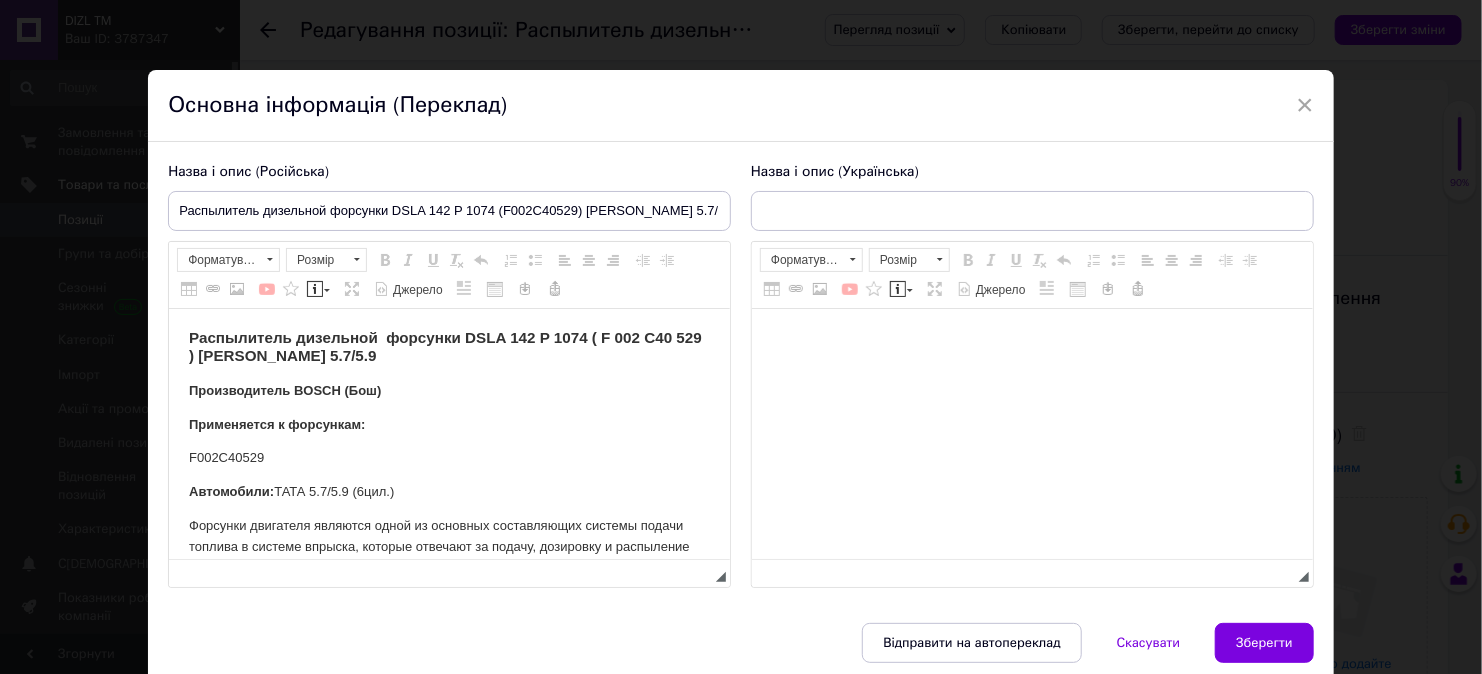 scroll, scrollTop: 0, scrollLeft: 0, axis: both 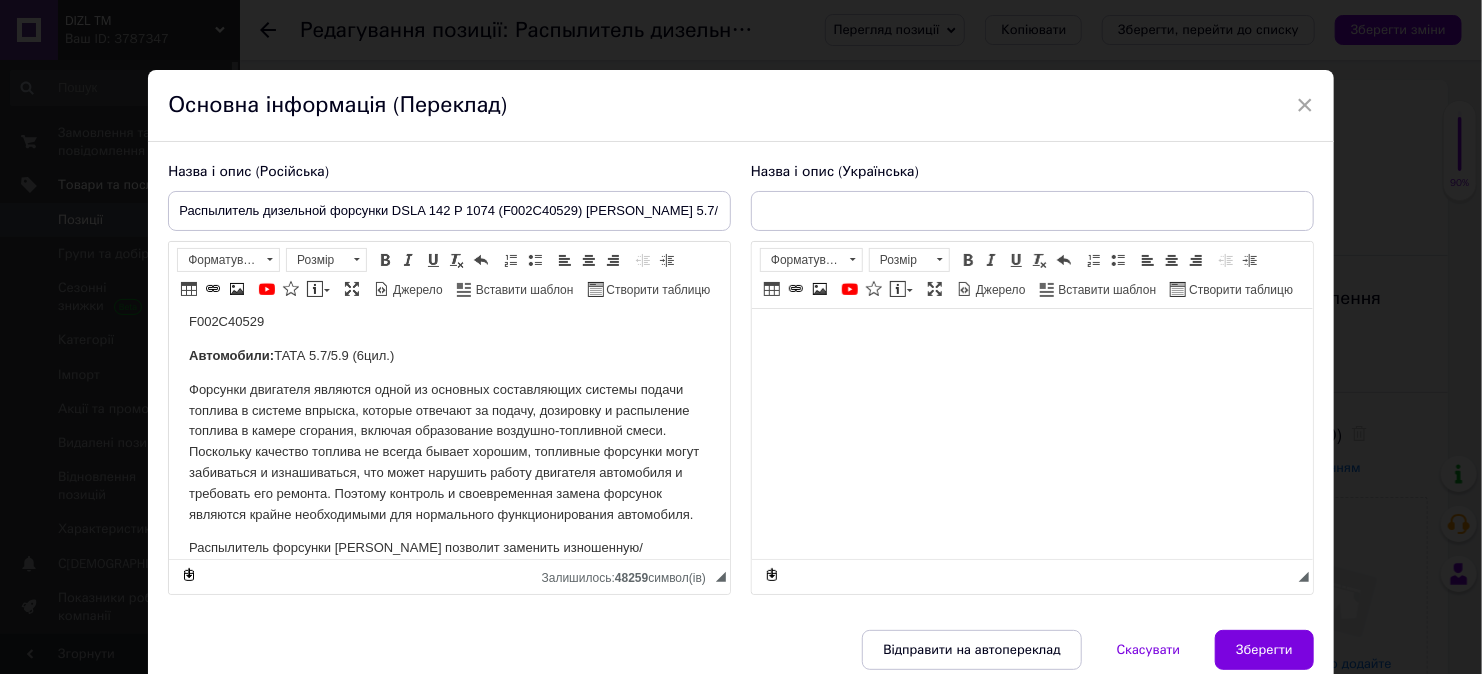 checkbox on "true" 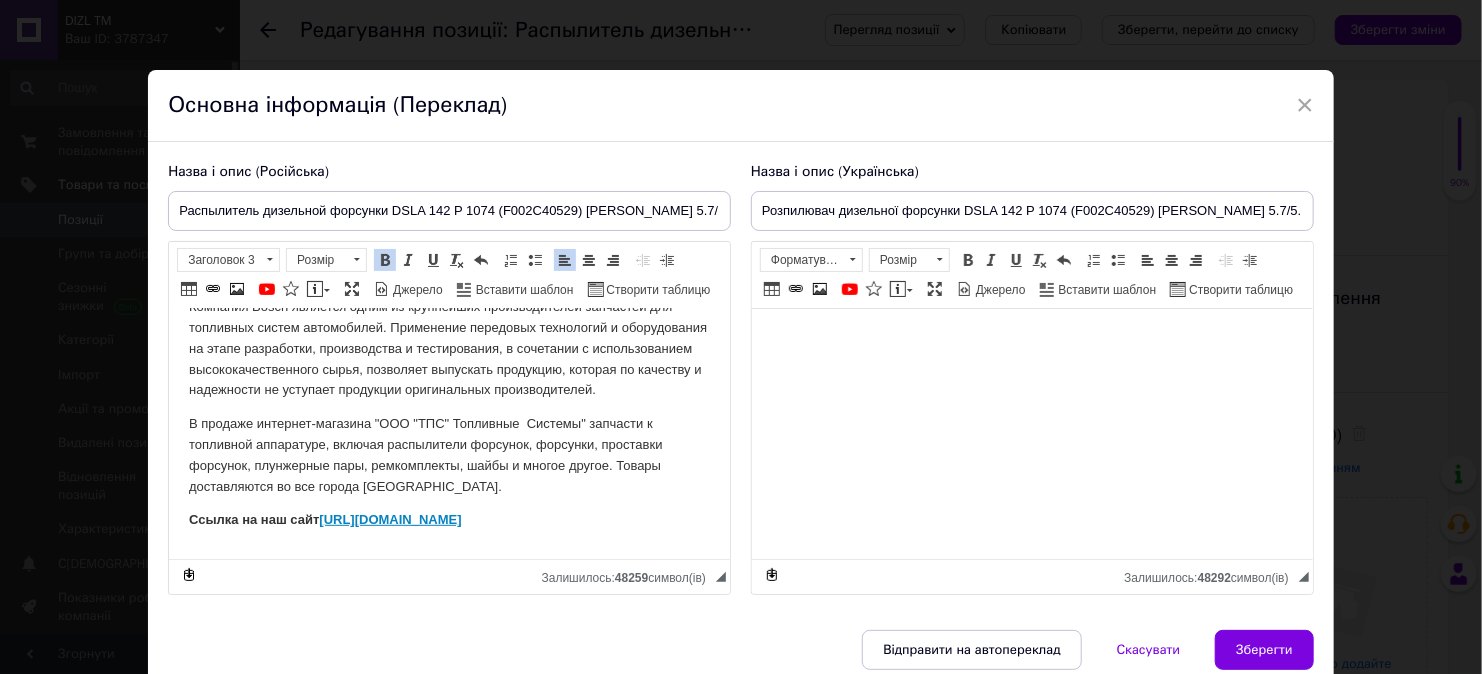 scroll, scrollTop: 582, scrollLeft: 0, axis: vertical 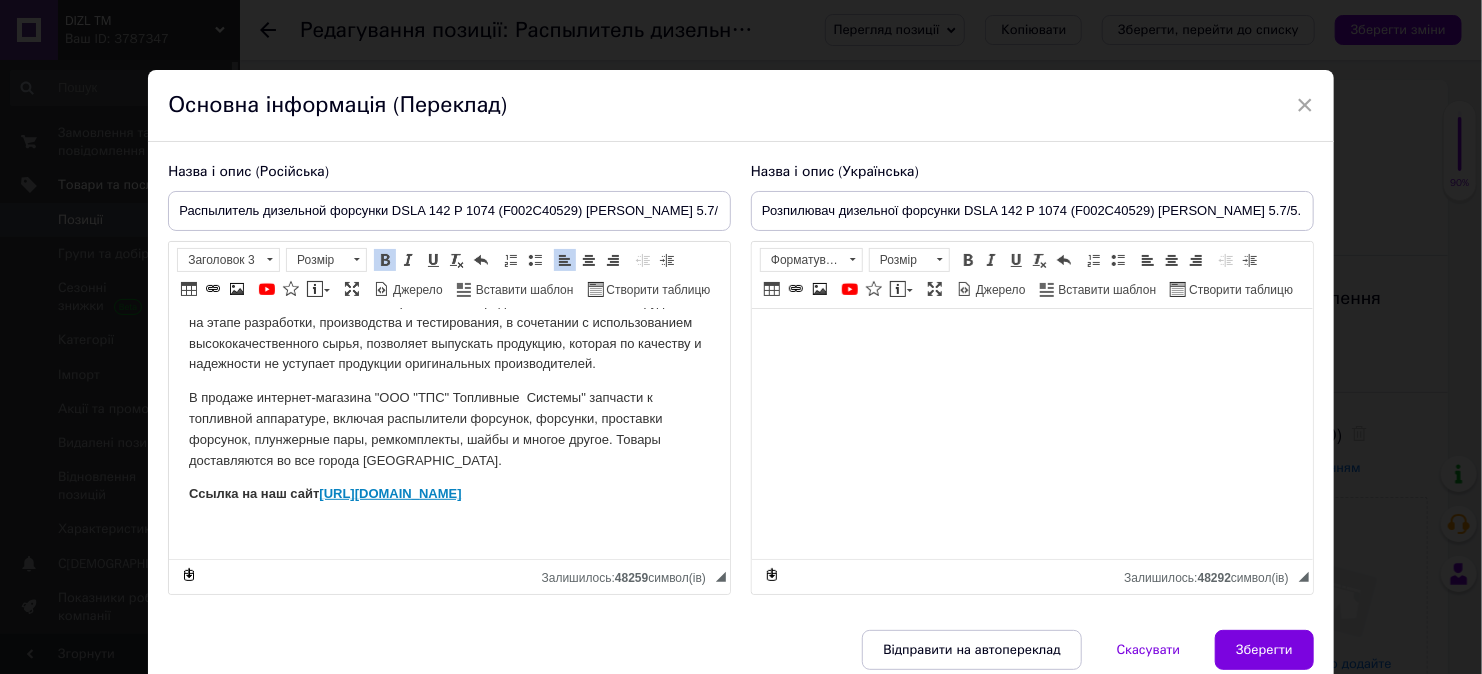 drag, startPoint x: 192, startPoint y: 389, endPoint x: 221, endPoint y: 426, distance: 47.010635 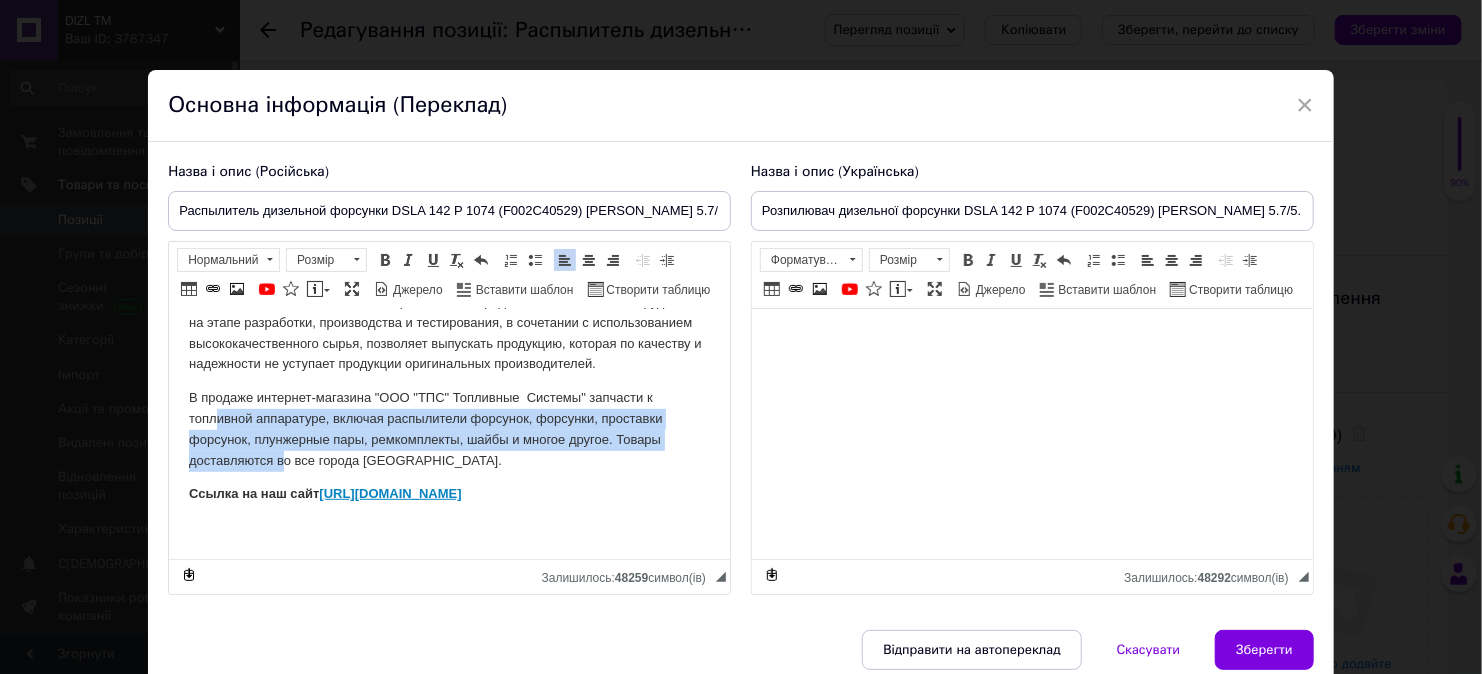 drag, startPoint x: 221, startPoint y: 426, endPoint x: 324, endPoint y: 475, distance: 114.061386 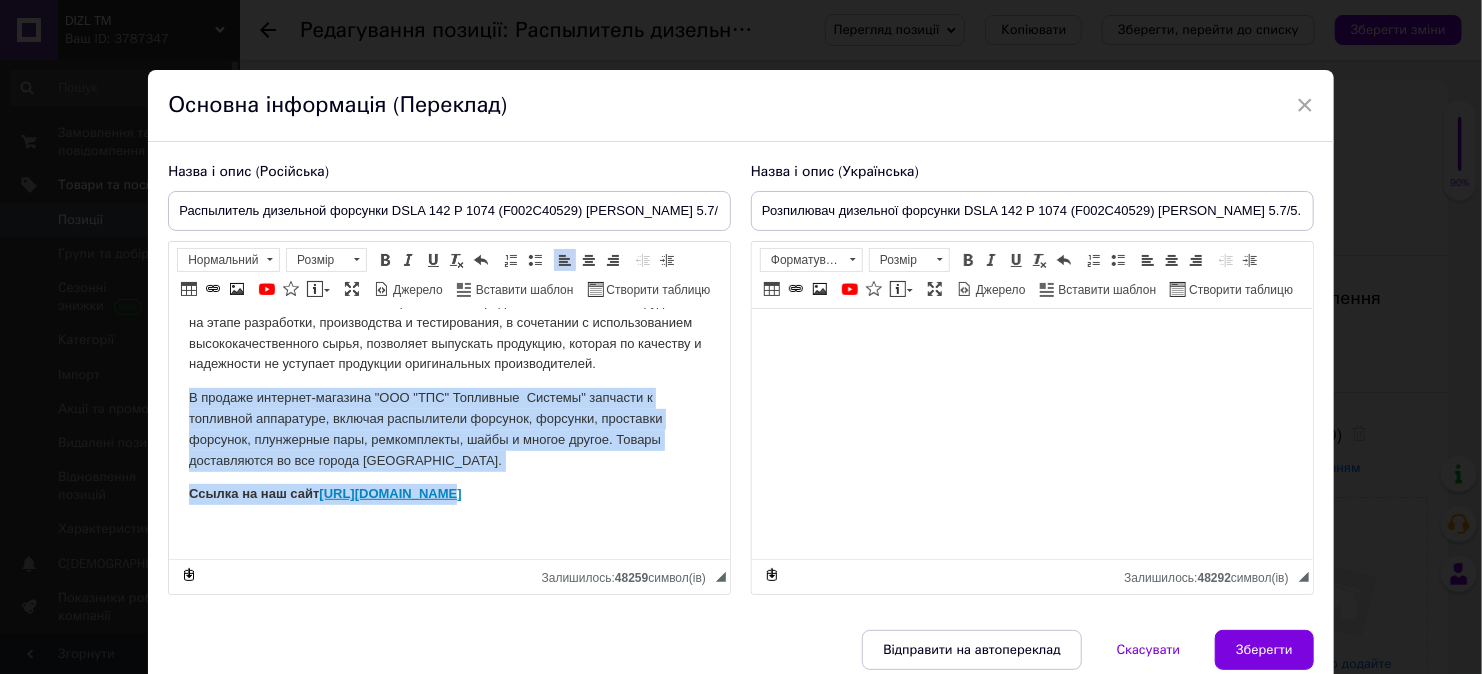 drag, startPoint x: 185, startPoint y: 390, endPoint x: 447, endPoint y: 487, distance: 279.37967 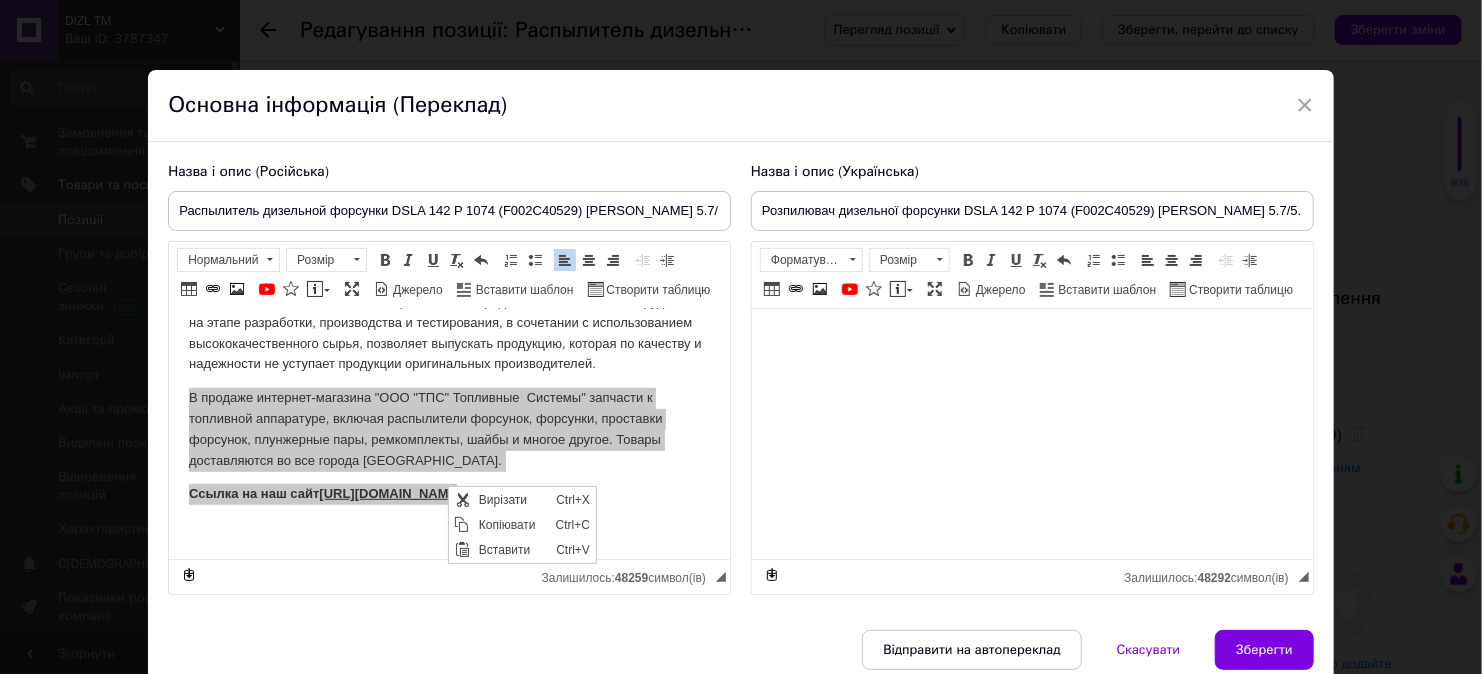 scroll, scrollTop: 0, scrollLeft: 0, axis: both 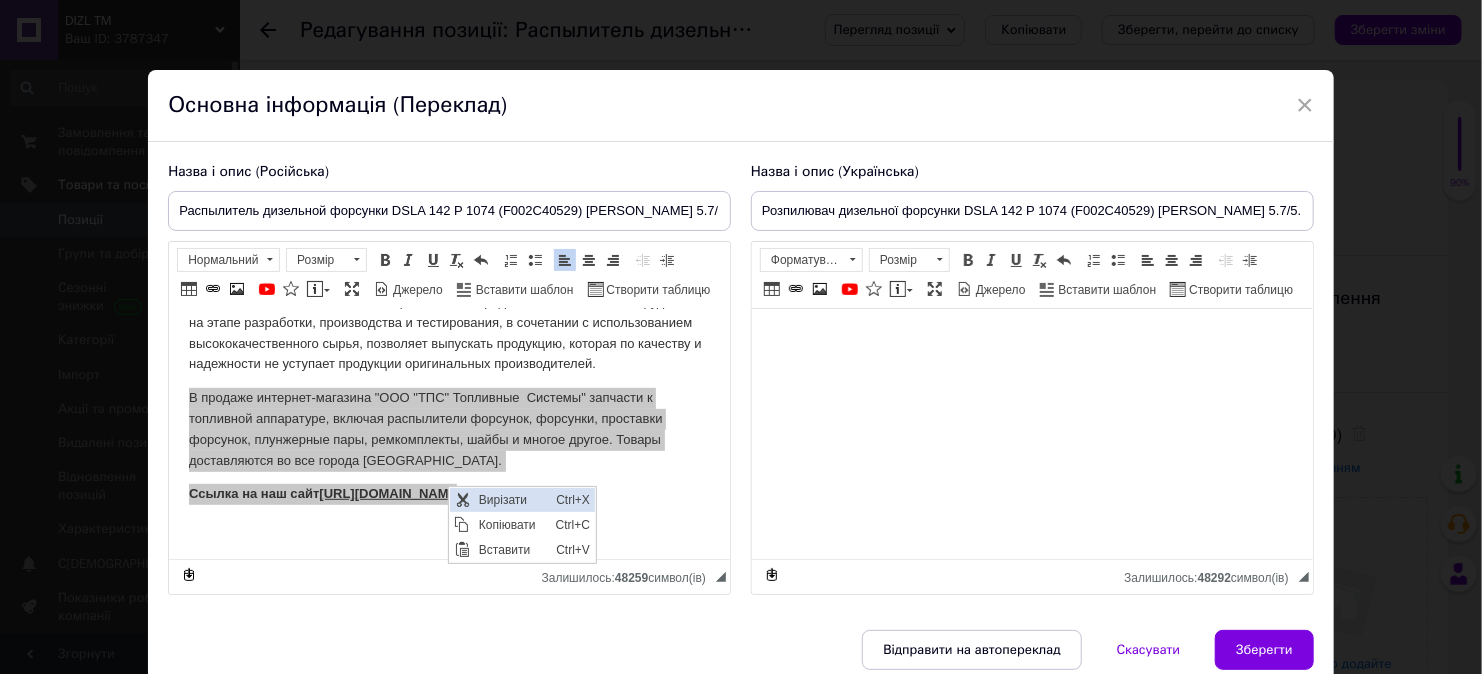 click on "Вирізати" at bounding box center (512, 499) 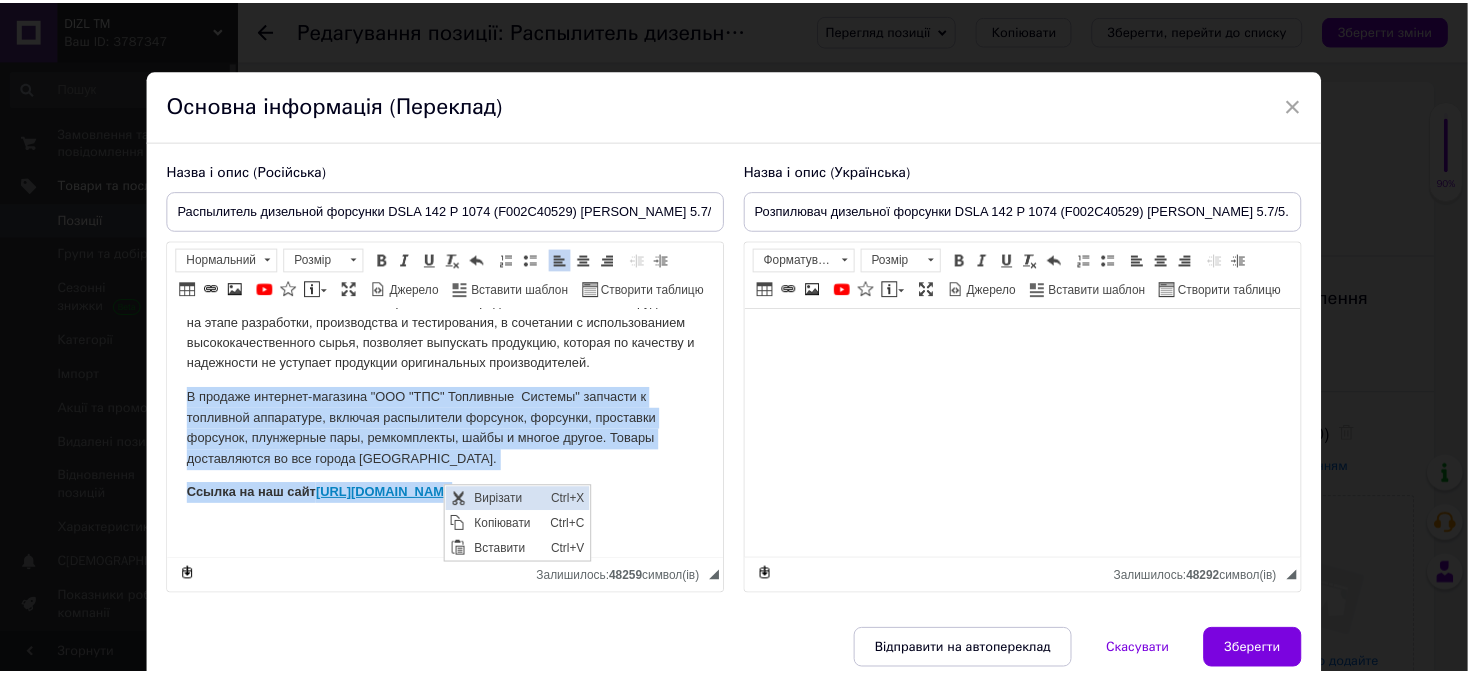 scroll, scrollTop: 452, scrollLeft: 0, axis: vertical 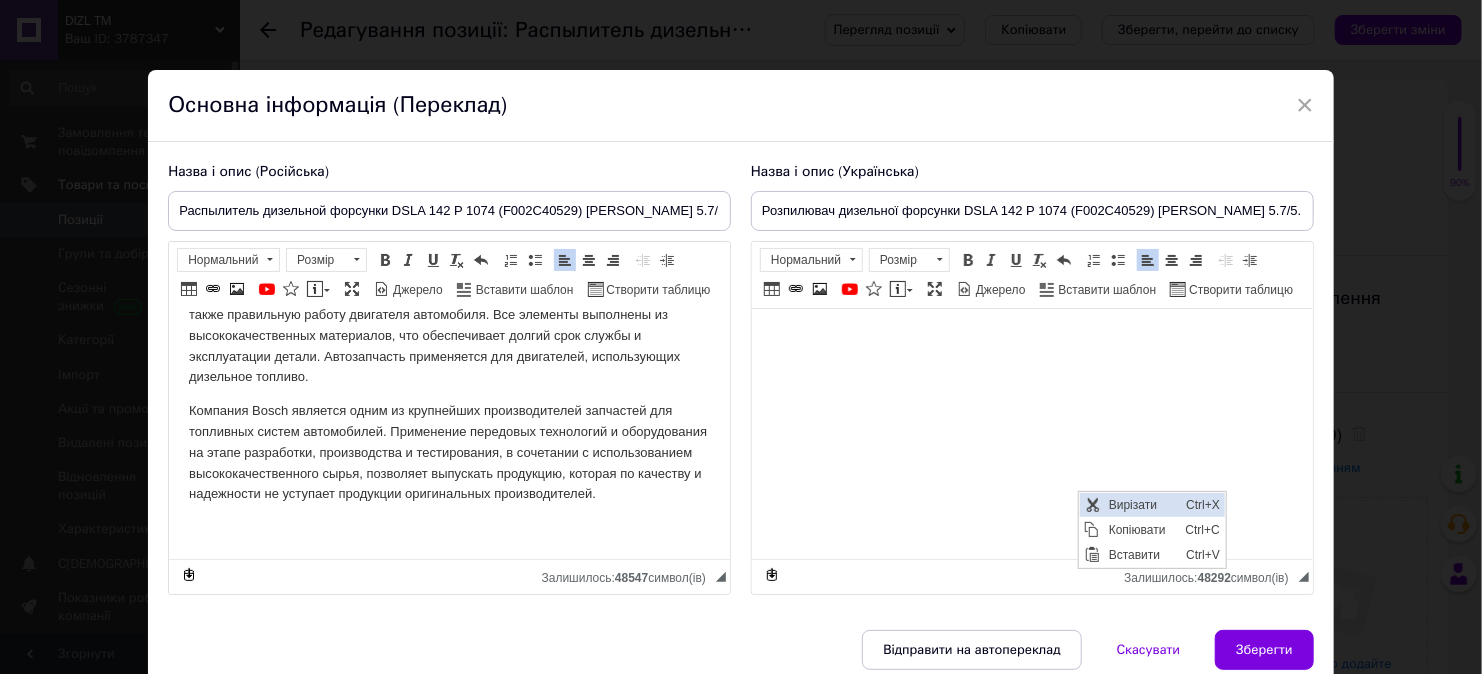 click on "Вирізати" at bounding box center [1141, 504] 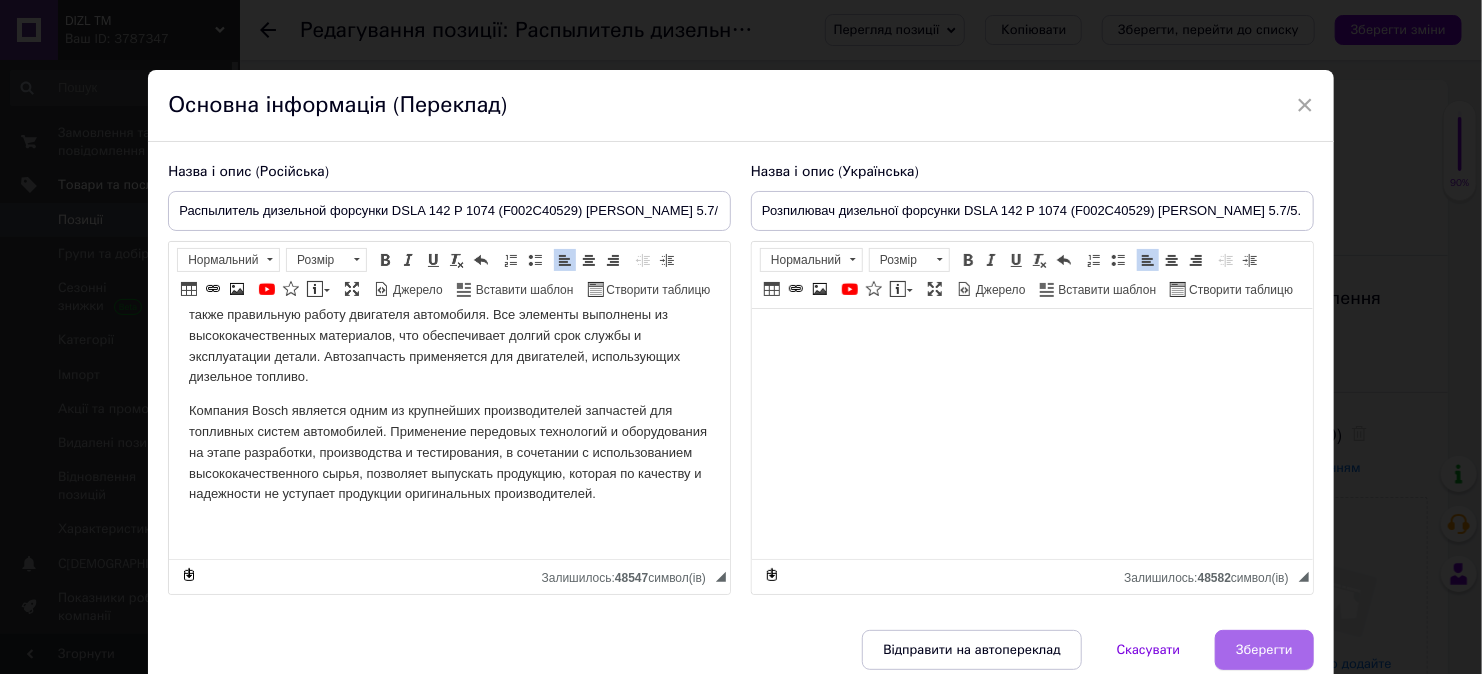 click on "Зберегти" at bounding box center [1264, 650] 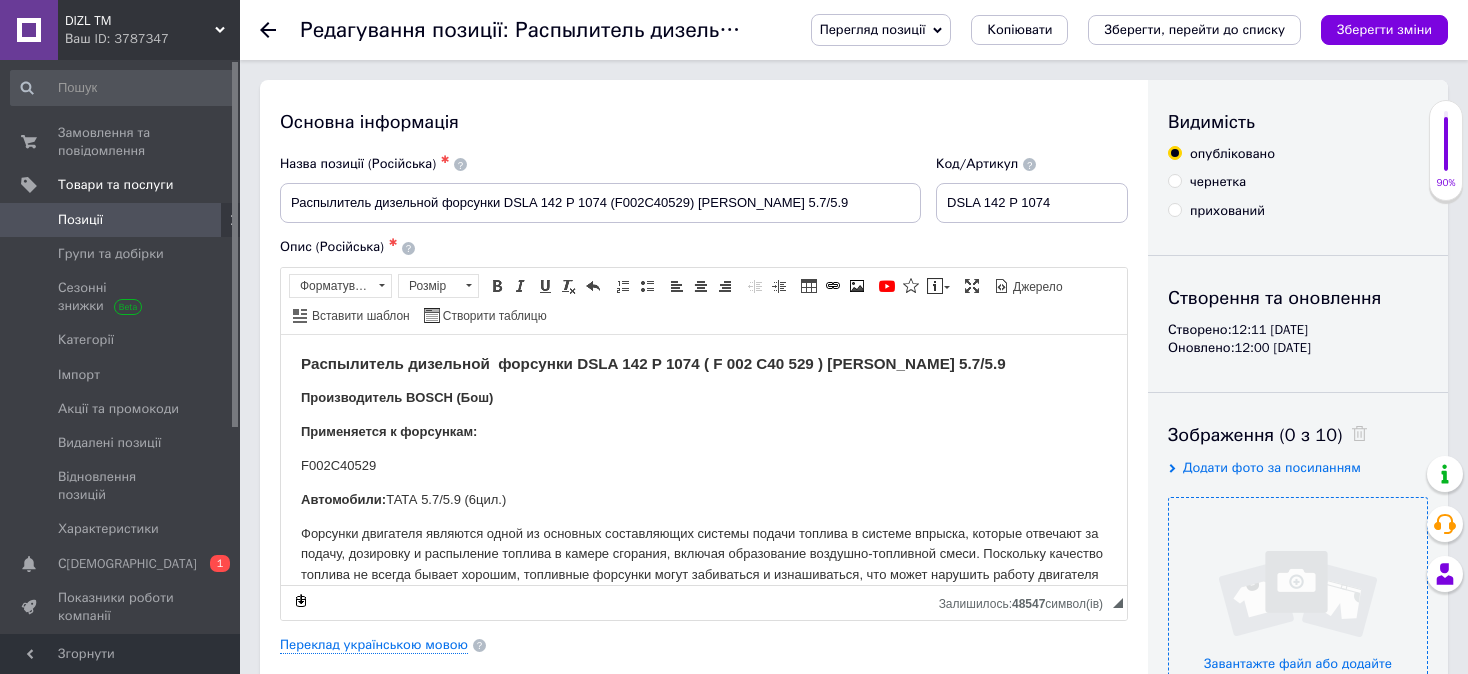 click at bounding box center (1298, 627) 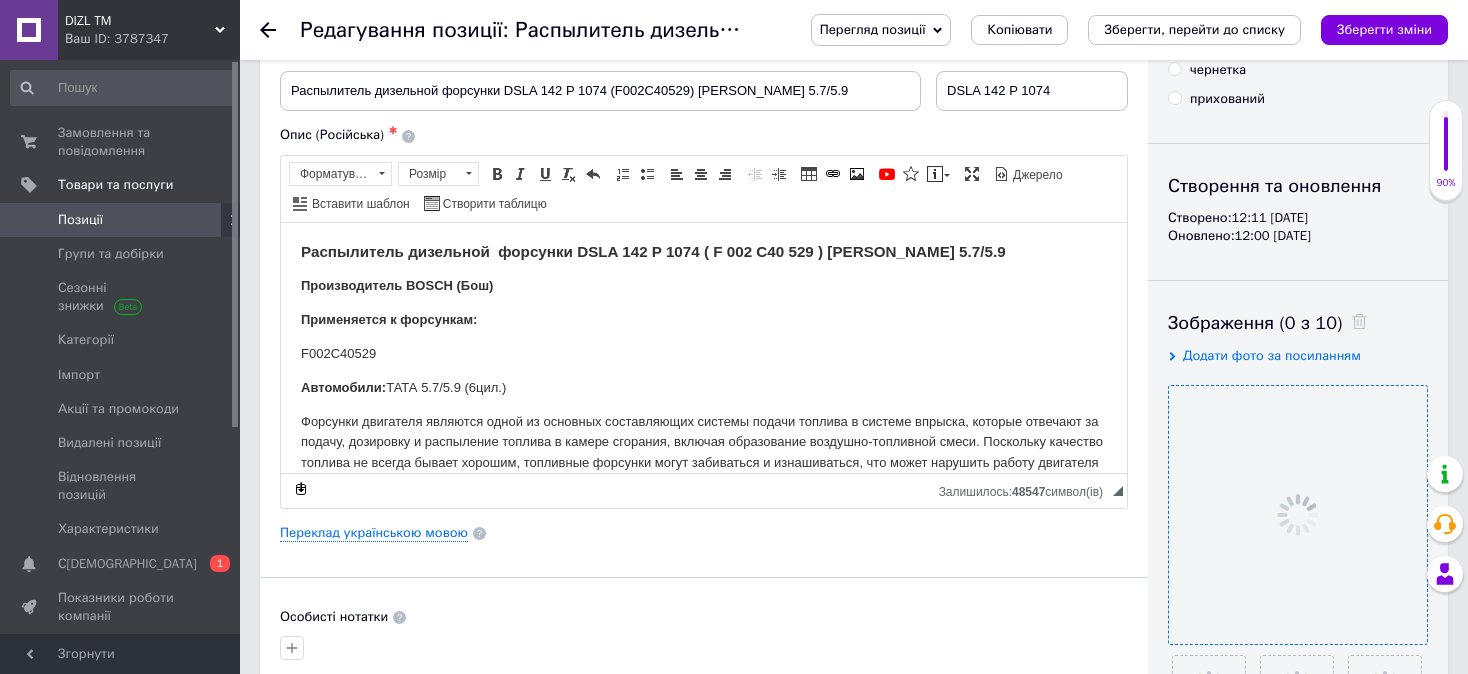 scroll, scrollTop: 400, scrollLeft: 0, axis: vertical 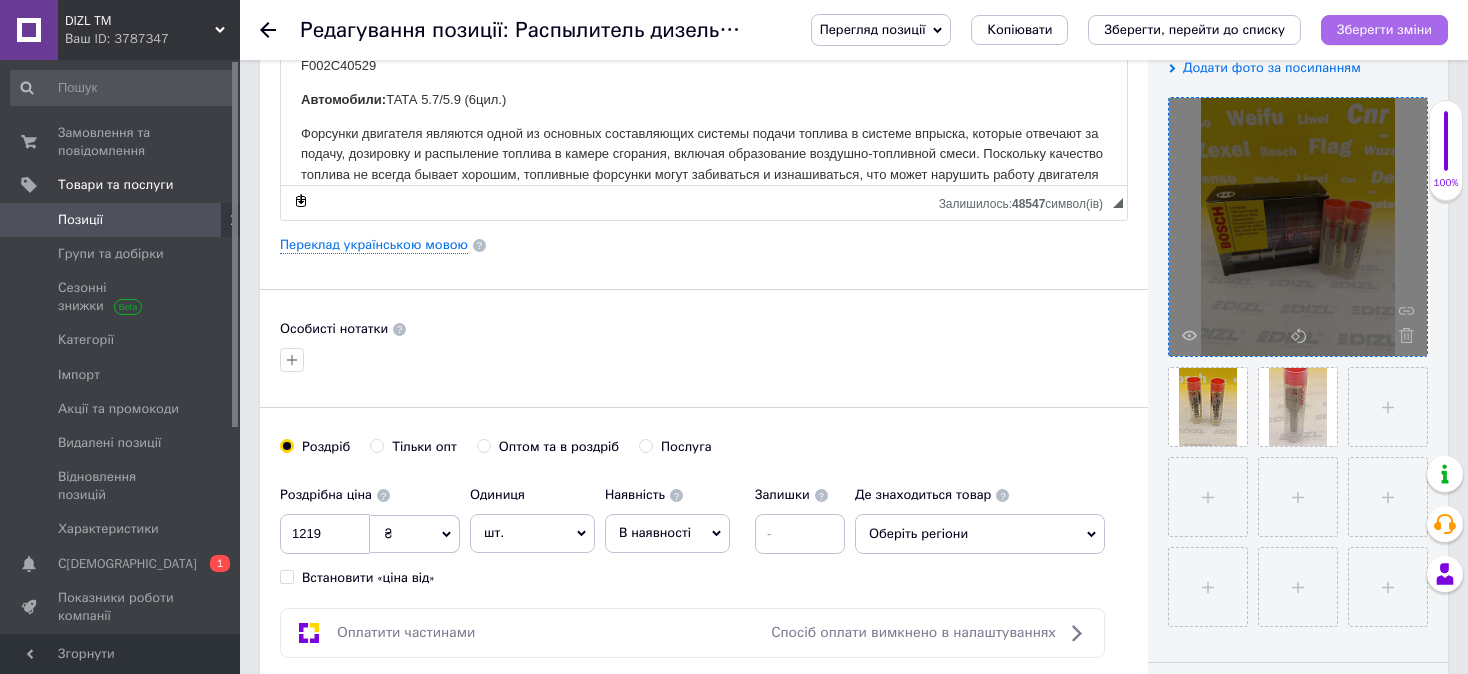 click on "Зберегти зміни" at bounding box center (1384, 29) 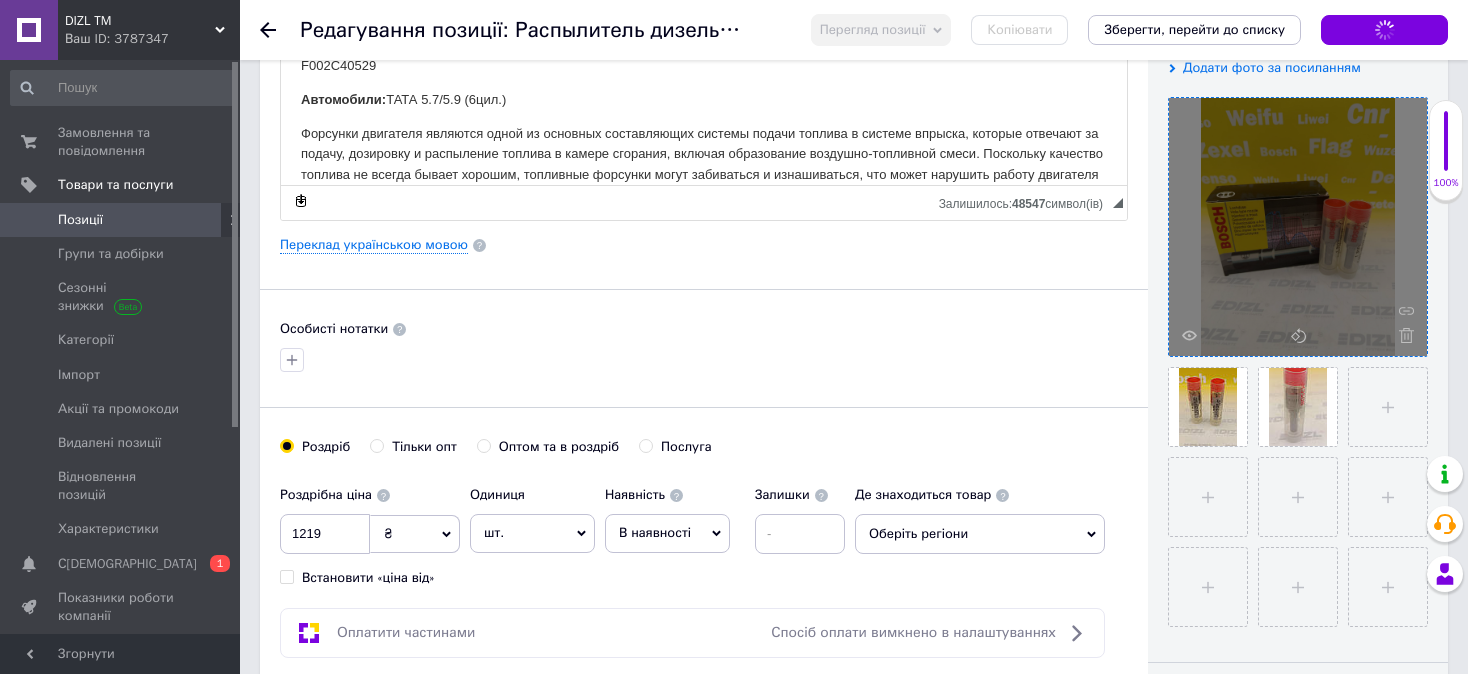 checkbox on "true" 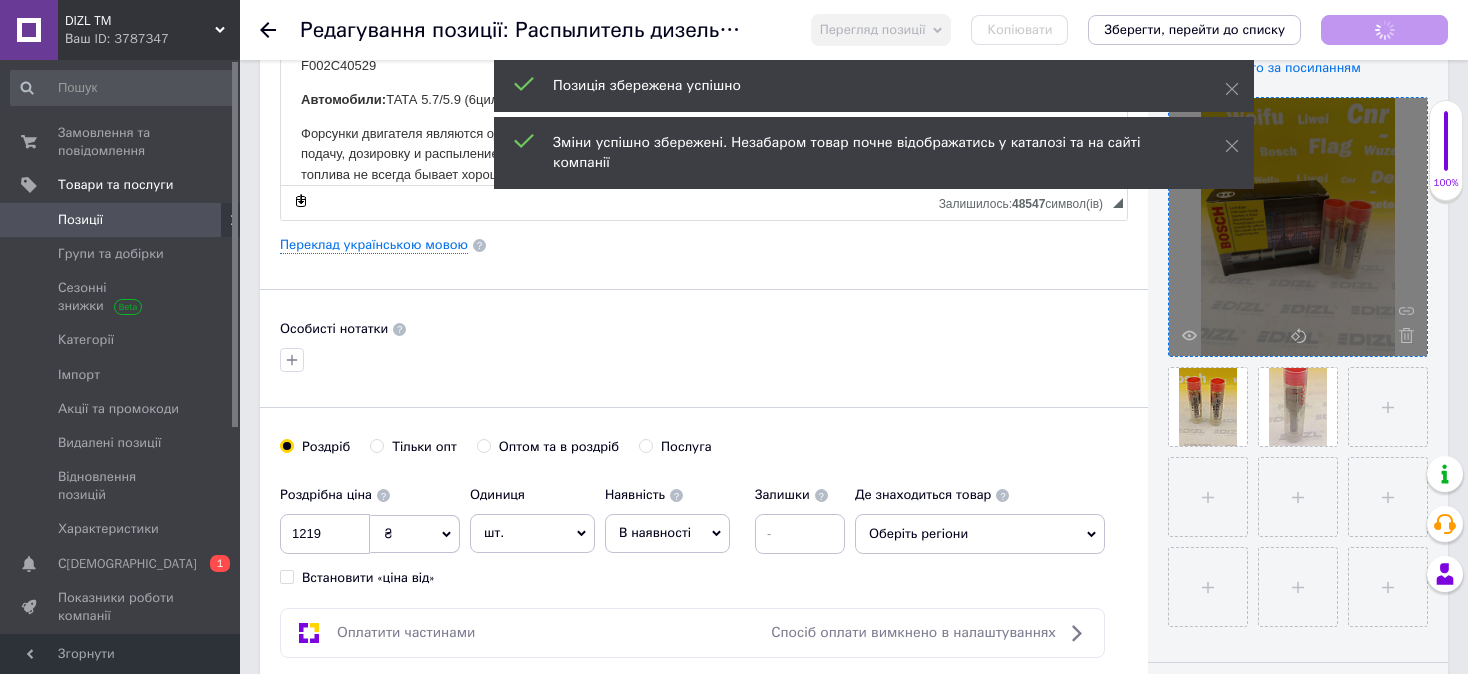 scroll, scrollTop: 0, scrollLeft: 0, axis: both 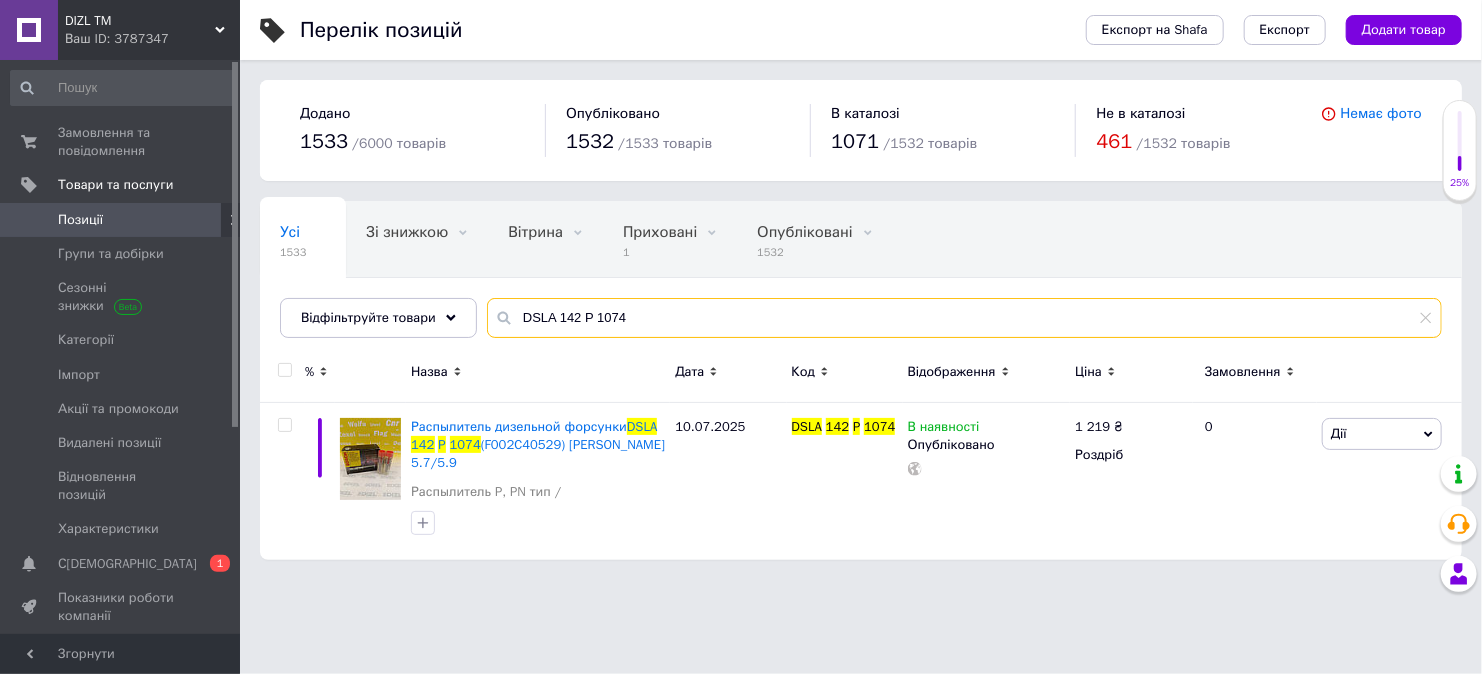drag, startPoint x: 641, startPoint y: 315, endPoint x: 507, endPoint y: 318, distance: 134.03358 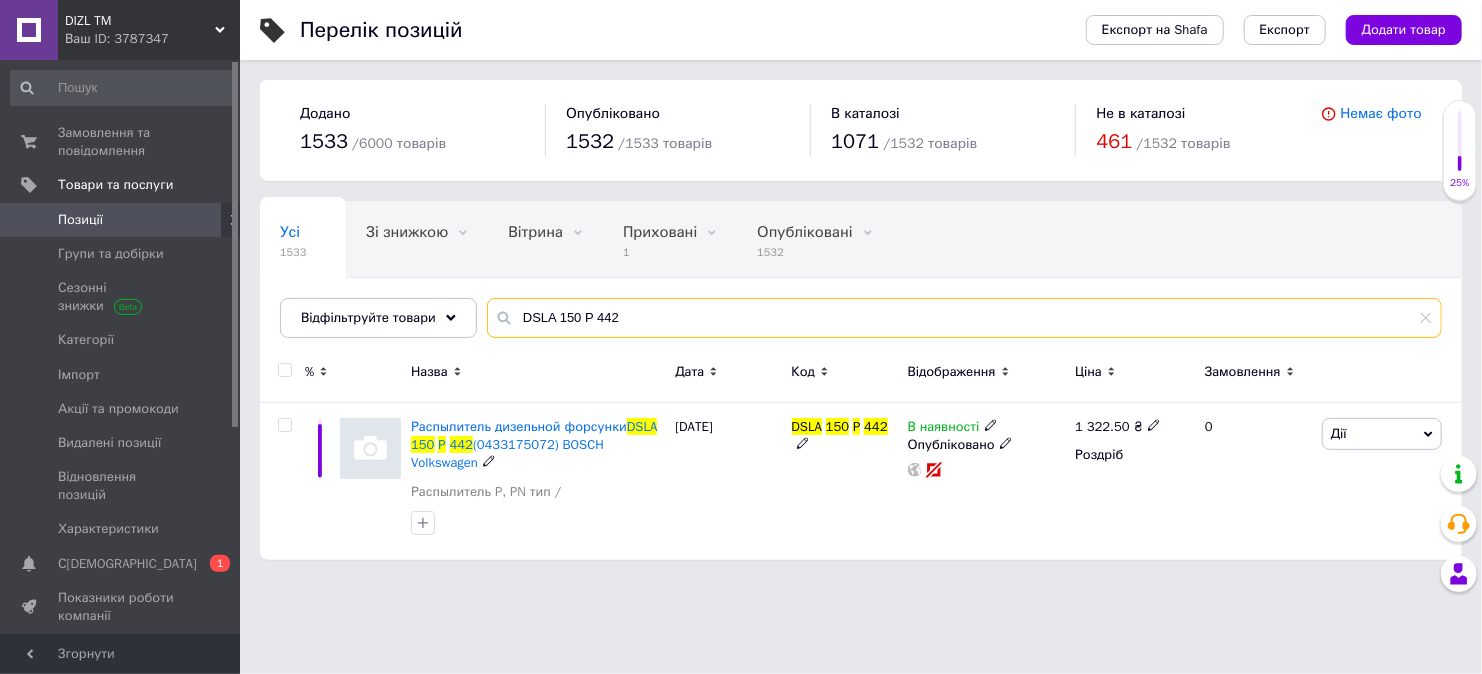 type on "DSLA 150 P 442" 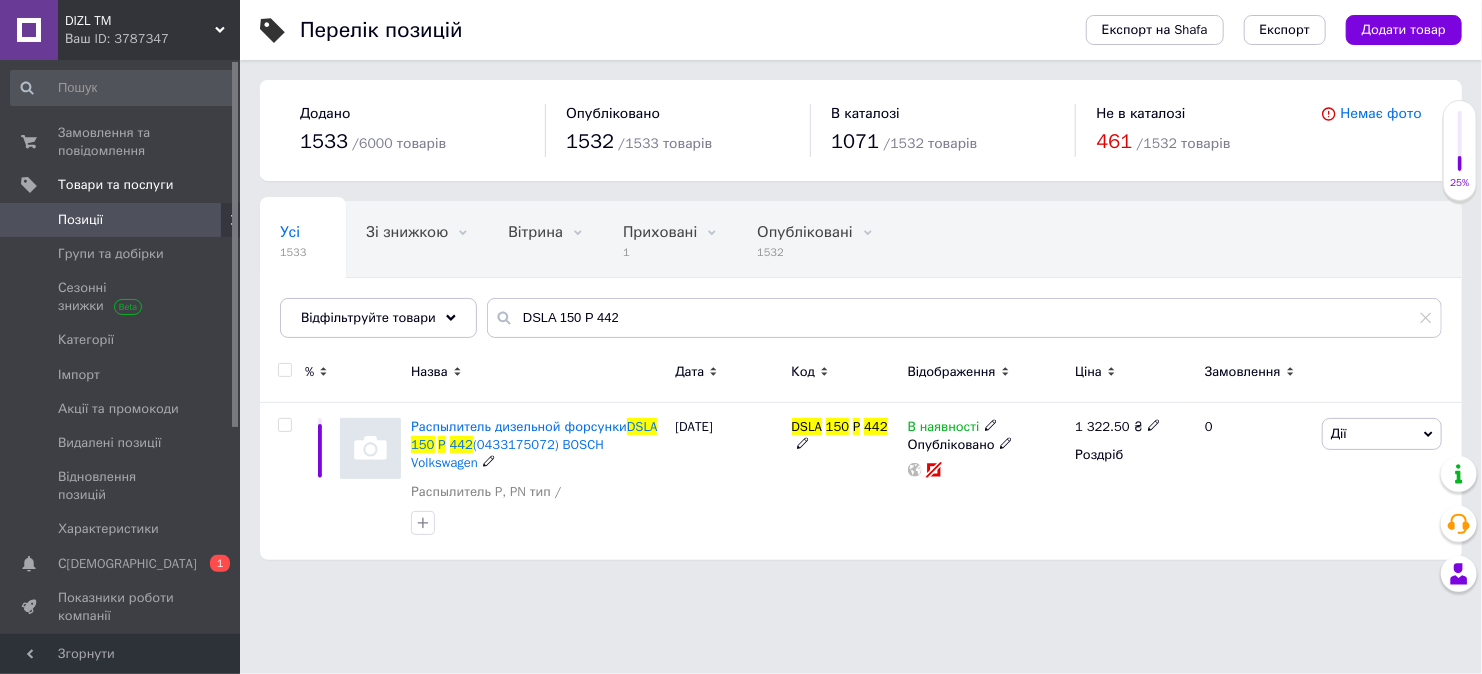 click on "(0433175072) BOSCH Volkswagen" at bounding box center [507, 453] 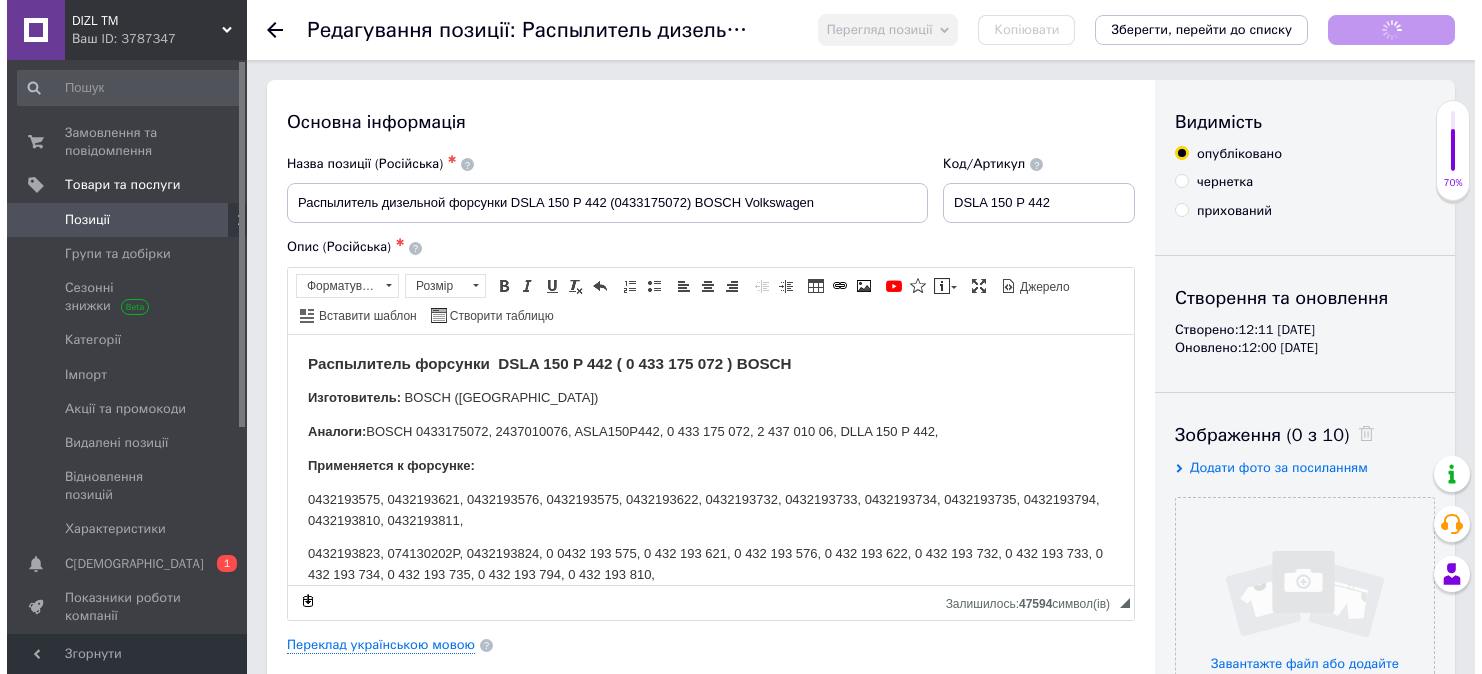 scroll, scrollTop: 0, scrollLeft: 0, axis: both 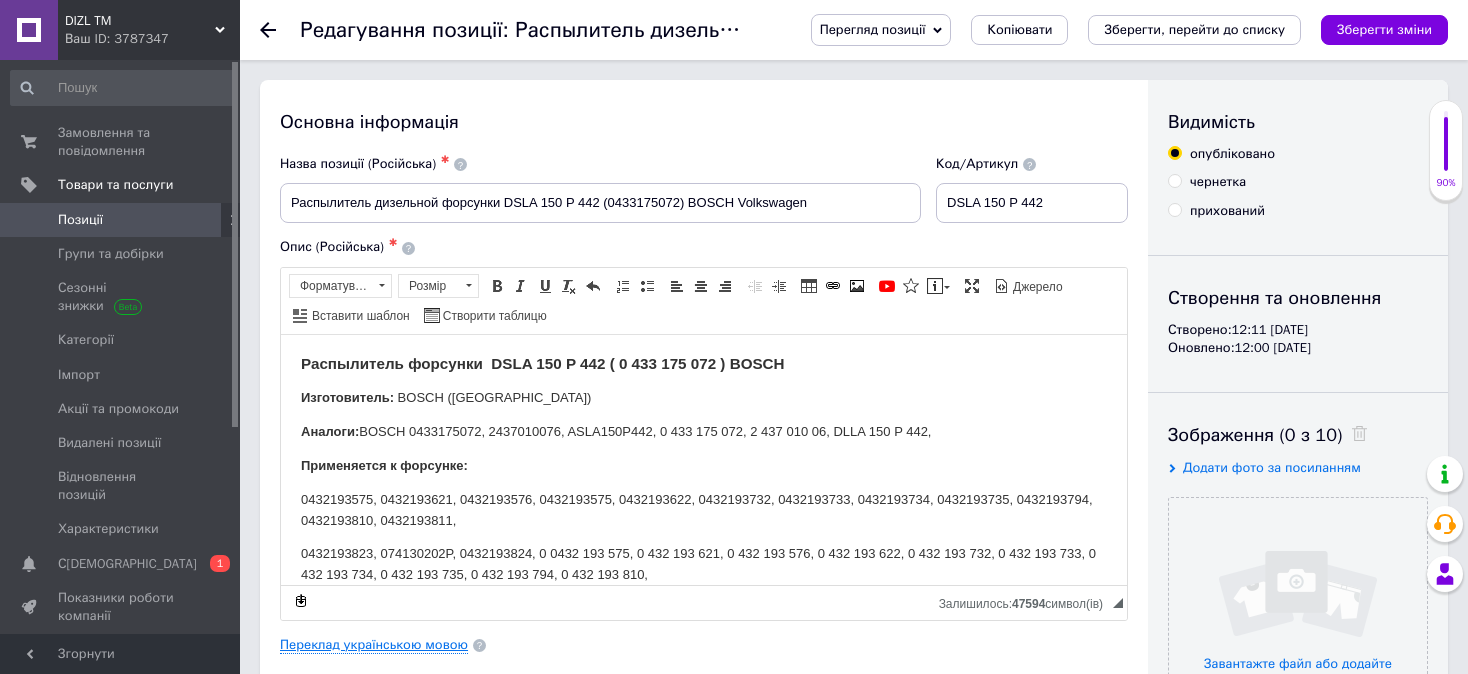 click on "Переклад українською мовою" at bounding box center [374, 645] 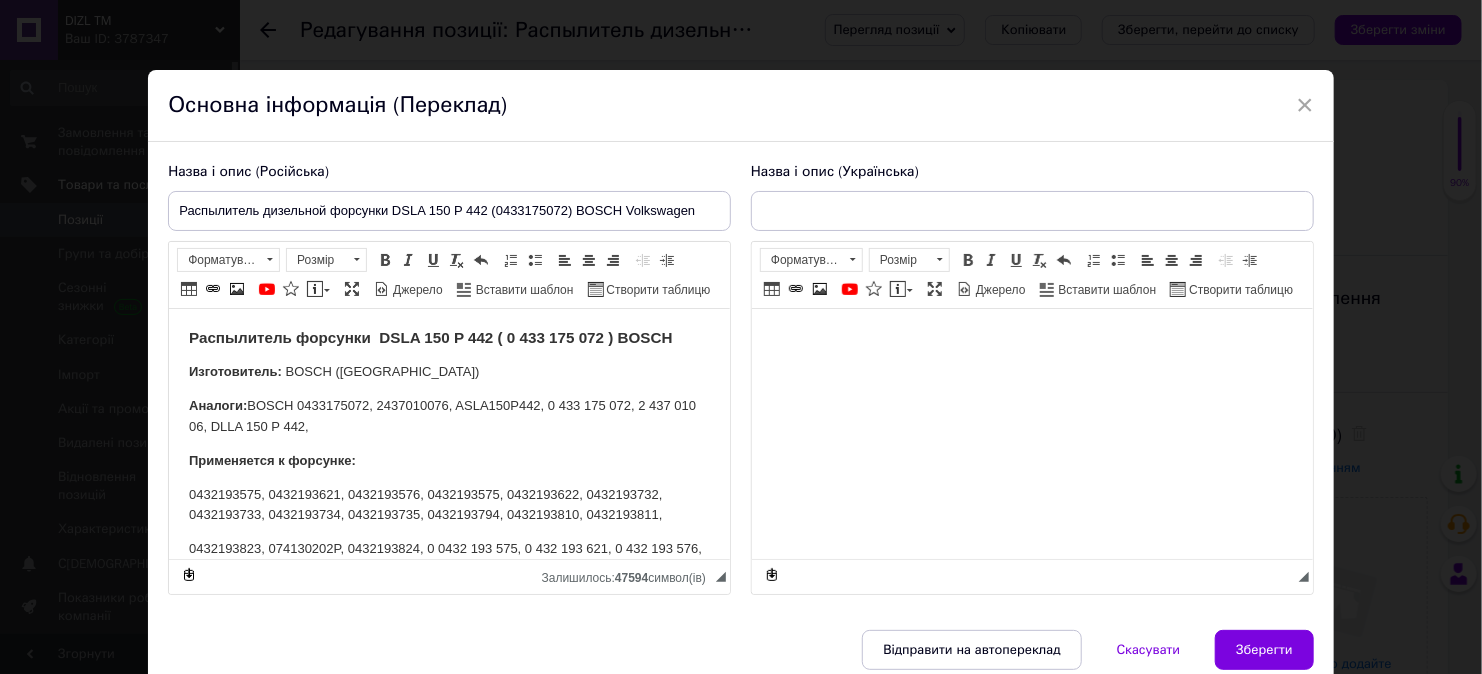 scroll, scrollTop: 0, scrollLeft: 0, axis: both 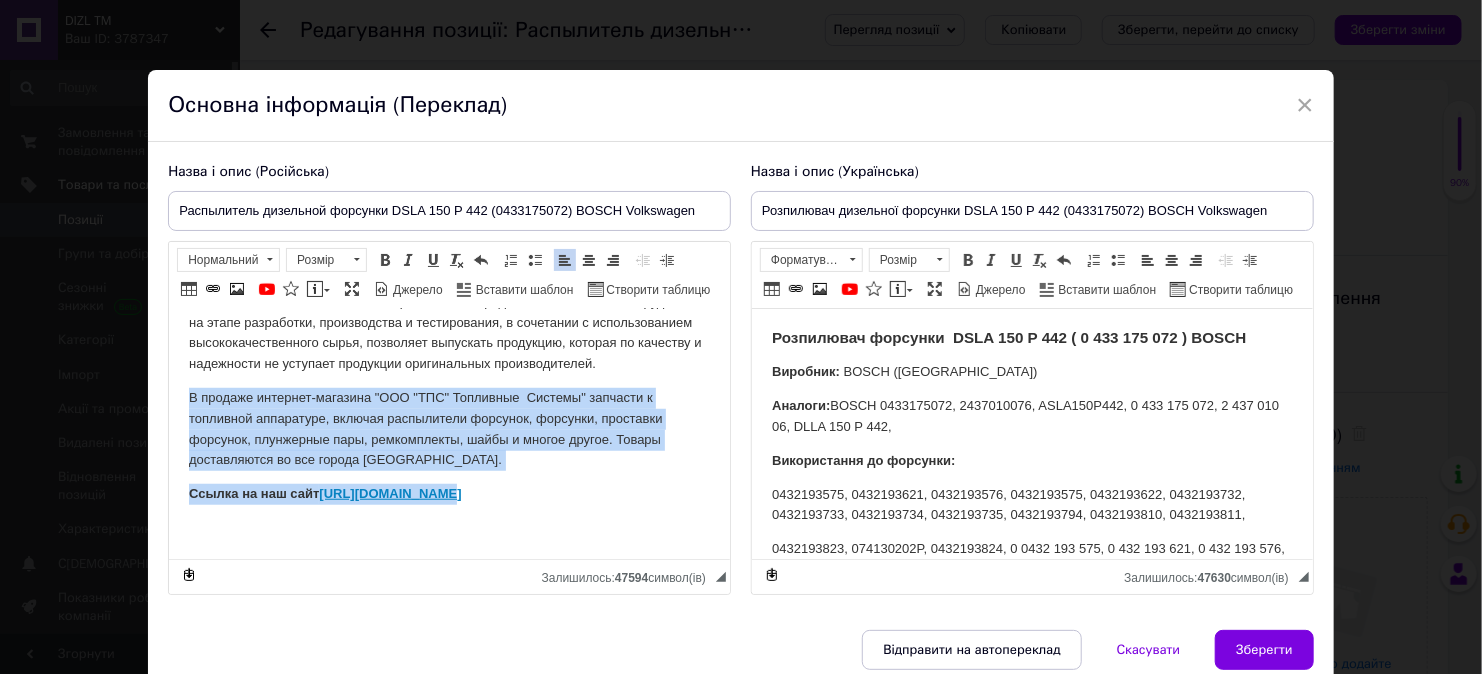 drag, startPoint x: 187, startPoint y: 388, endPoint x: 469, endPoint y: 488, distance: 299.20563 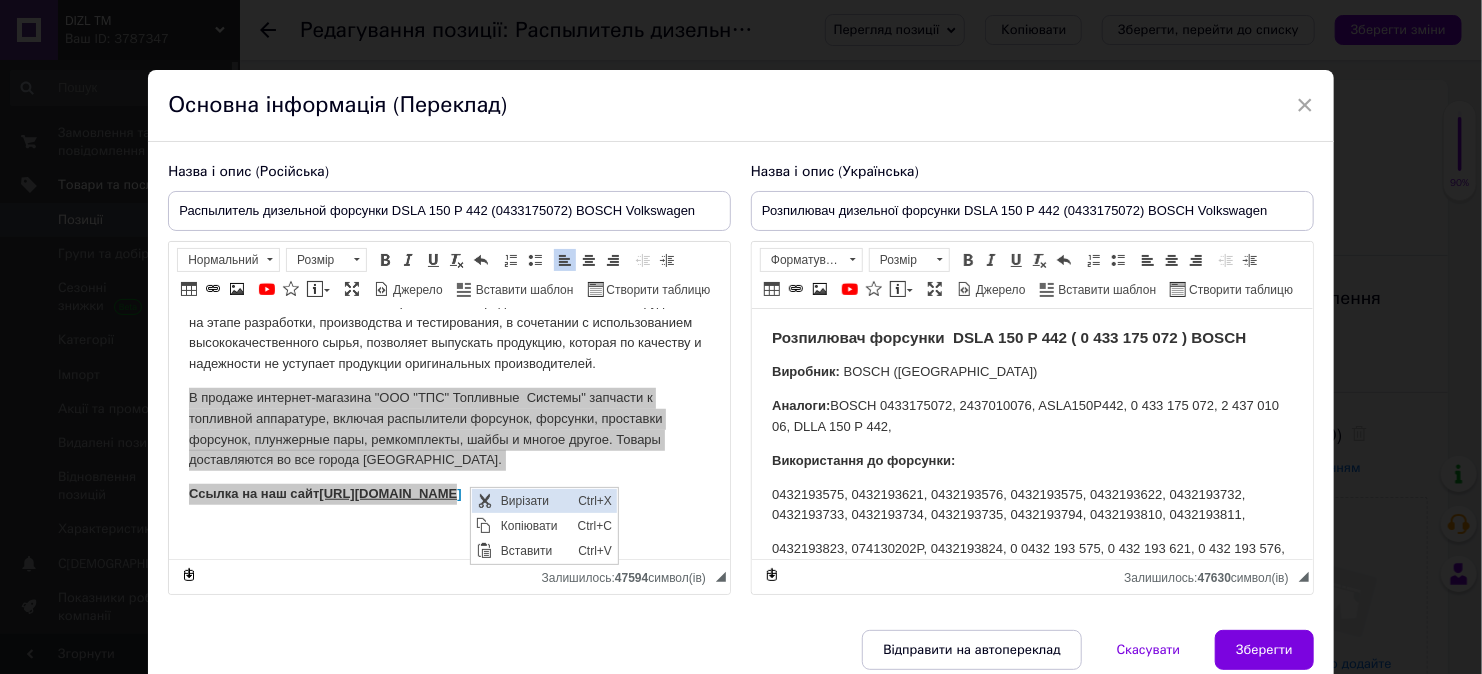 scroll, scrollTop: 0, scrollLeft: 0, axis: both 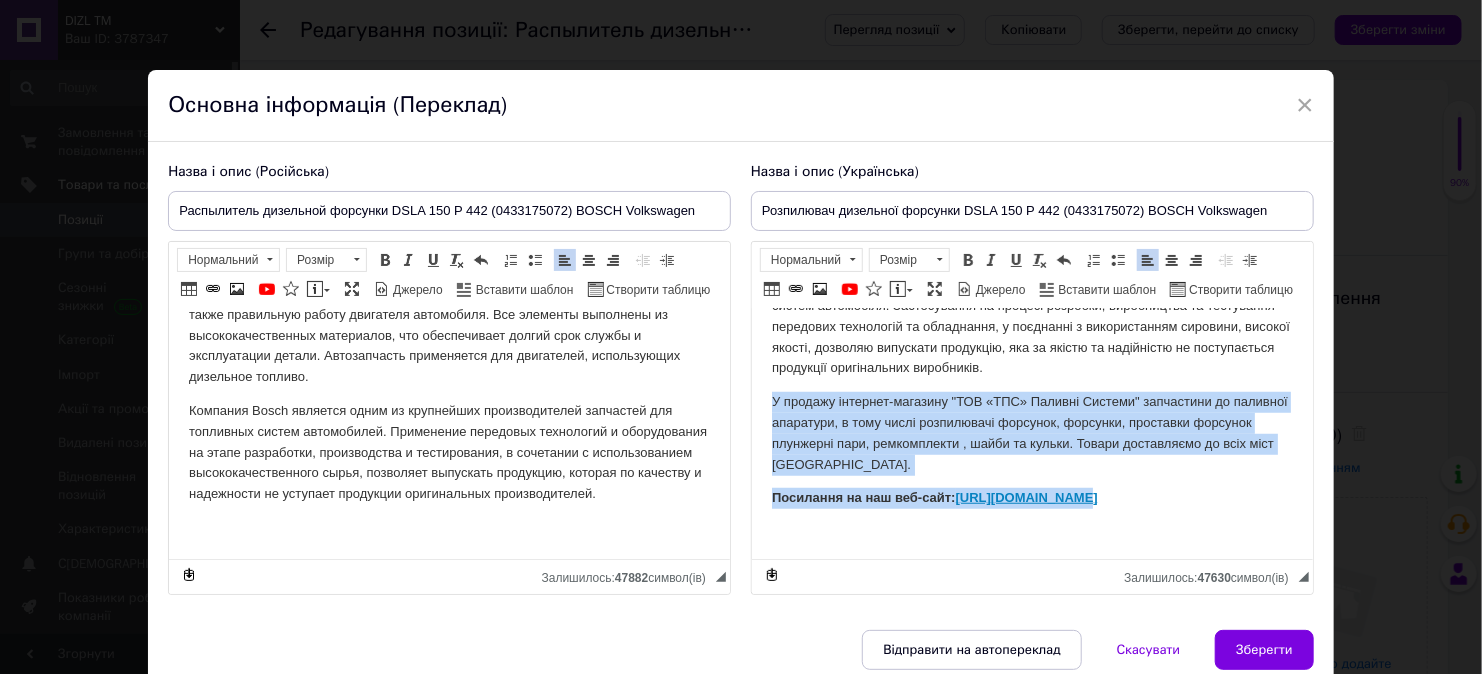 drag, startPoint x: 768, startPoint y: 421, endPoint x: 1116, endPoint y: 511, distance: 359.4496 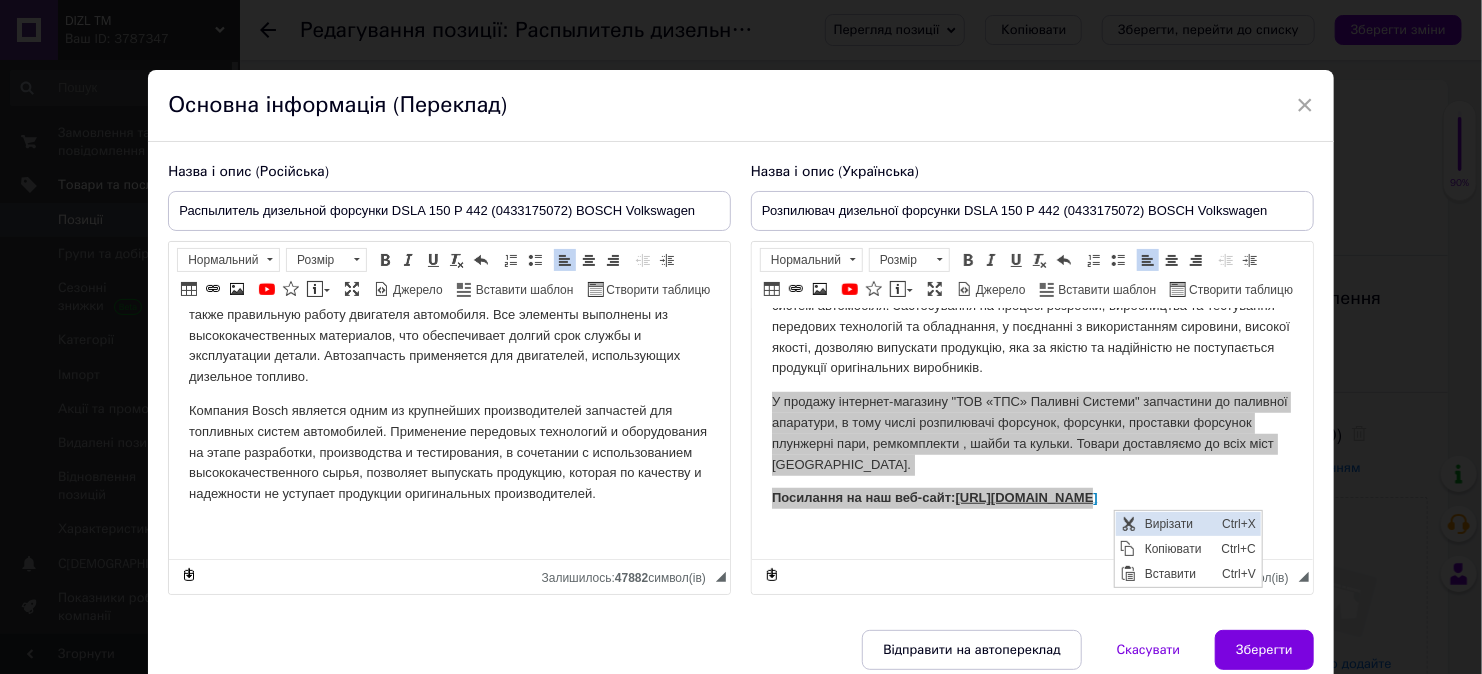 click at bounding box center (1127, 523) 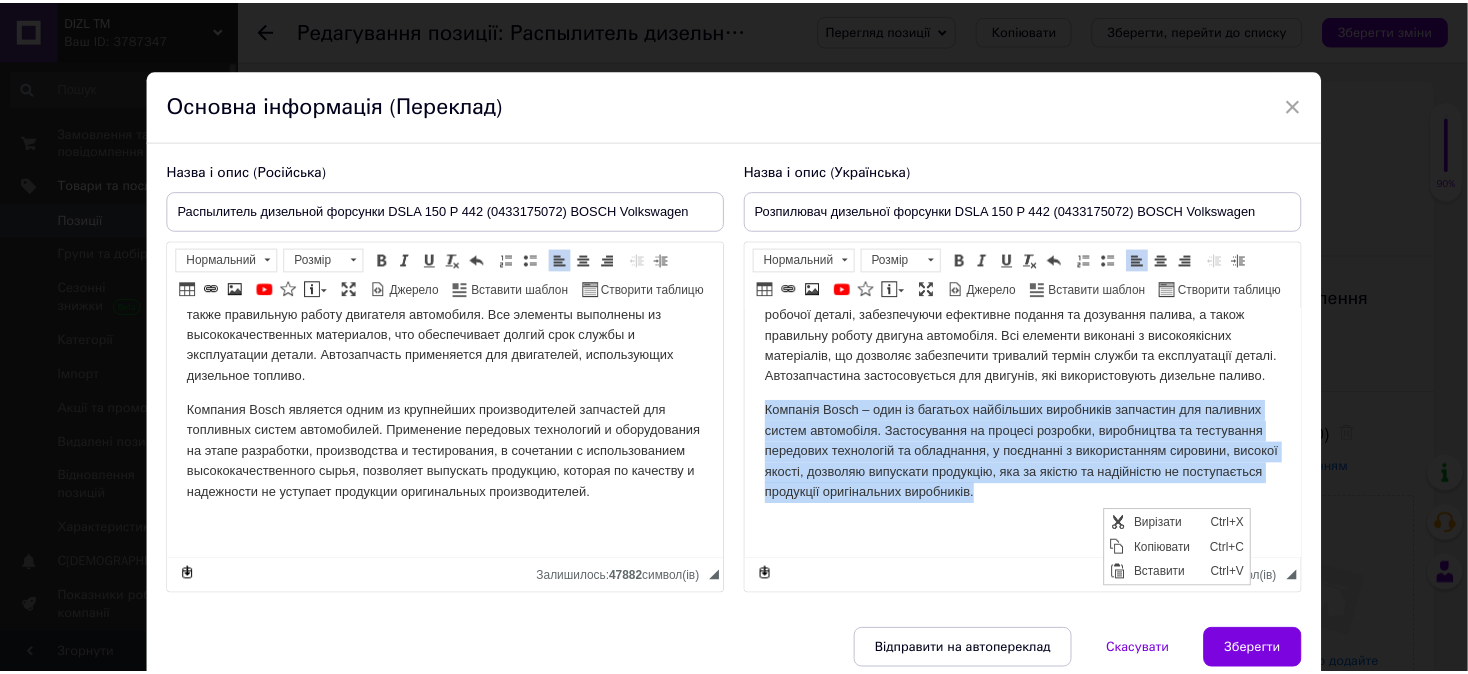 scroll, scrollTop: 652, scrollLeft: 0, axis: vertical 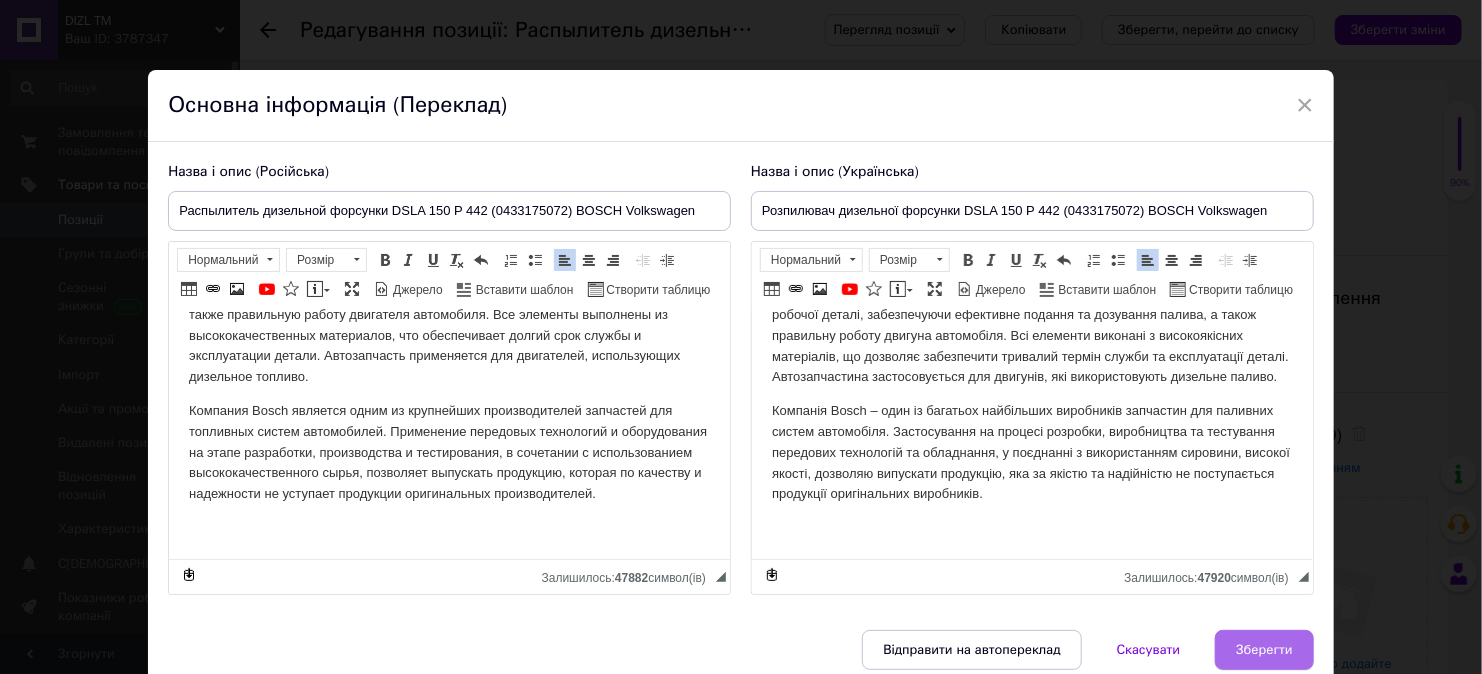 click on "Зберегти" at bounding box center [1264, 650] 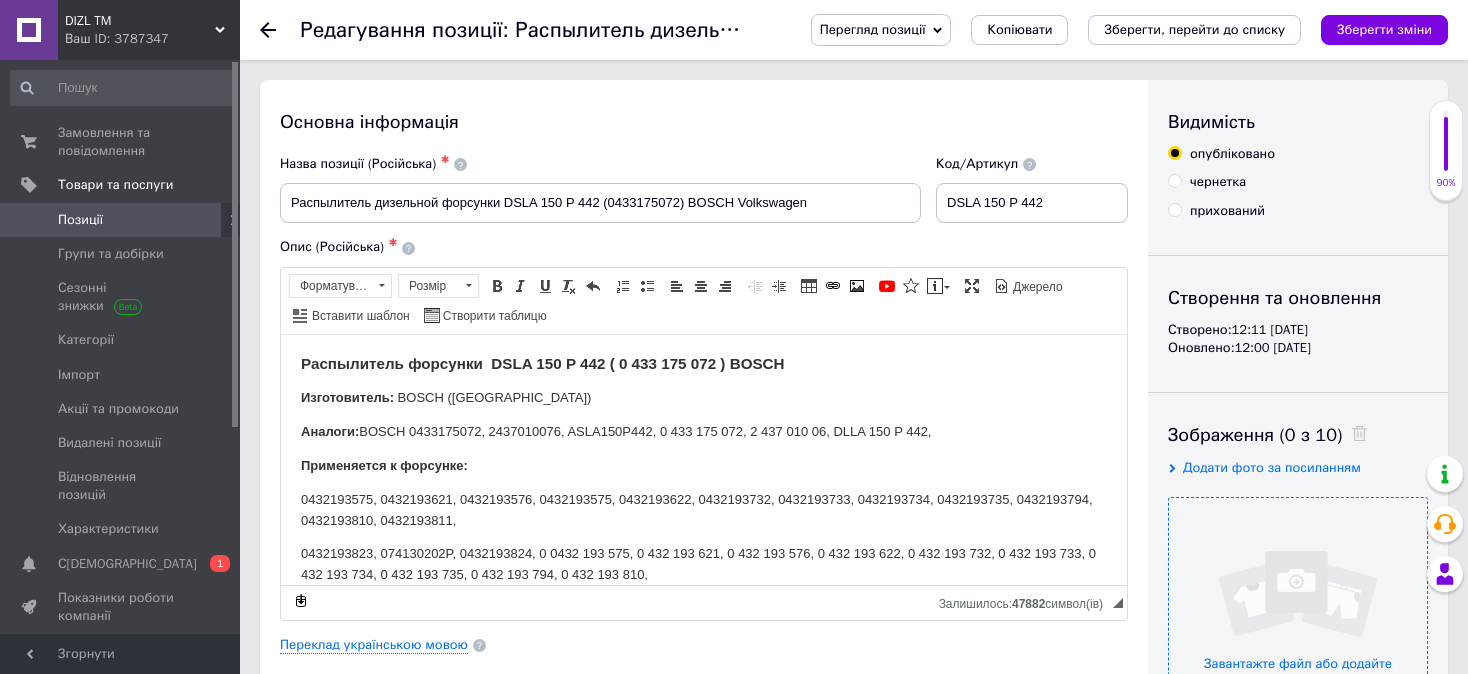 click at bounding box center (1298, 627) 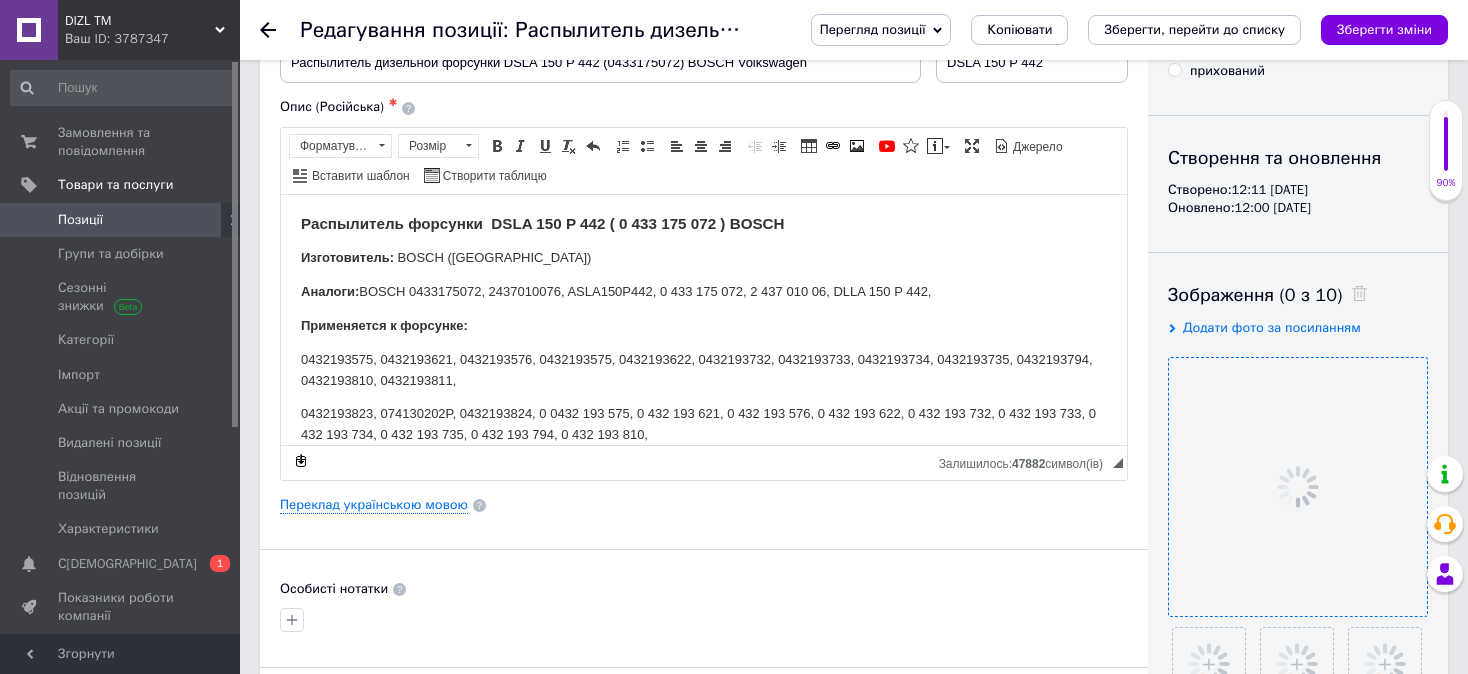 scroll, scrollTop: 400, scrollLeft: 0, axis: vertical 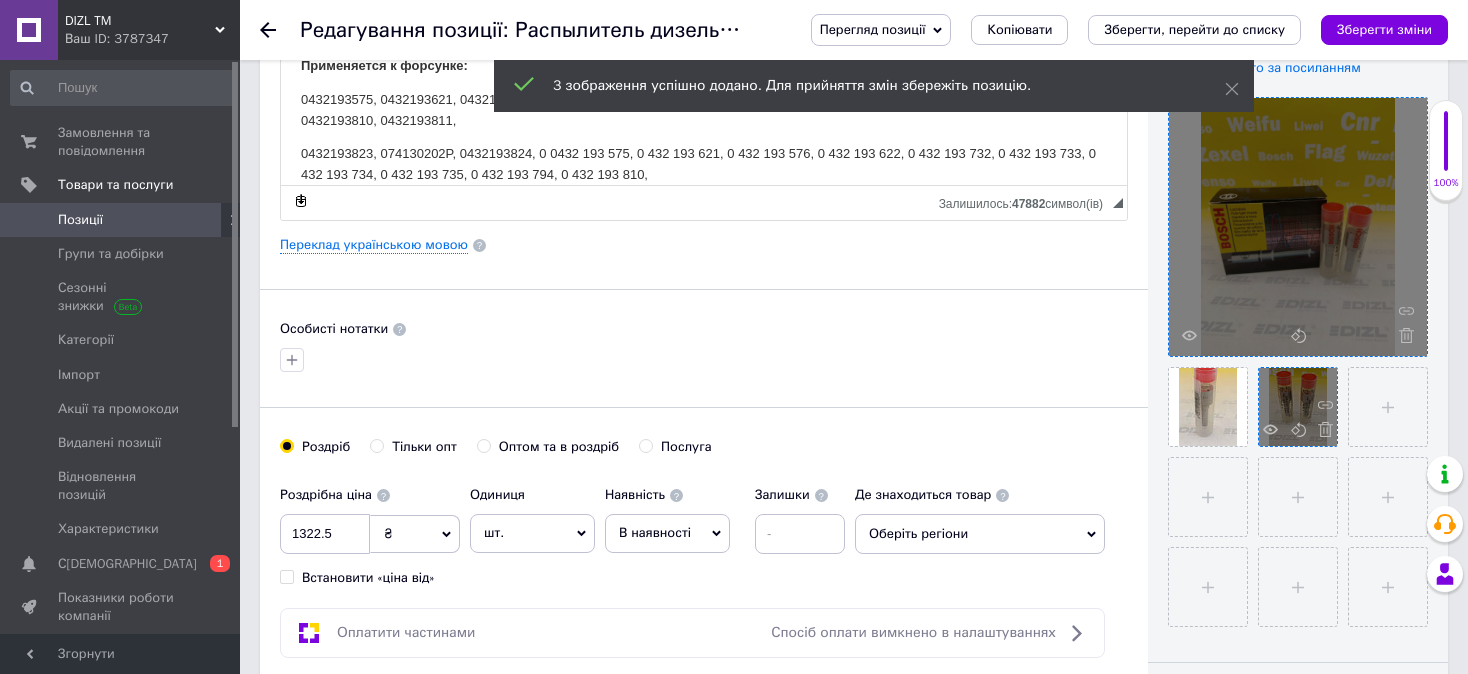 click at bounding box center (1298, 407) 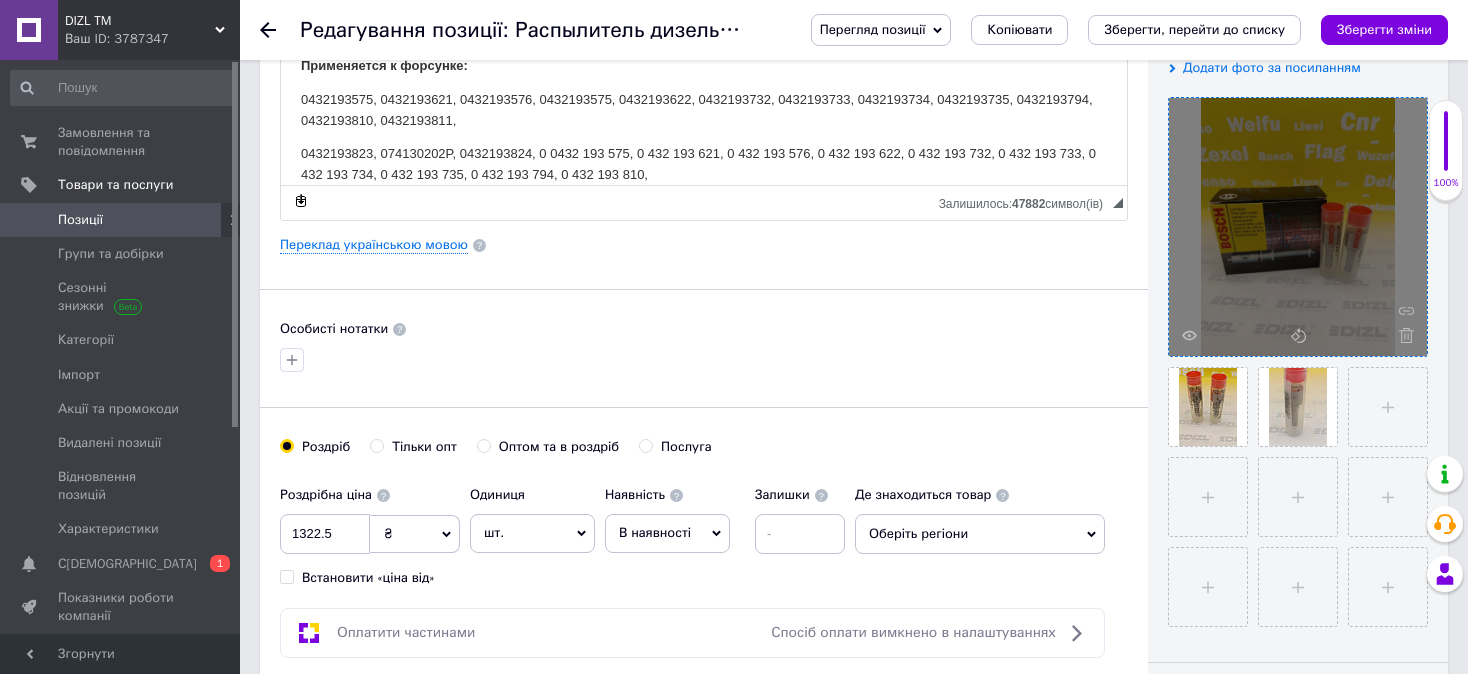 click on "Зберегти зміни" at bounding box center [1384, 29] 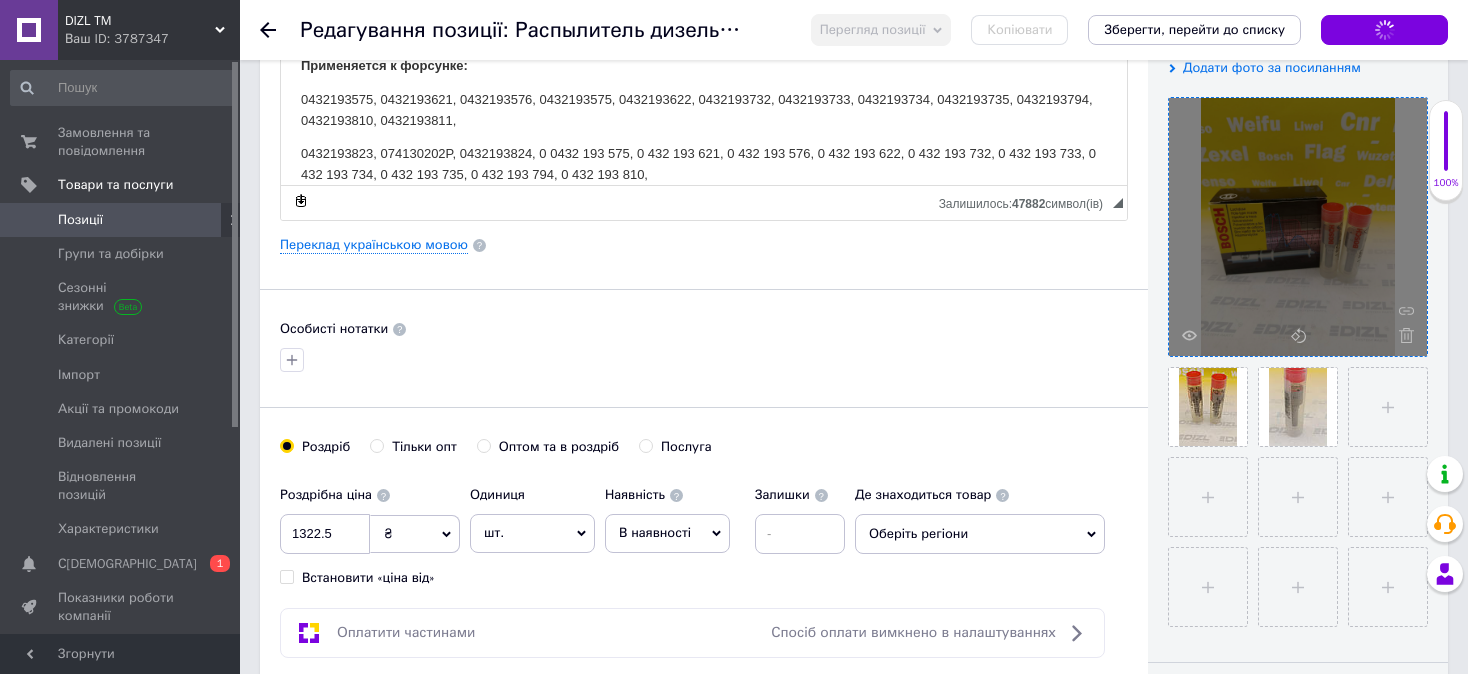 checkbox on "true" 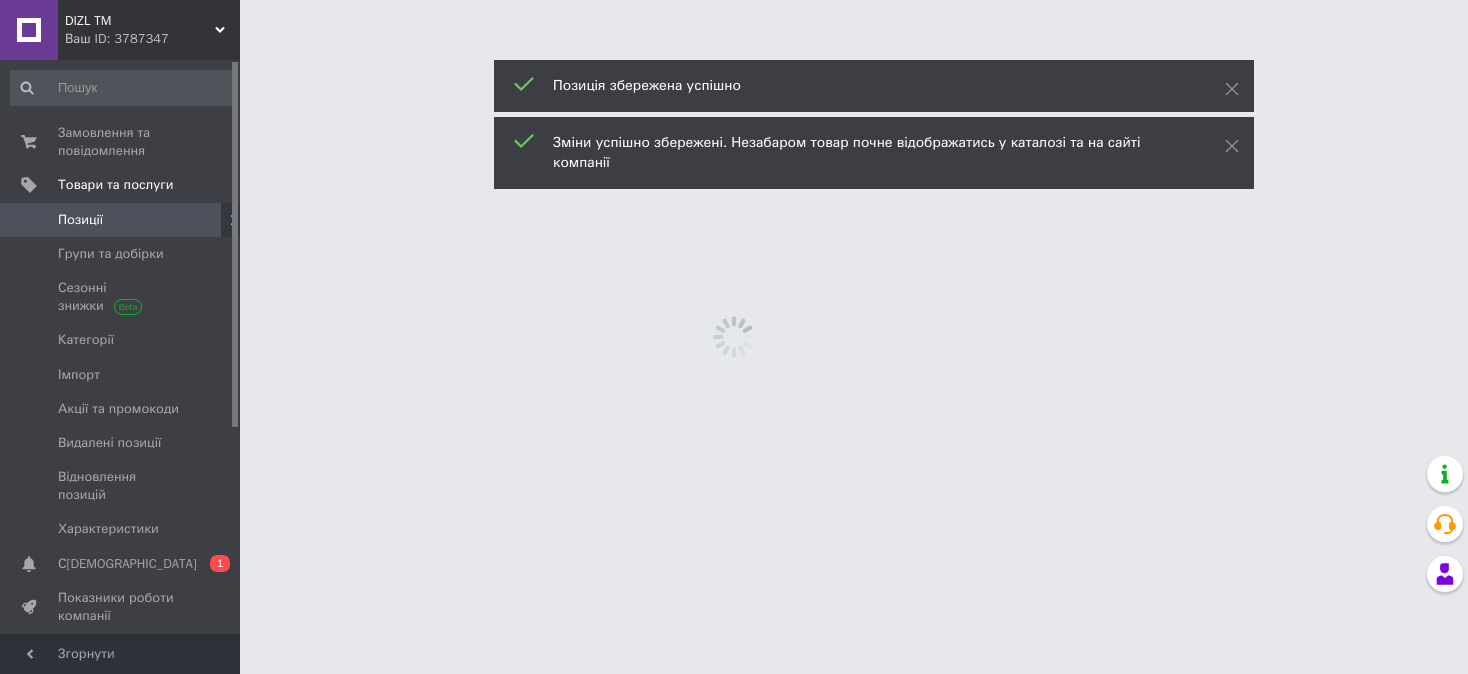scroll, scrollTop: 0, scrollLeft: 0, axis: both 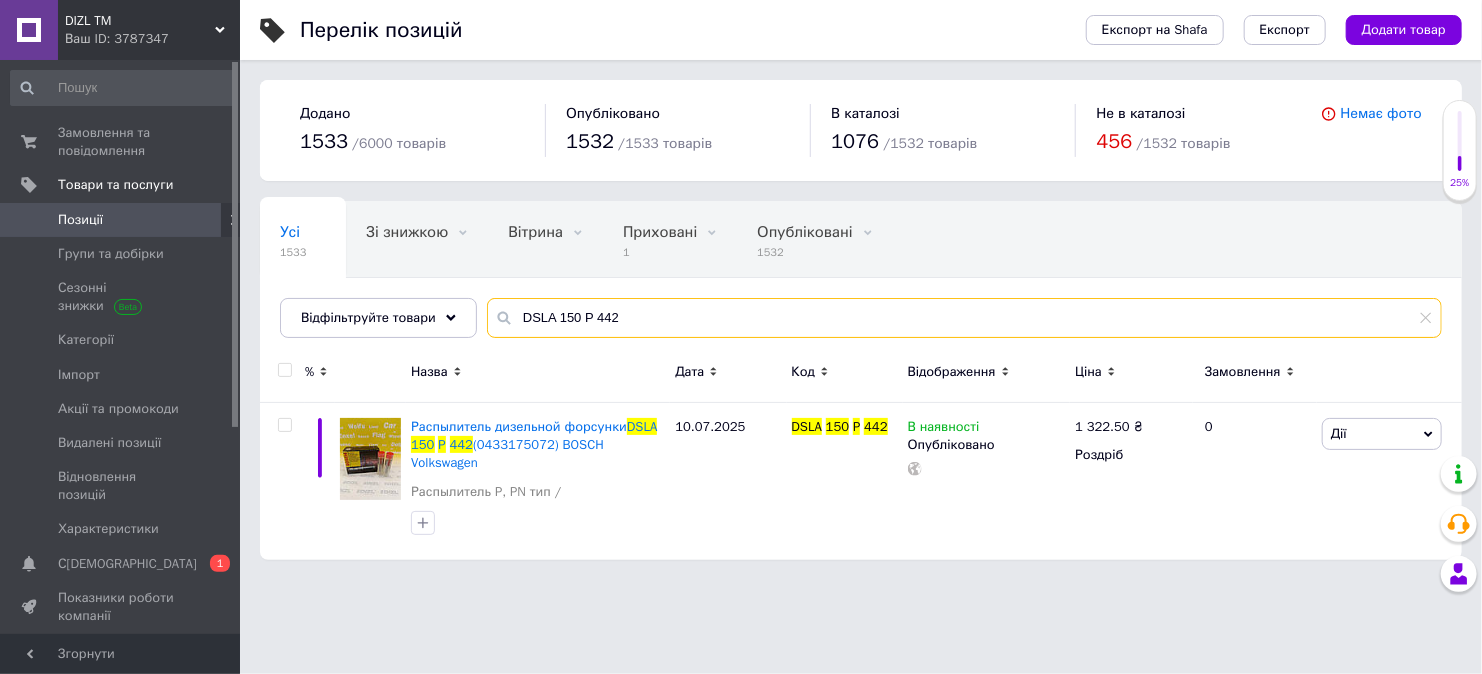 drag, startPoint x: 645, startPoint y: 316, endPoint x: 487, endPoint y: 318, distance: 158.01266 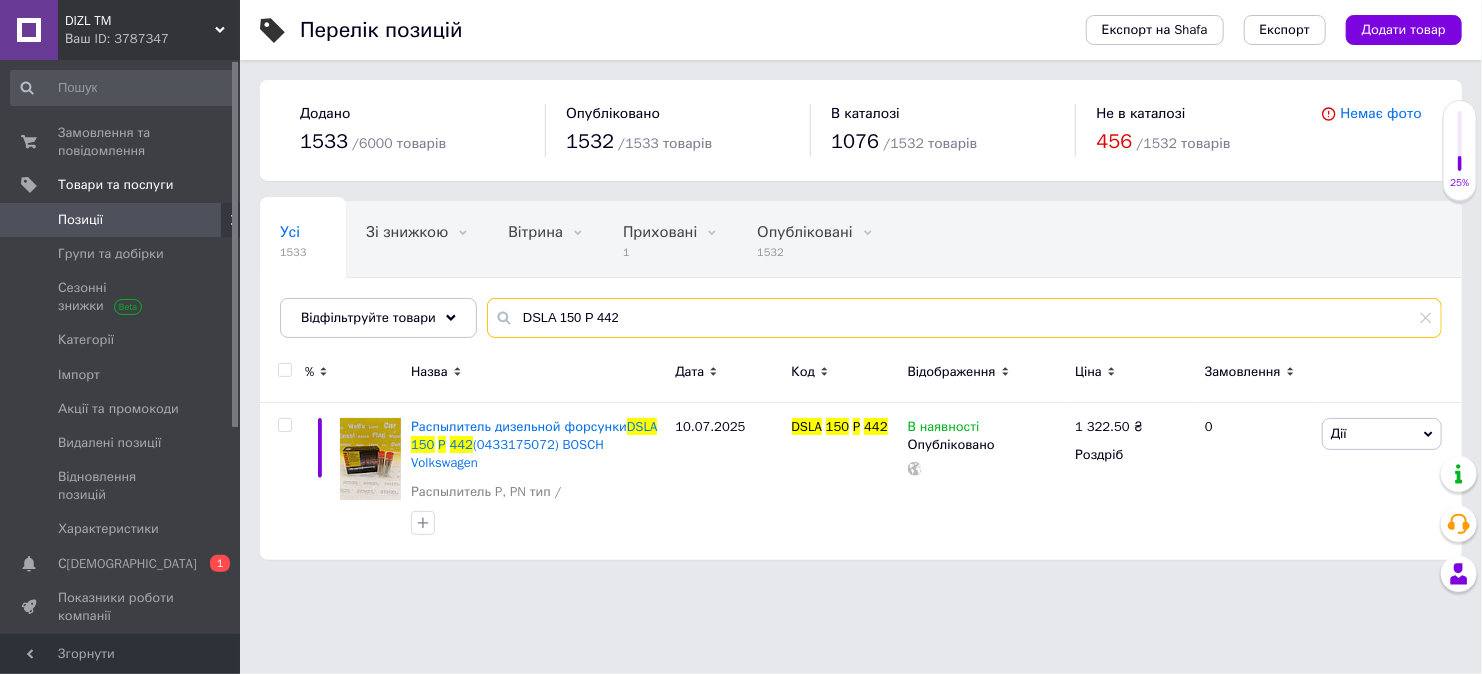 paste on "LLA 140 S 123" 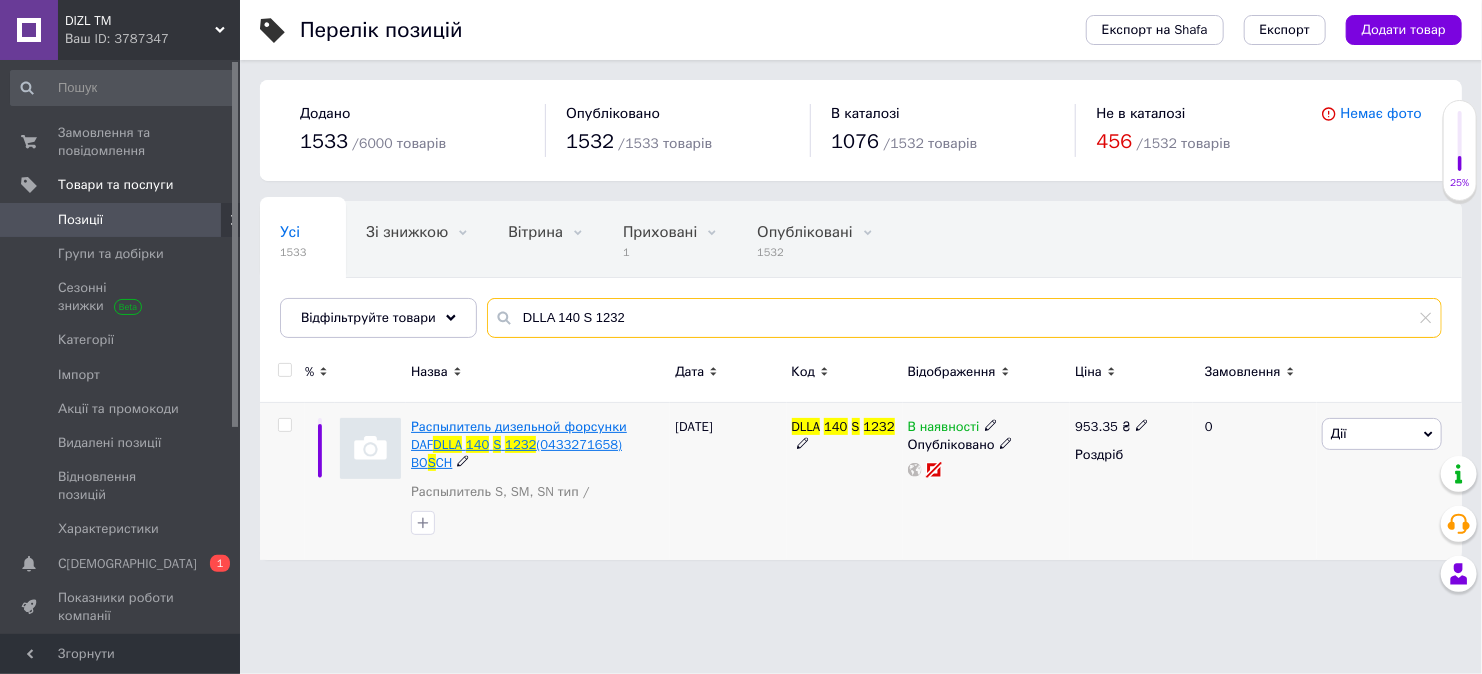 type on "DLLA 140 S 1232" 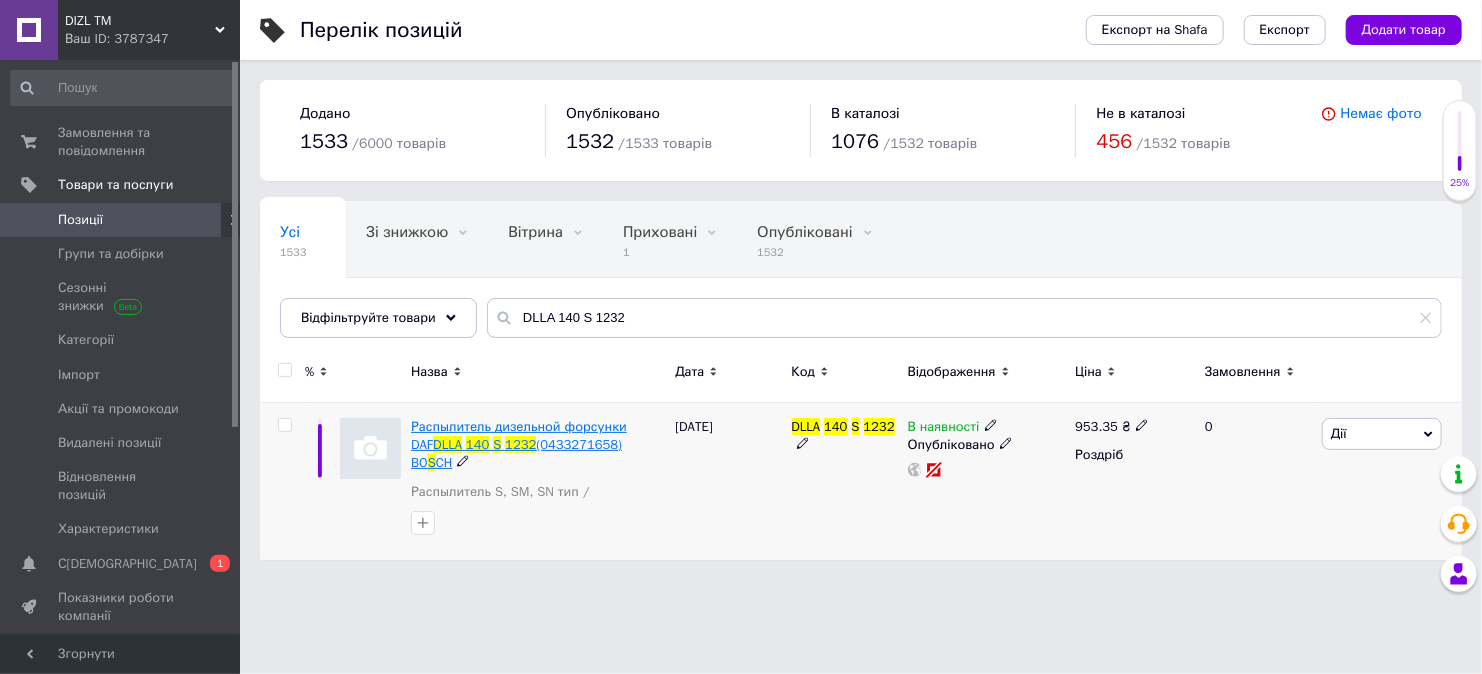 click on "(0433271658) BO" at bounding box center (516, 453) 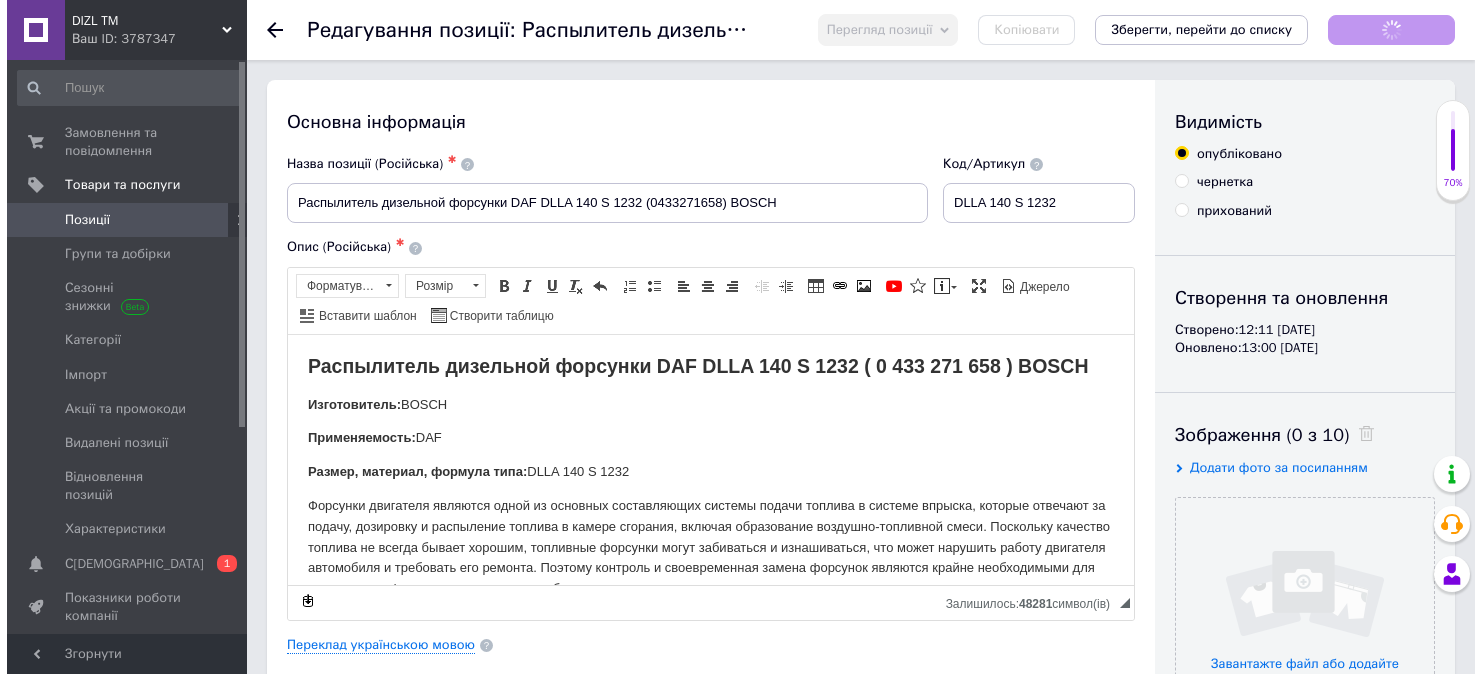 scroll, scrollTop: 0, scrollLeft: 0, axis: both 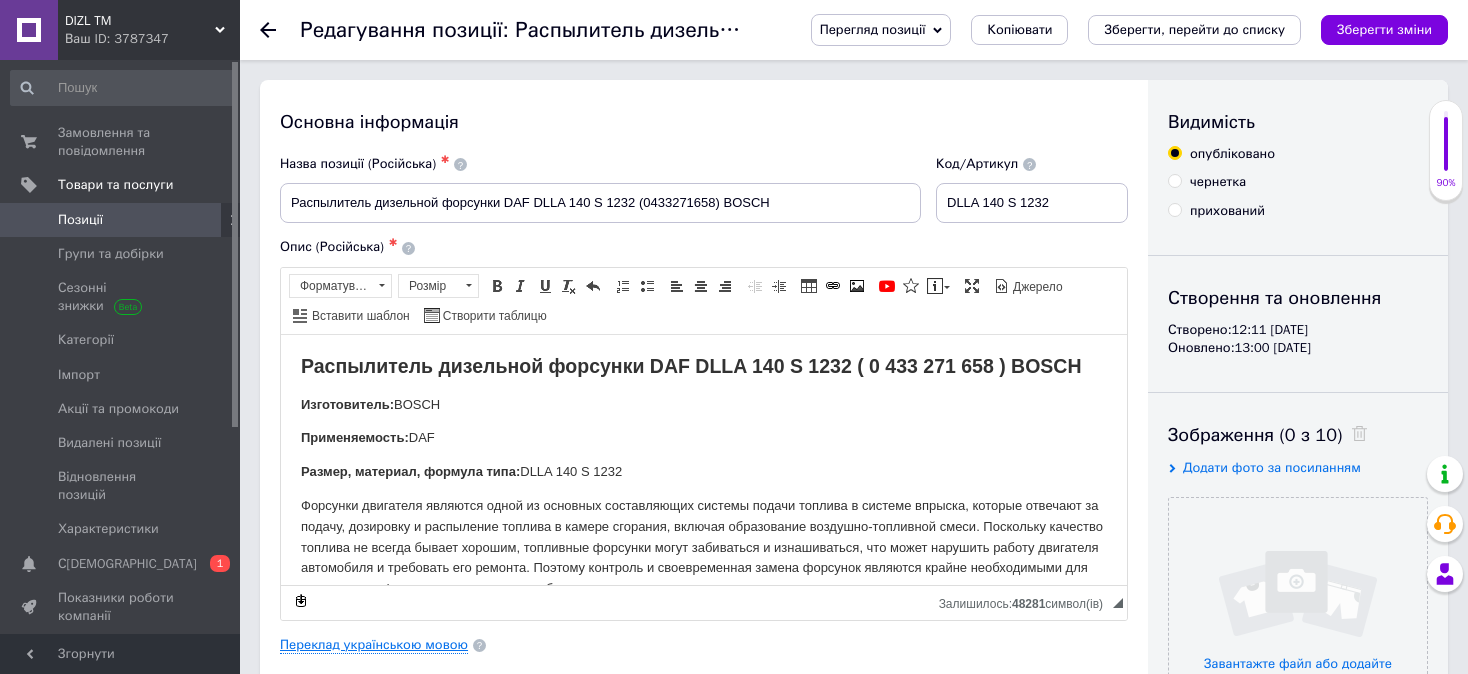 click on "Переклад українською мовою" at bounding box center [374, 645] 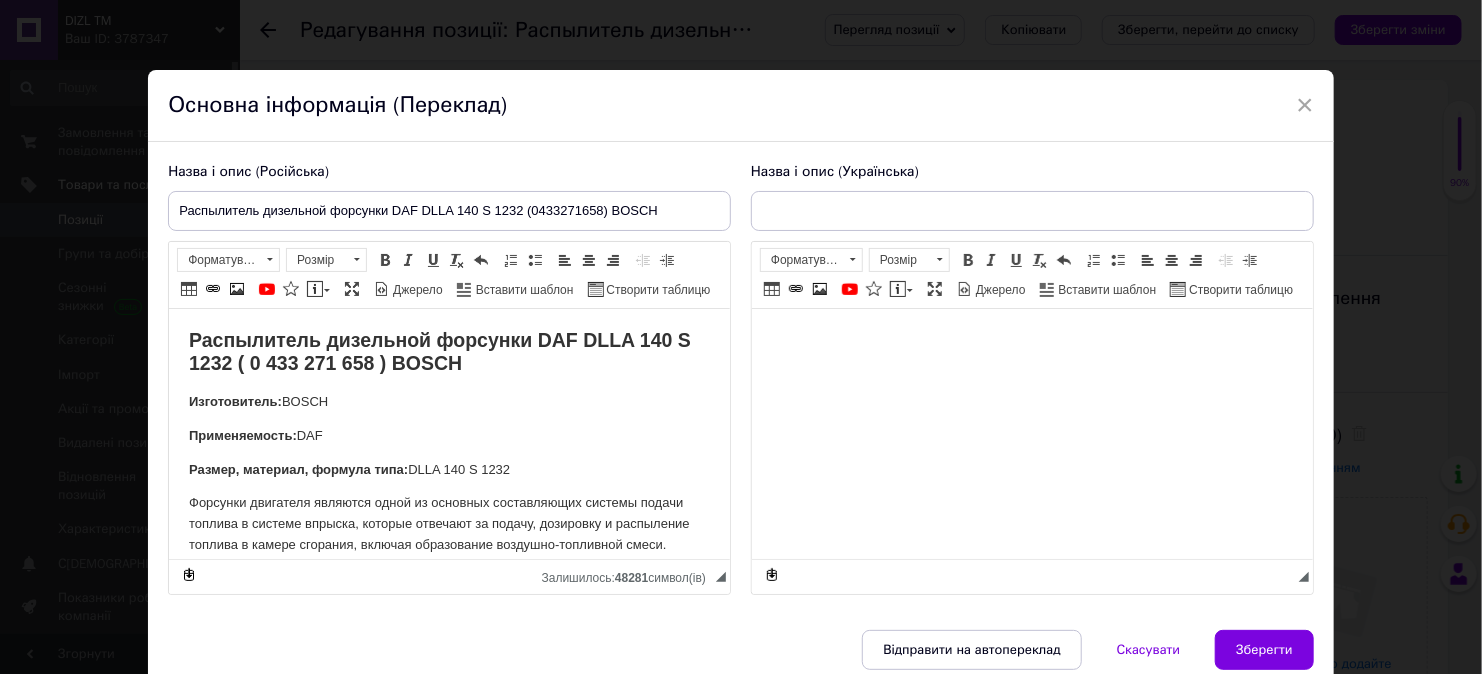 scroll, scrollTop: 0, scrollLeft: 0, axis: both 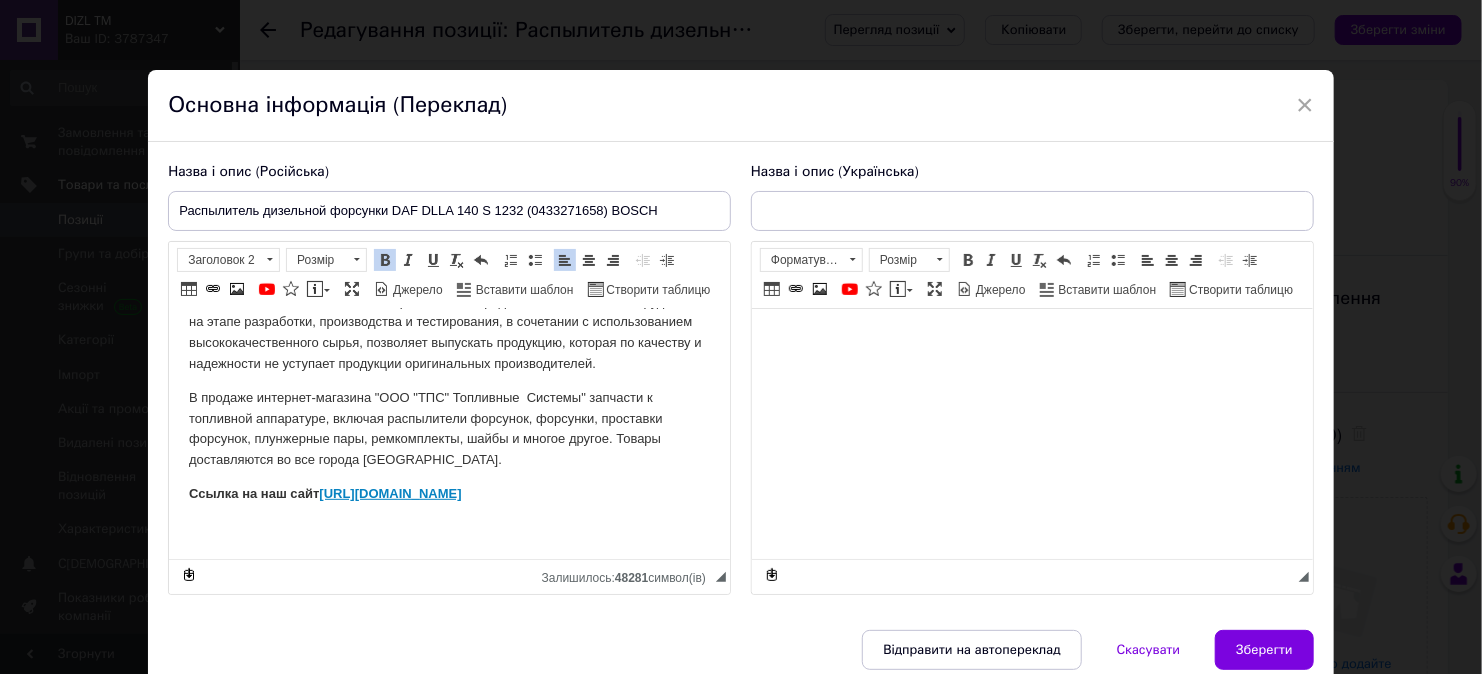 checkbox on "true" 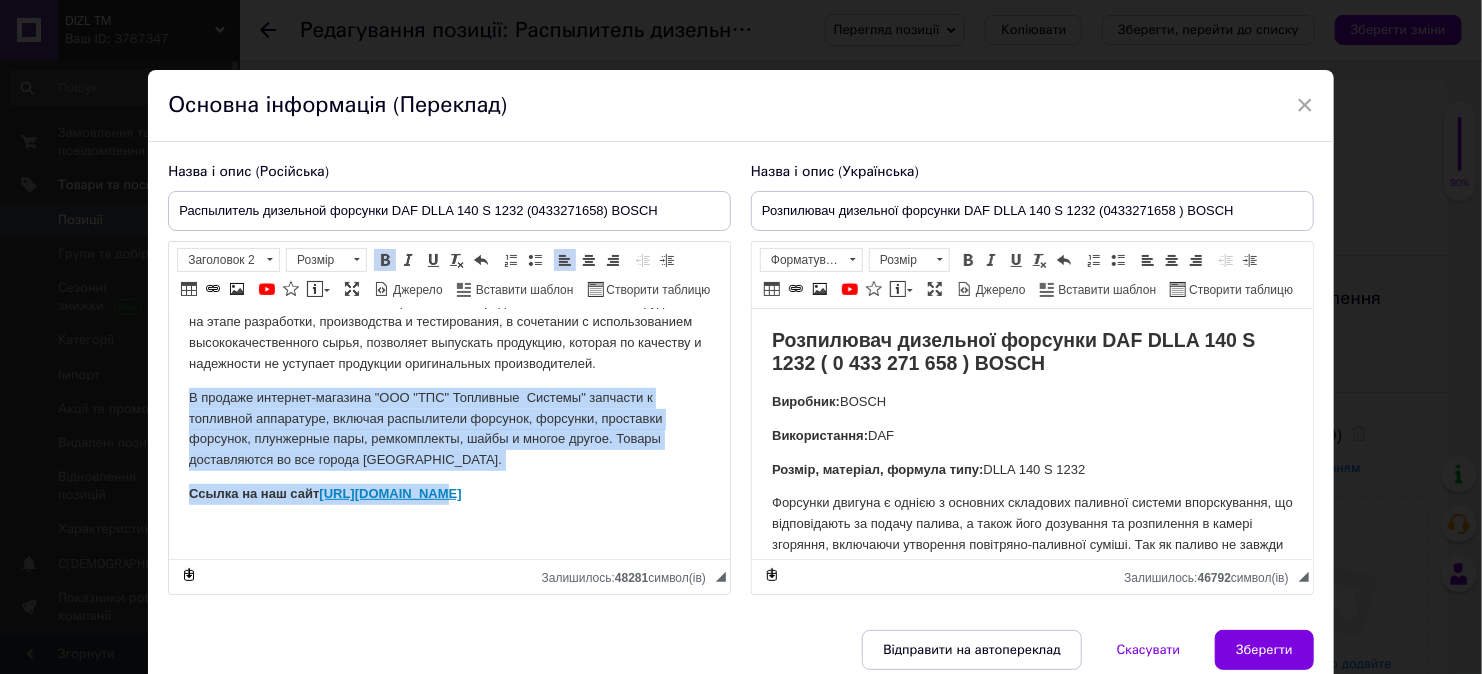 drag, startPoint x: 188, startPoint y: 397, endPoint x: 420, endPoint y: 497, distance: 252.63412 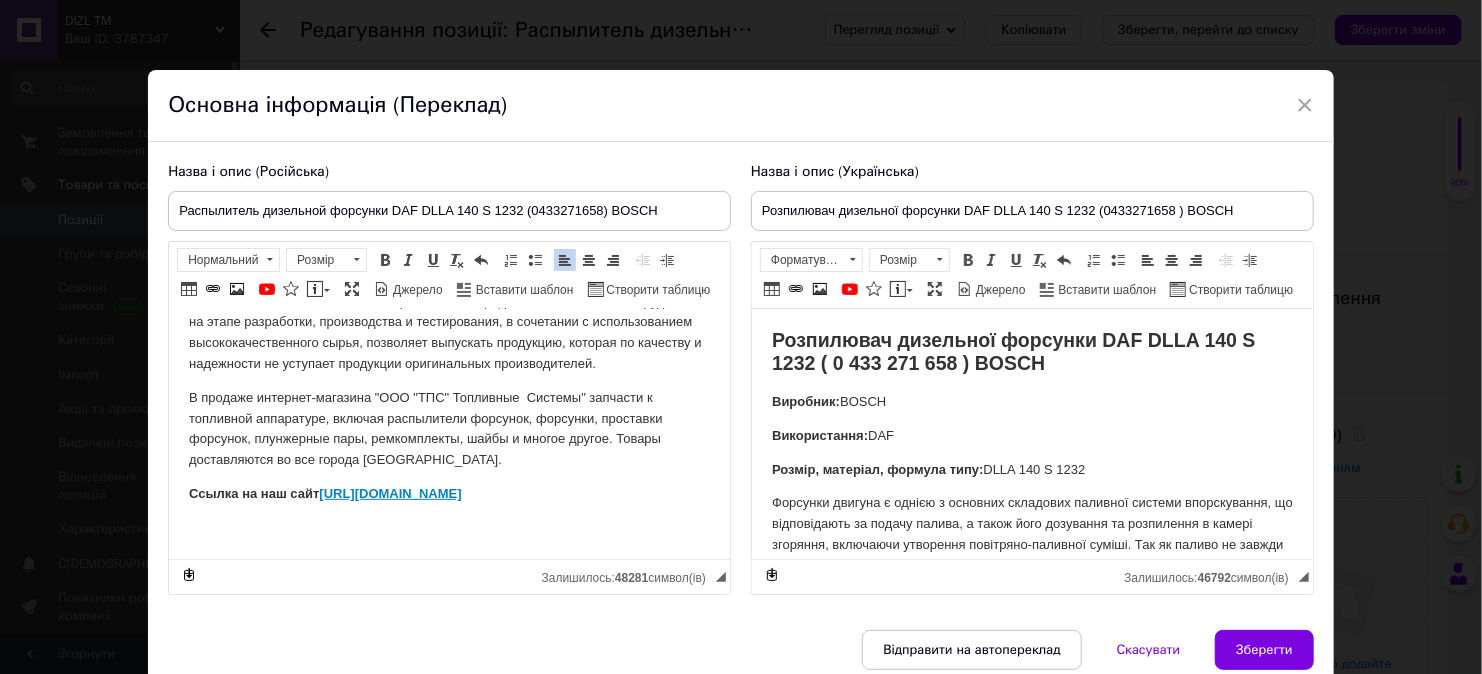 click on "Ссылка на наш сайт  [URL][DOMAIN_NAME]" at bounding box center (449, 494) 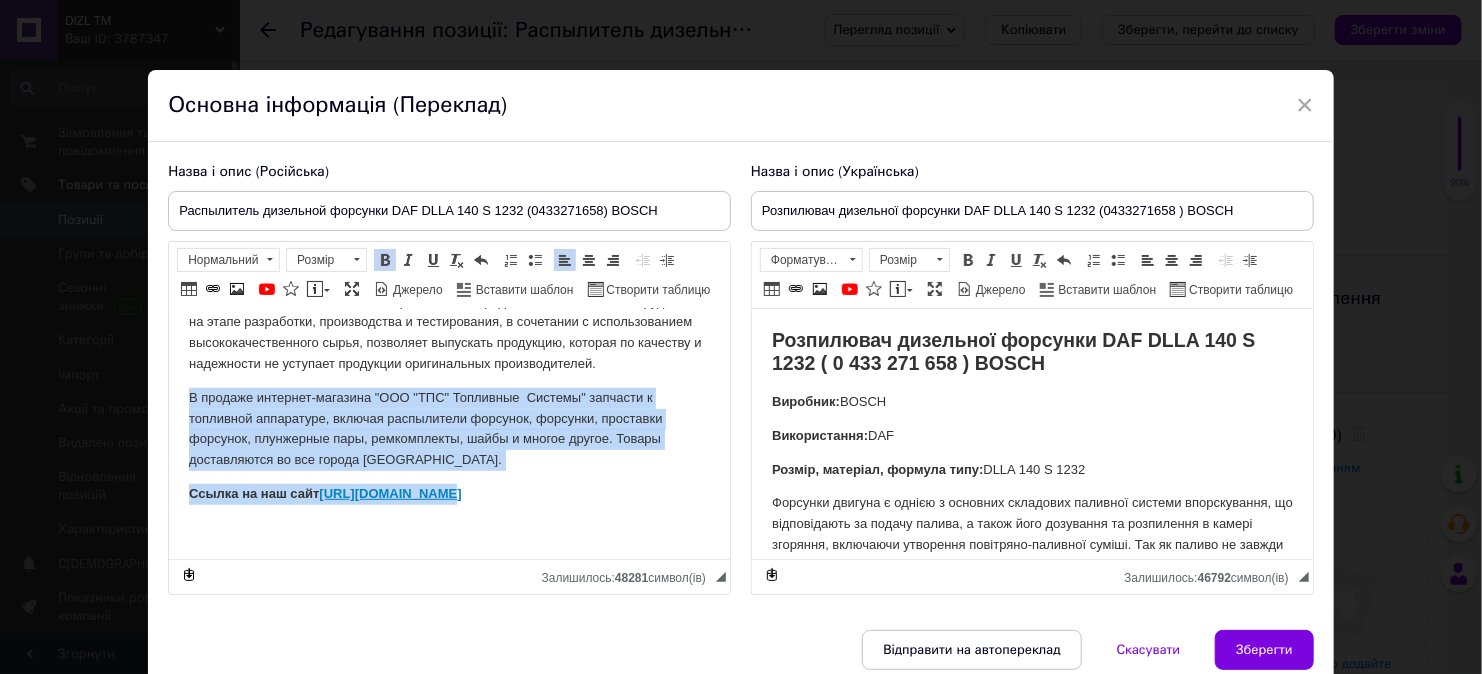 drag, startPoint x: 191, startPoint y: 400, endPoint x: 476, endPoint y: 496, distance: 300.7341 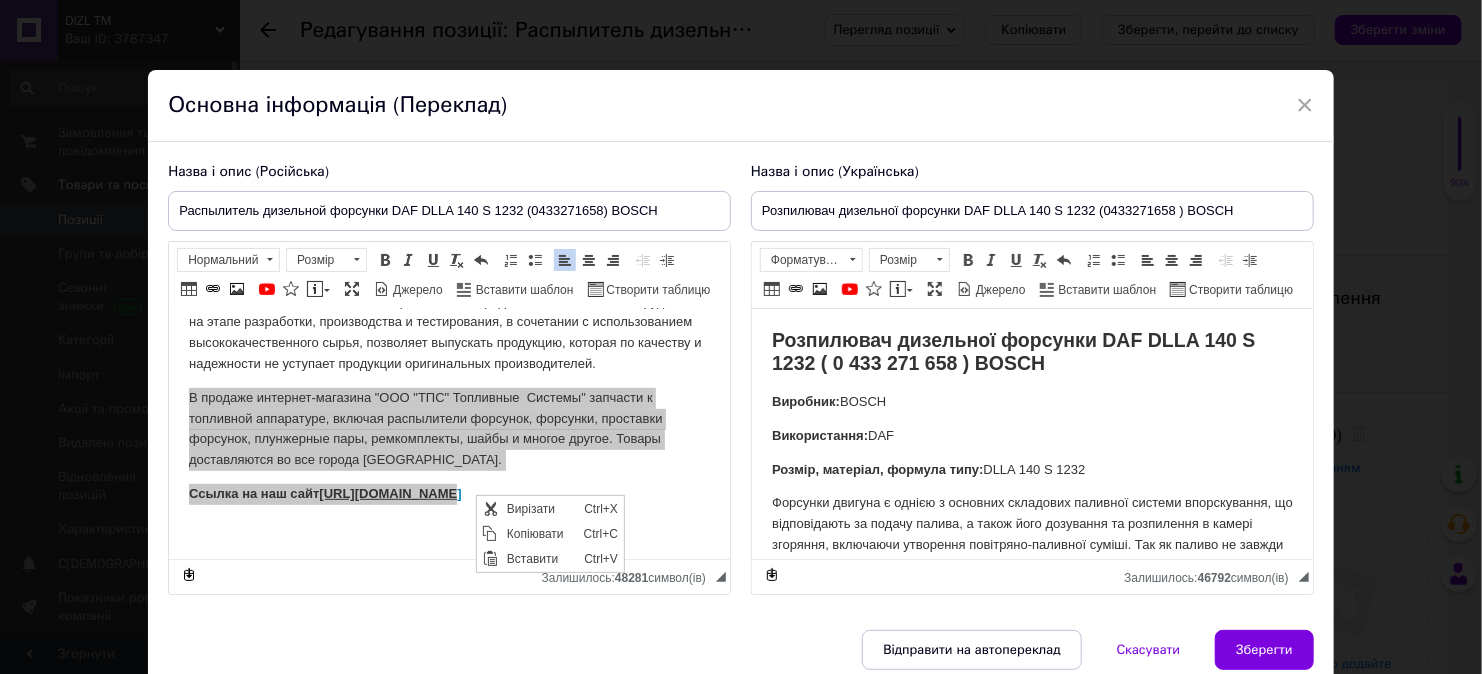 scroll, scrollTop: 0, scrollLeft: 0, axis: both 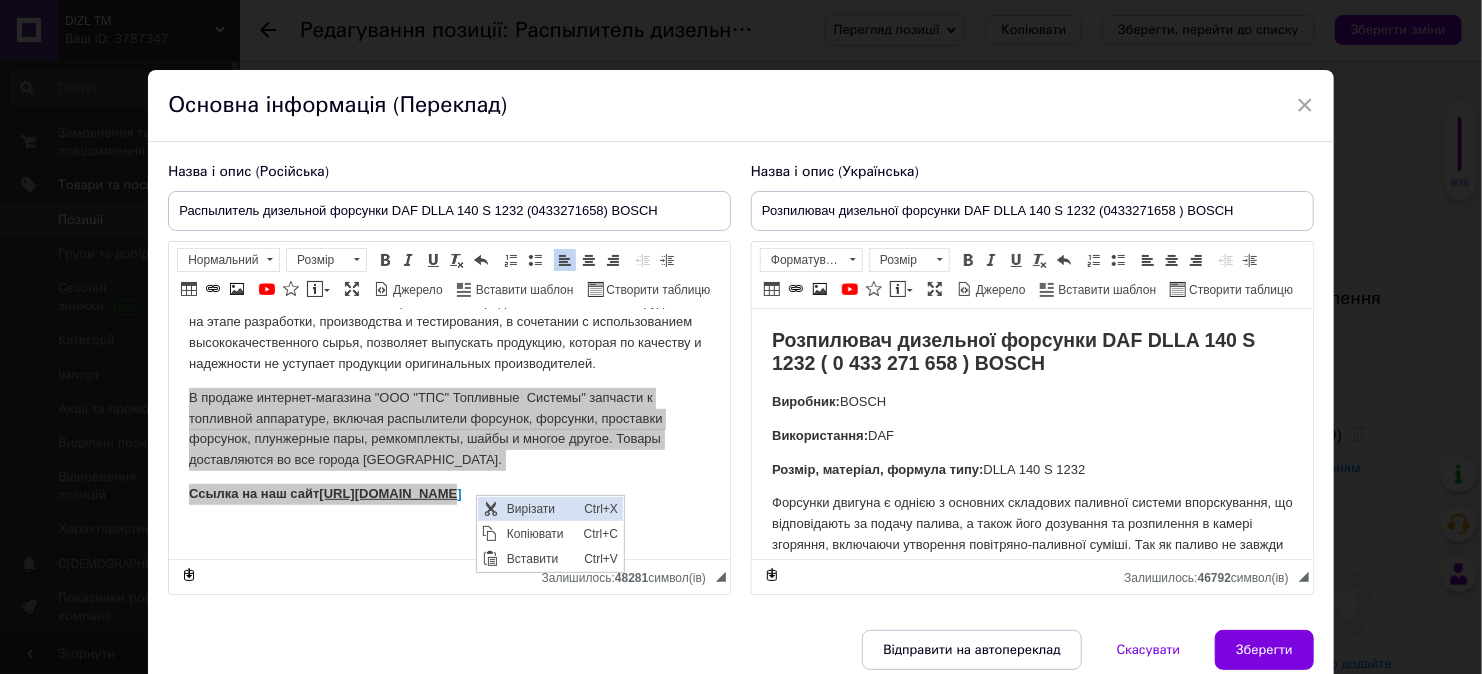 drag, startPoint x: 785, startPoint y: 682, endPoint x: 532, endPoint y: 504, distance: 309.34286 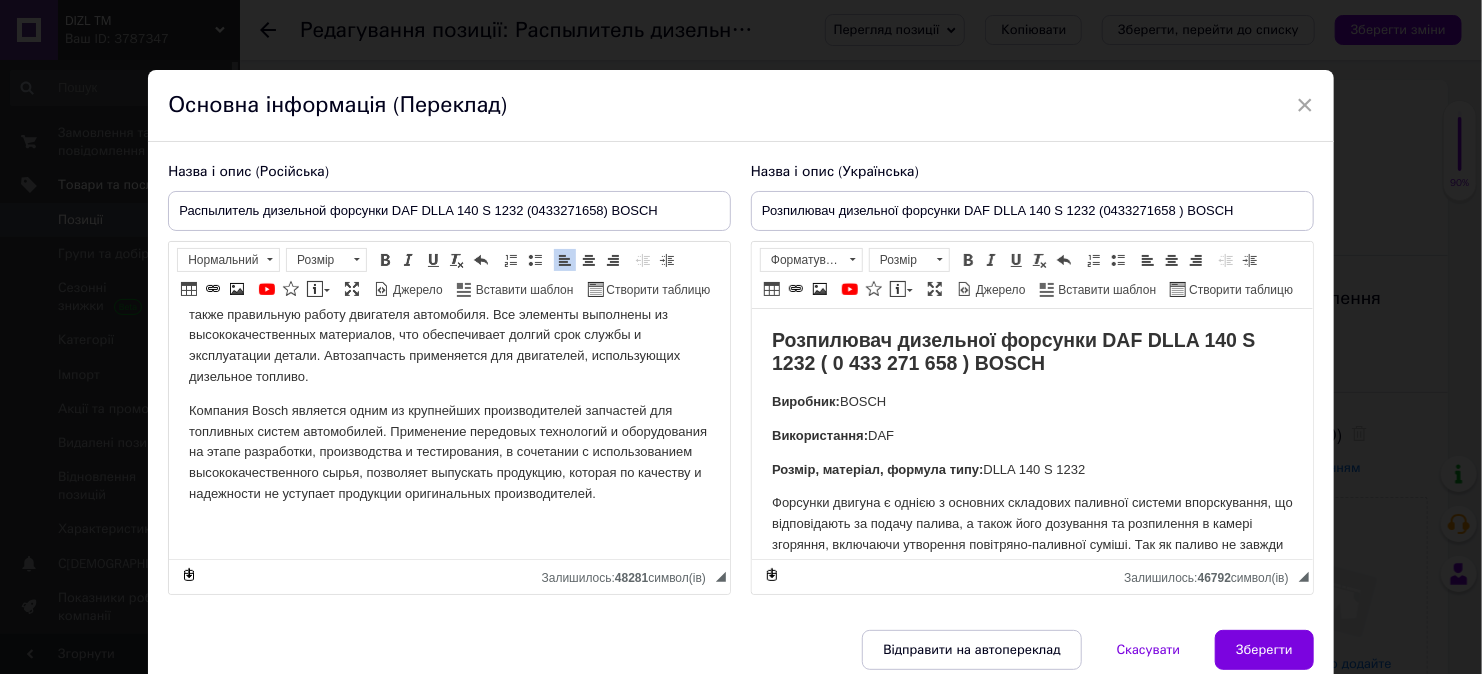 scroll, scrollTop: 429, scrollLeft: 0, axis: vertical 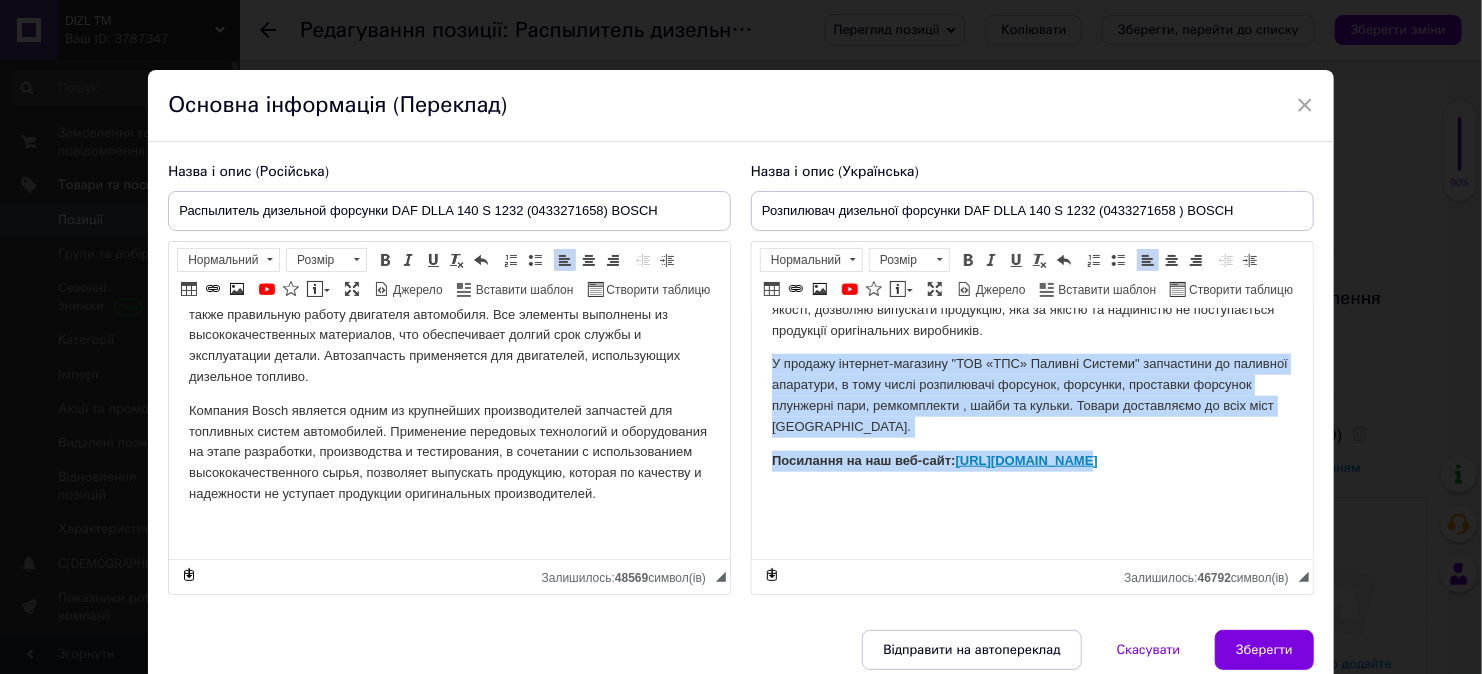 drag, startPoint x: 764, startPoint y: 362, endPoint x: 1082, endPoint y: 458, distance: 332.17465 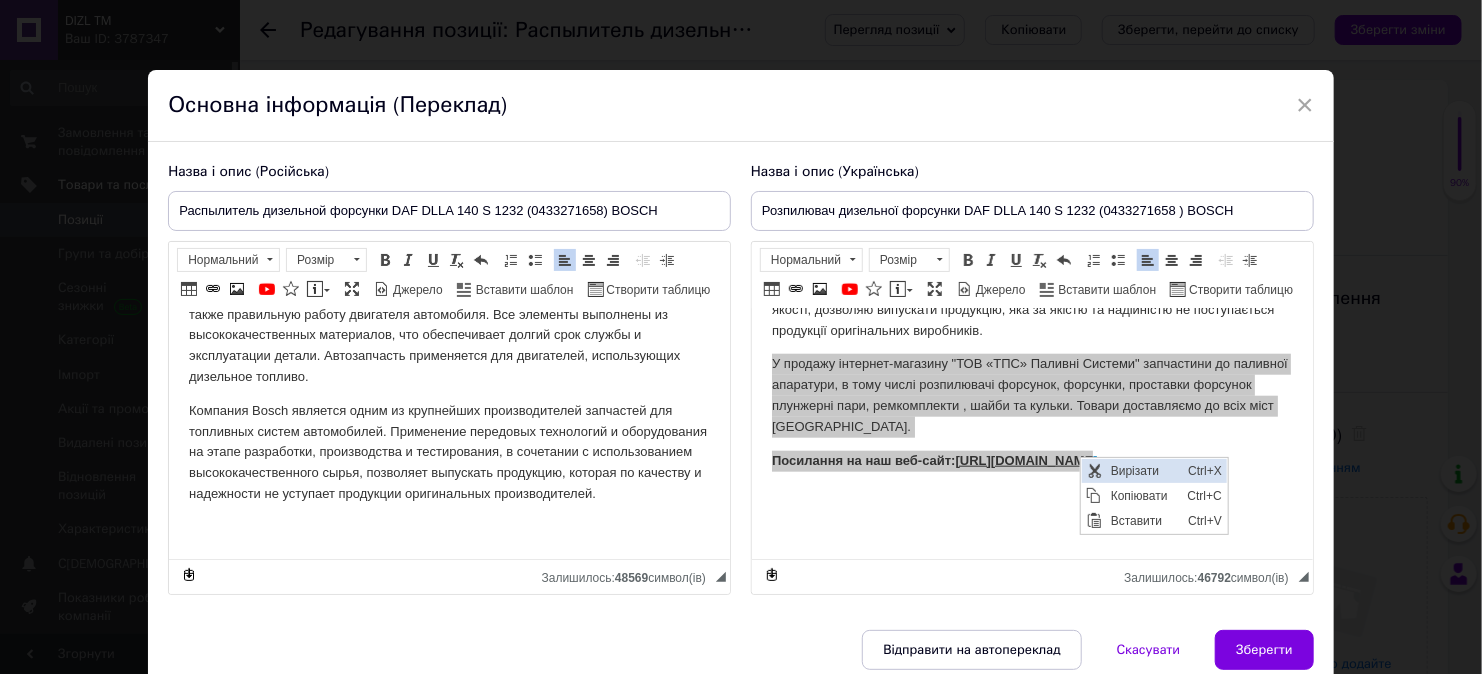 click at bounding box center [1093, 470] 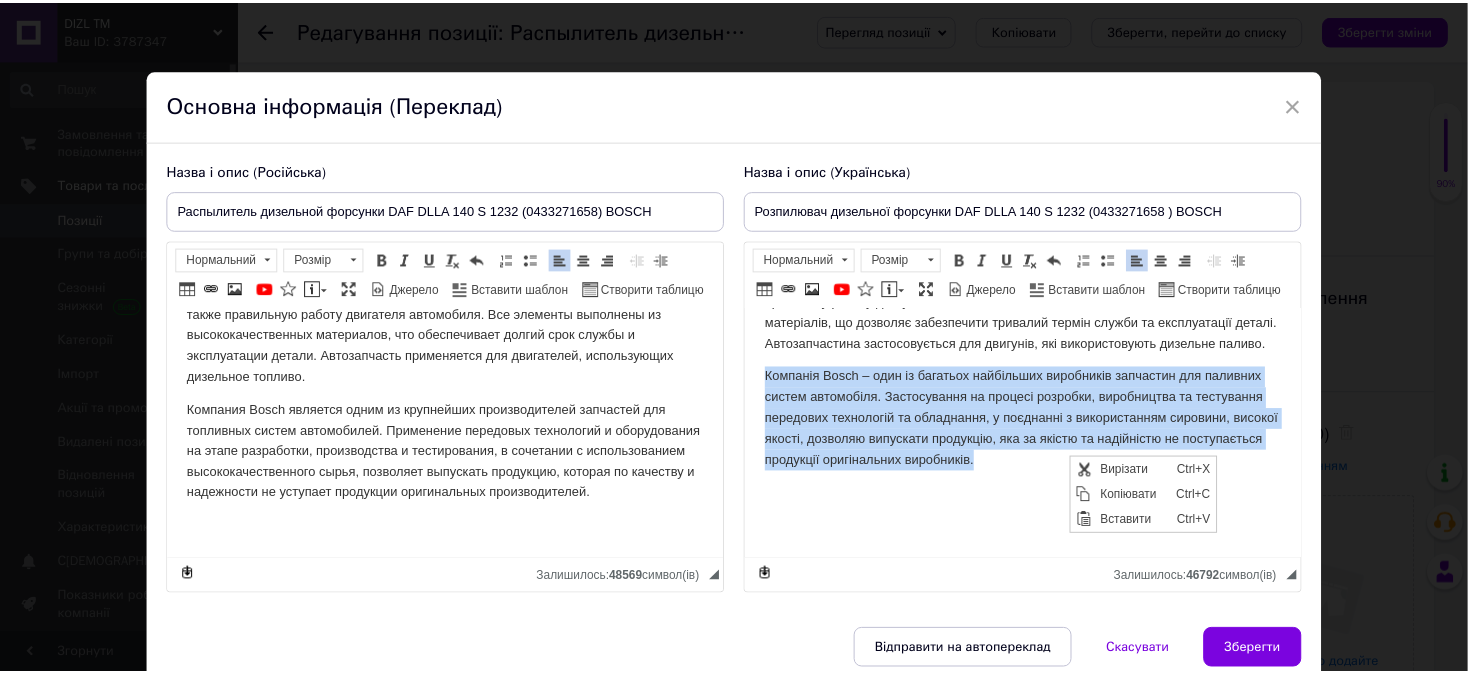 scroll, scrollTop: 965, scrollLeft: 0, axis: vertical 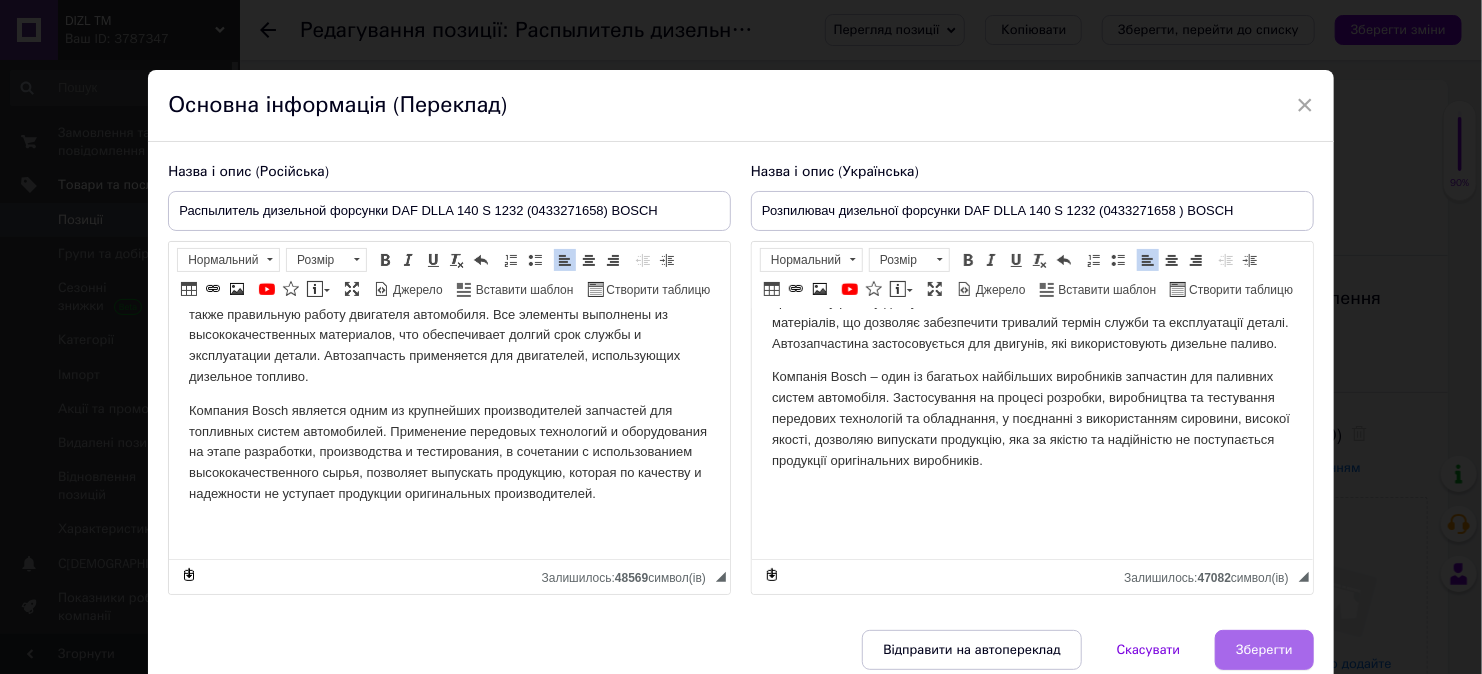 click on "Зберегти" at bounding box center [1264, 650] 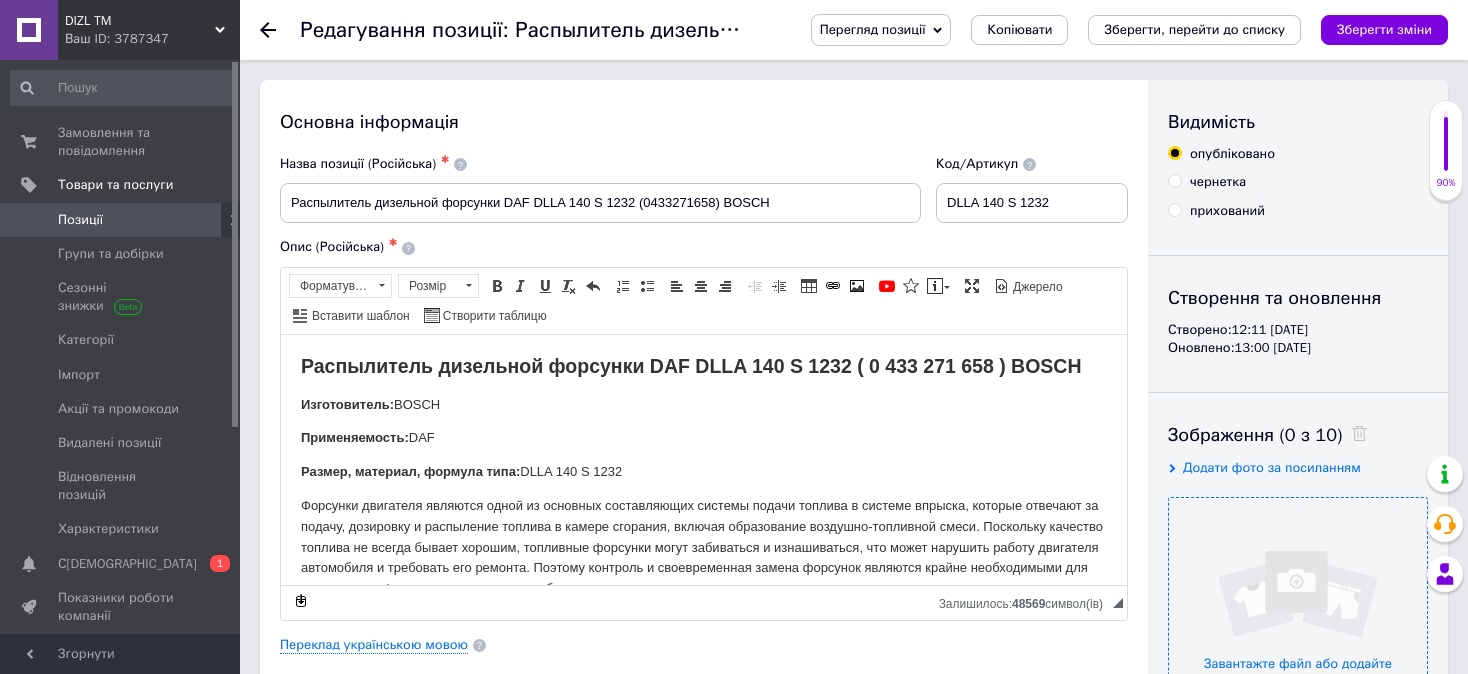click at bounding box center [1298, 627] 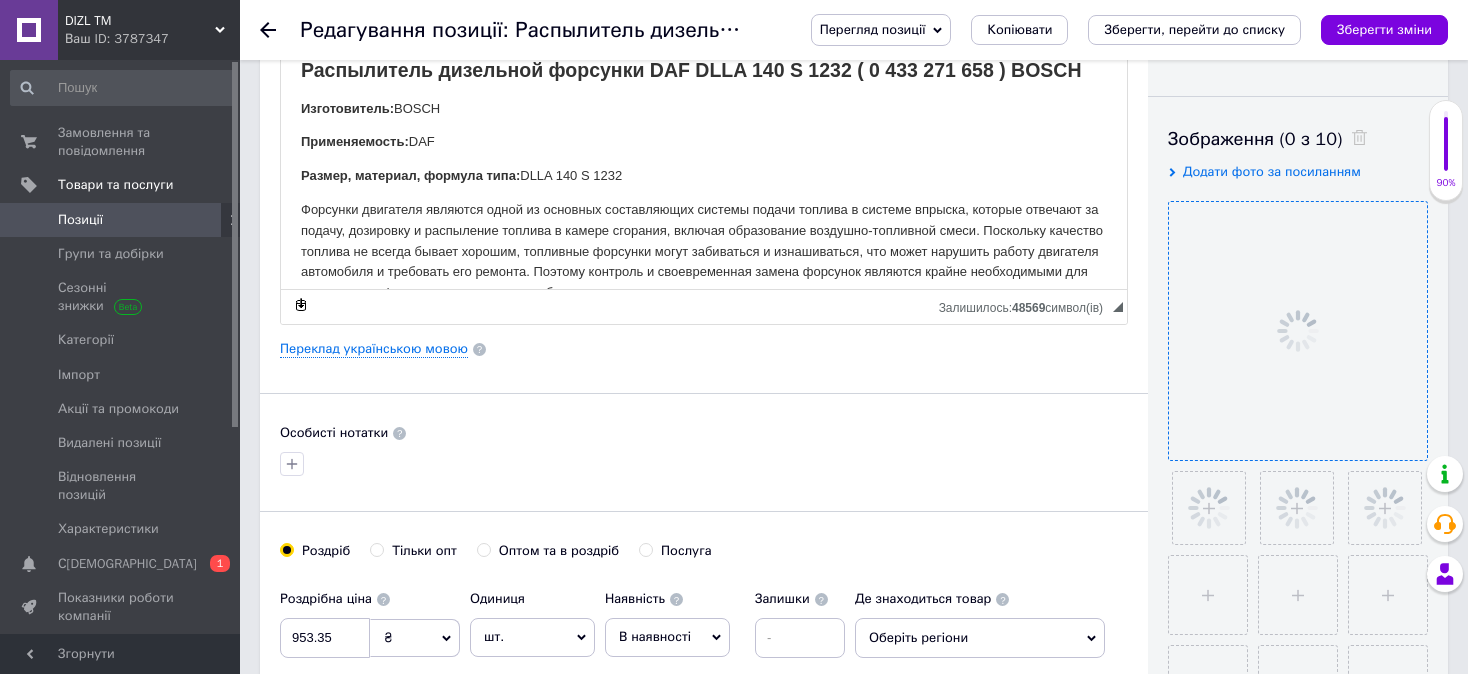 scroll, scrollTop: 300, scrollLeft: 0, axis: vertical 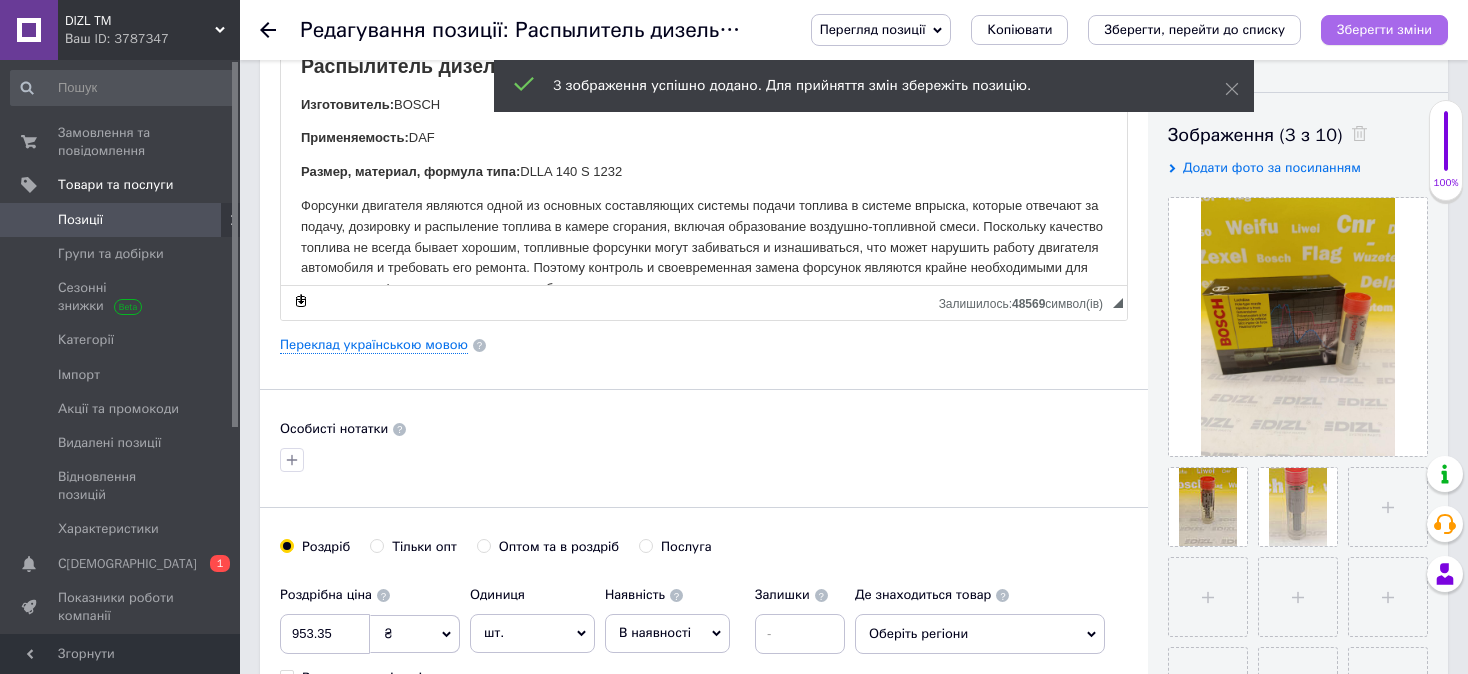 click on "Зберегти зміни" at bounding box center (1384, 29) 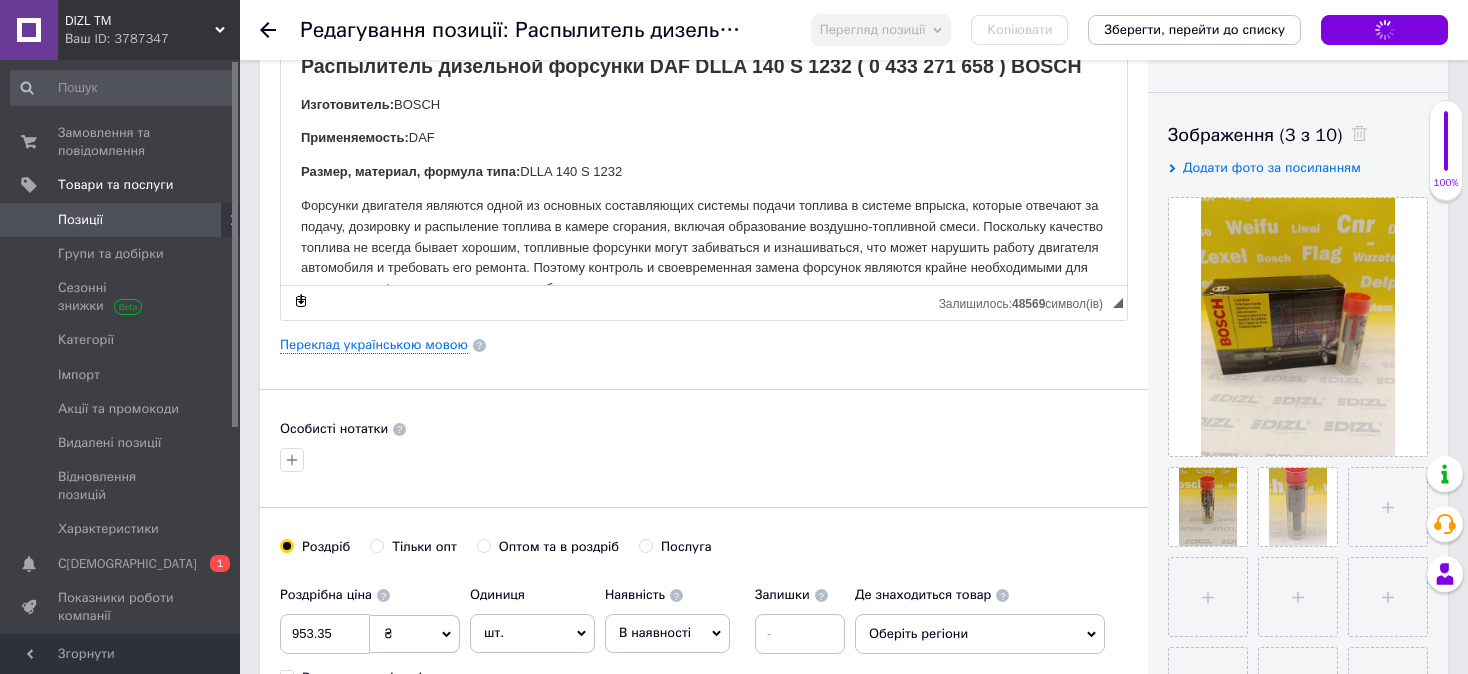 checkbox on "true" 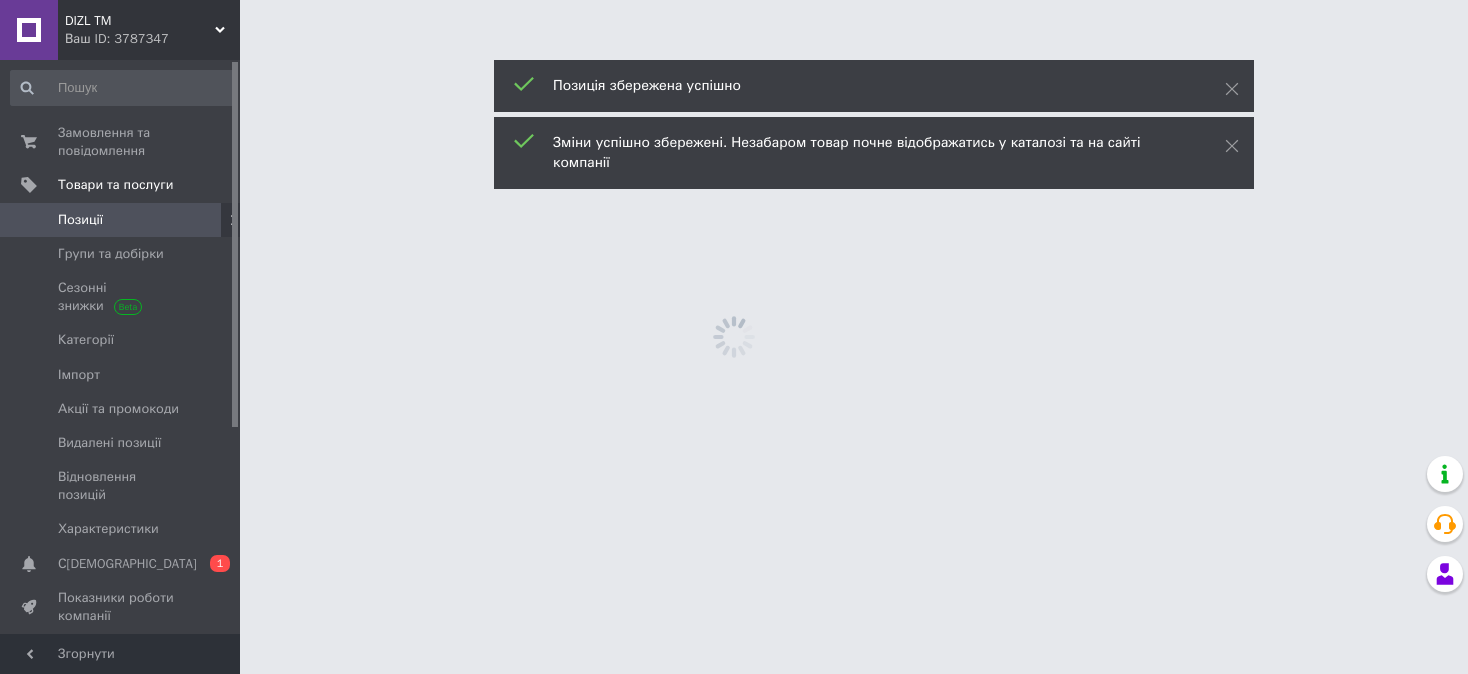 scroll, scrollTop: 0, scrollLeft: 0, axis: both 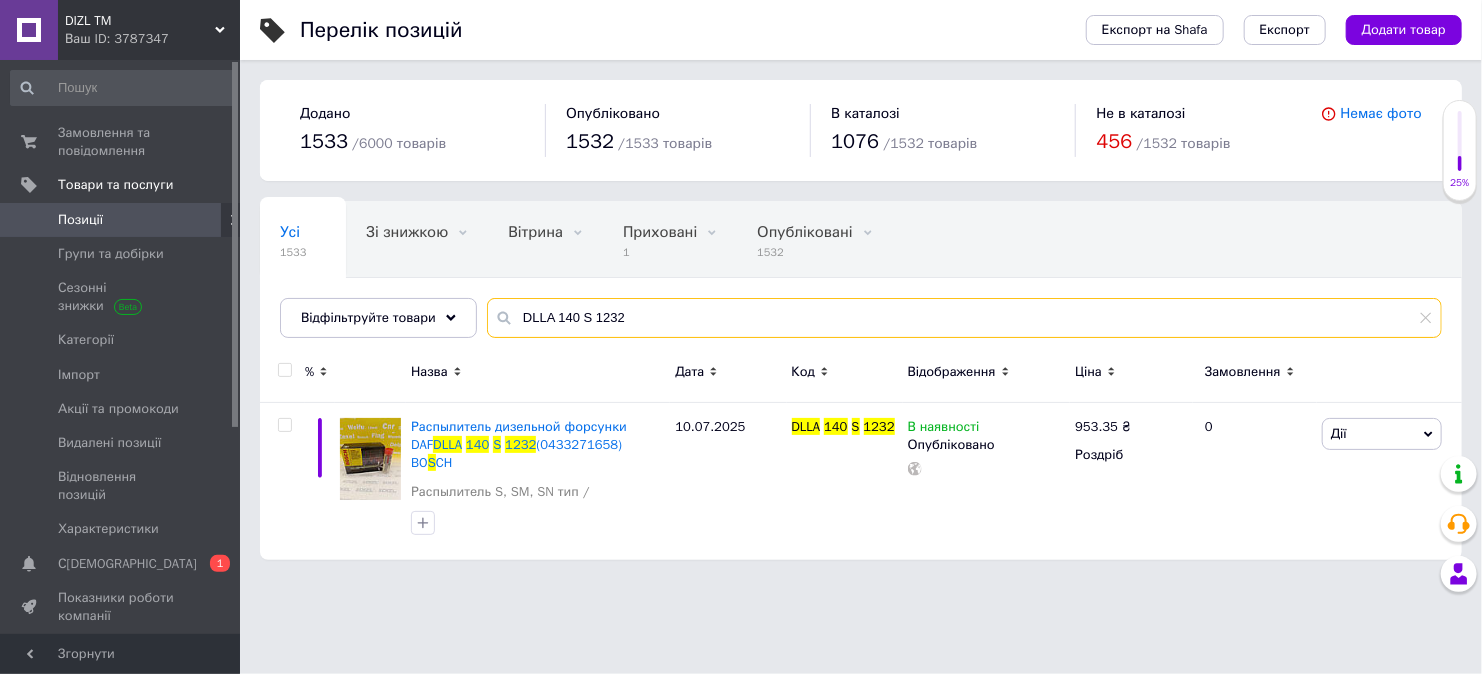 drag, startPoint x: 643, startPoint y: 326, endPoint x: 498, endPoint y: 321, distance: 145.08618 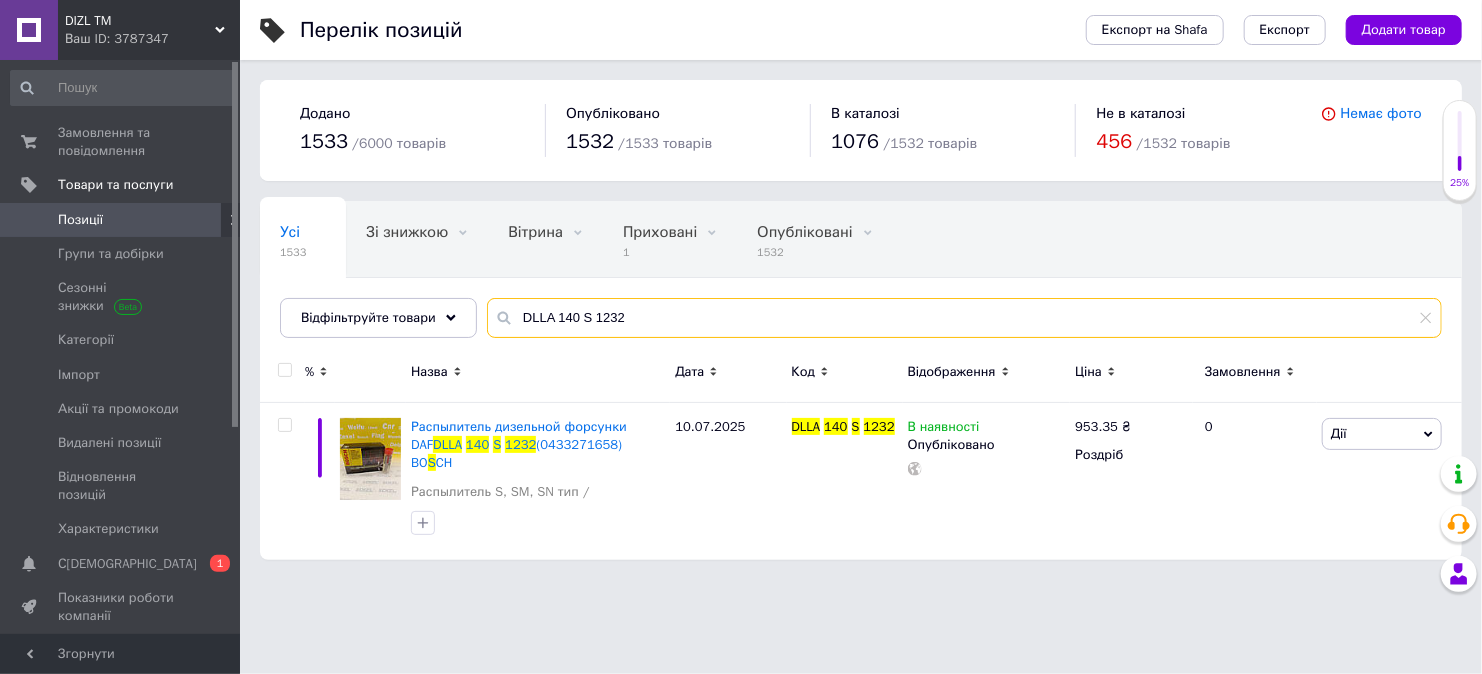 paste on "52 S 1280" 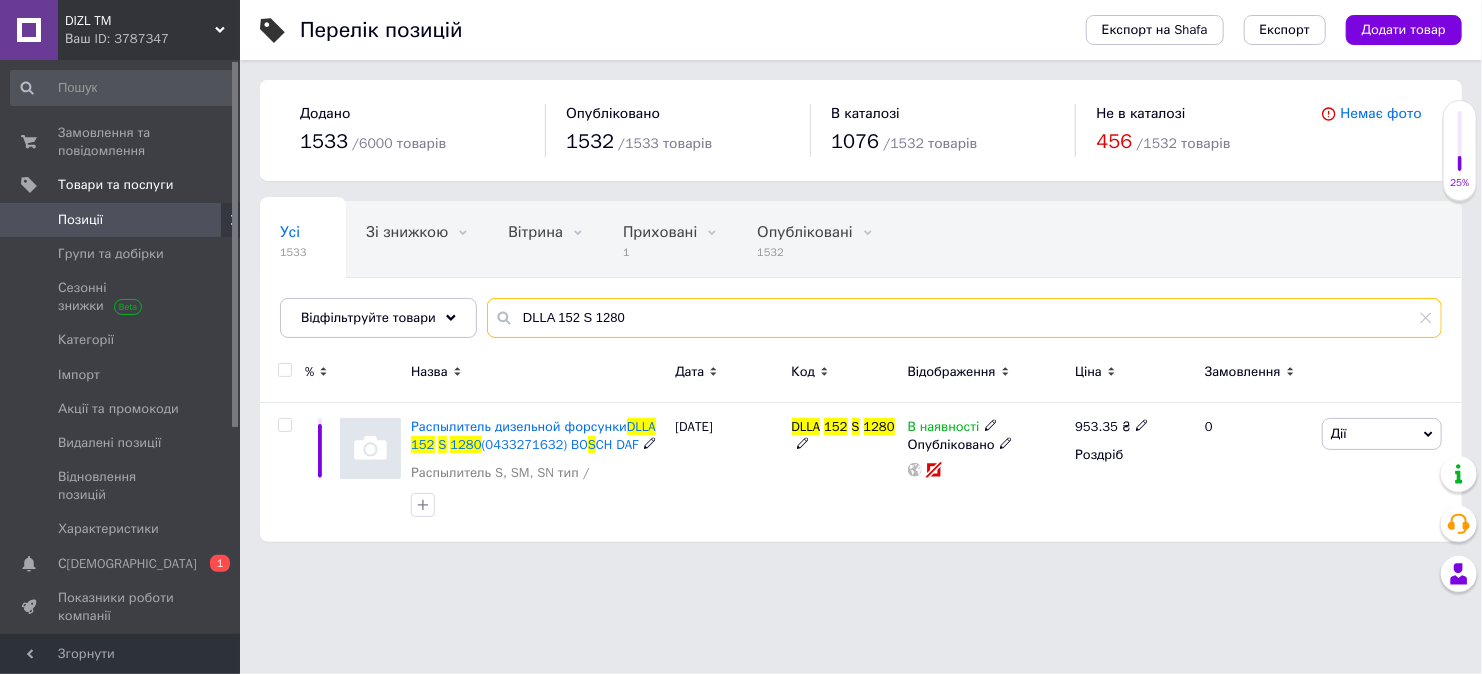 type on "DLLA 152 S 1280" 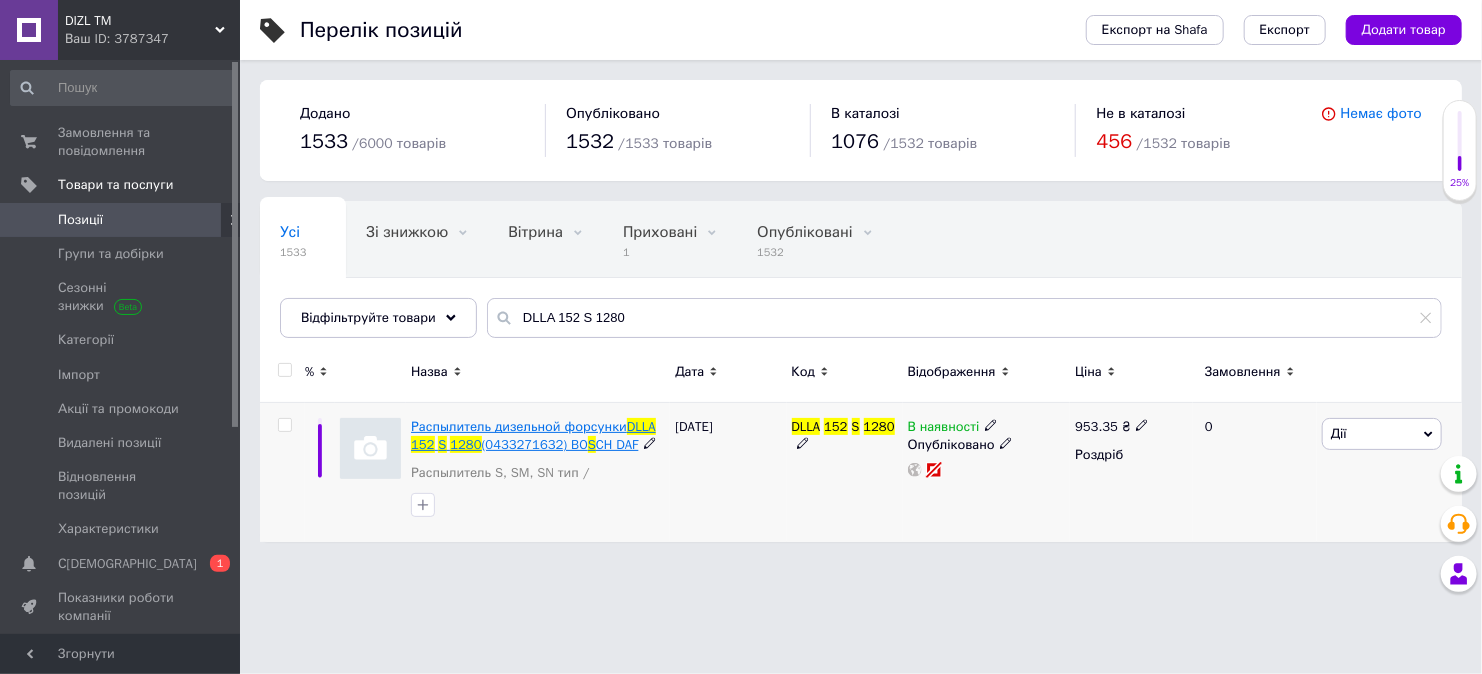 click on "S" at bounding box center [592, 444] 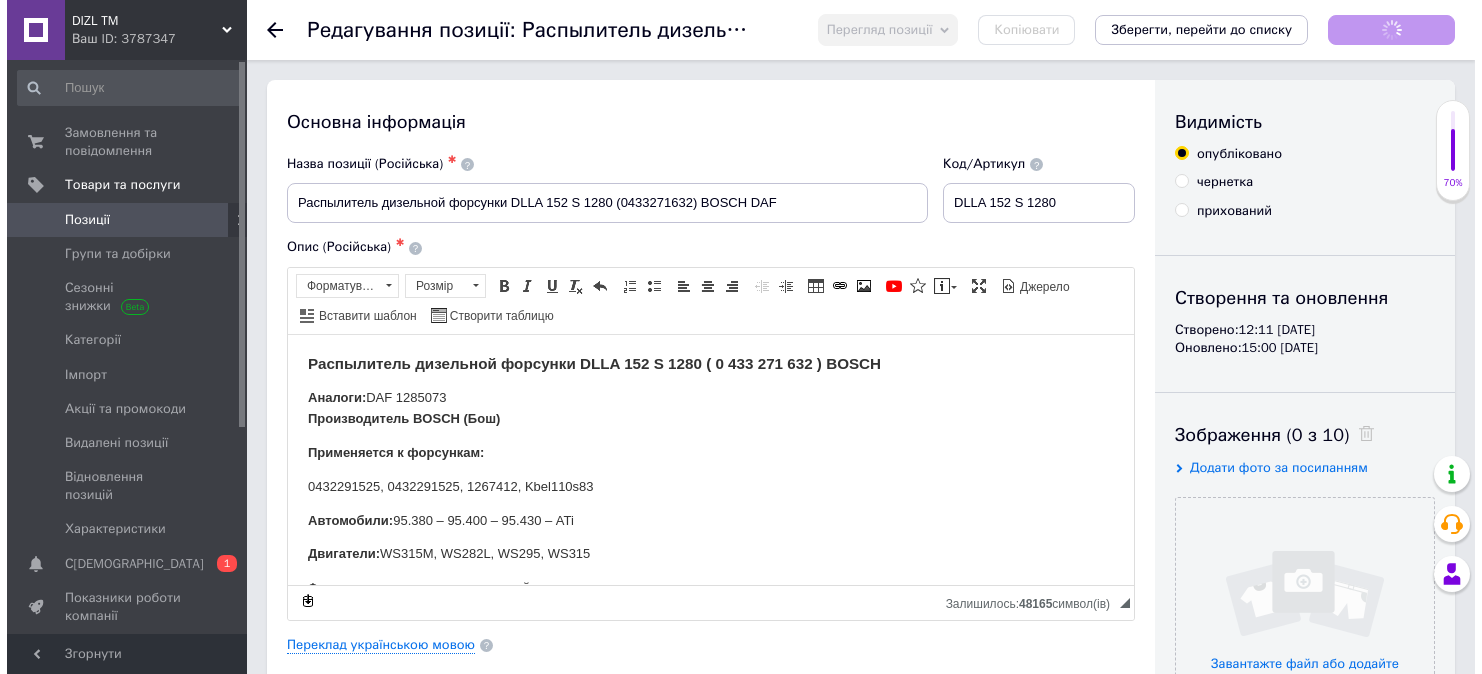scroll, scrollTop: 0, scrollLeft: 0, axis: both 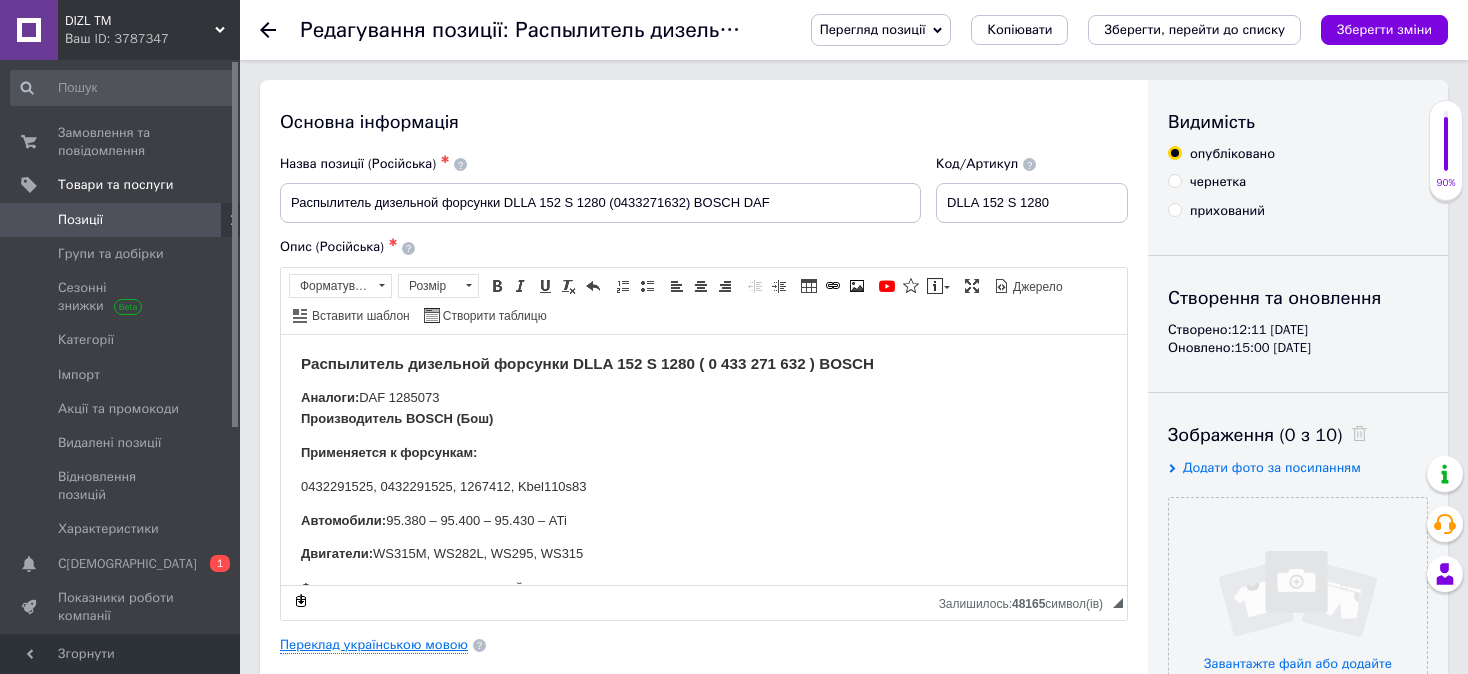 click on "Переклад українською мовою" at bounding box center (374, 645) 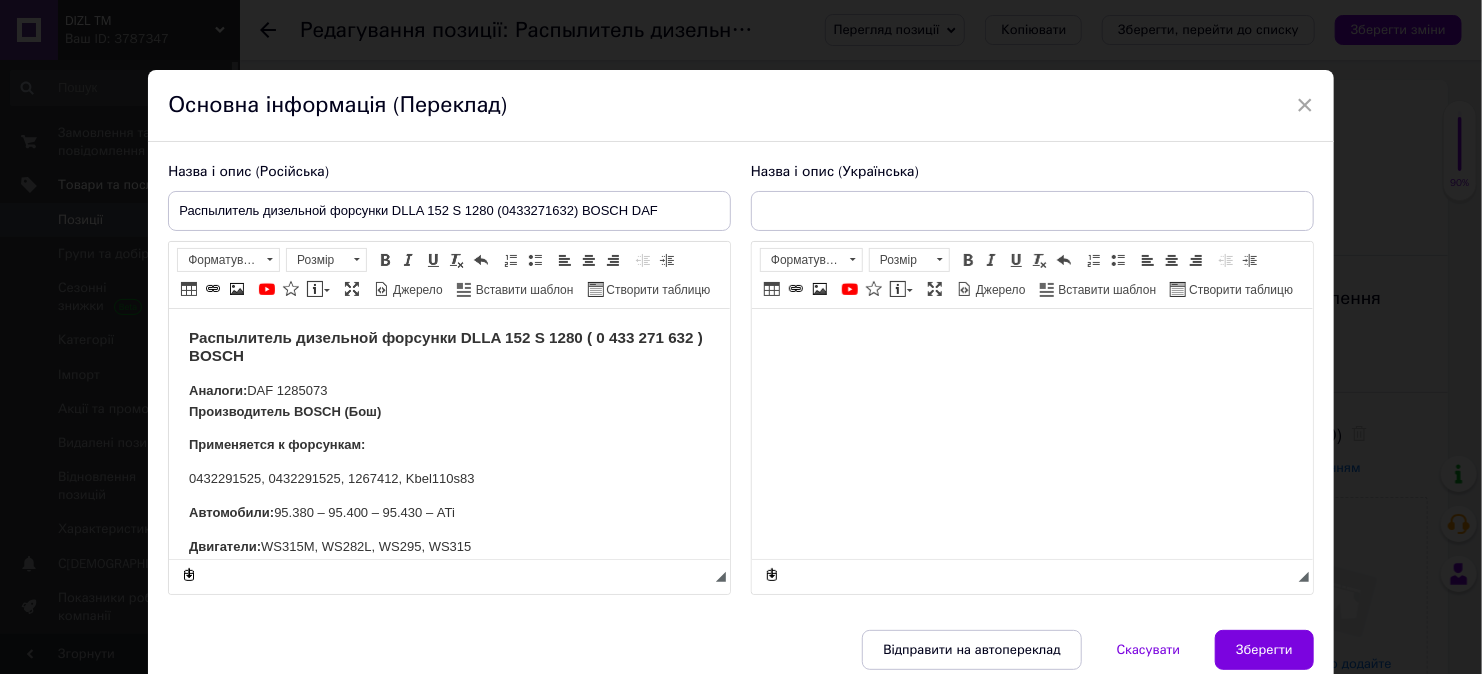 scroll, scrollTop: 0, scrollLeft: 0, axis: both 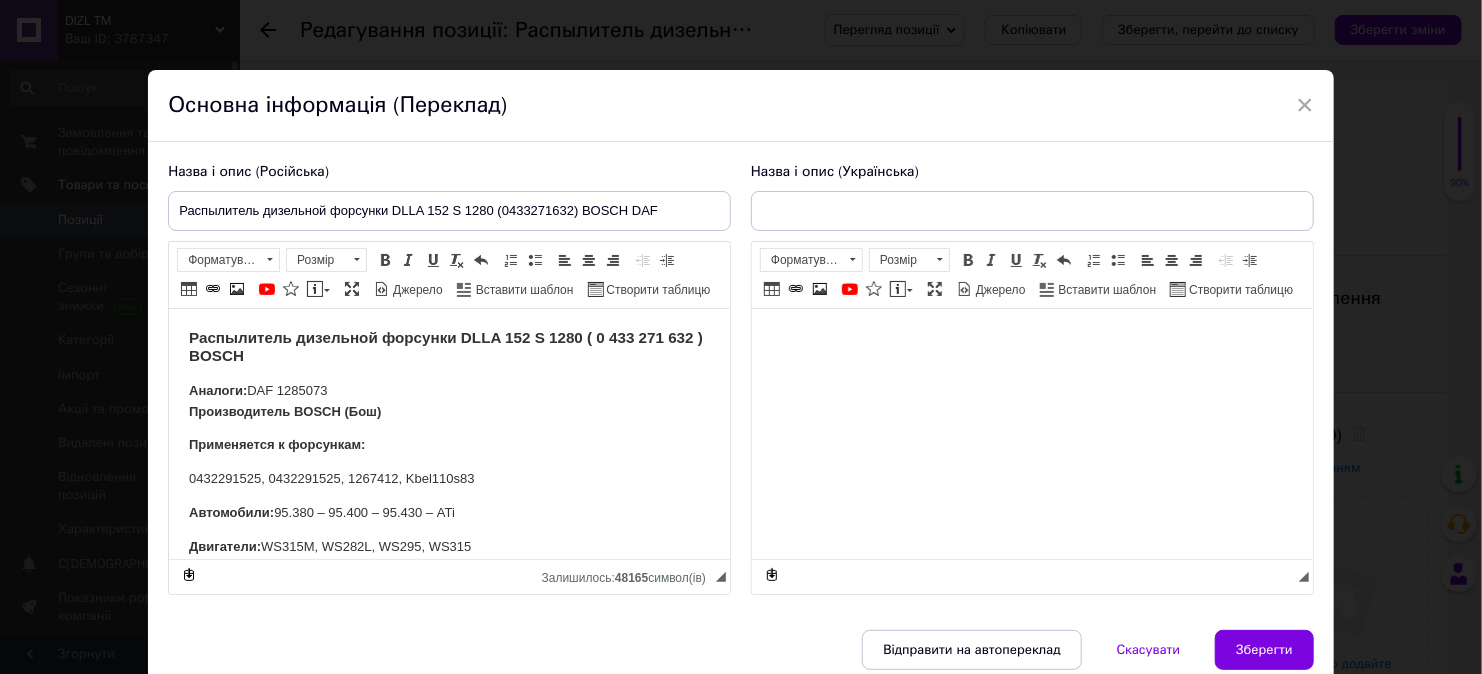 checkbox on "true" 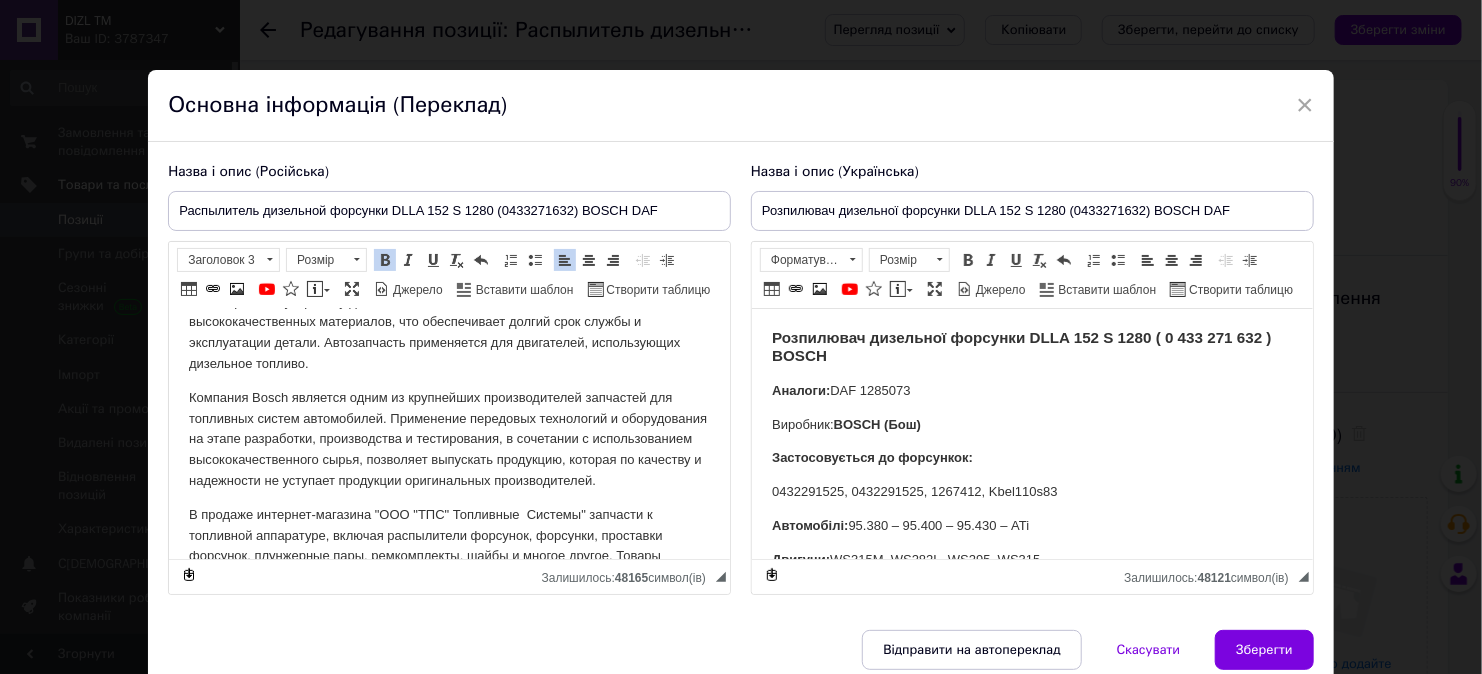 scroll, scrollTop: 670, scrollLeft: 0, axis: vertical 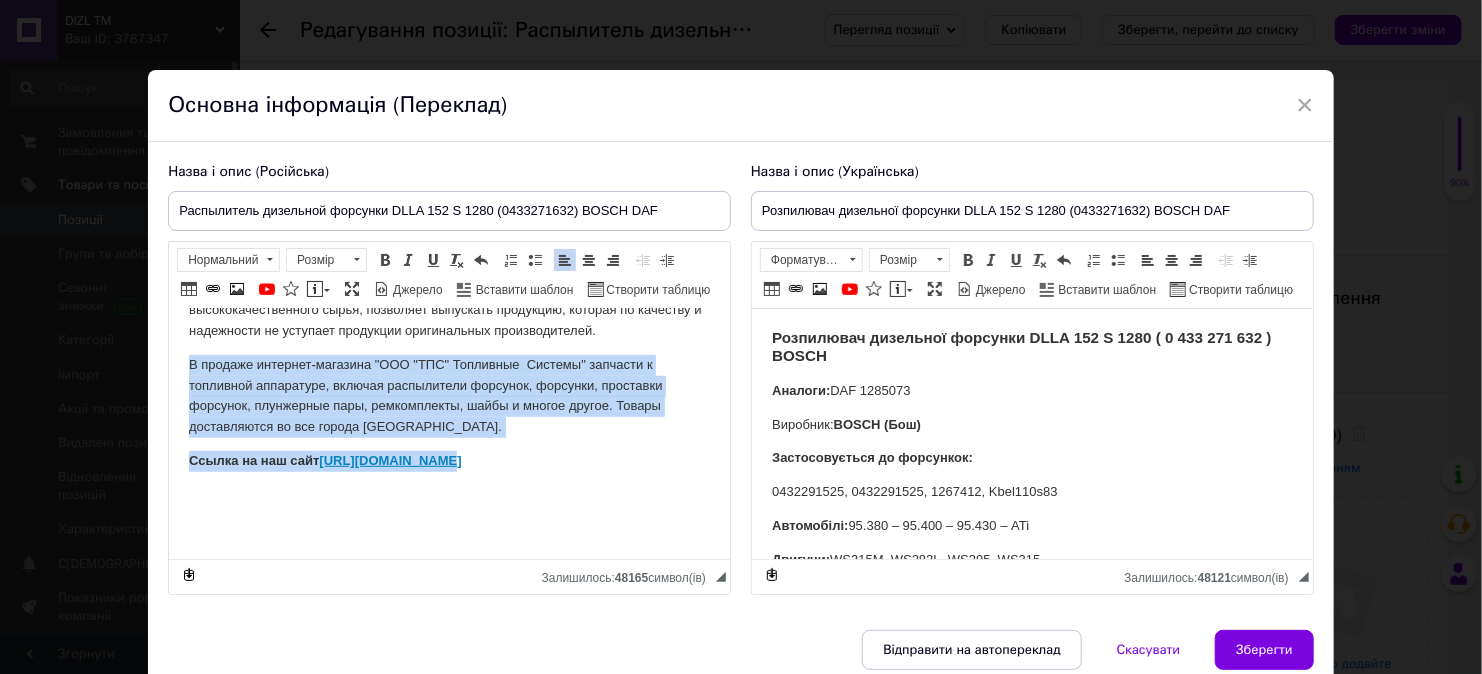 drag, startPoint x: 185, startPoint y: 359, endPoint x: 456, endPoint y: 469, distance: 292.47394 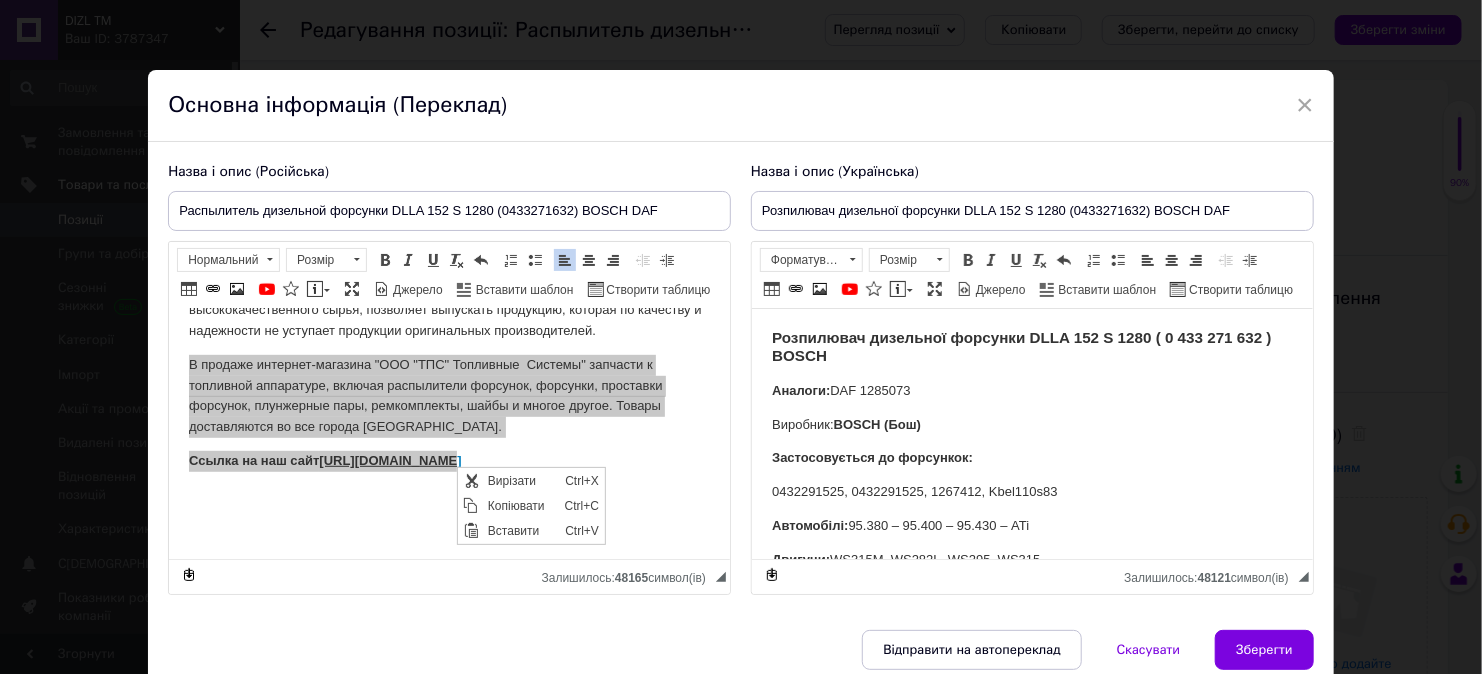 scroll, scrollTop: 0, scrollLeft: 0, axis: both 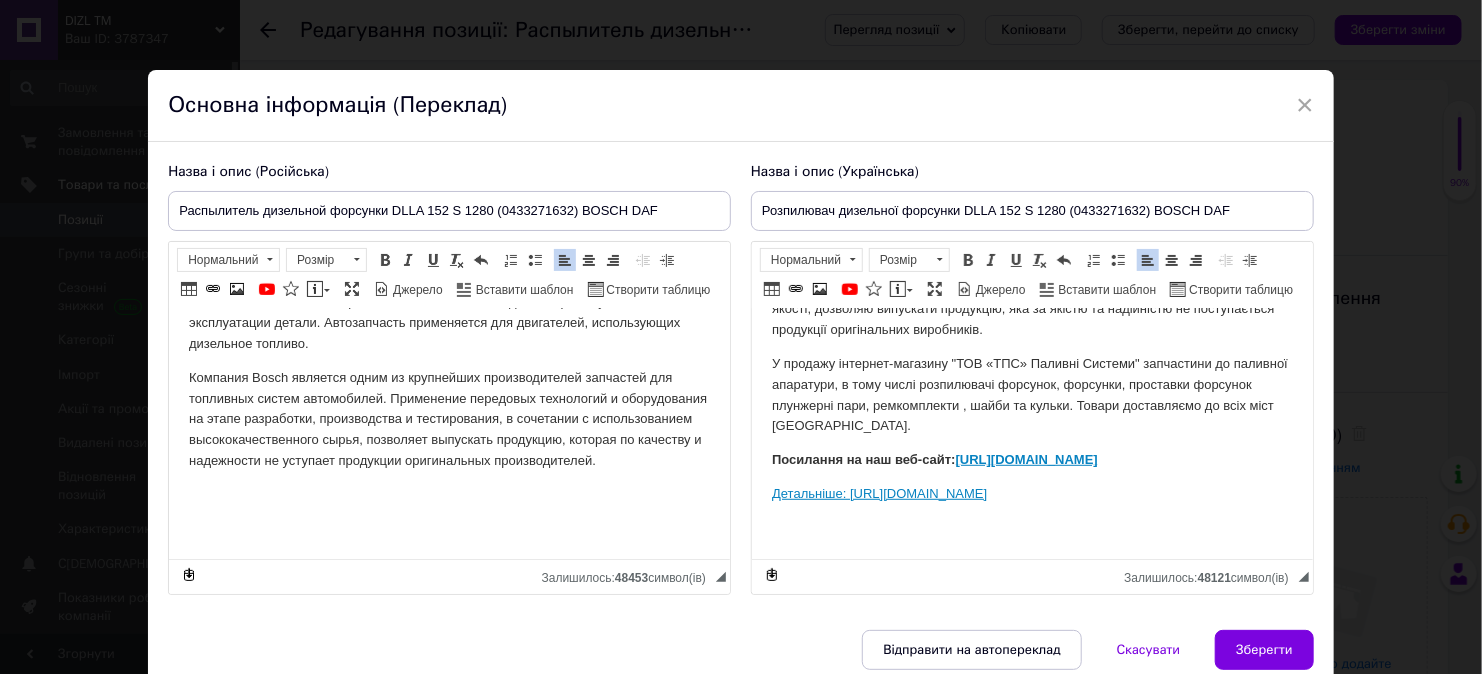 drag, startPoint x: 771, startPoint y: 369, endPoint x: 1176, endPoint y: 502, distance: 426.27927 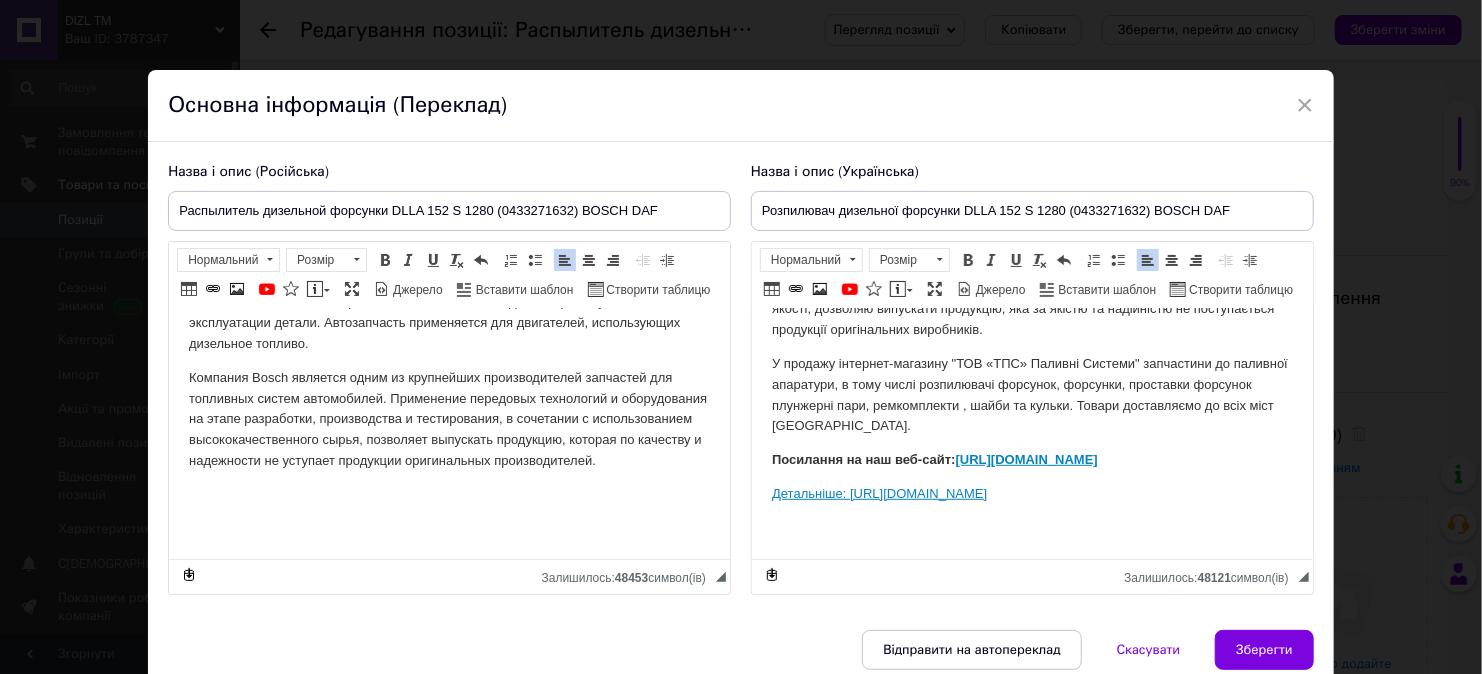 drag, startPoint x: 768, startPoint y: 360, endPoint x: 1236, endPoint y: 484, distance: 484.14874 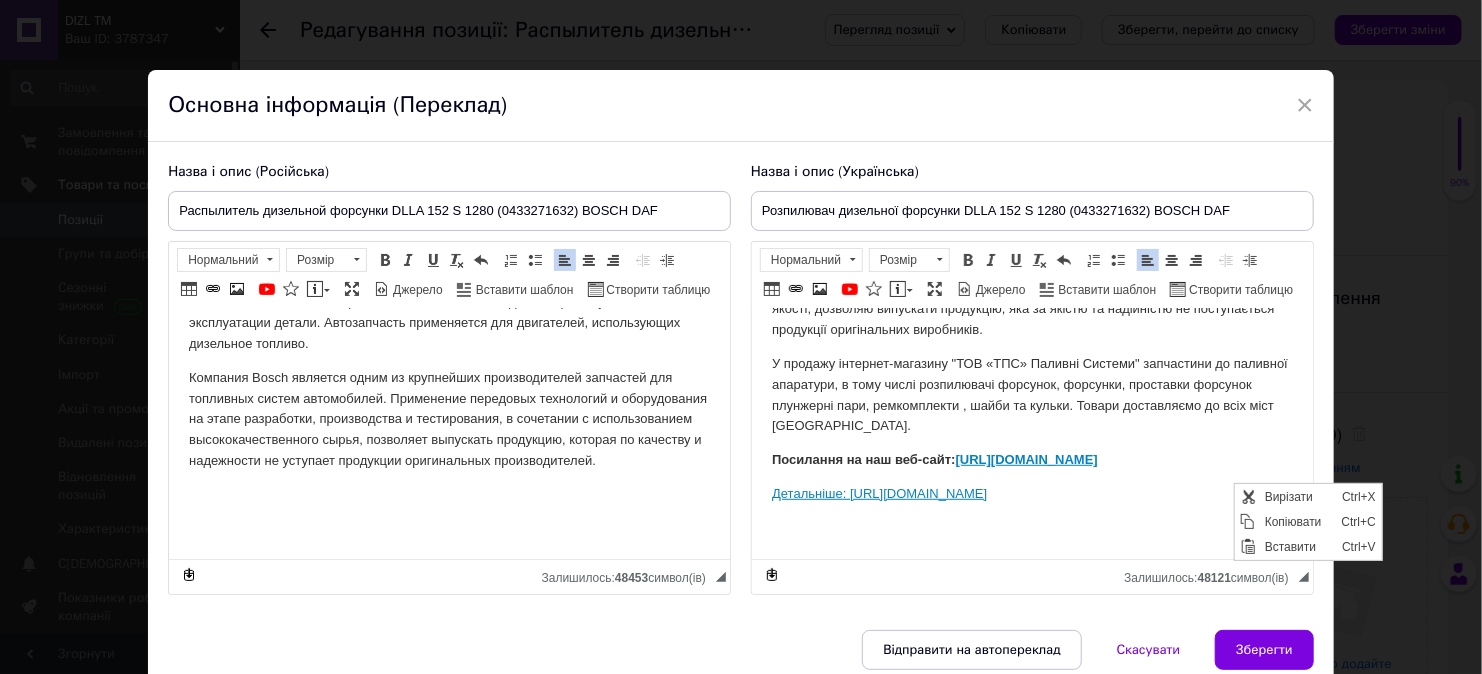 click on "Вирізати" at bounding box center [1297, 496] 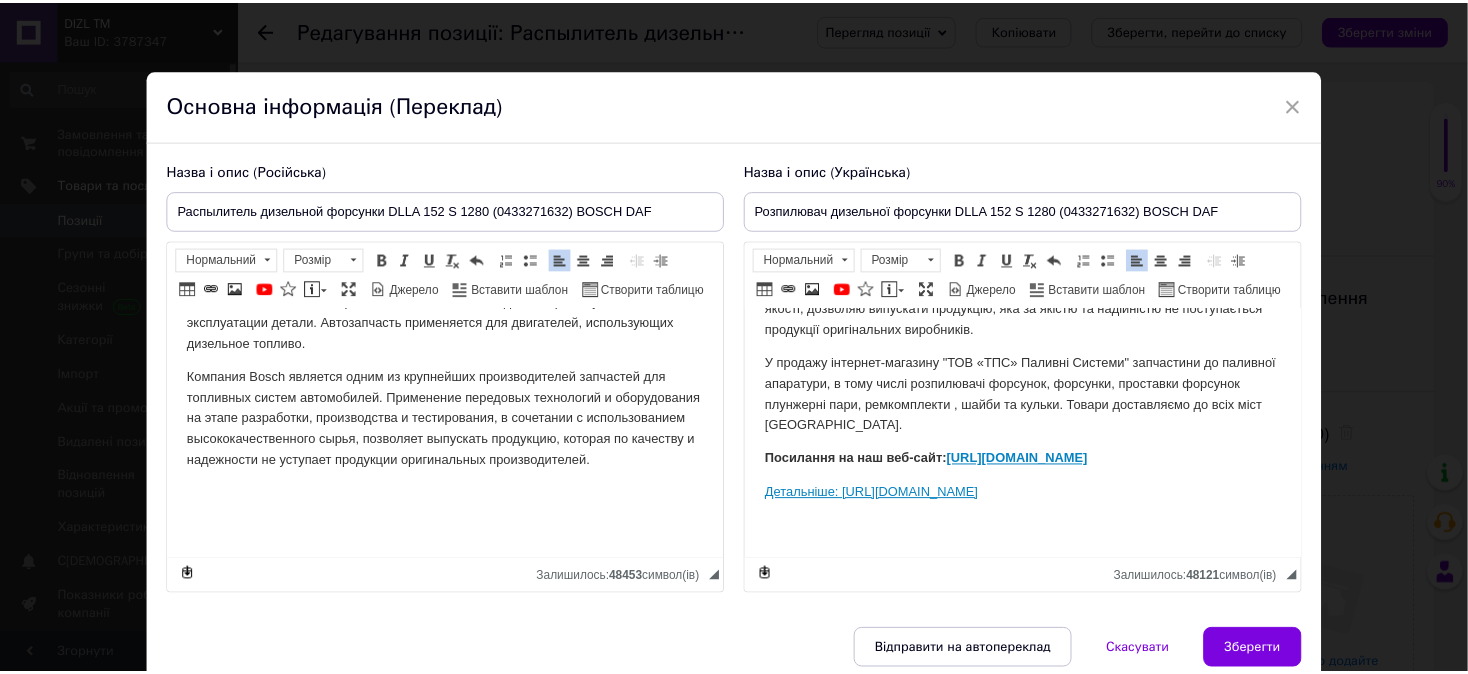 scroll, scrollTop: 478, scrollLeft: 0, axis: vertical 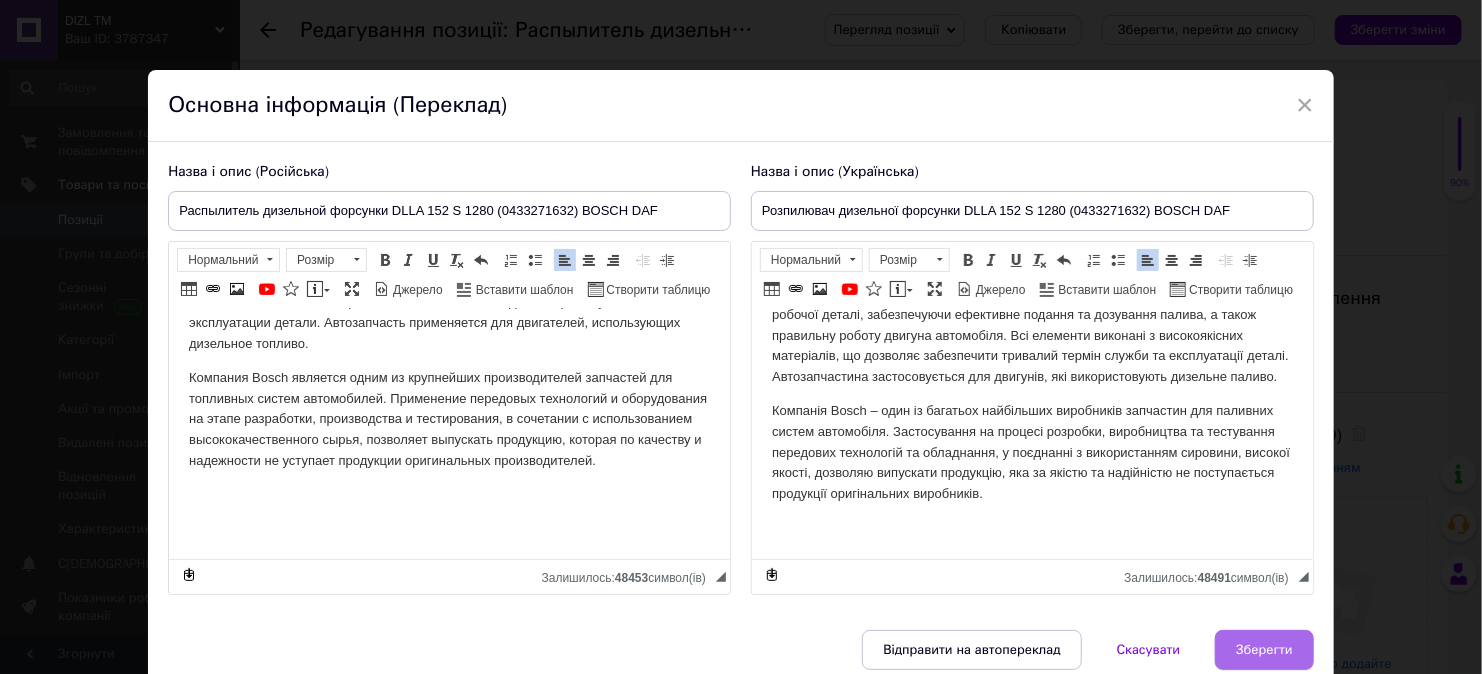 click on "Зберегти" at bounding box center (1264, 650) 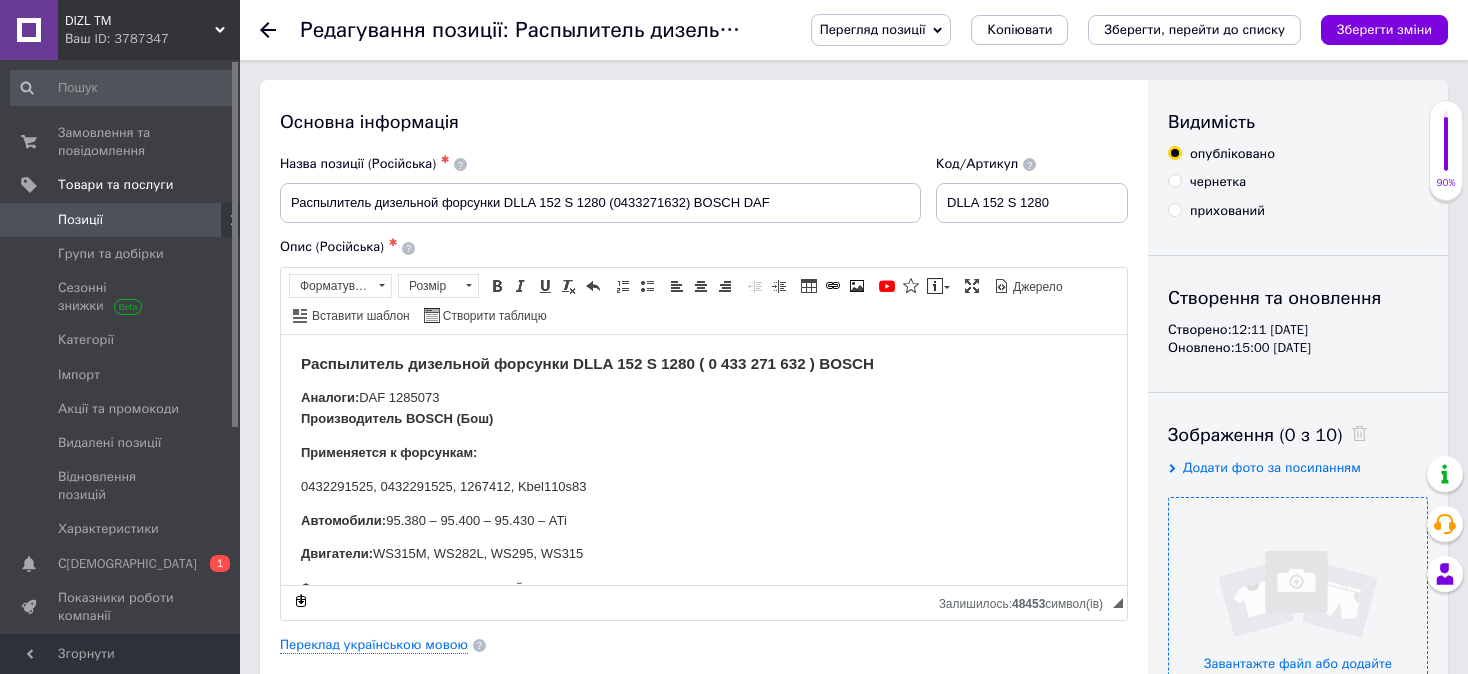 click at bounding box center (1298, 627) 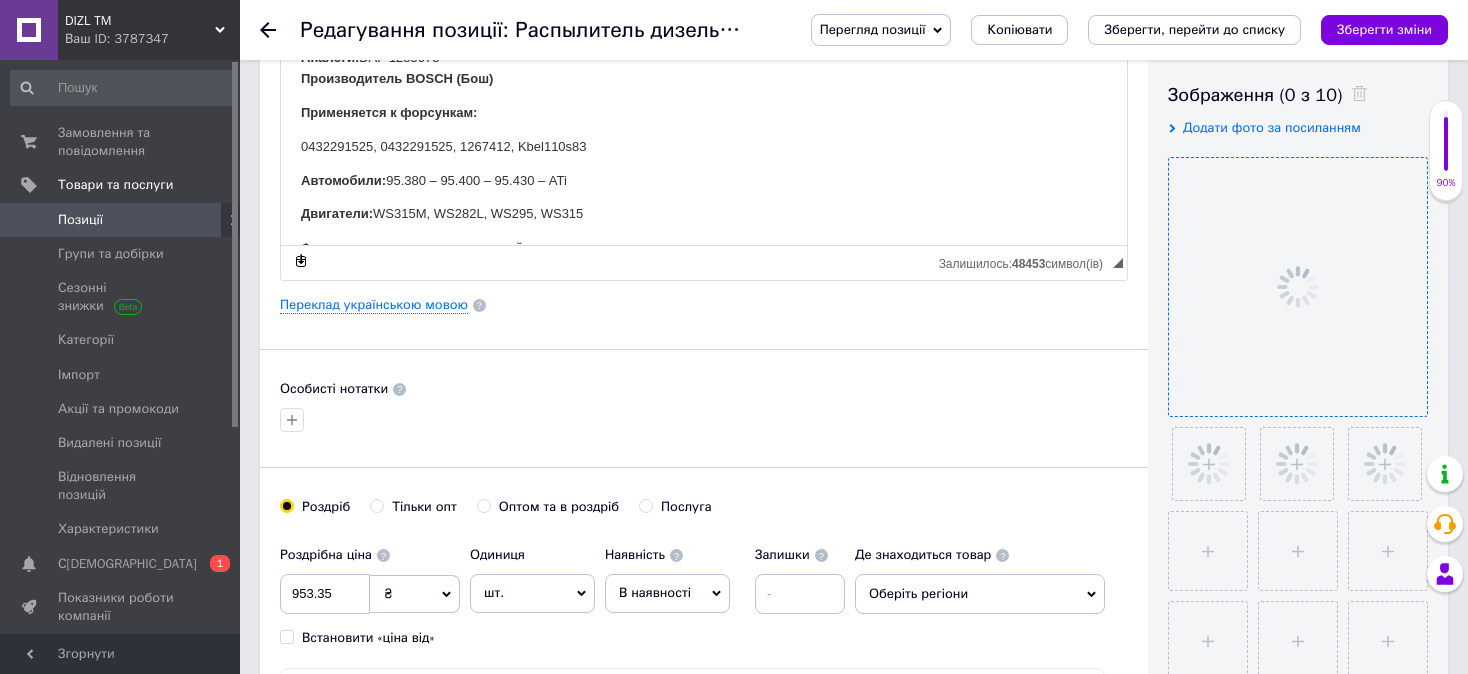 scroll, scrollTop: 400, scrollLeft: 0, axis: vertical 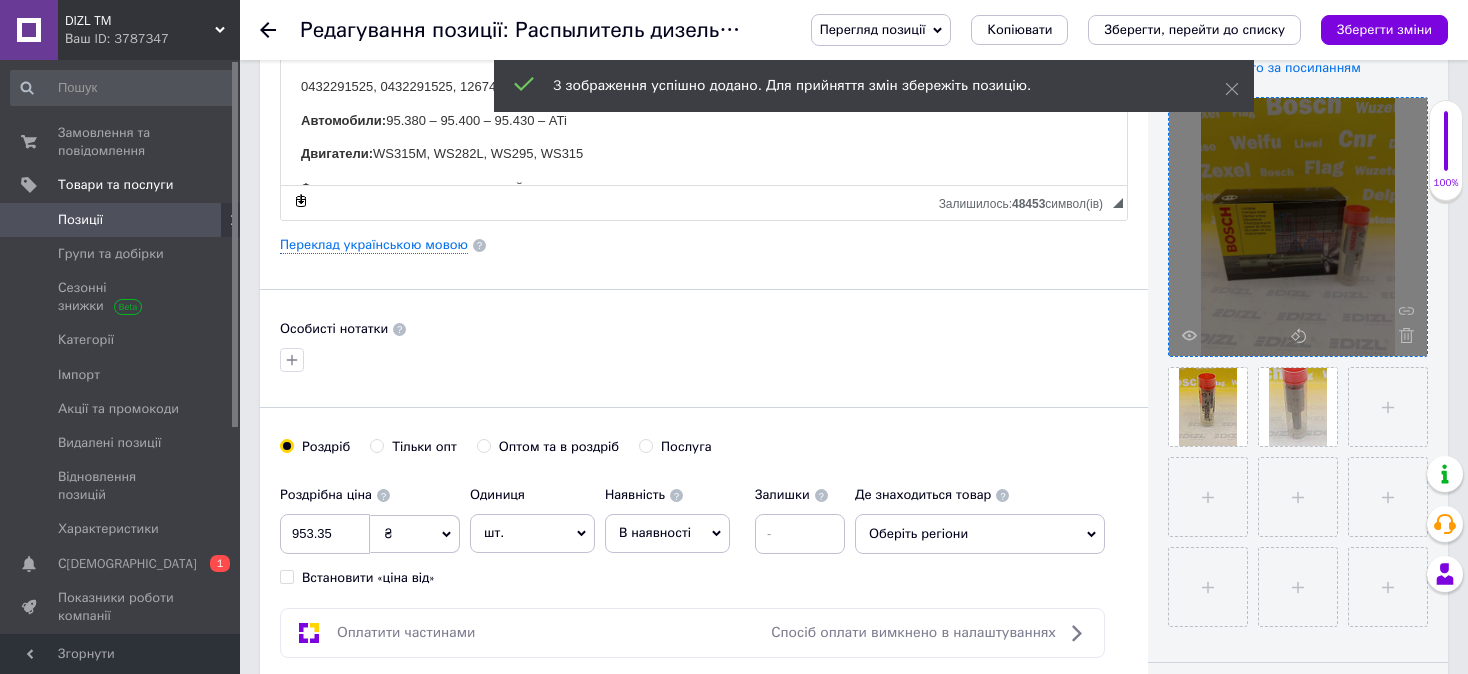drag, startPoint x: 1370, startPoint y: 22, endPoint x: 1400, endPoint y: 30, distance: 31.04835 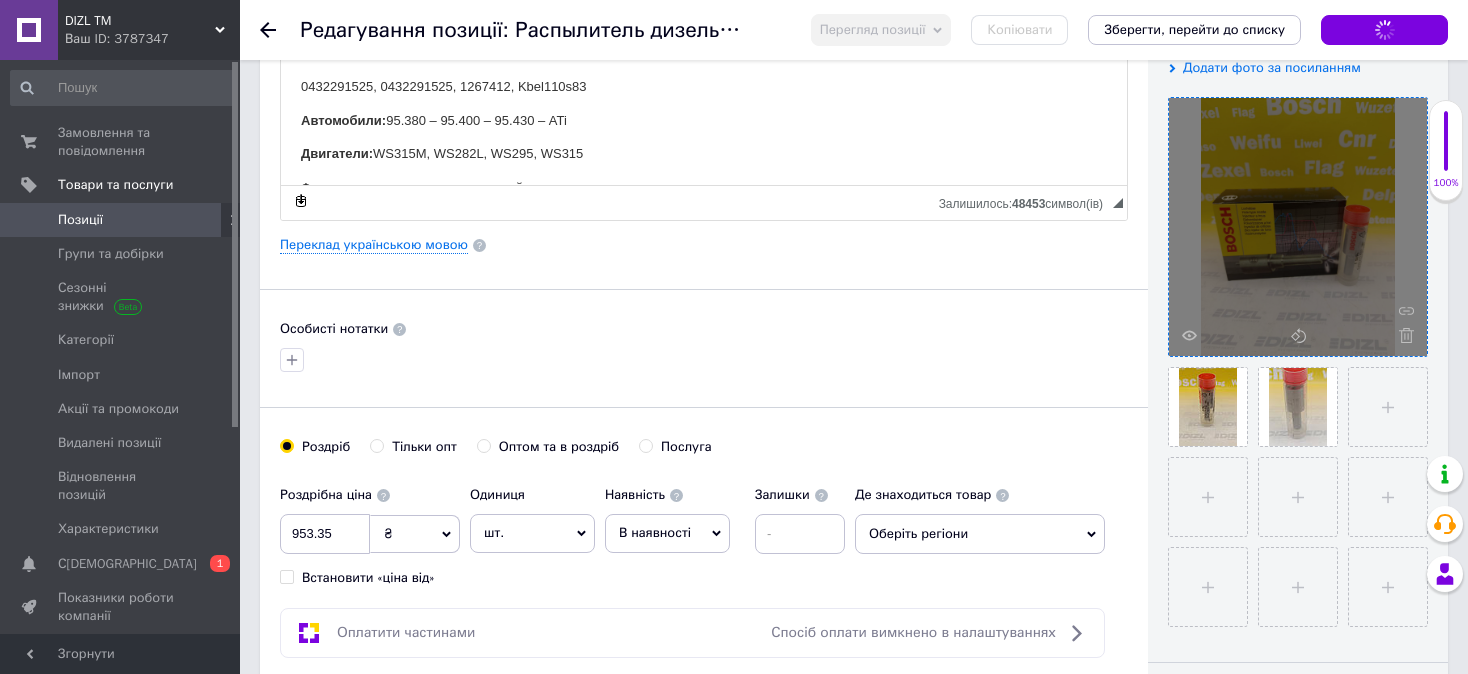 checkbox on "true" 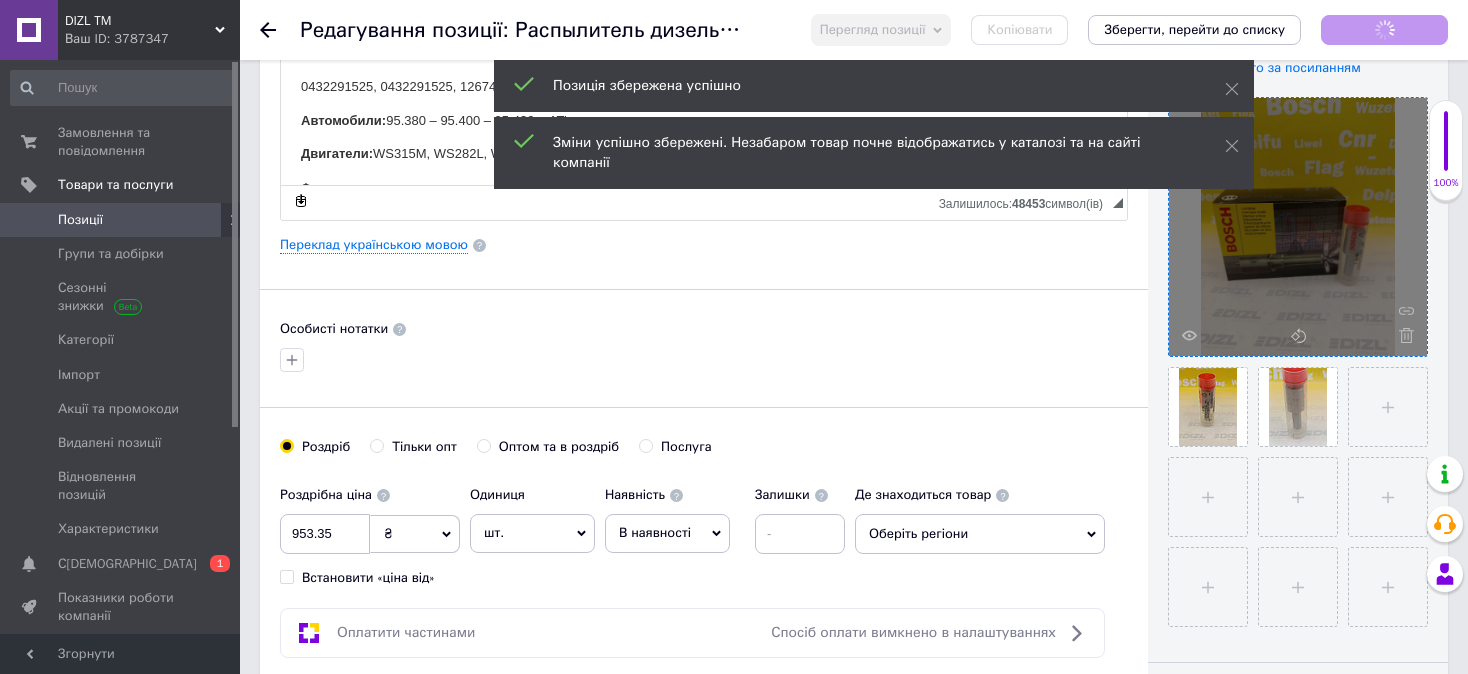 scroll, scrollTop: 0, scrollLeft: 0, axis: both 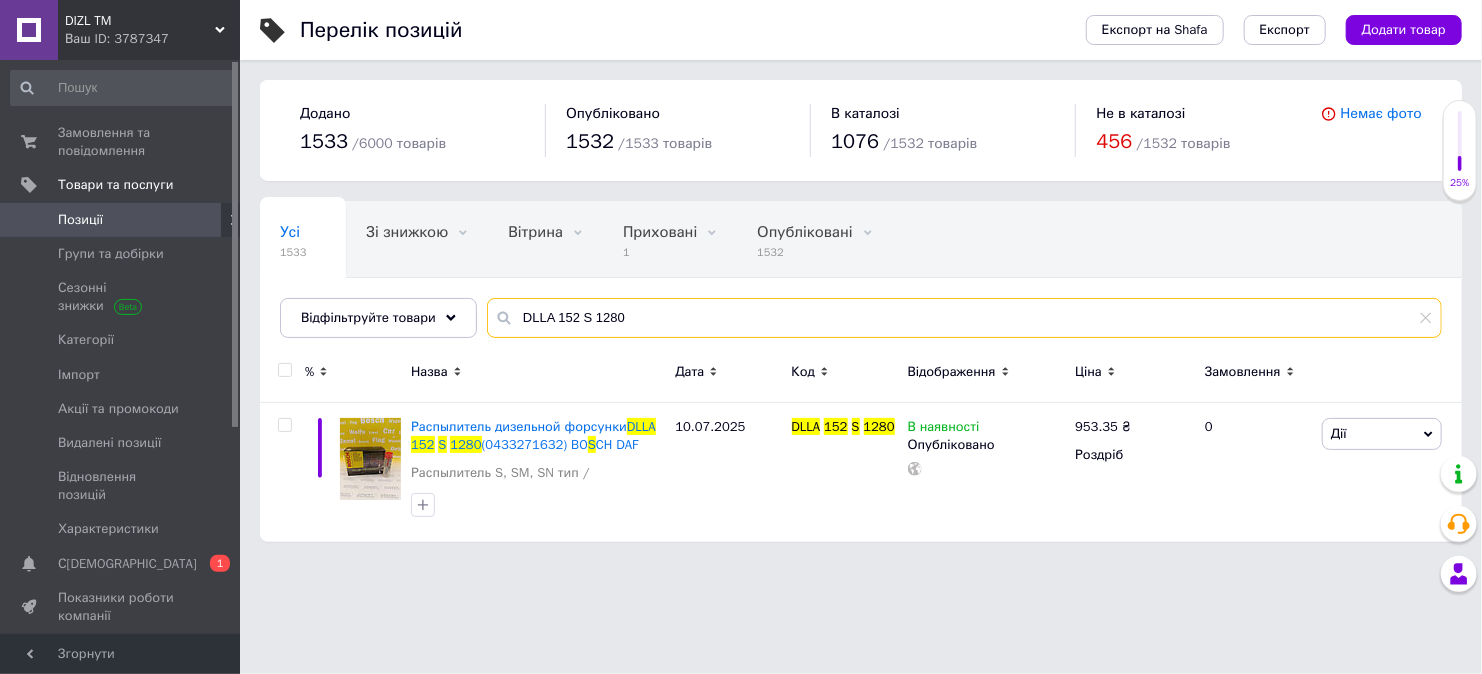 drag, startPoint x: 661, startPoint y: 309, endPoint x: 505, endPoint y: 316, distance: 156.15697 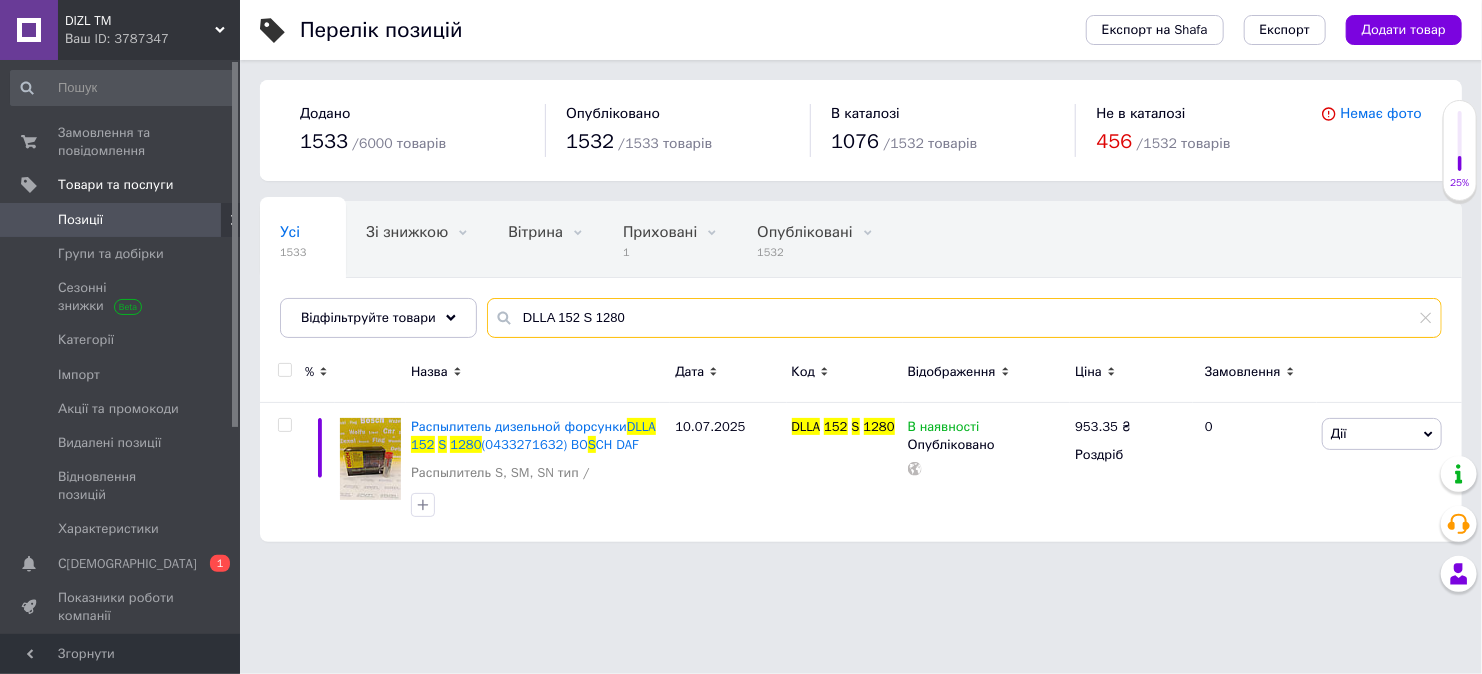 paste on "SLA 150 P 1043" 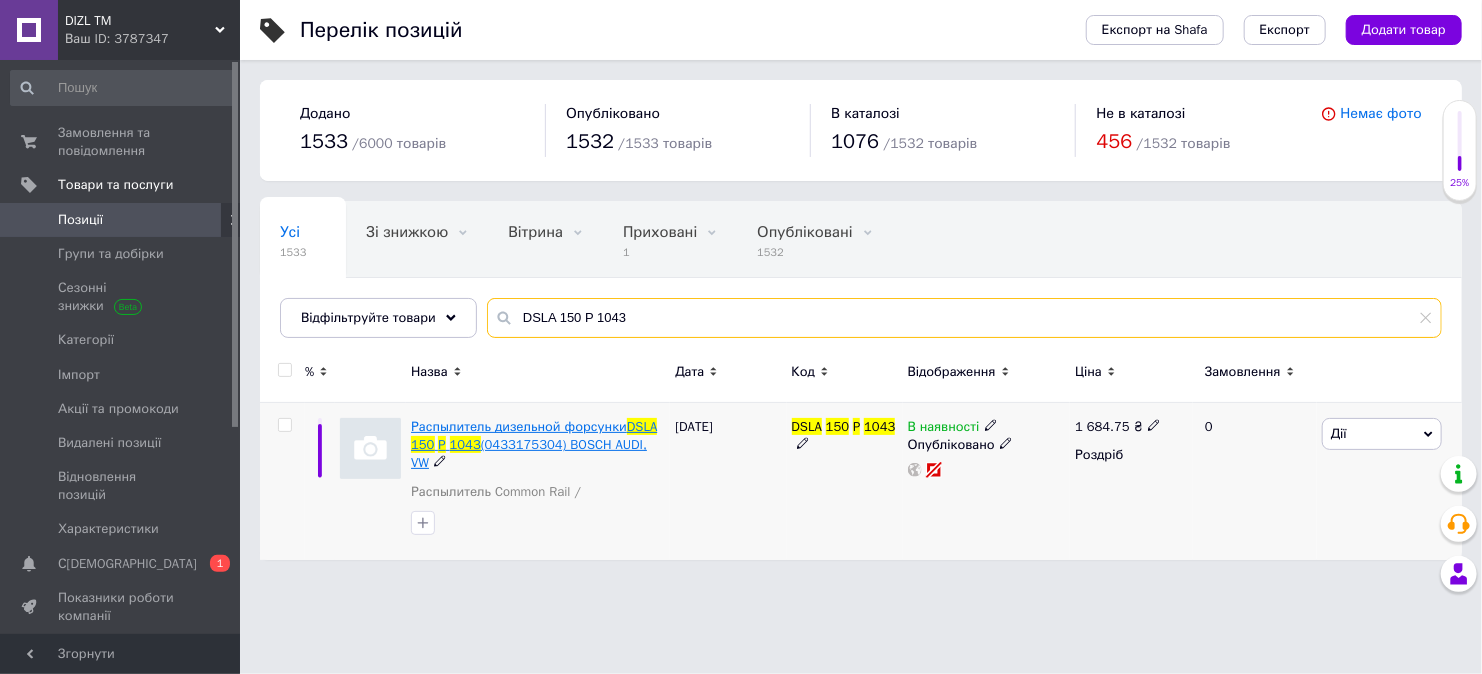 type on "DSLA 150 P 1043" 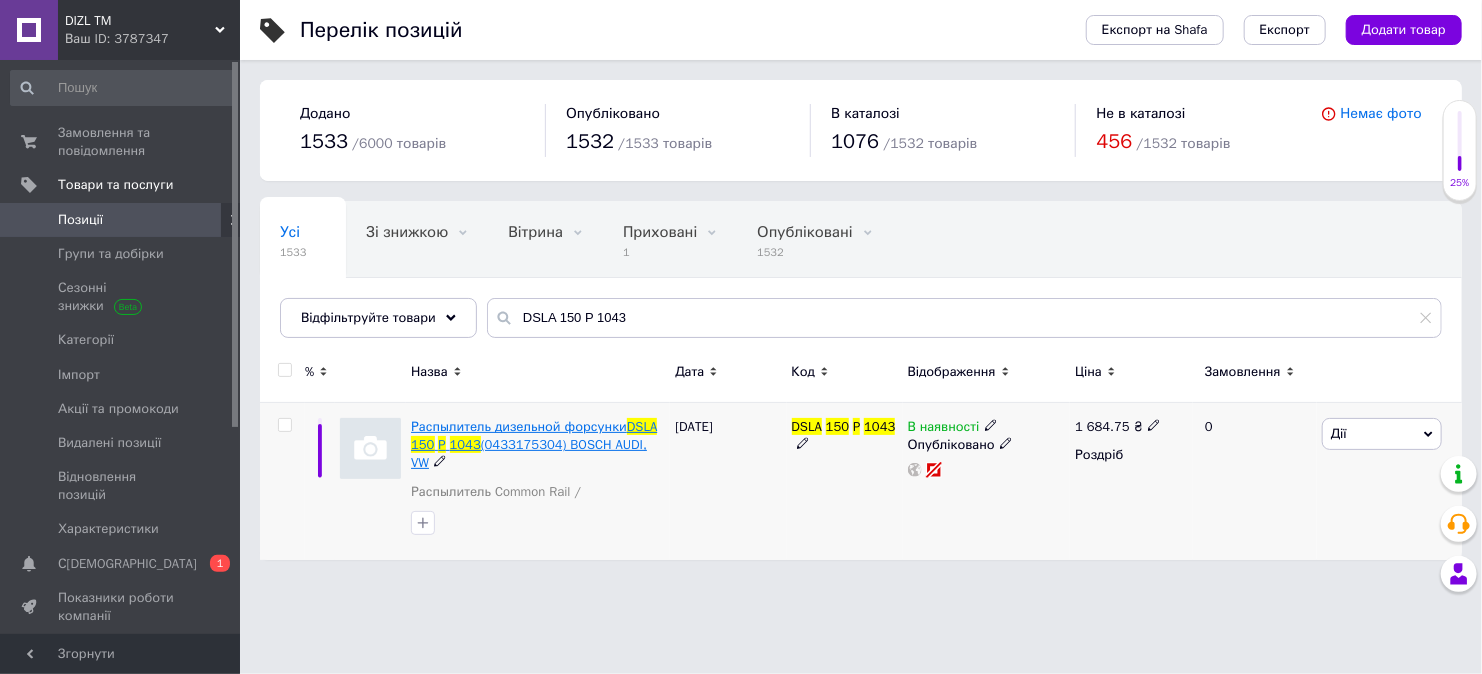 click on "(0433175304) BOSCH AUDI, VW" at bounding box center [529, 453] 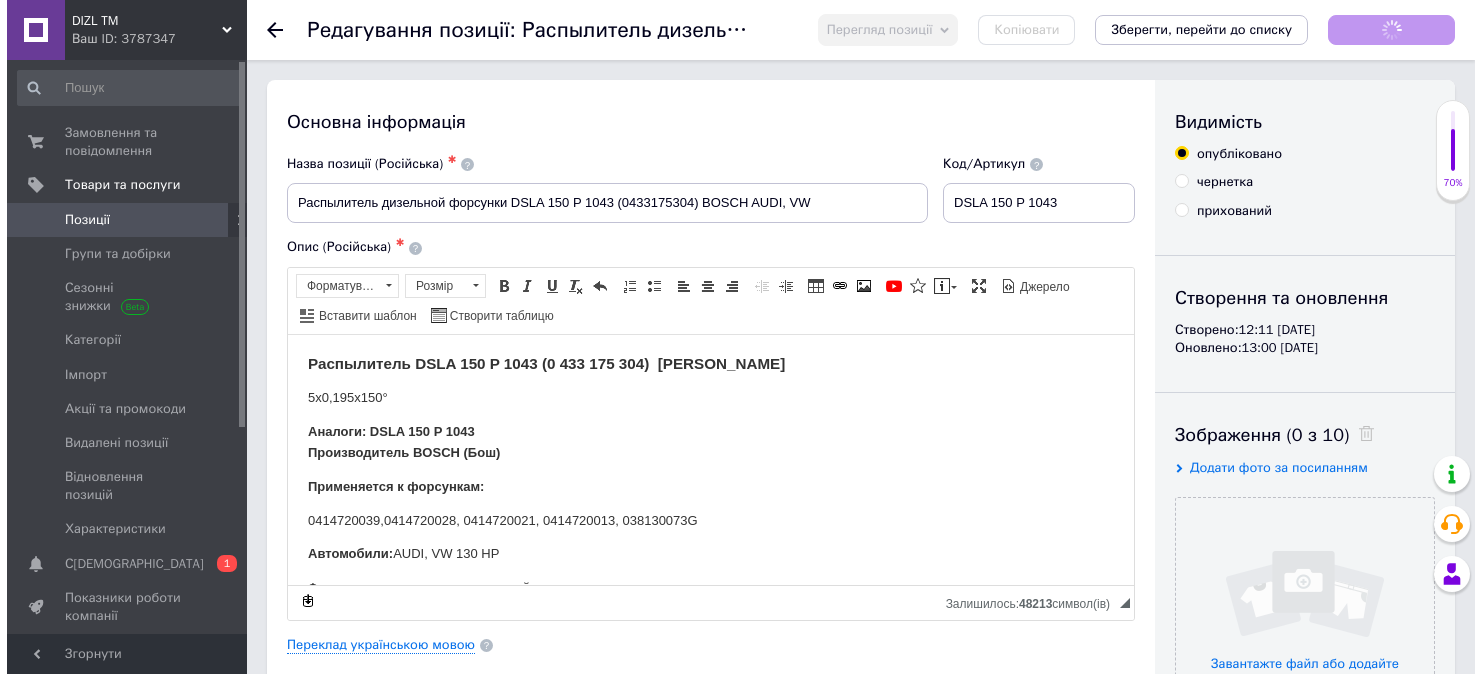 scroll, scrollTop: 0, scrollLeft: 0, axis: both 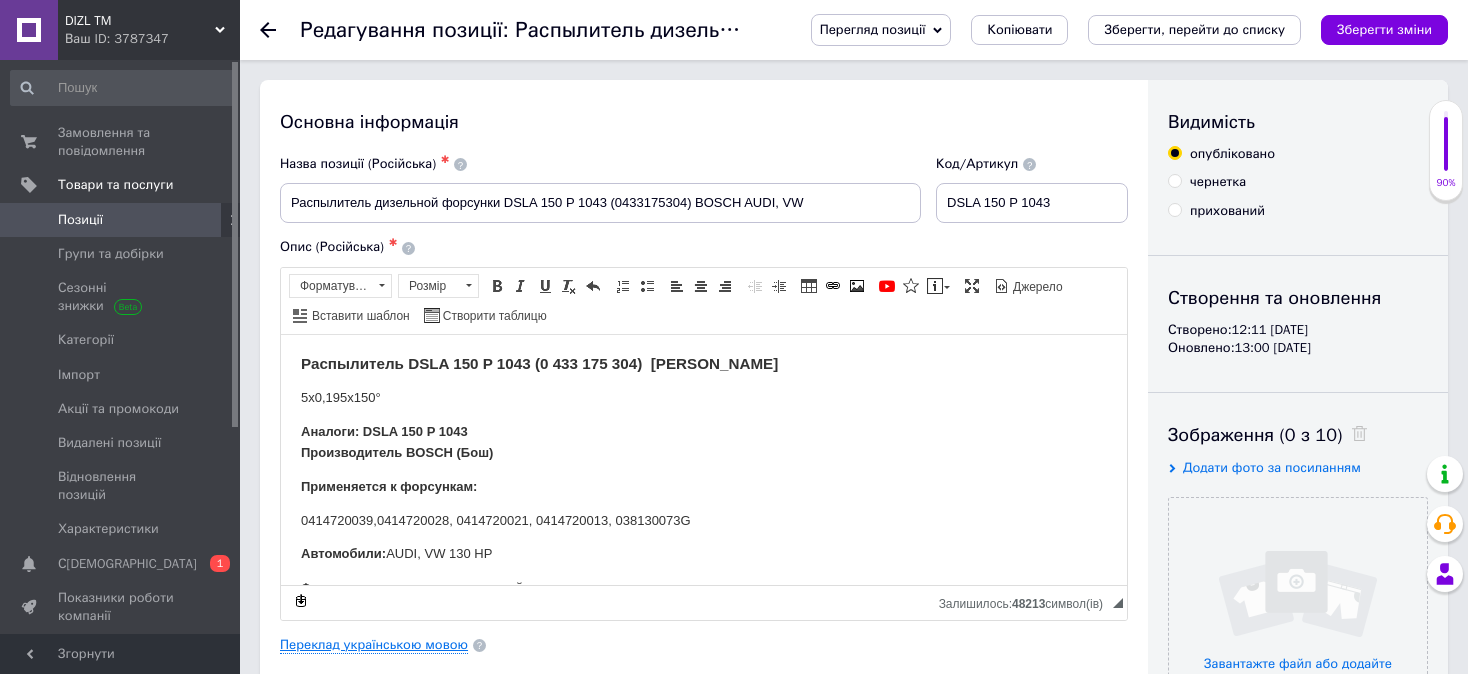 click on "Переклад українською мовою" at bounding box center [374, 645] 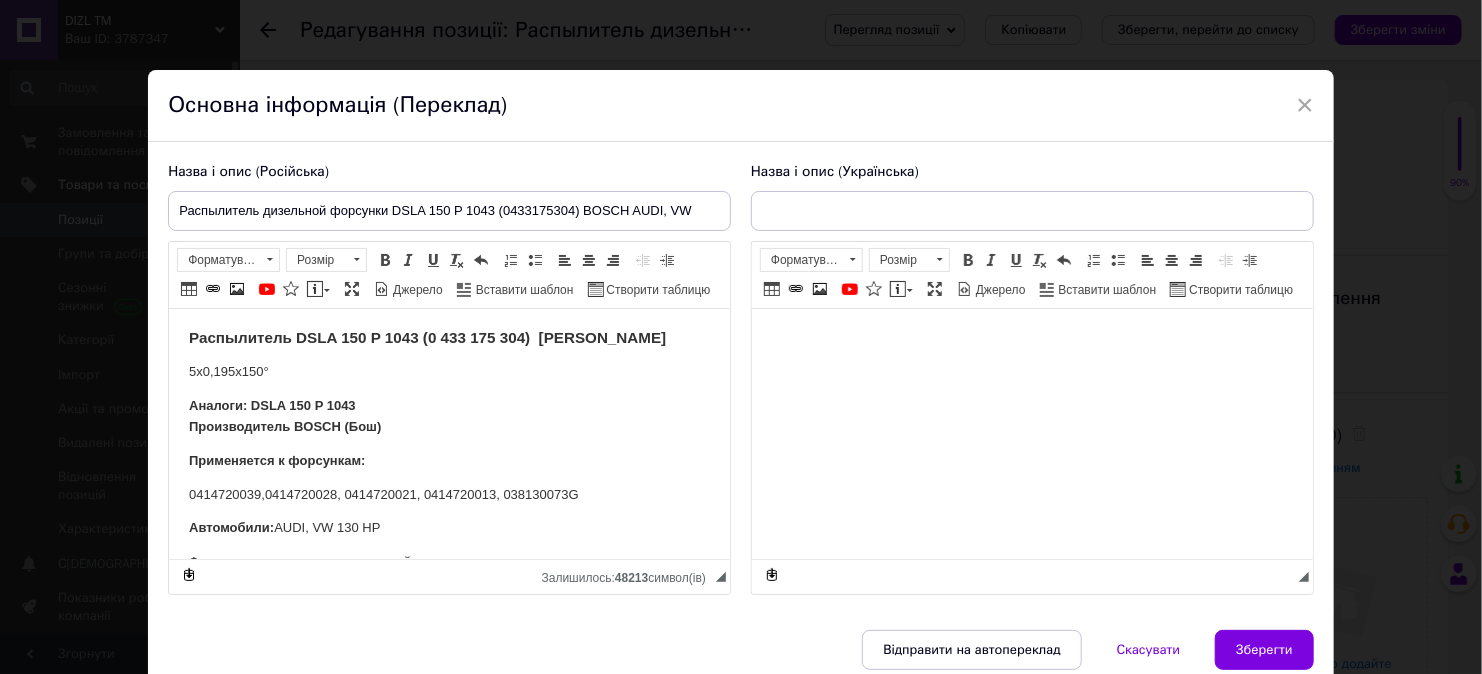 scroll, scrollTop: 0, scrollLeft: 0, axis: both 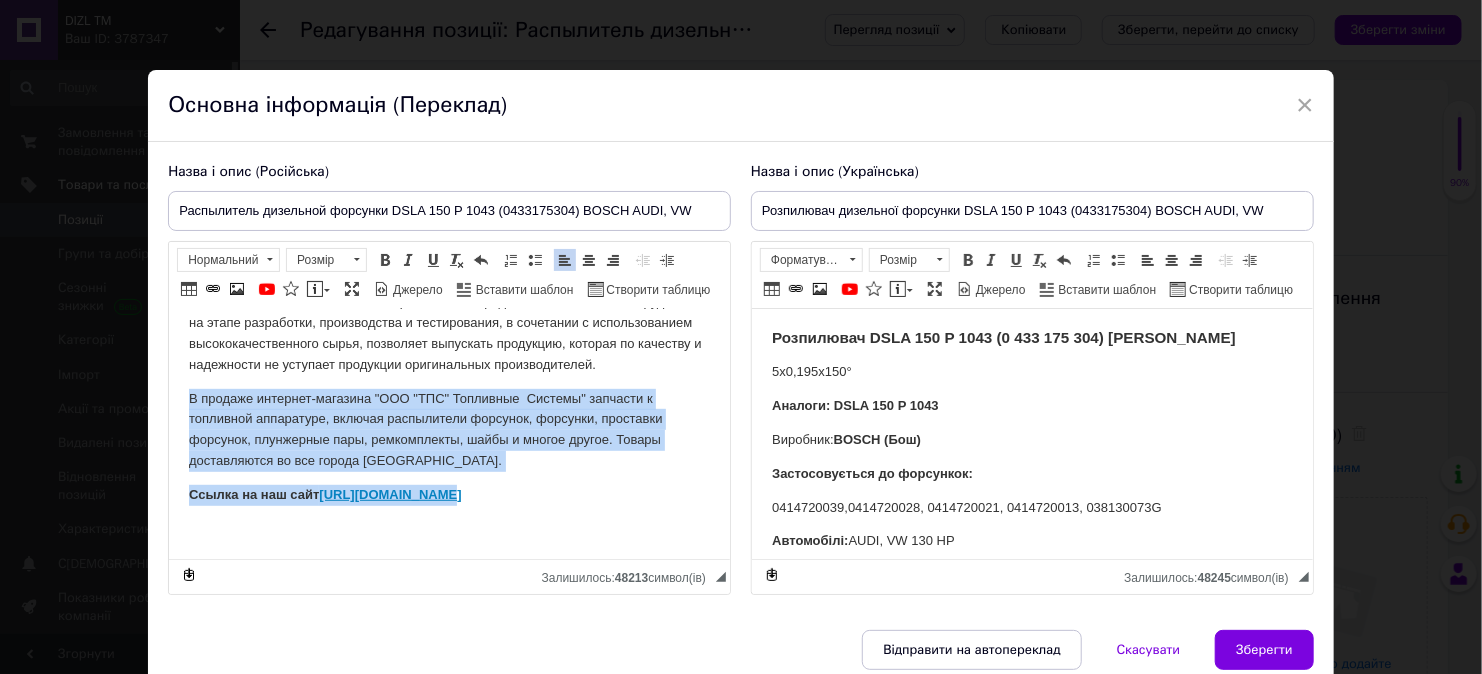 drag, startPoint x: 183, startPoint y: 398, endPoint x: 473, endPoint y: 501, distance: 307.74826 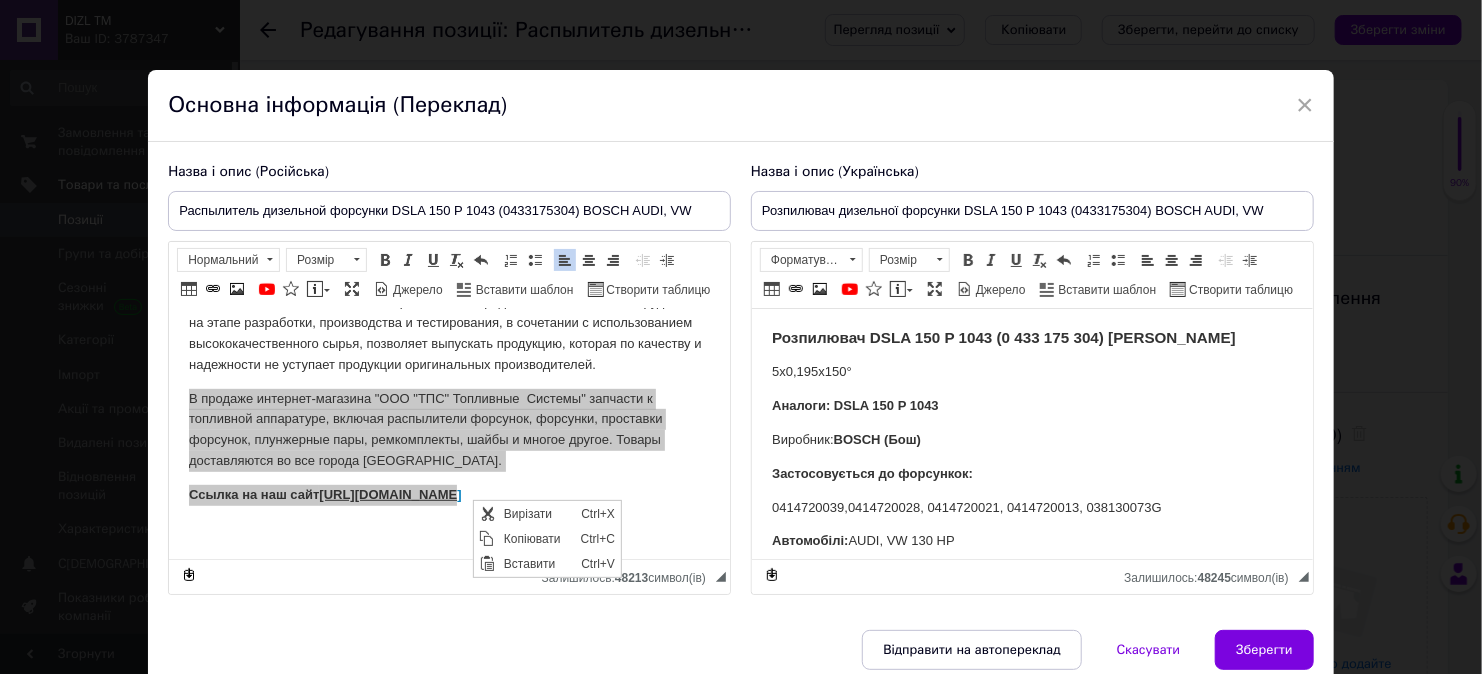 scroll, scrollTop: 0, scrollLeft: 0, axis: both 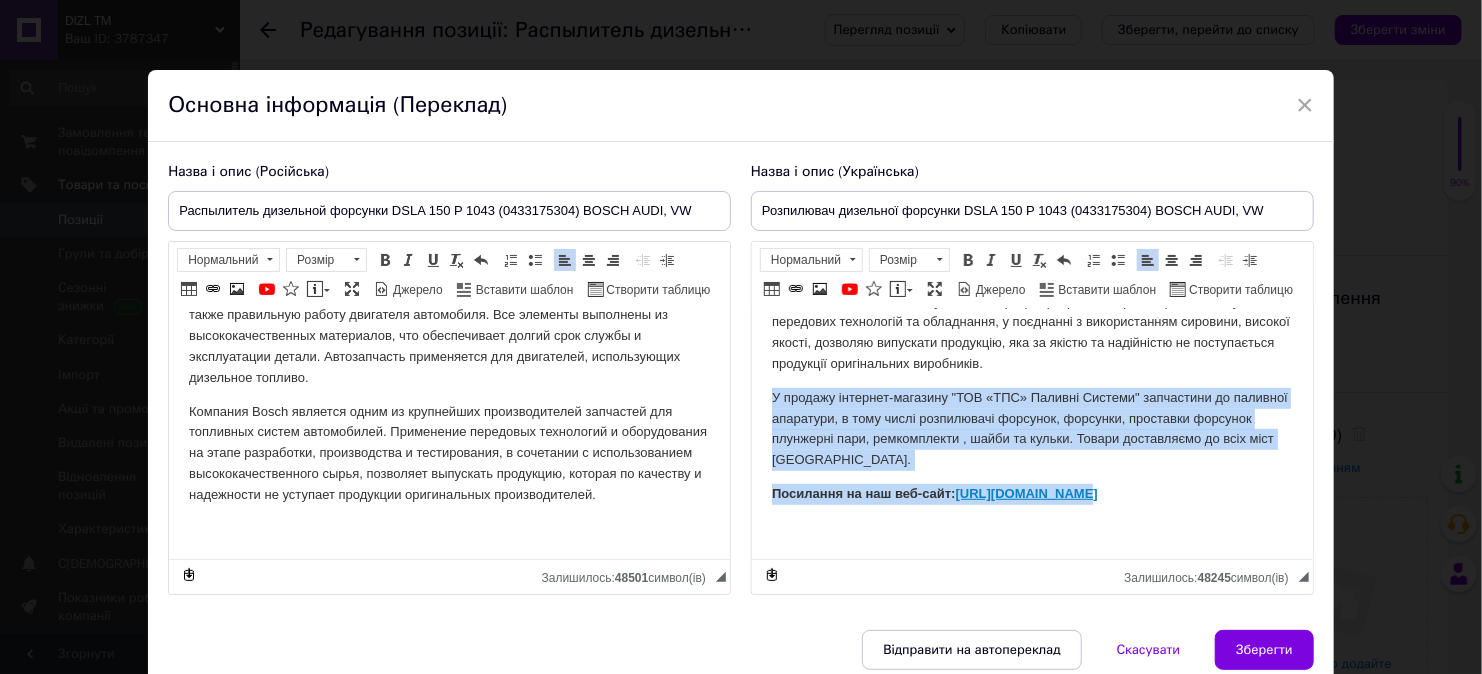 drag, startPoint x: 761, startPoint y: 392, endPoint x: 1090, endPoint y: 485, distance: 341.89178 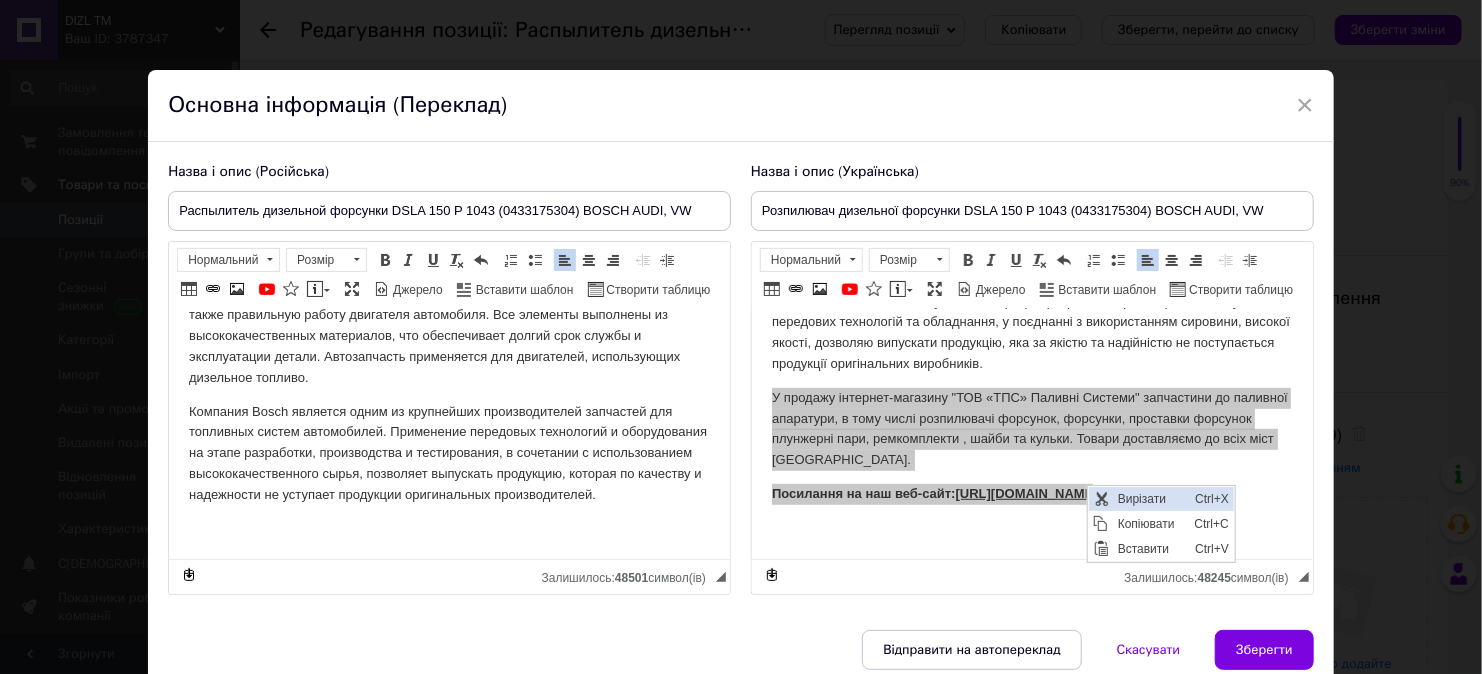 click on "Вирізати" at bounding box center (1150, 498) 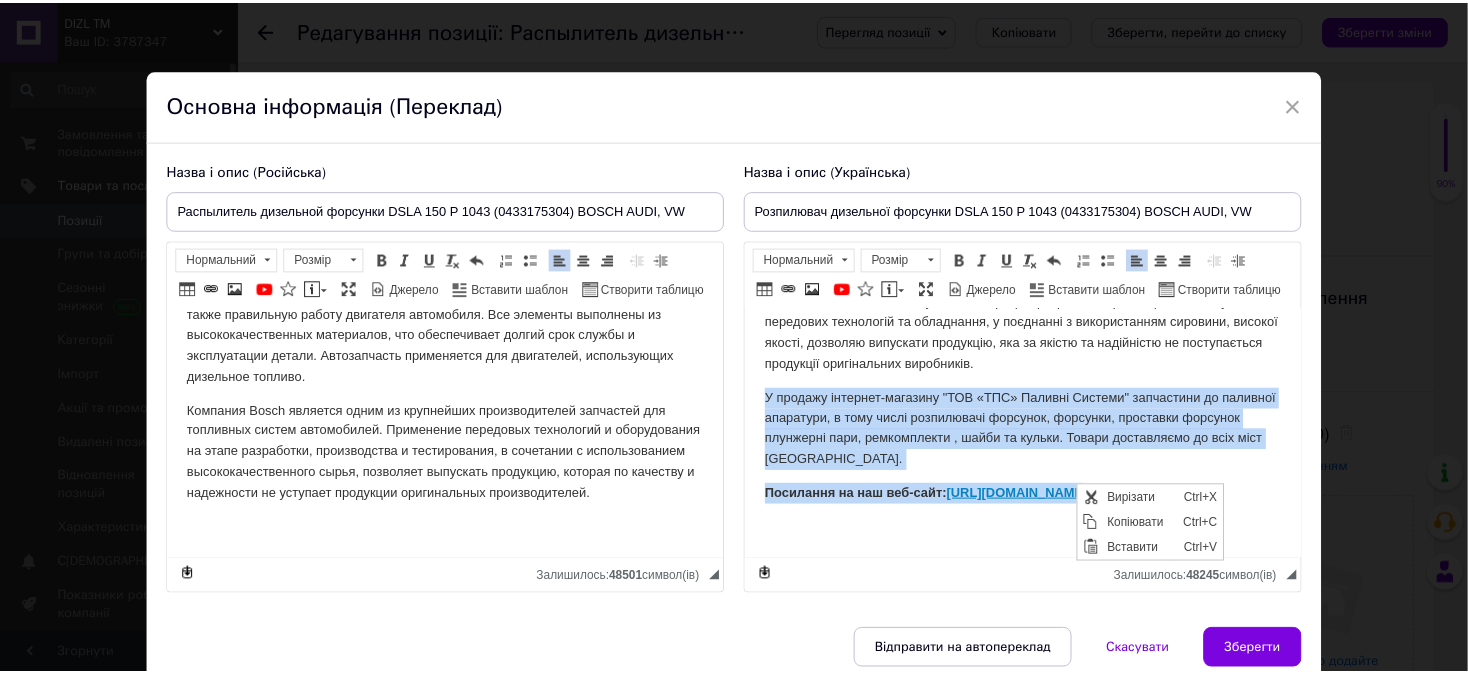 scroll, scrollTop: 460, scrollLeft: 0, axis: vertical 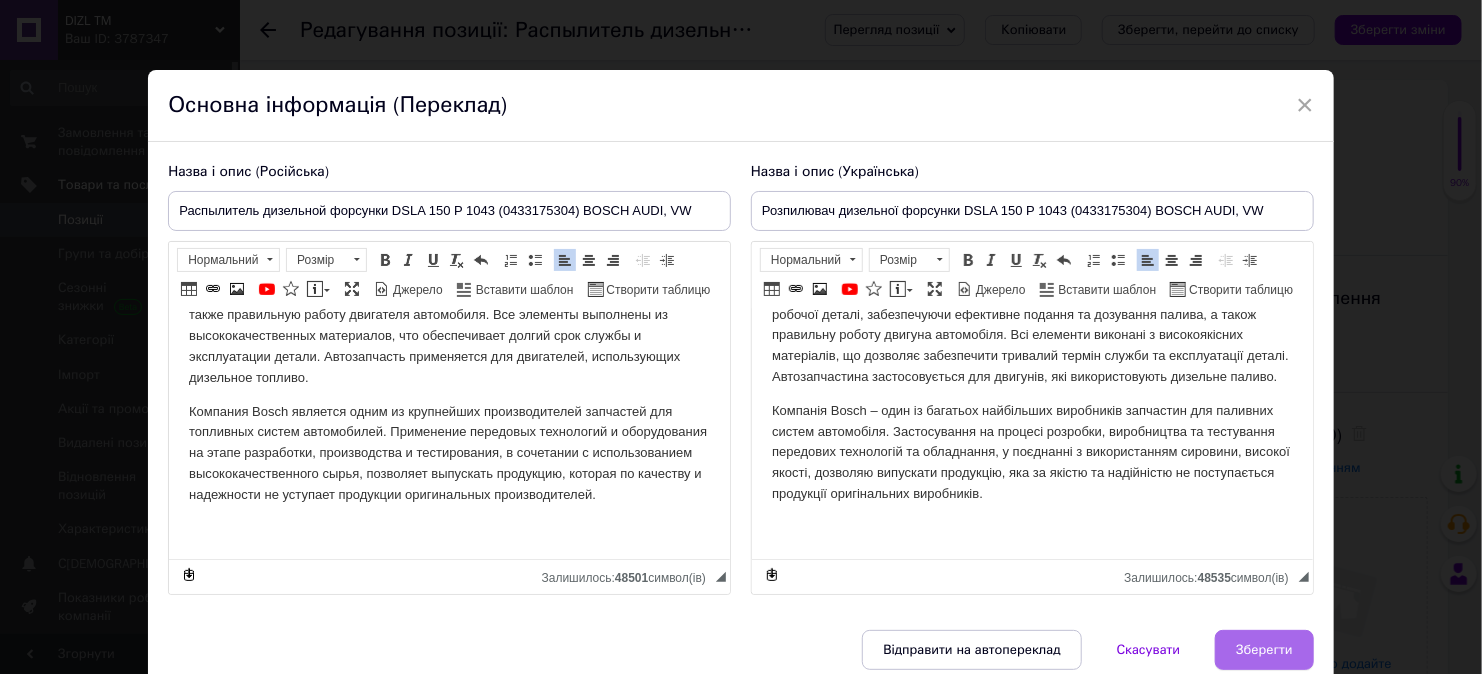 click on "Зберегти" at bounding box center [1264, 650] 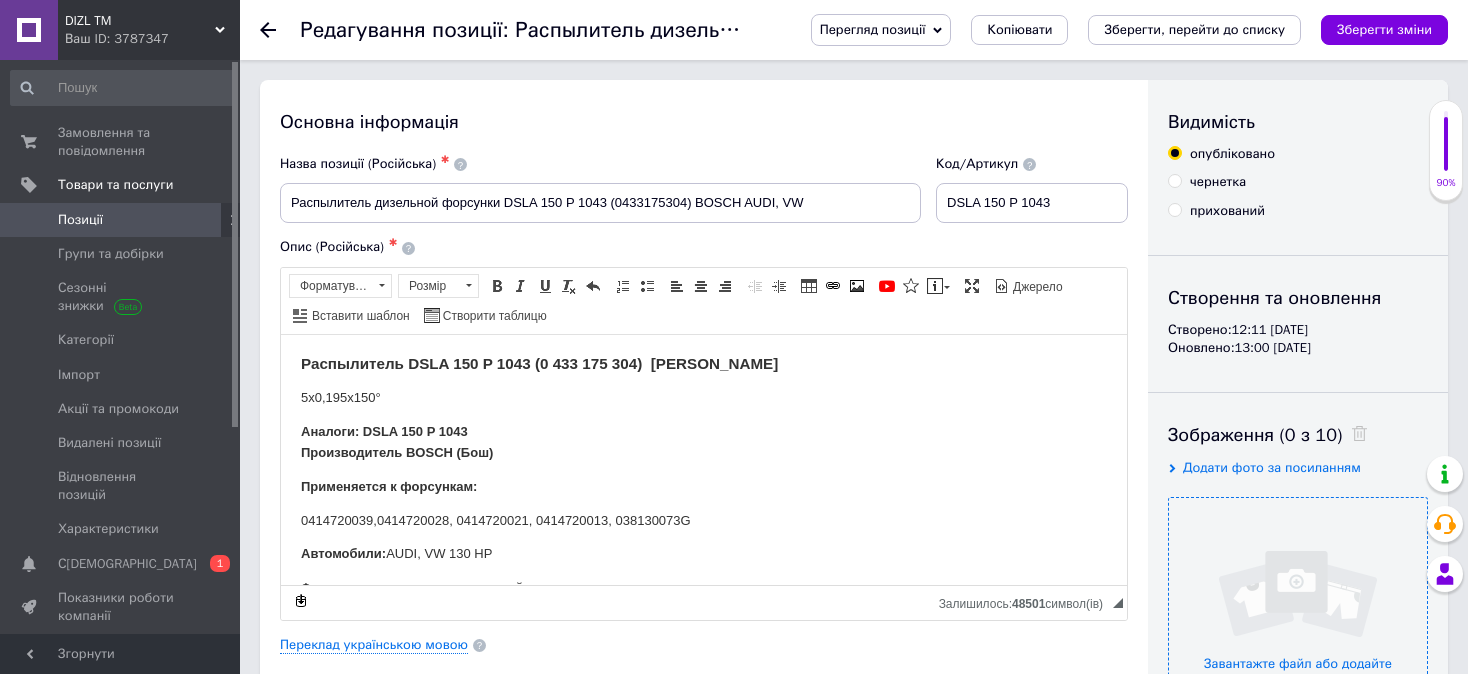 click at bounding box center (1298, 627) 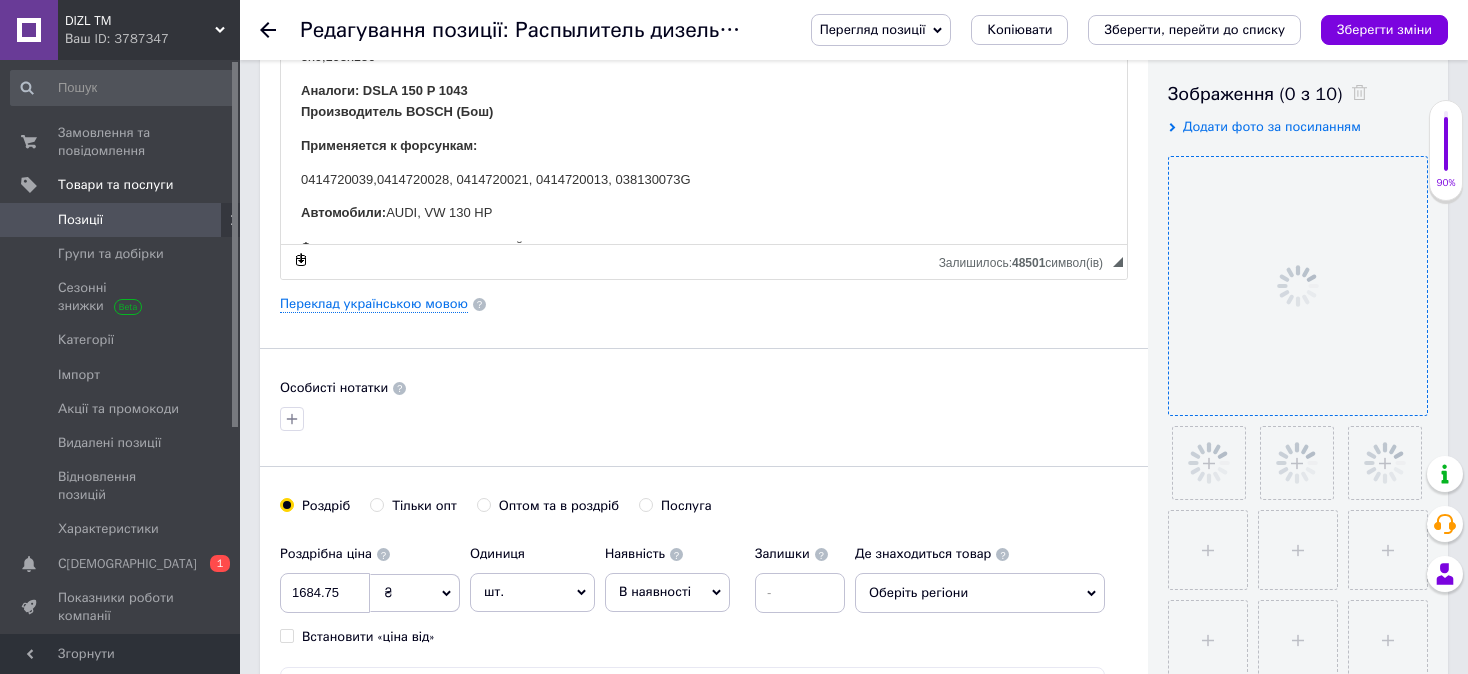 scroll, scrollTop: 400, scrollLeft: 0, axis: vertical 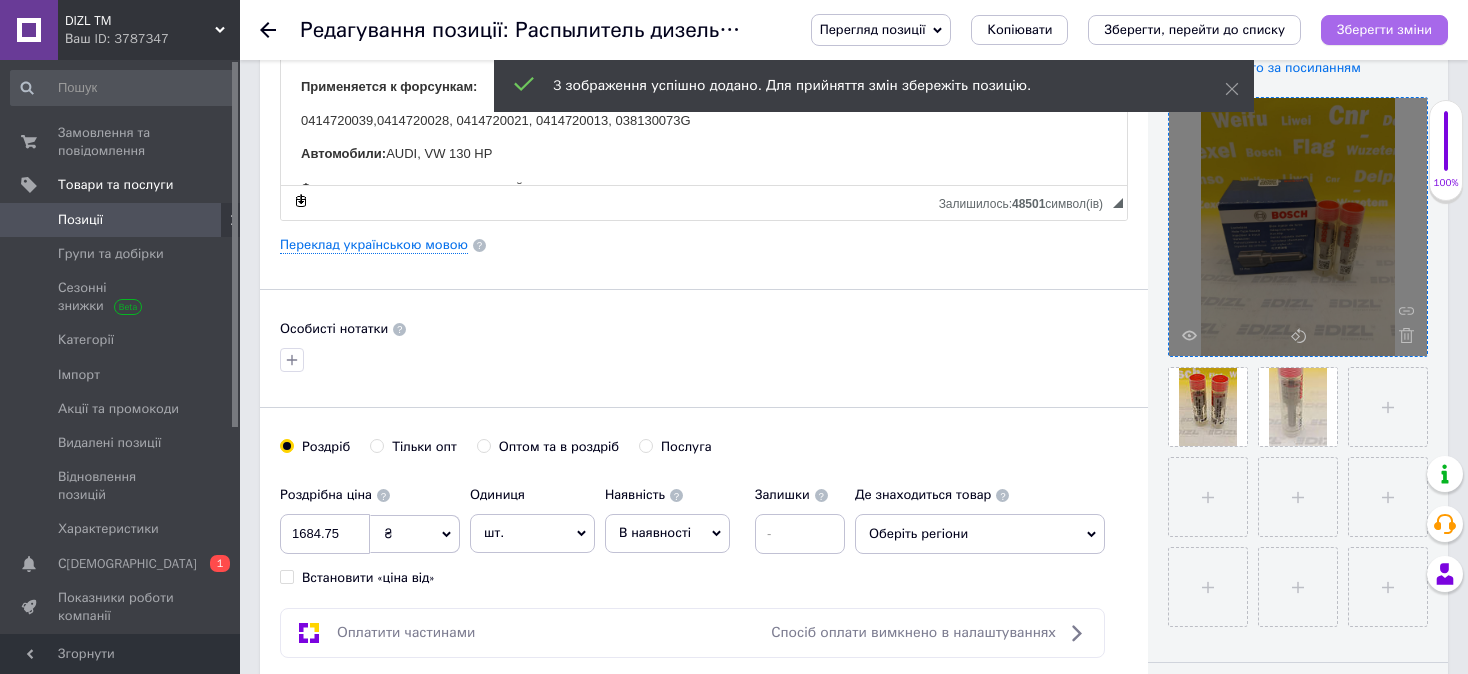 click on "Зберегти зміни" at bounding box center (1384, 30) 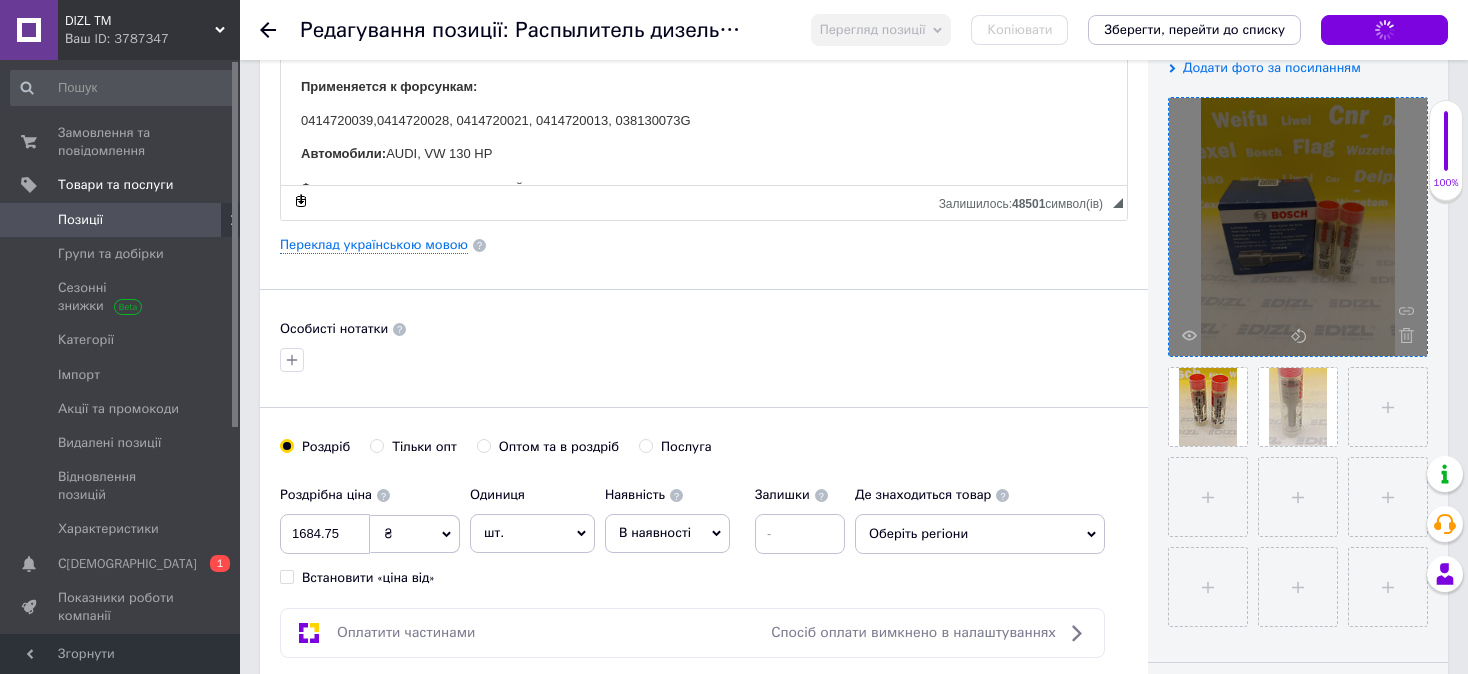 checkbox on "true" 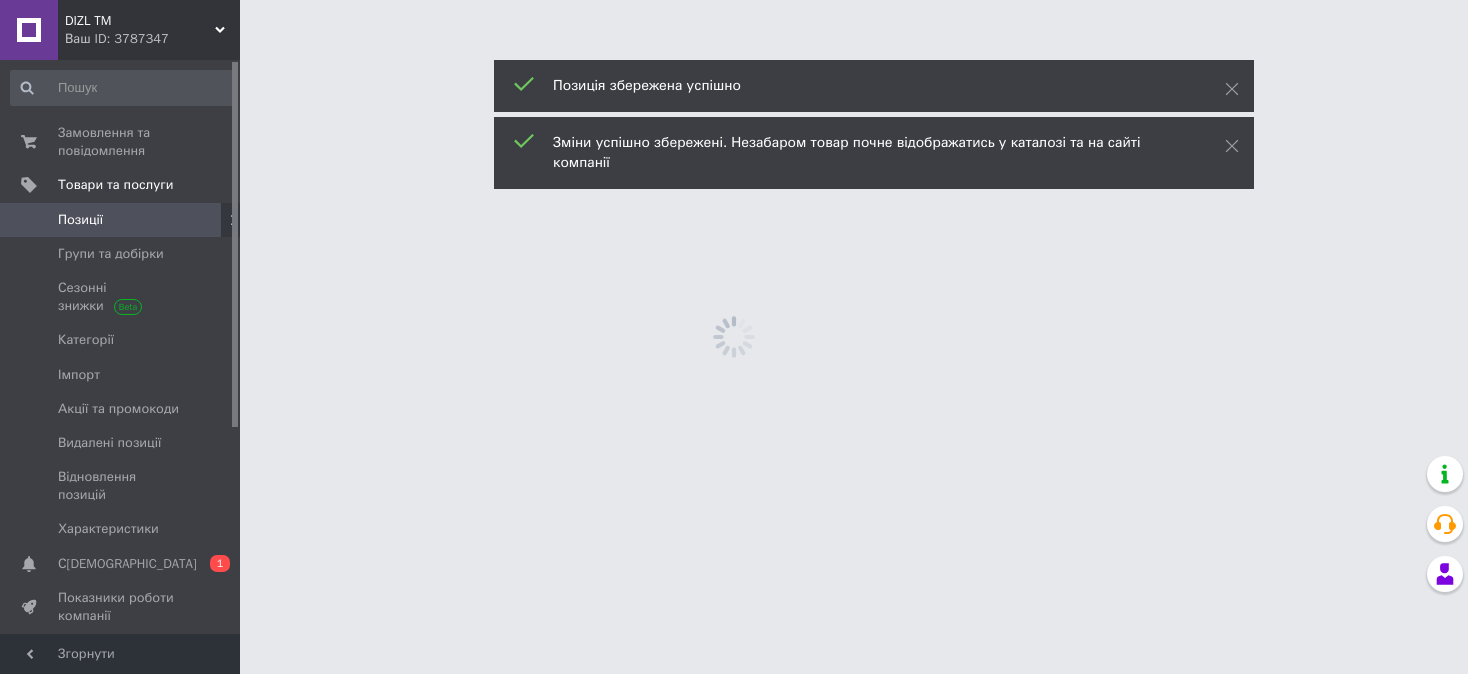 scroll, scrollTop: 0, scrollLeft: 0, axis: both 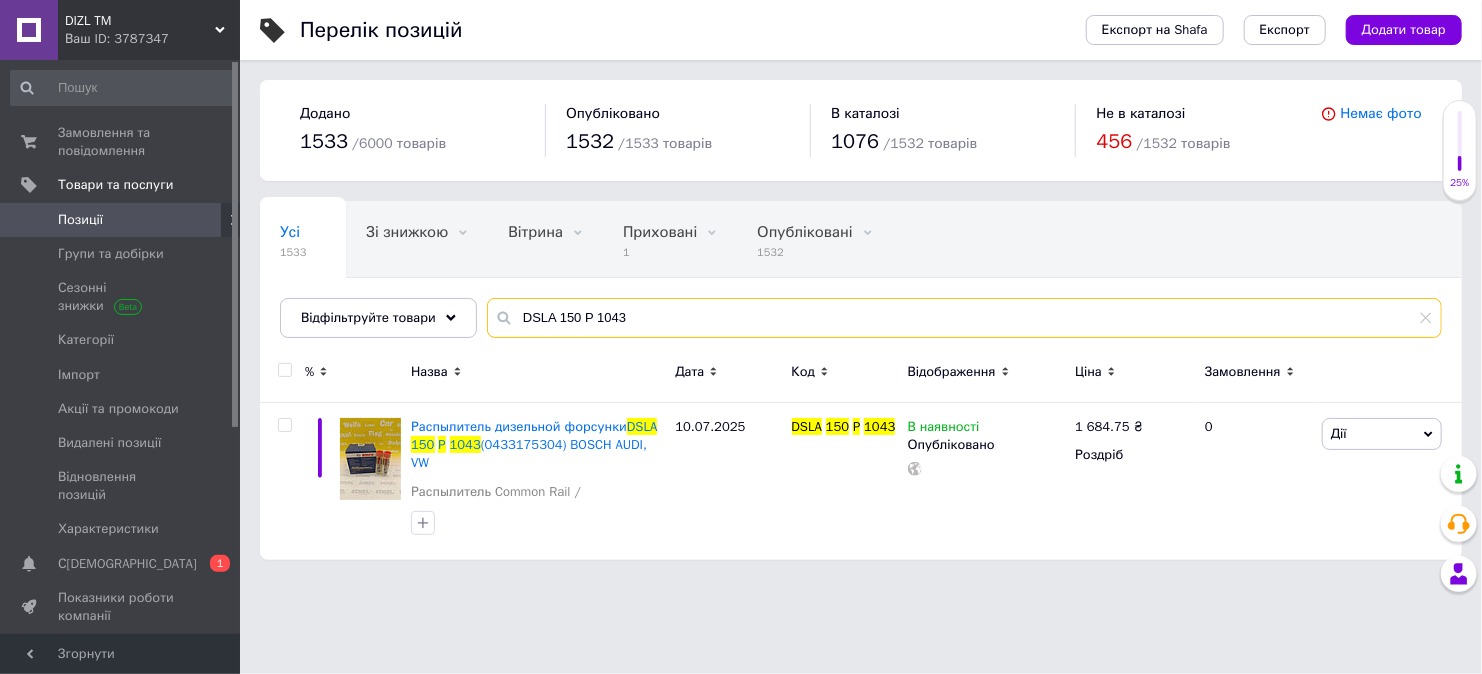 drag, startPoint x: 656, startPoint y: 316, endPoint x: 496, endPoint y: 326, distance: 160.3122 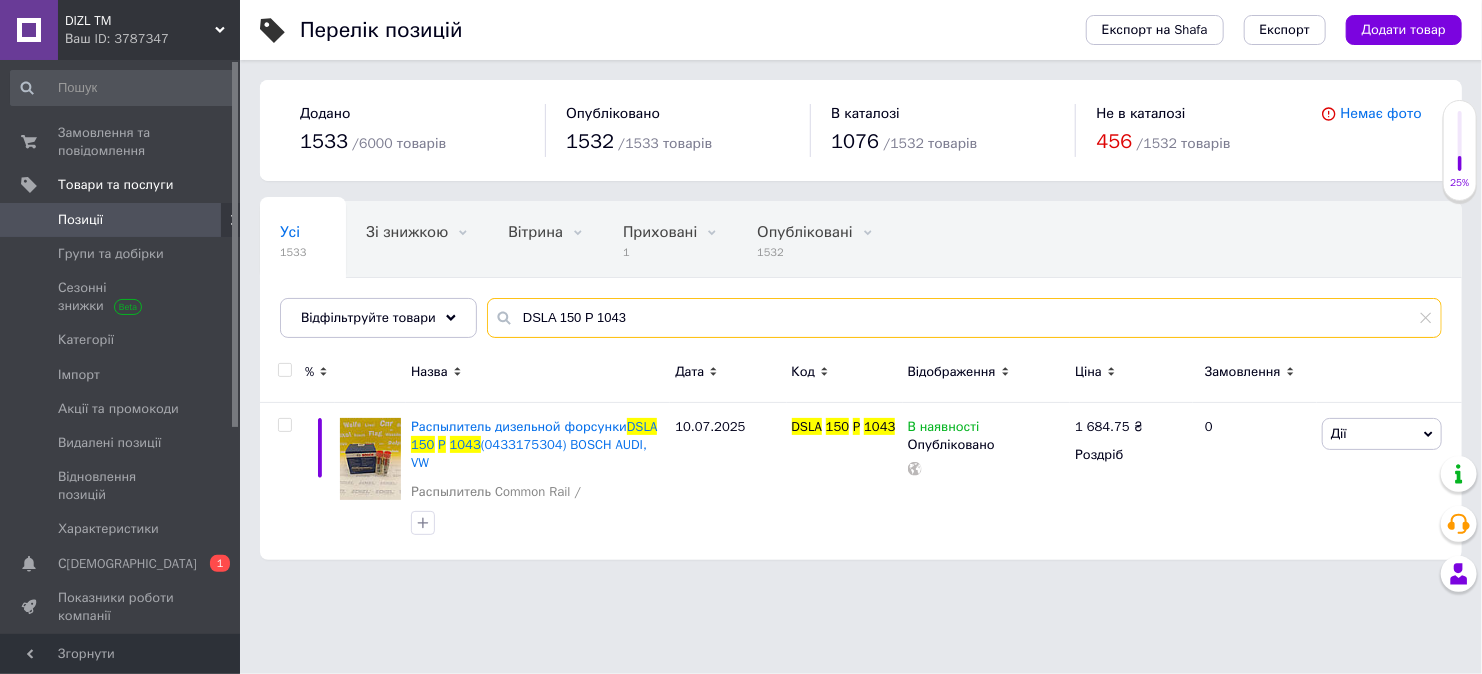 paste on "LLA 142 P 221" 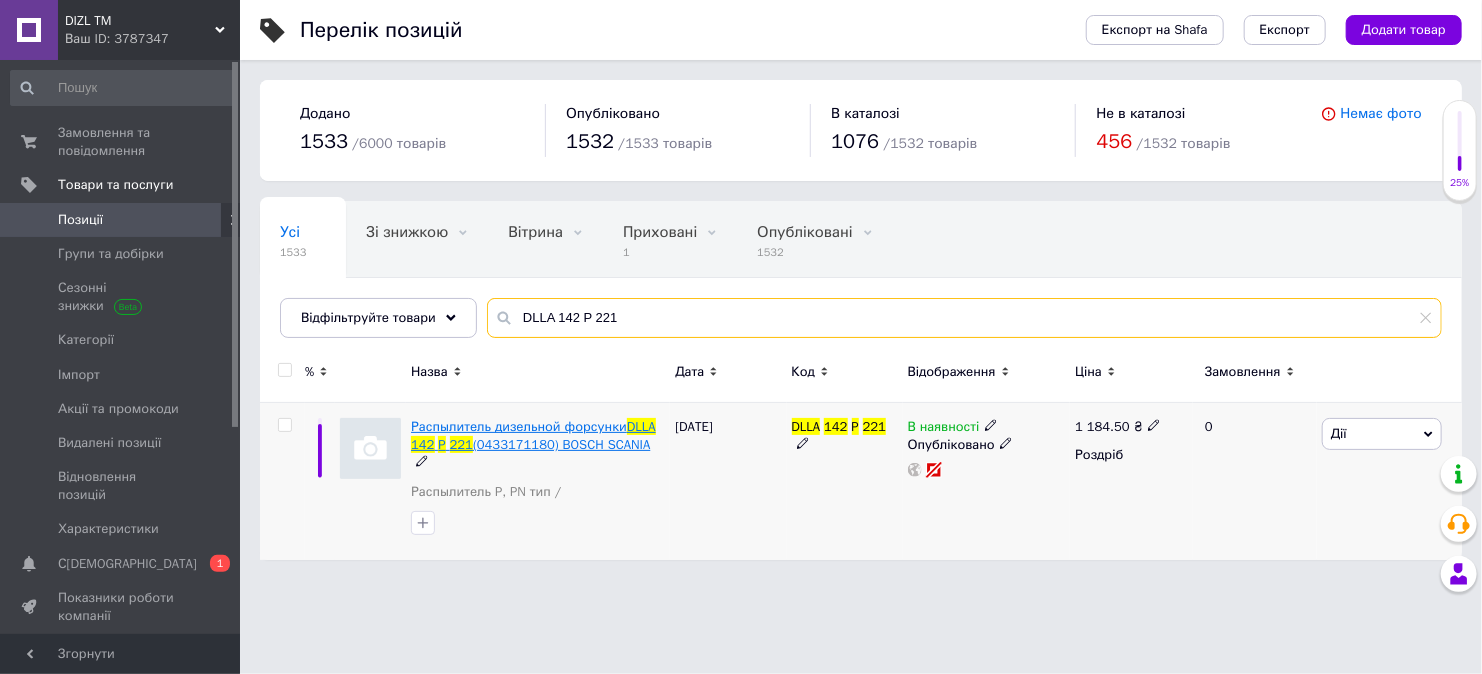 type on "DLLA 142 P 221" 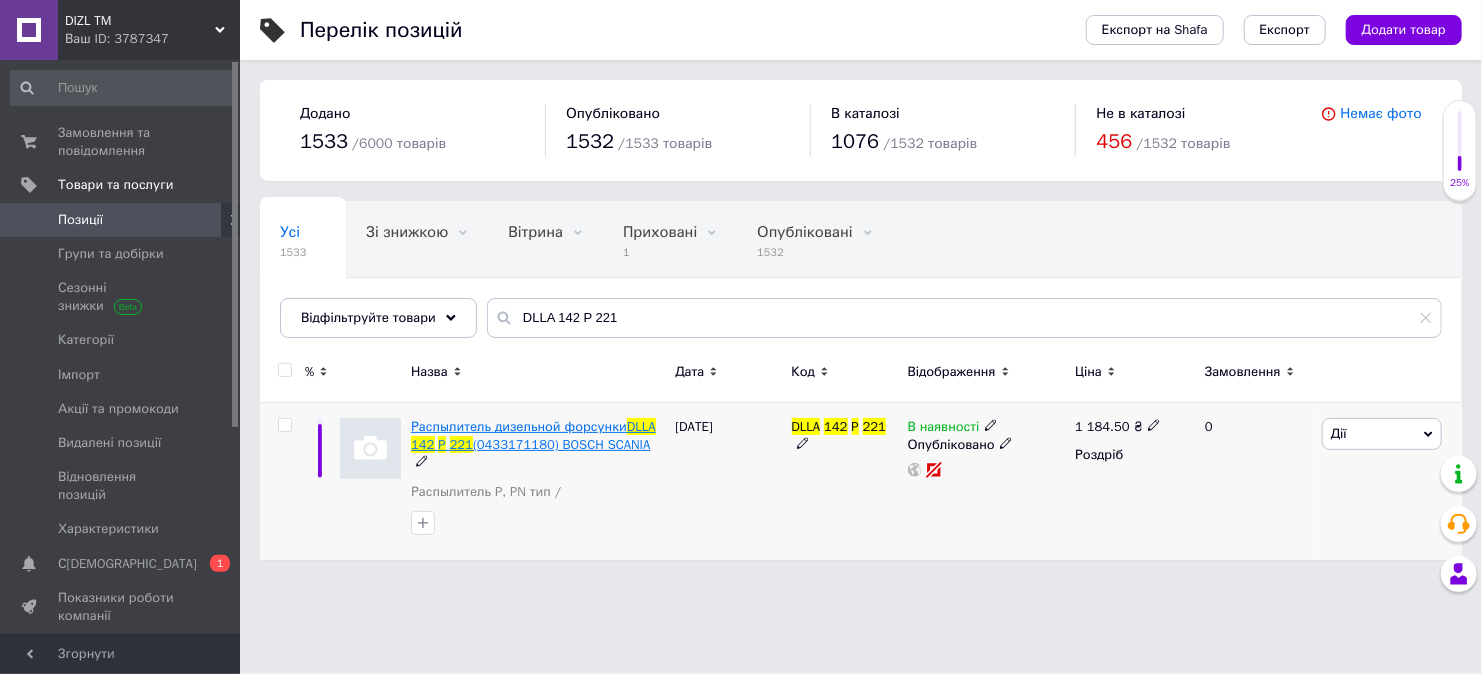 click on "(0433171180) BOSCH SCANIA" at bounding box center (561, 444) 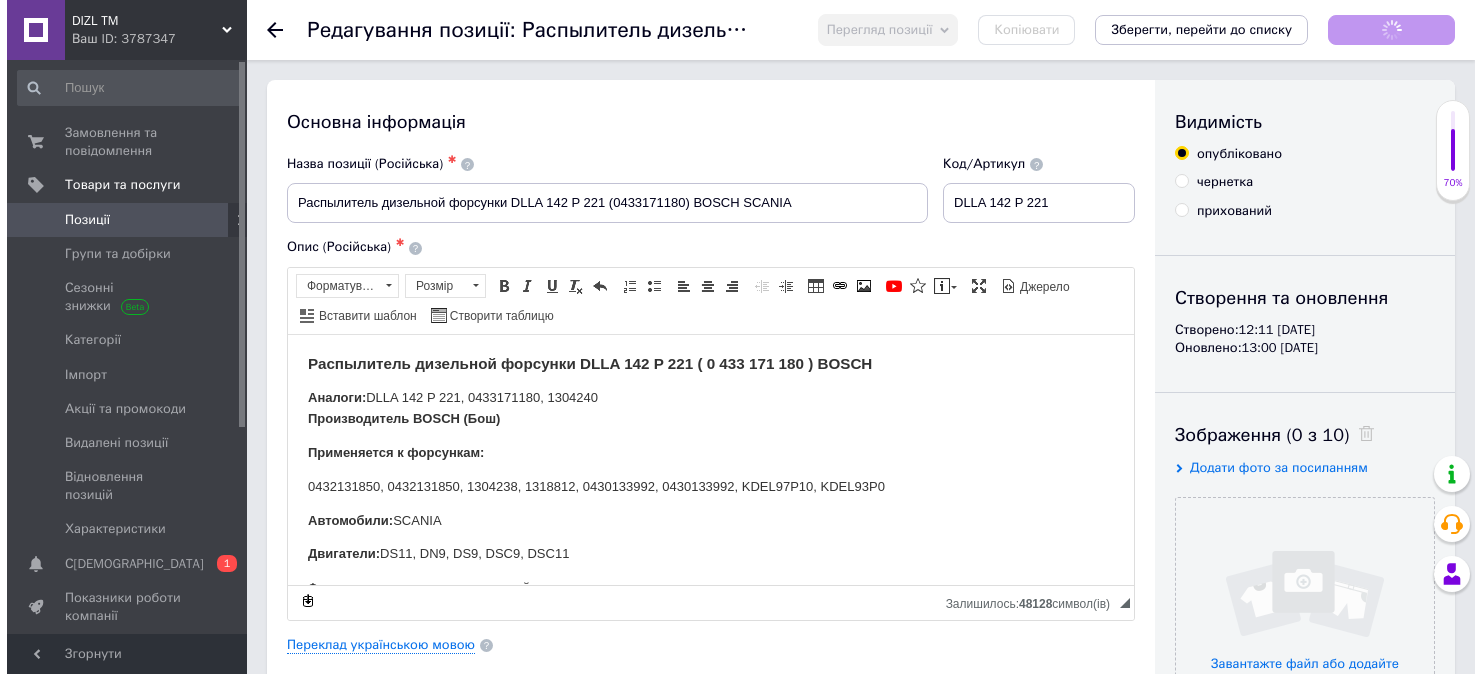 scroll, scrollTop: 0, scrollLeft: 0, axis: both 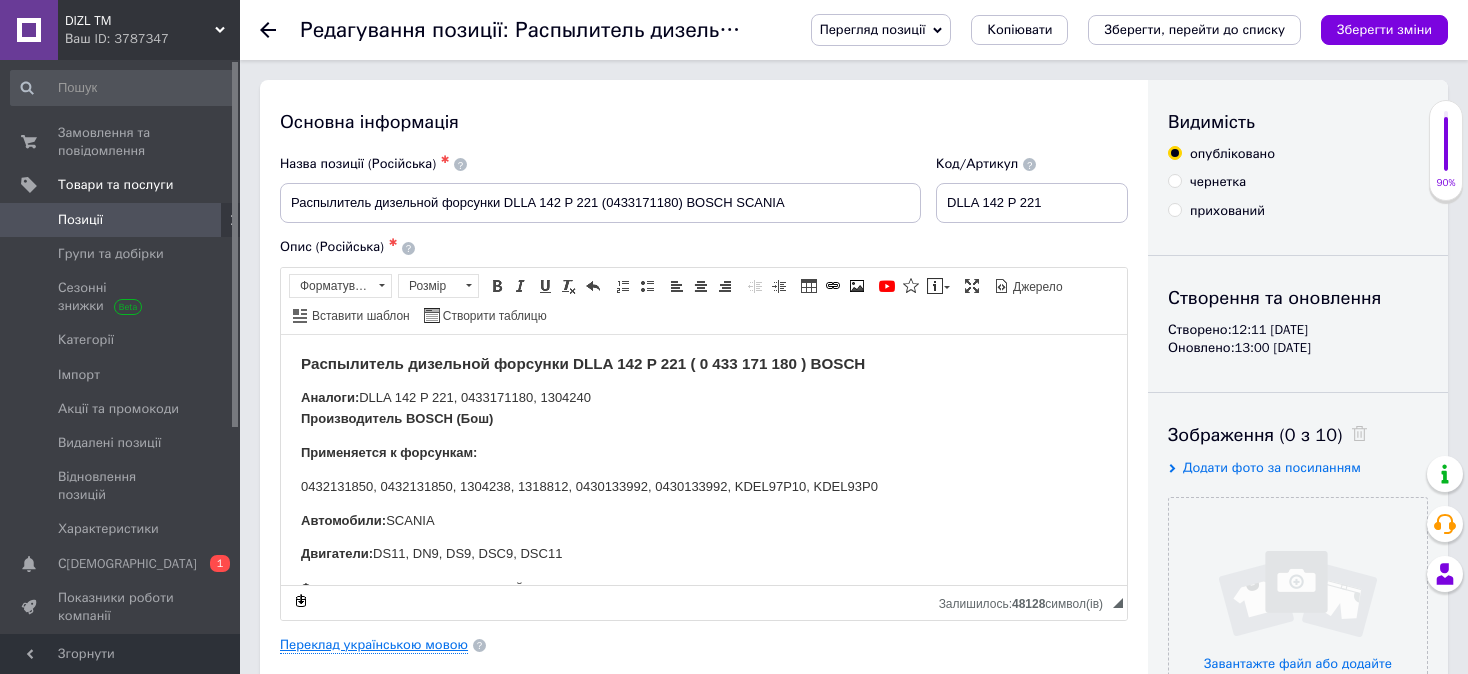 click on "Переклад українською мовою" at bounding box center [374, 645] 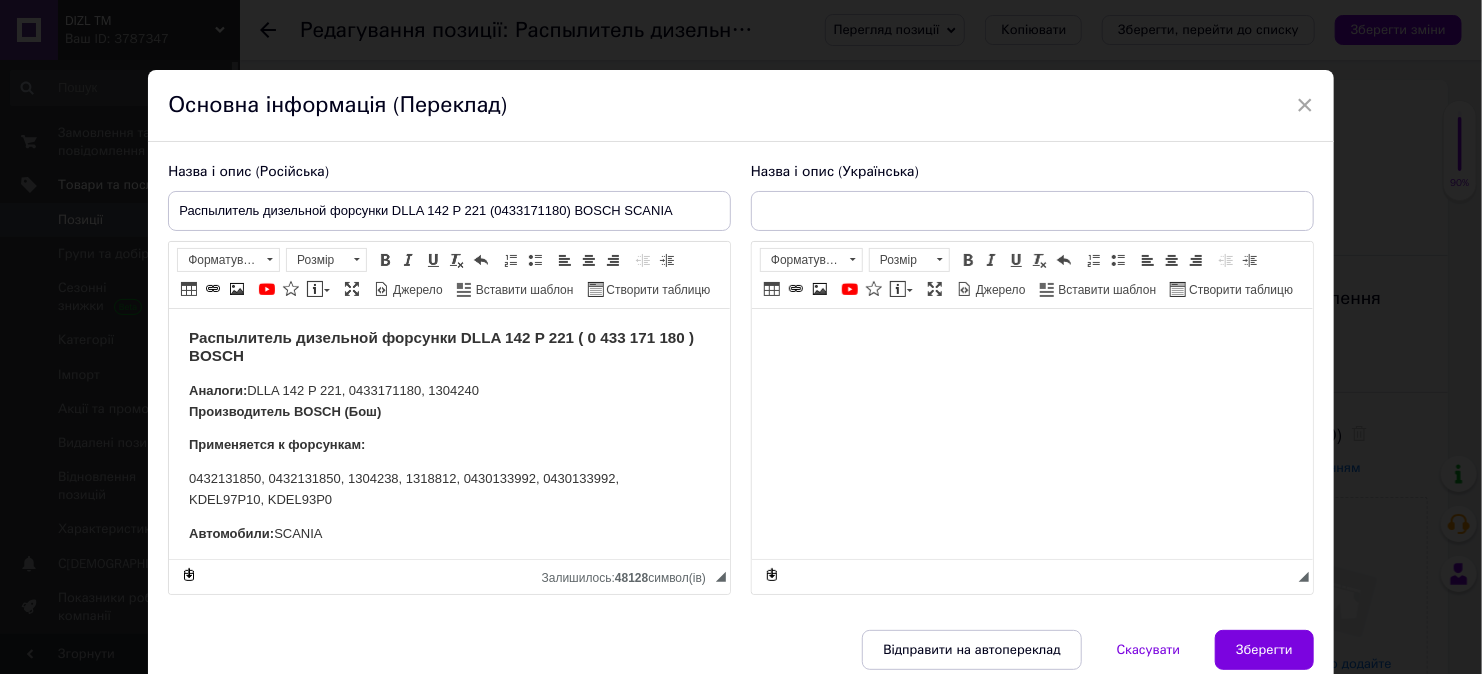 scroll, scrollTop: 0, scrollLeft: 0, axis: both 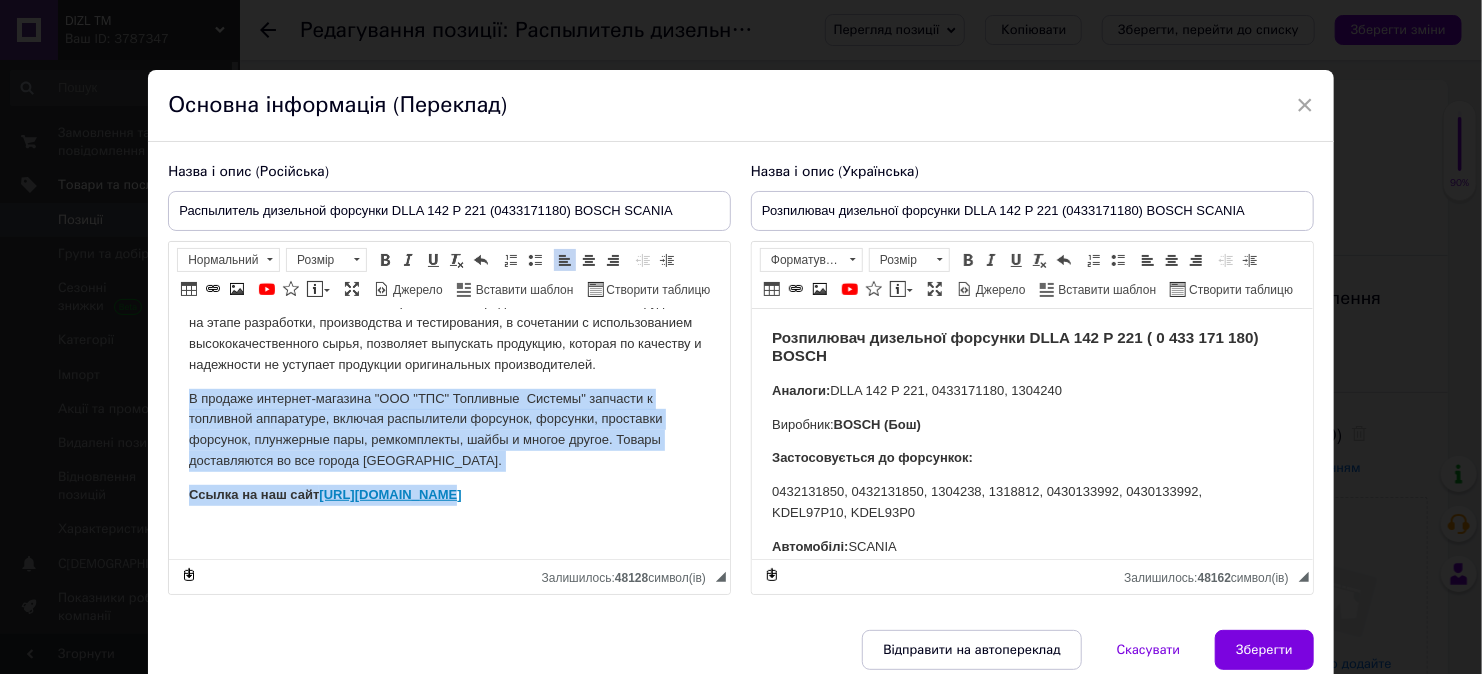 drag, startPoint x: 189, startPoint y: 400, endPoint x: 459, endPoint y: 483, distance: 282.46948 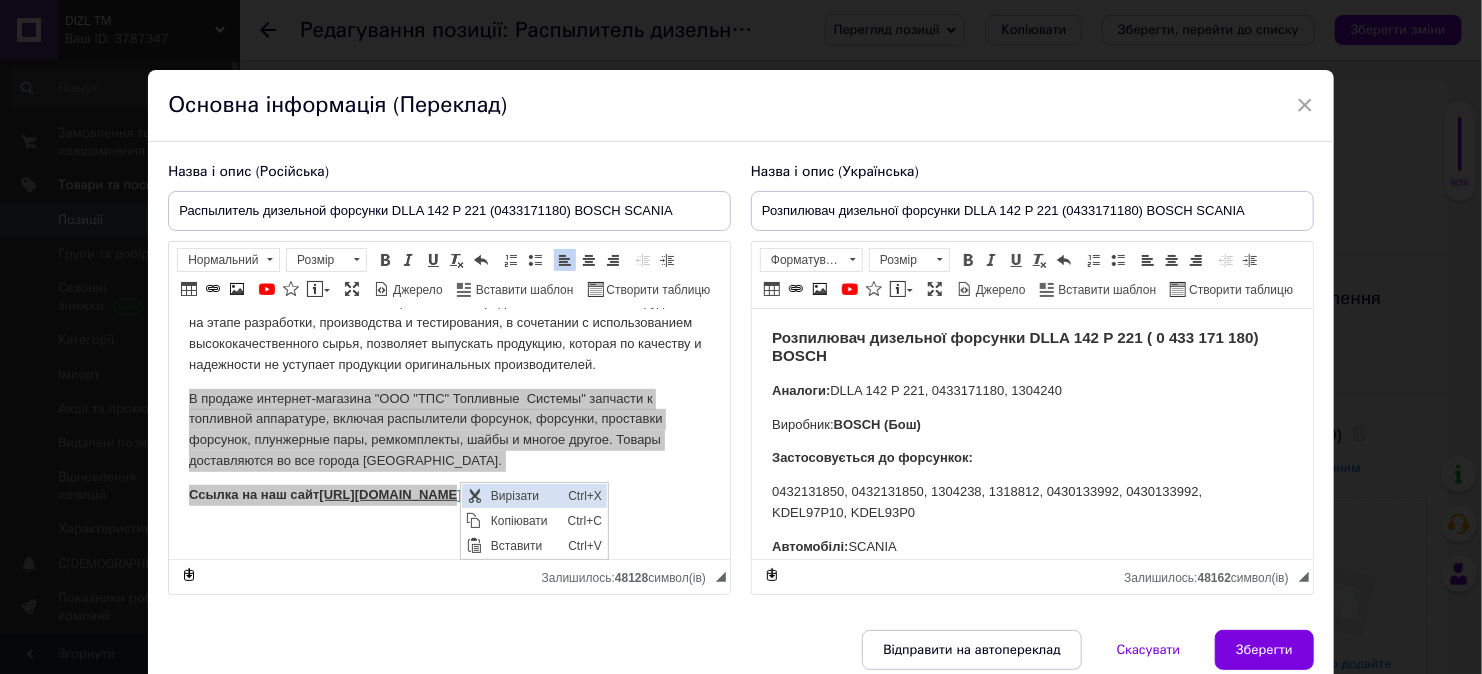 scroll, scrollTop: 0, scrollLeft: 0, axis: both 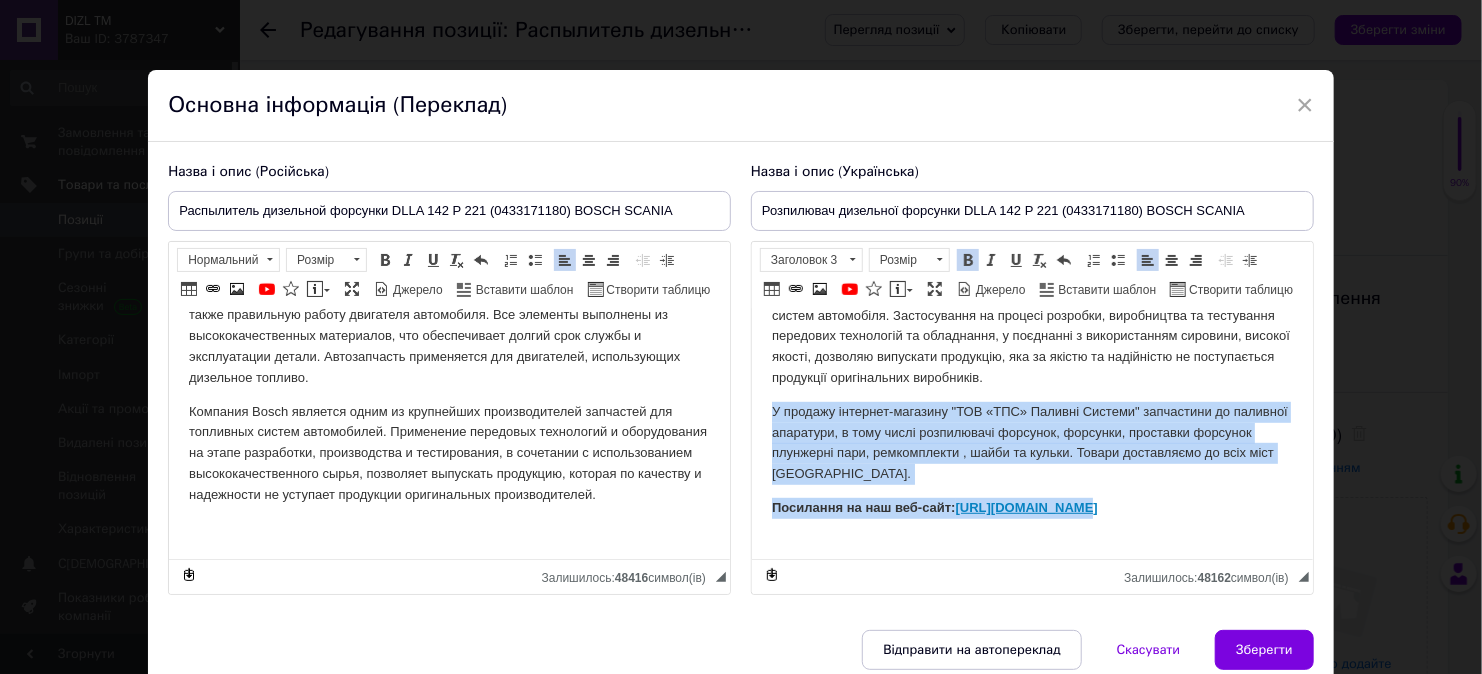 drag, startPoint x: 783, startPoint y: 444, endPoint x: 1108, endPoint y: 521, distance: 333.997 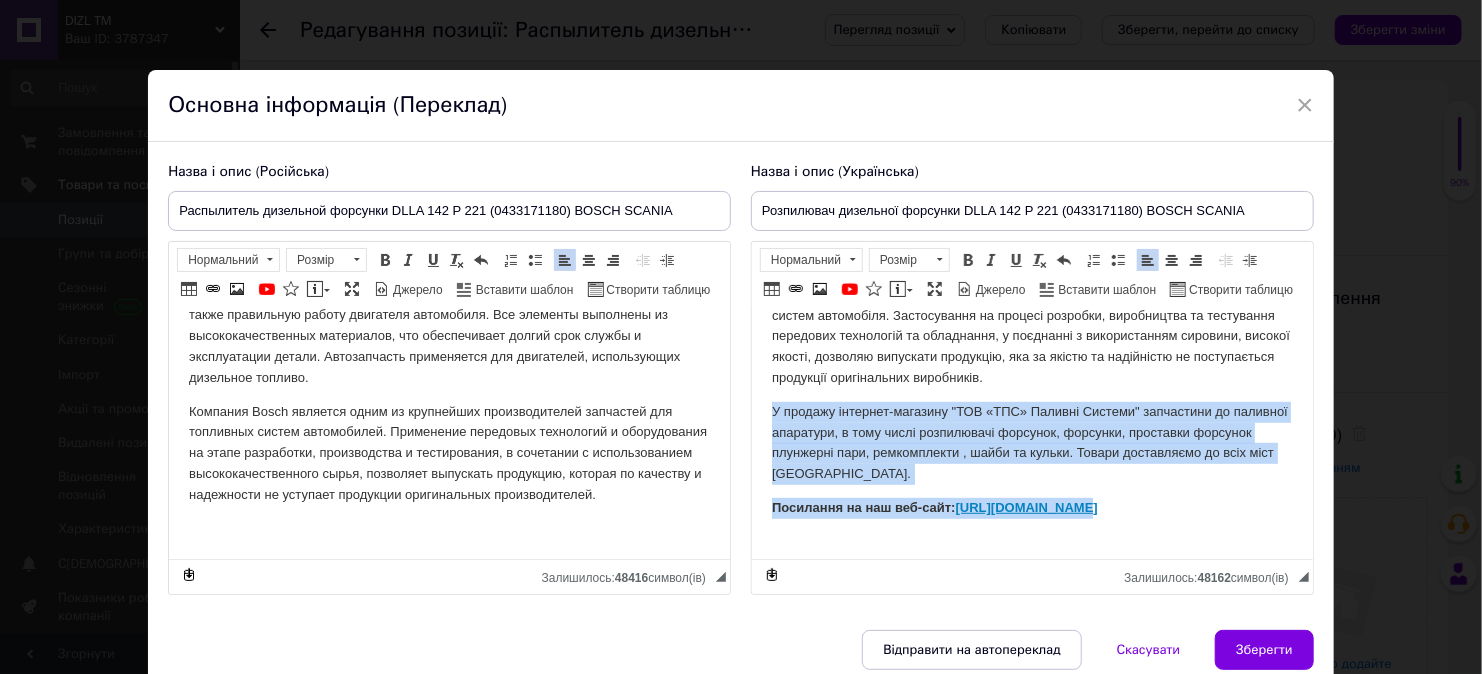 drag, startPoint x: 1108, startPoint y: 520, endPoint x: 1862, endPoint y: 827, distance: 814.1038 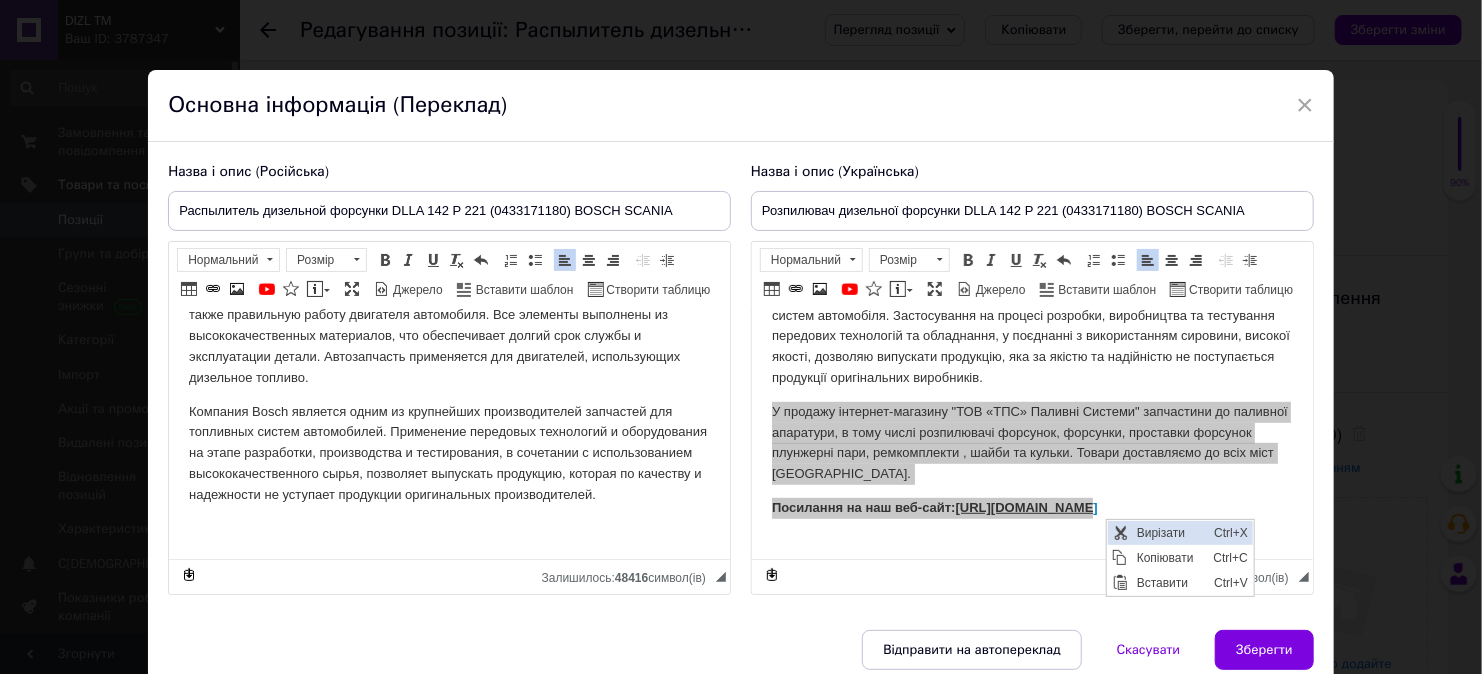 click on "Вирізати" at bounding box center (1169, 532) 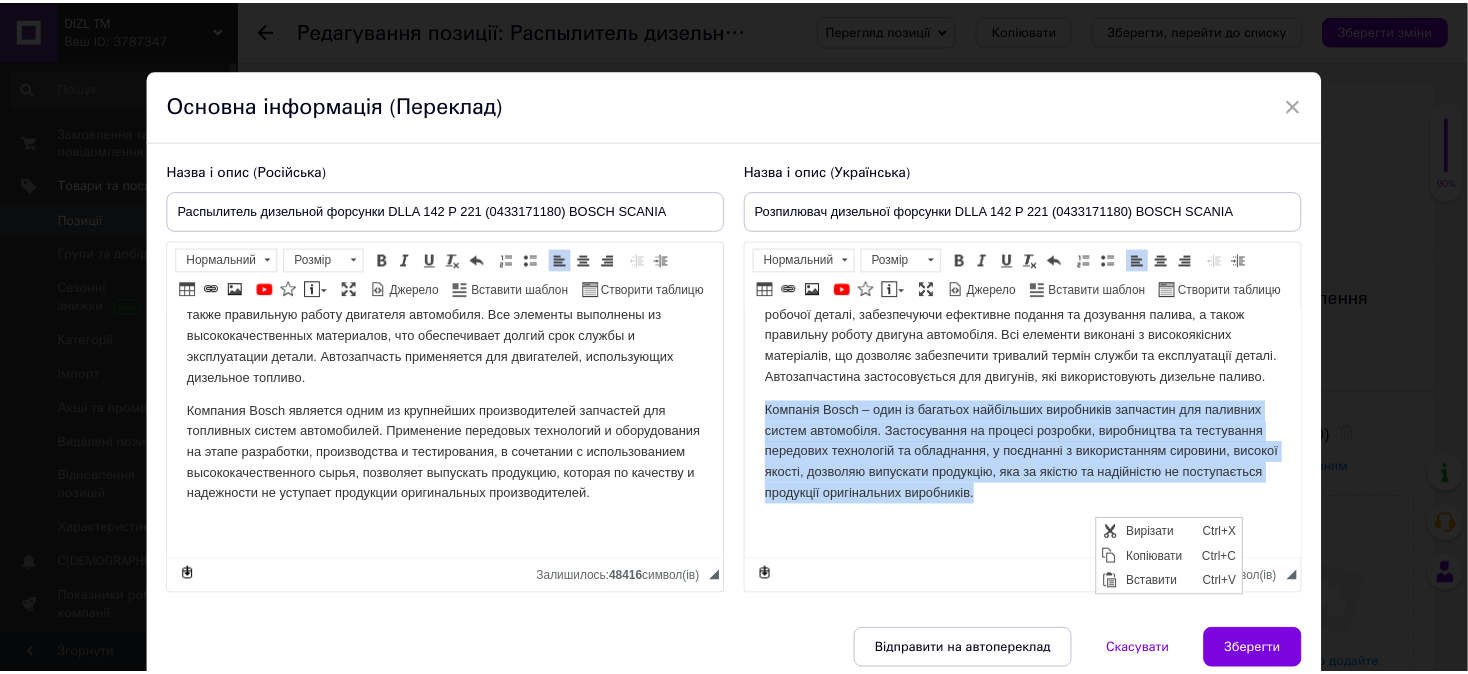 scroll, scrollTop: 499, scrollLeft: 0, axis: vertical 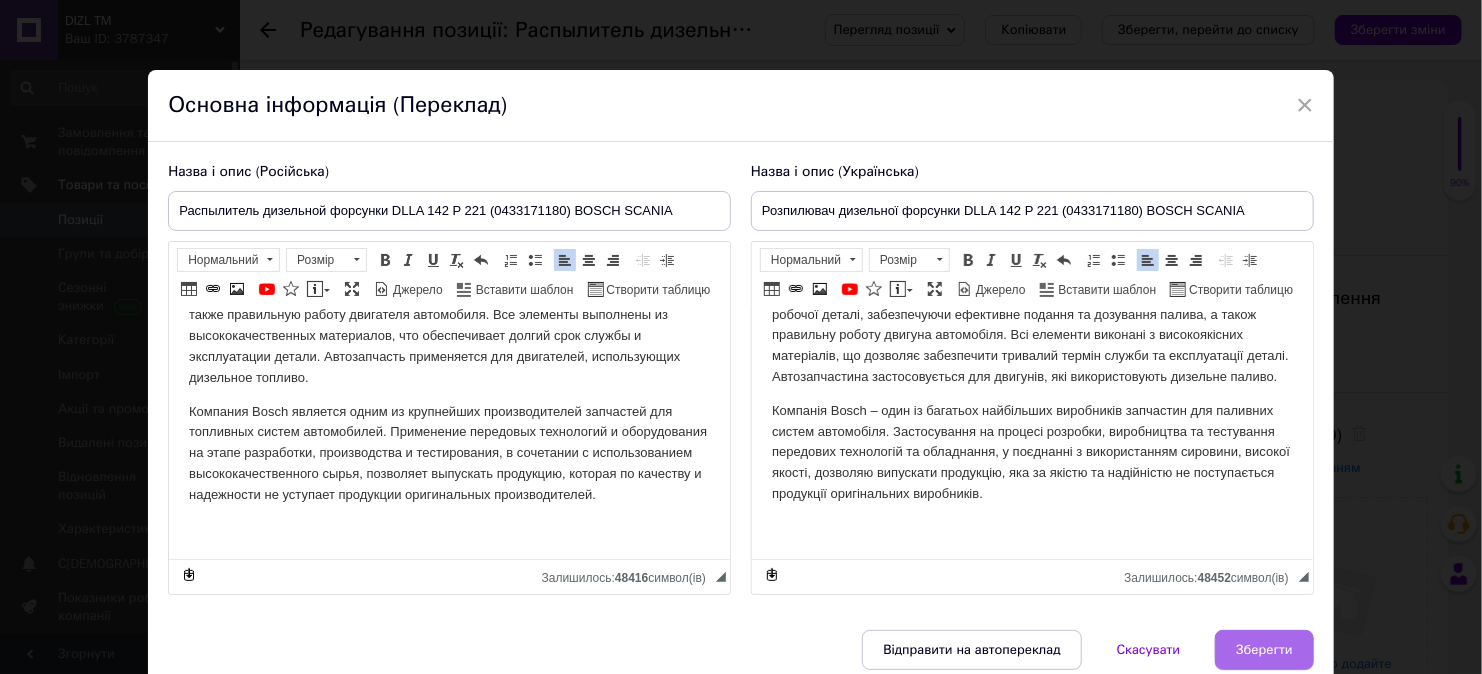 click on "Зберегти" at bounding box center (1264, 650) 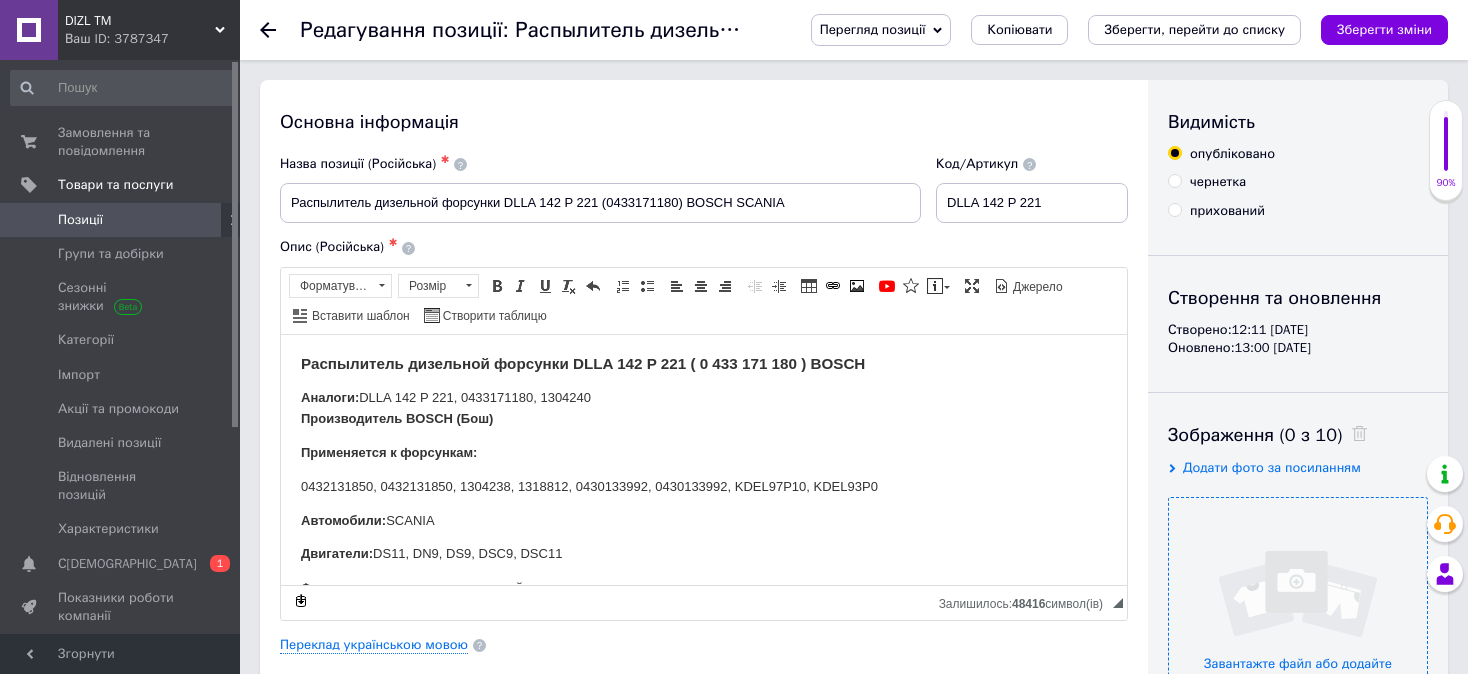 click at bounding box center (1298, 627) 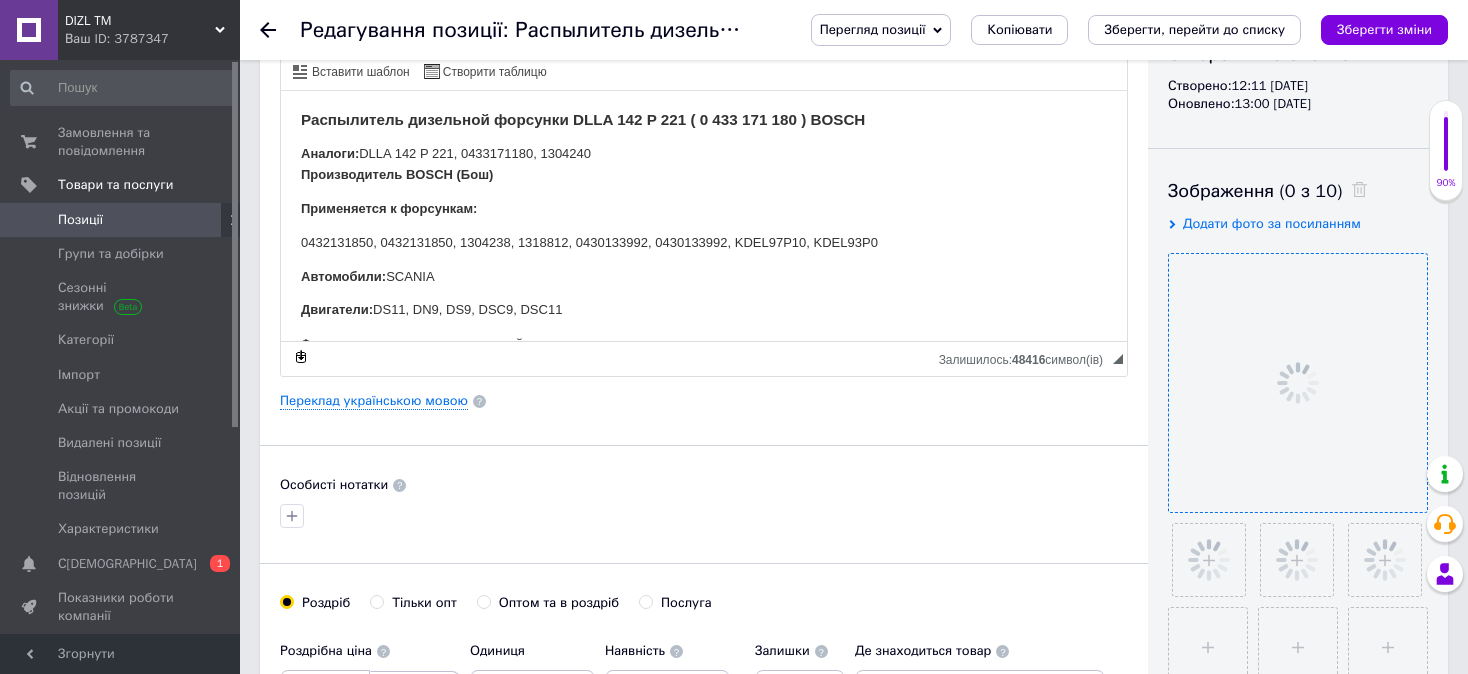 scroll, scrollTop: 300, scrollLeft: 0, axis: vertical 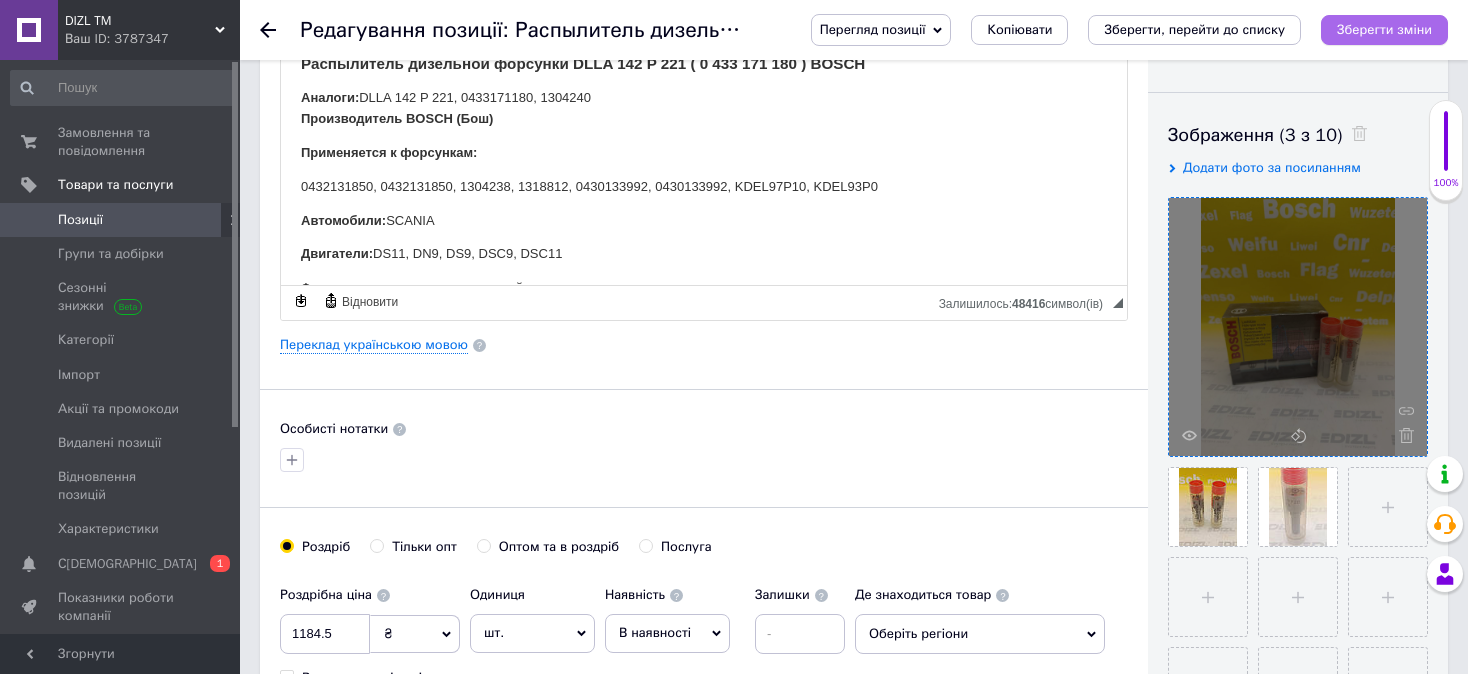 click on "Зберегти зміни" at bounding box center [1384, 29] 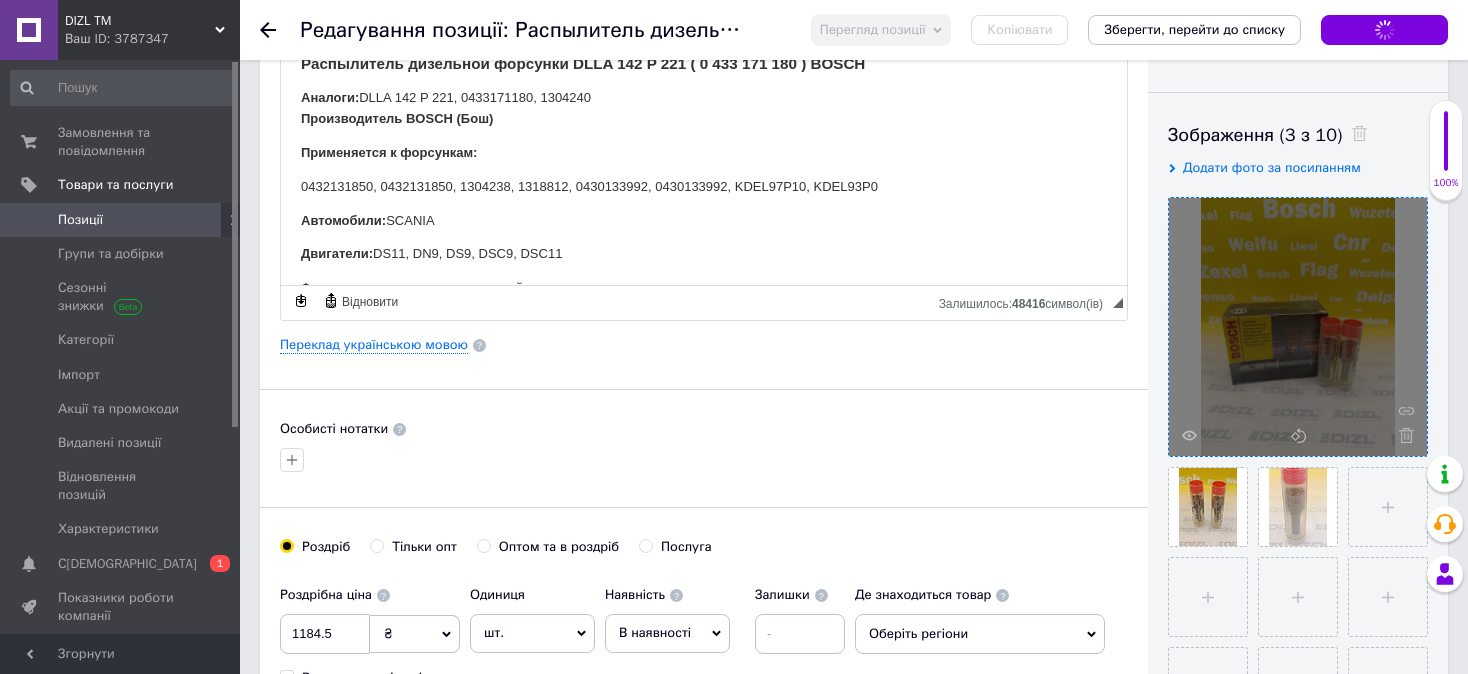 checkbox on "true" 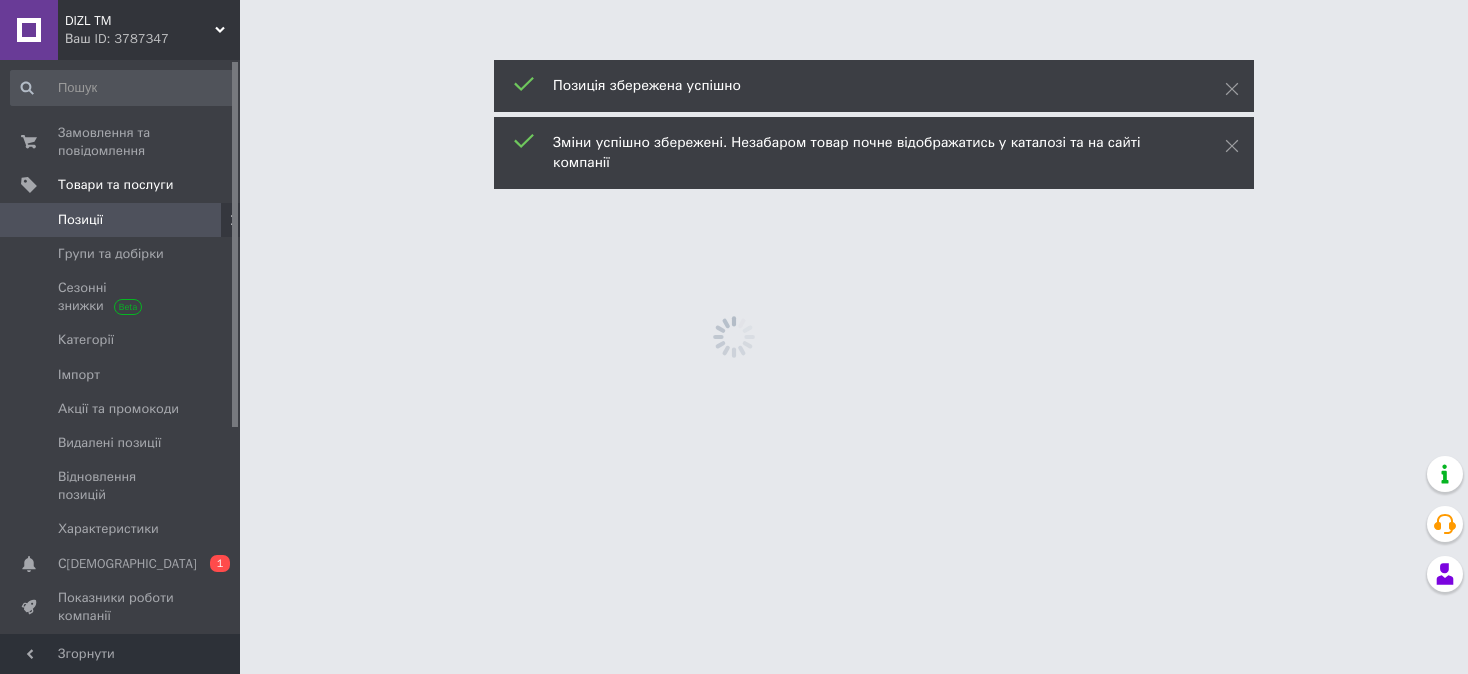 scroll, scrollTop: 0, scrollLeft: 0, axis: both 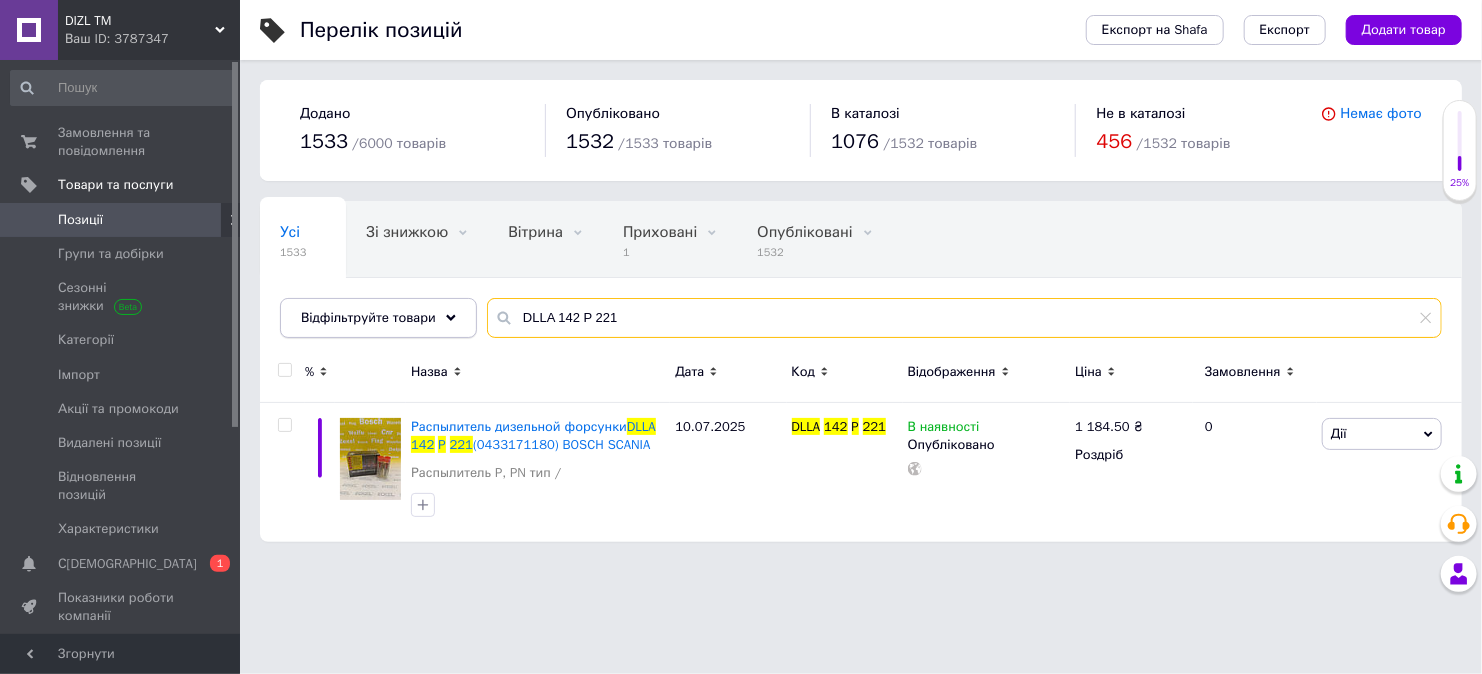 drag, startPoint x: 541, startPoint y: 330, endPoint x: 458, endPoint y: 333, distance: 83.0542 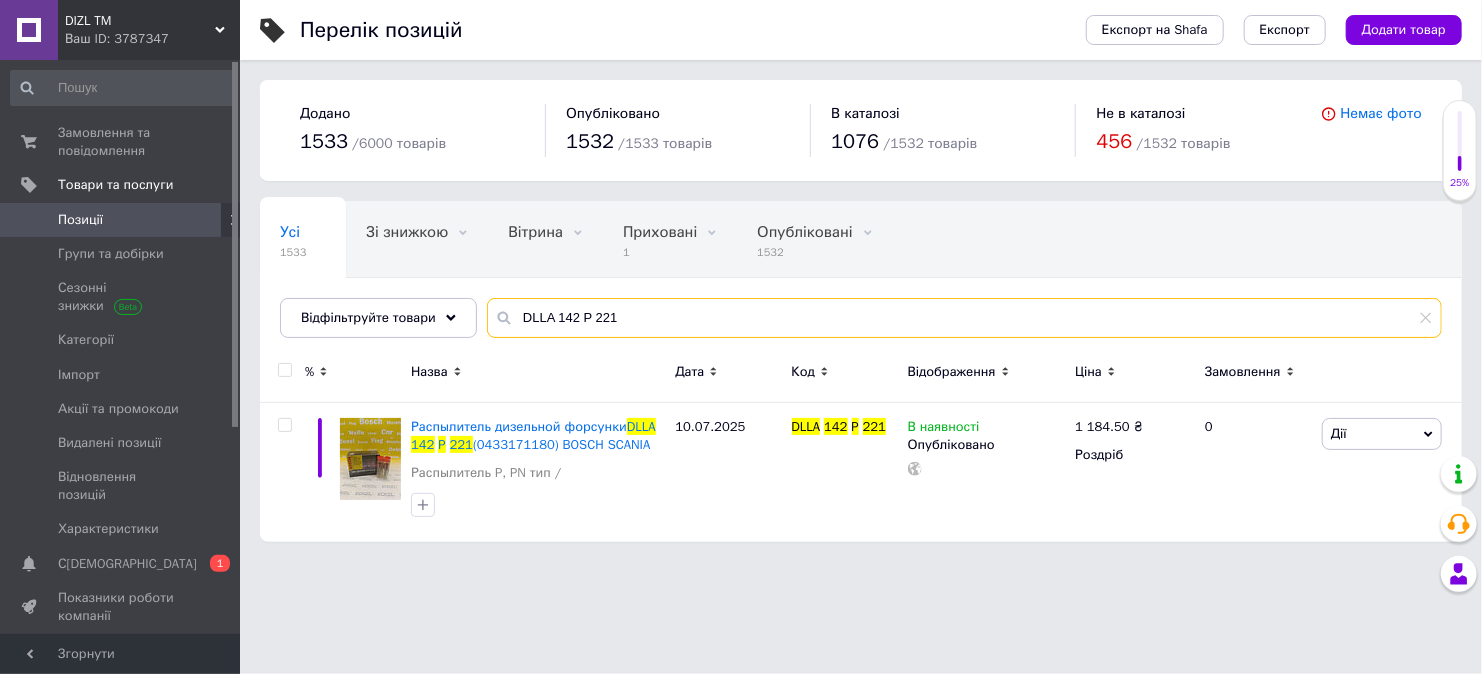 drag, startPoint x: 639, startPoint y: 326, endPoint x: 480, endPoint y: 332, distance: 159.11317 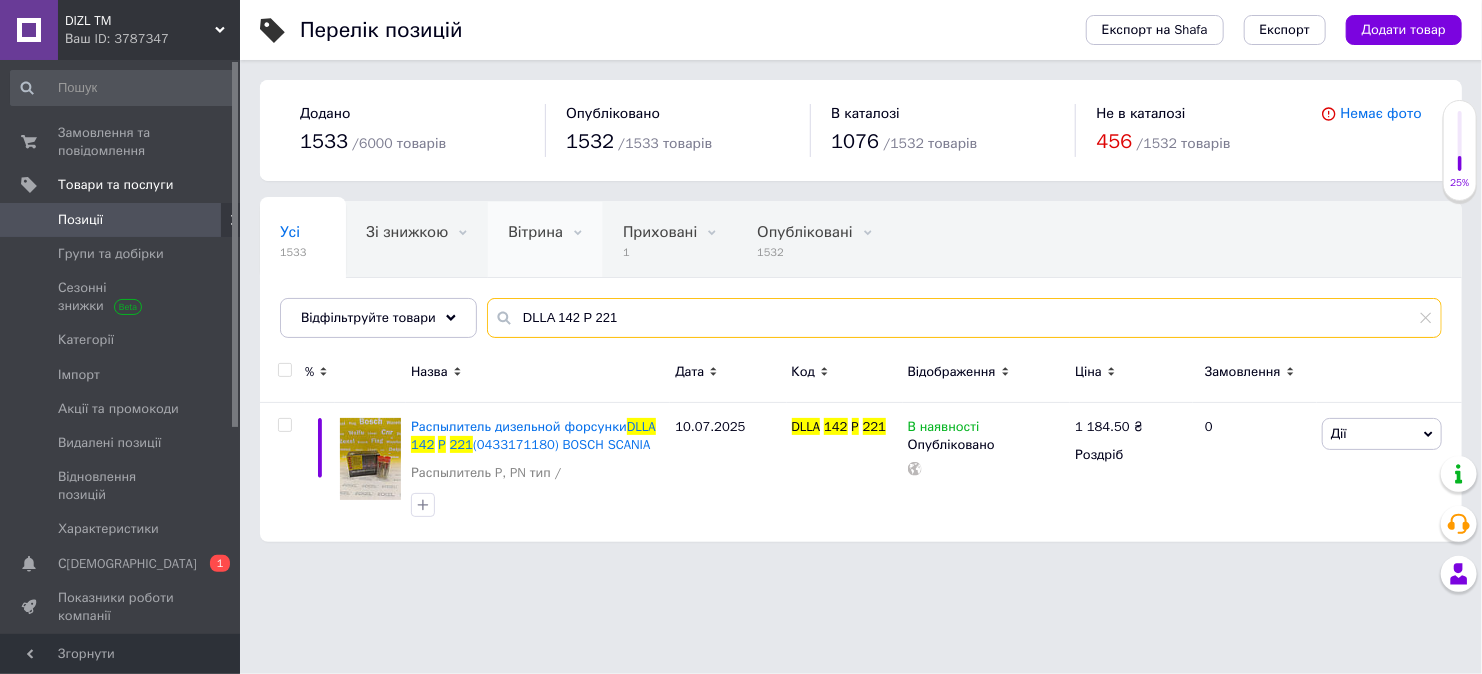 type on "DLLA 148 P 2382" 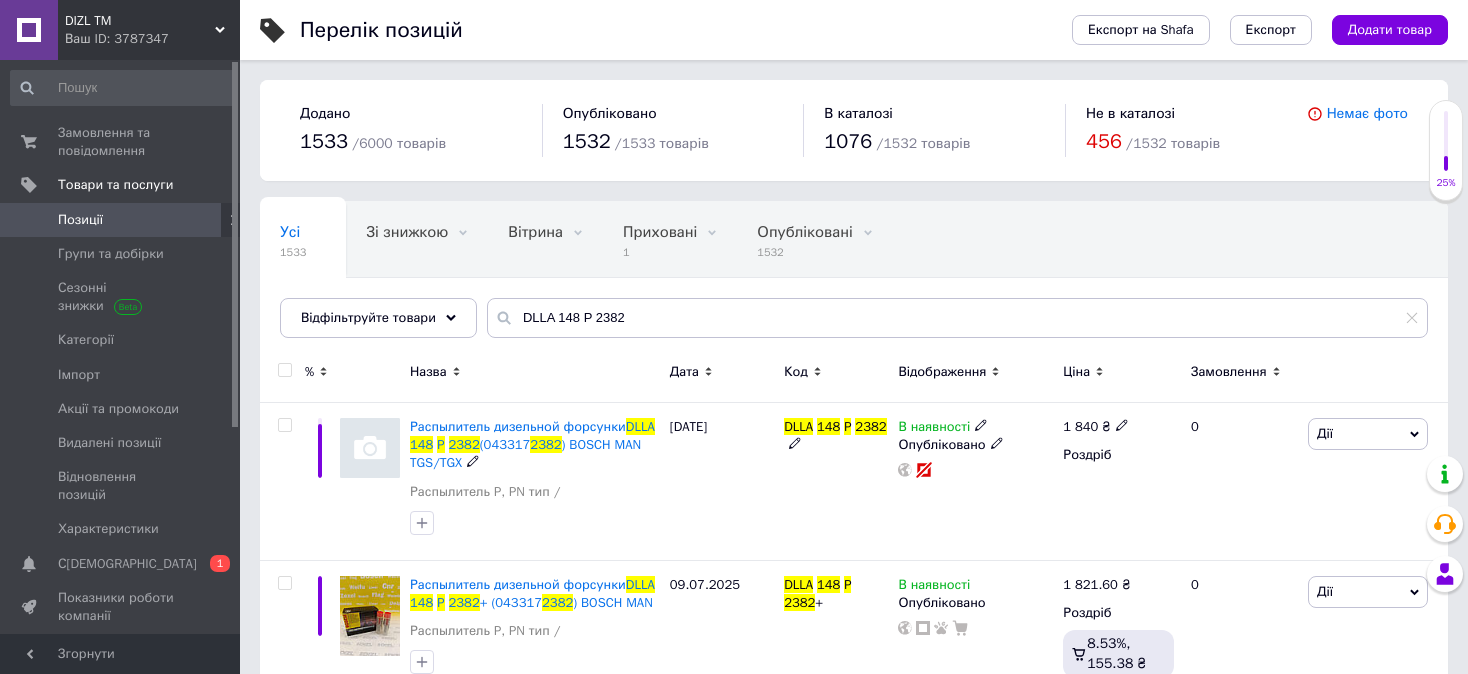 click on ") BOSCH MAN TGS/TGX" at bounding box center (525, 453) 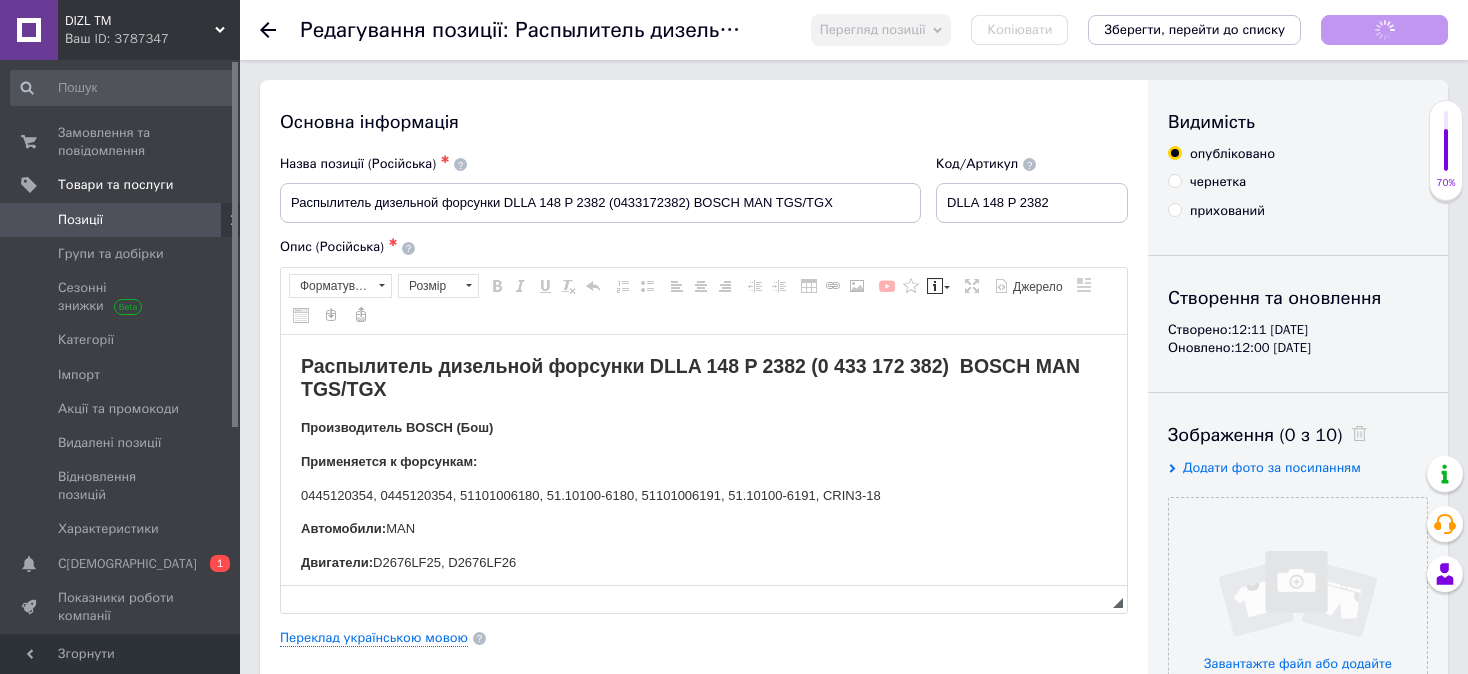 scroll, scrollTop: 0, scrollLeft: 0, axis: both 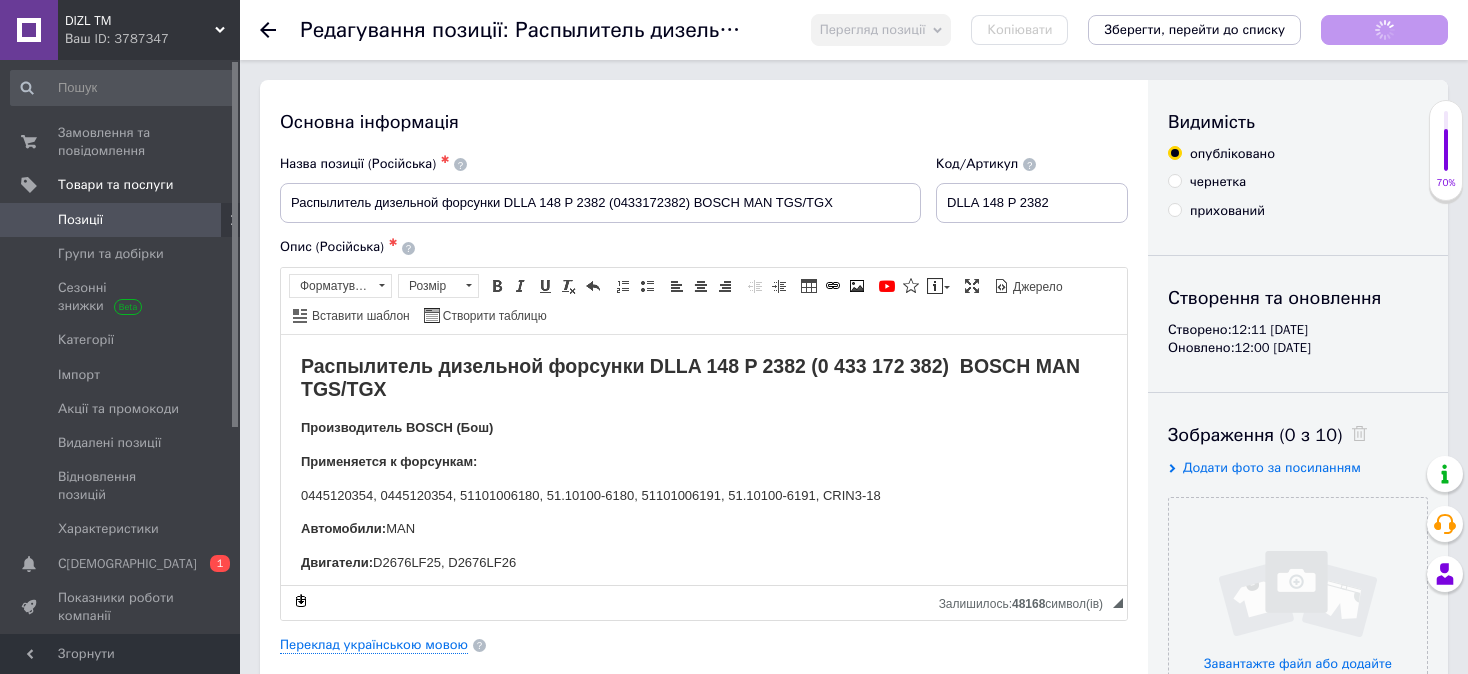 checkbox on "true" 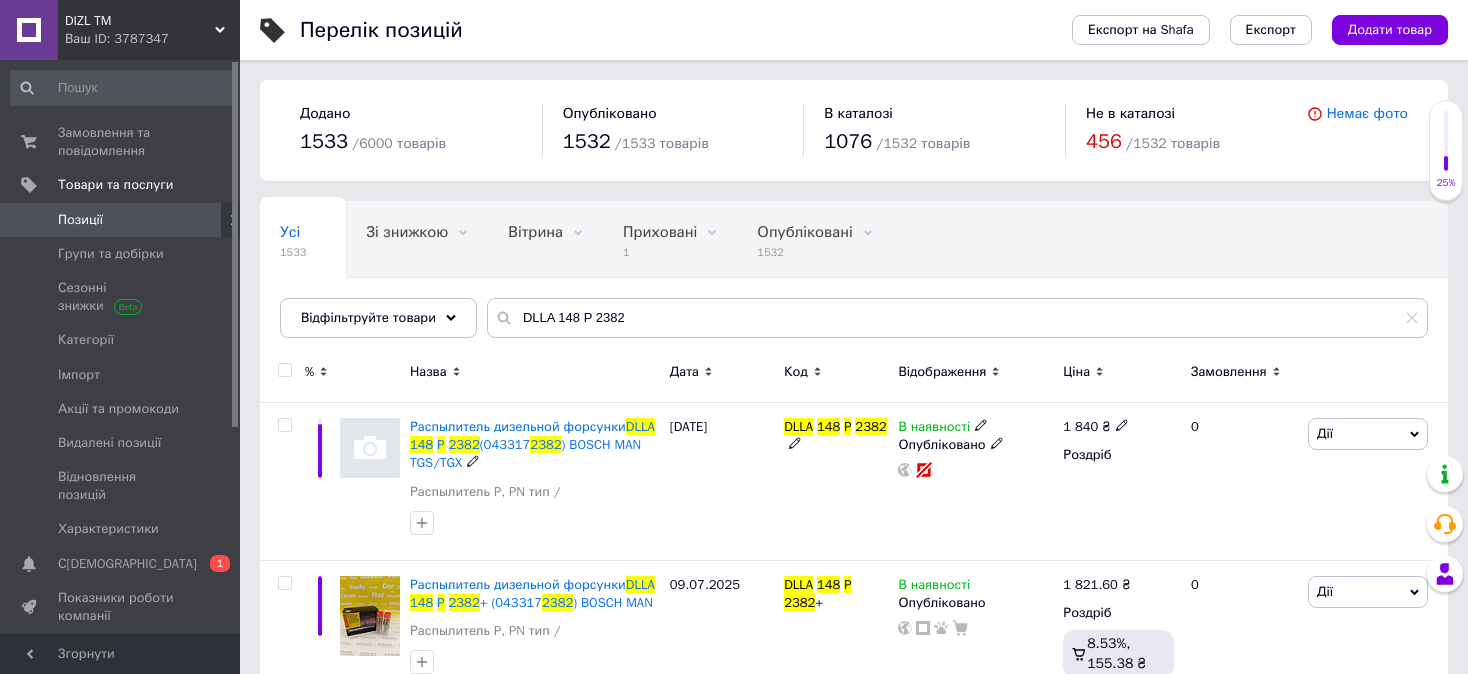 click on "Распылитель дизельной форсунки" at bounding box center [518, 426] 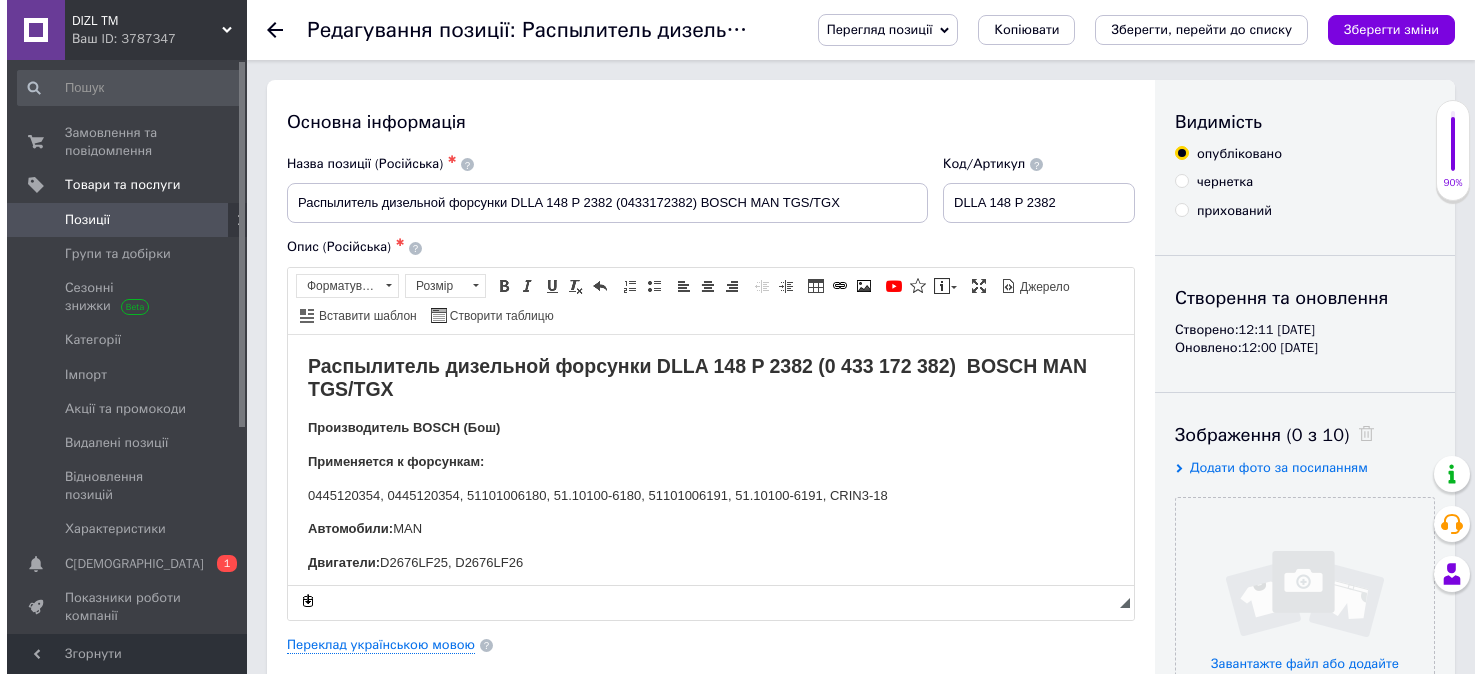 scroll, scrollTop: 0, scrollLeft: 0, axis: both 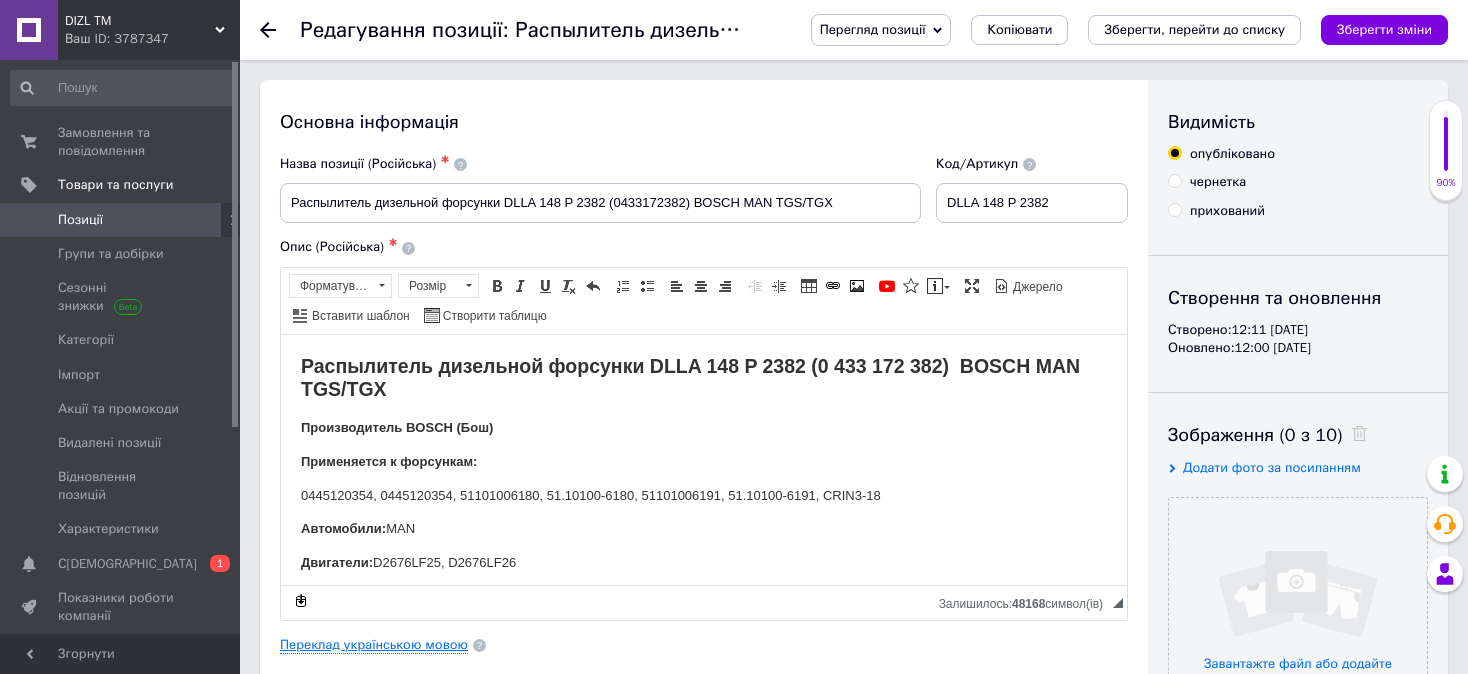 click on "Переклад українською мовою" at bounding box center (374, 645) 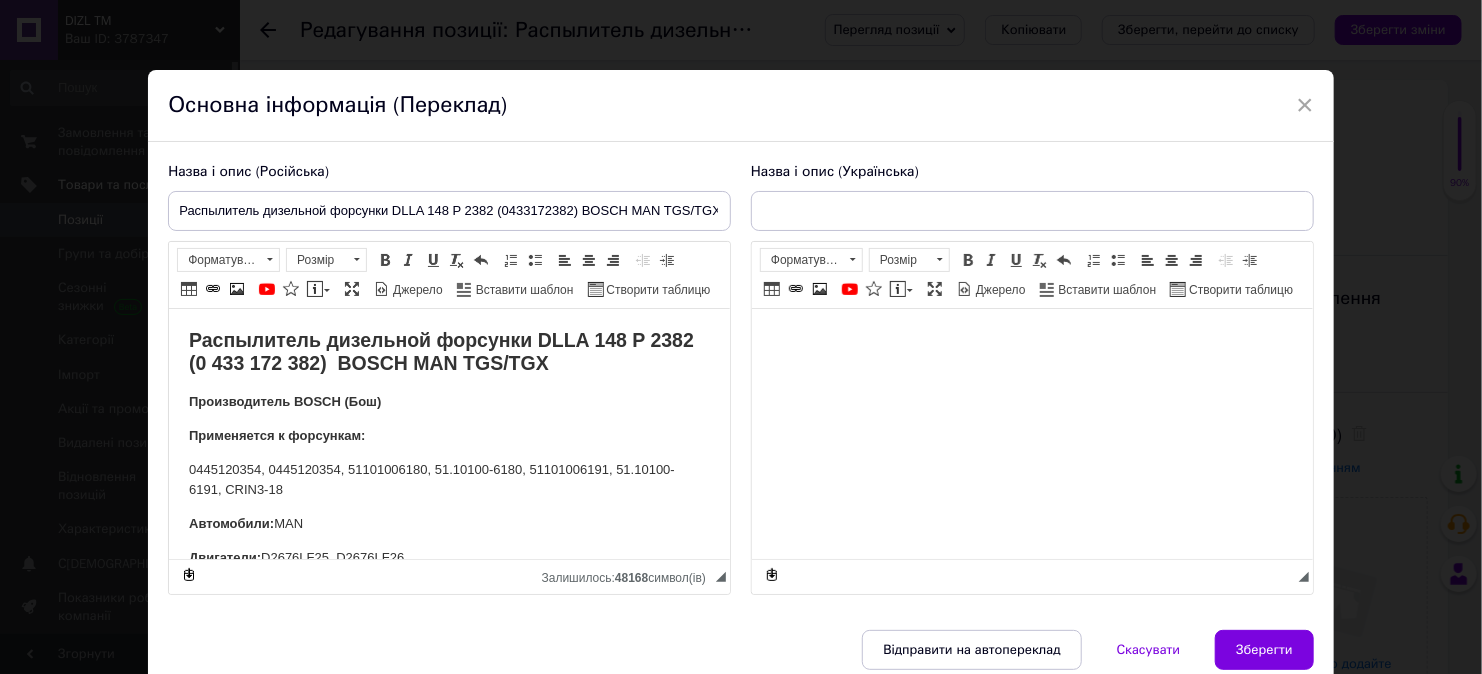 scroll, scrollTop: 0, scrollLeft: 0, axis: both 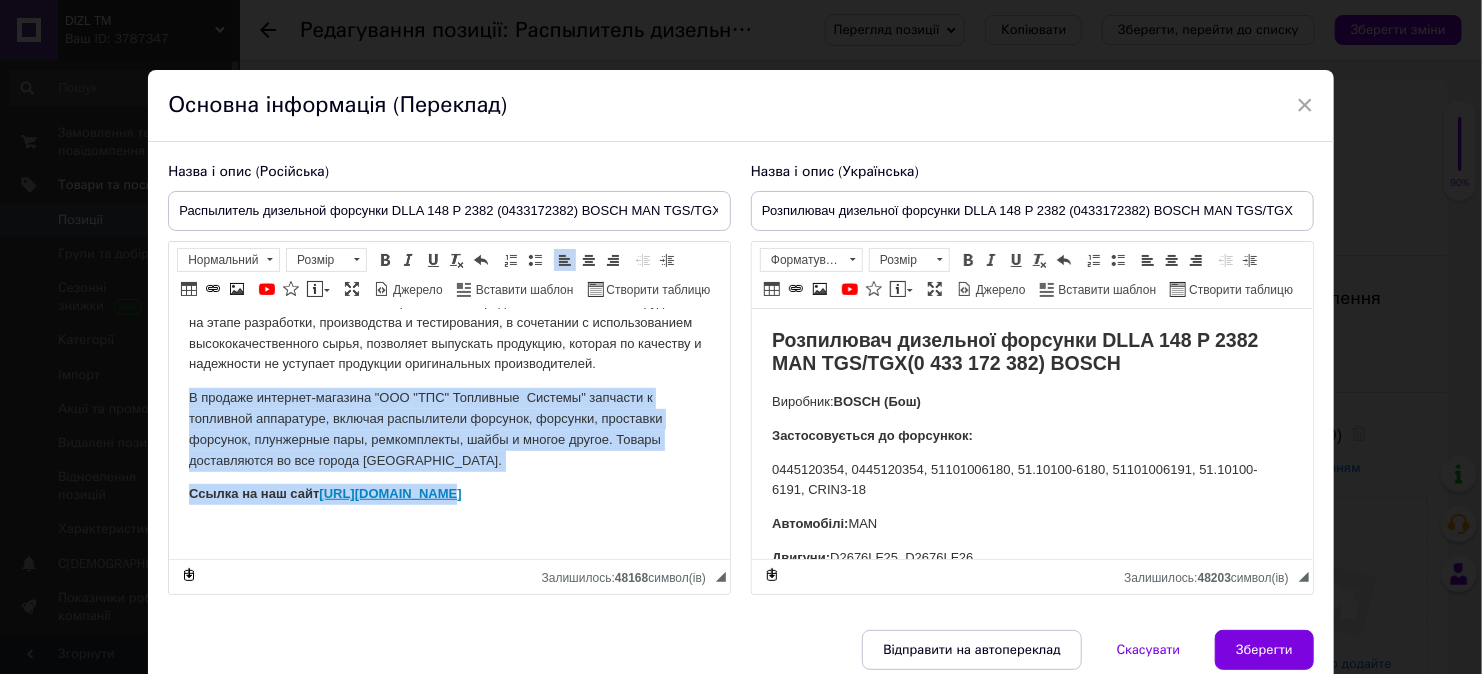 drag, startPoint x: 181, startPoint y: 397, endPoint x: 468, endPoint y: 489, distance: 301.38513 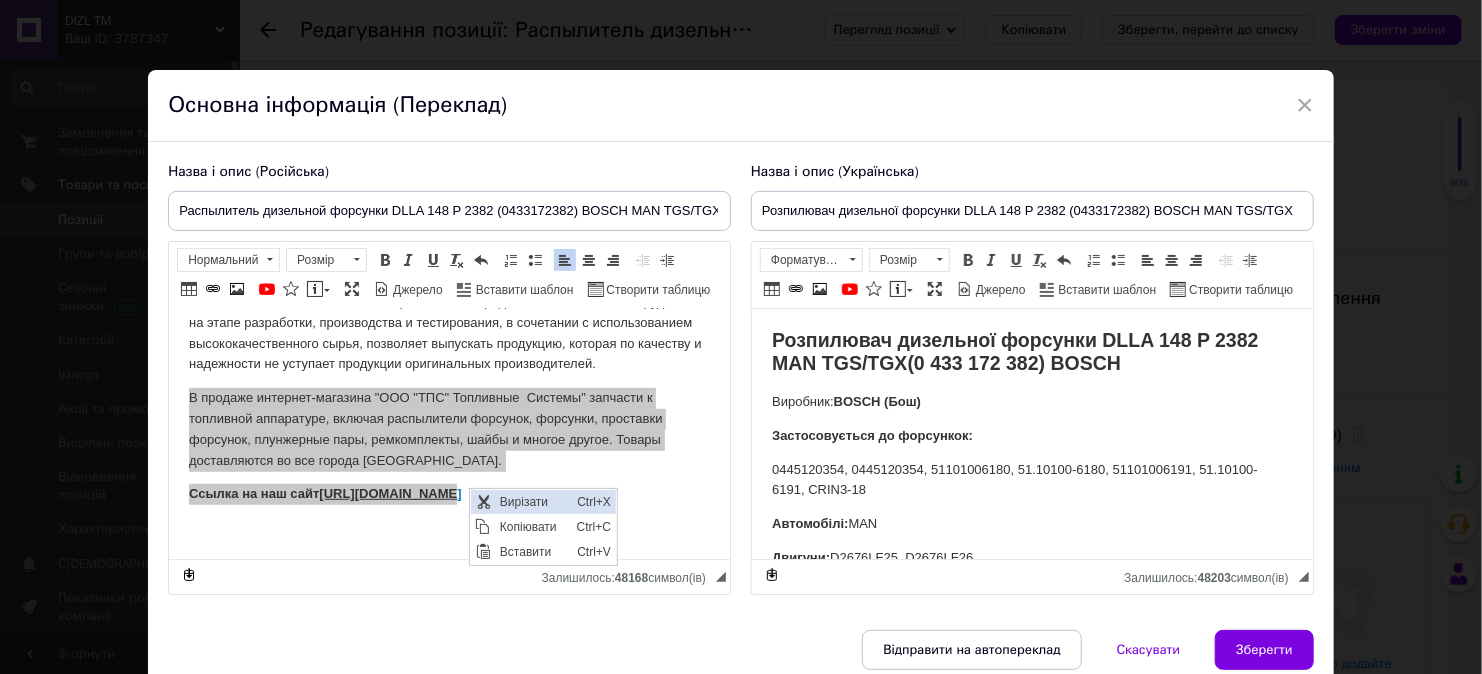 scroll, scrollTop: 0, scrollLeft: 0, axis: both 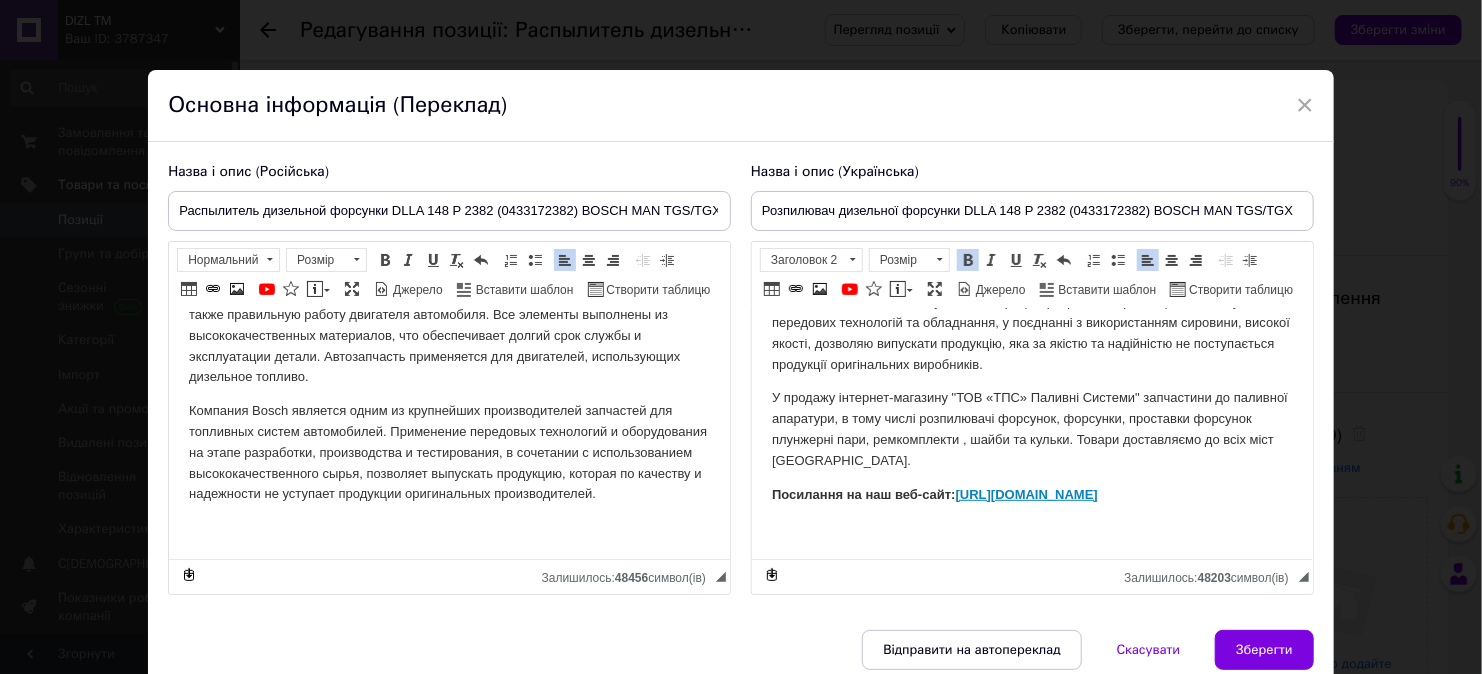 drag, startPoint x: 1298, startPoint y: 353, endPoint x: 2062, endPoint y: 827, distance: 899.0951 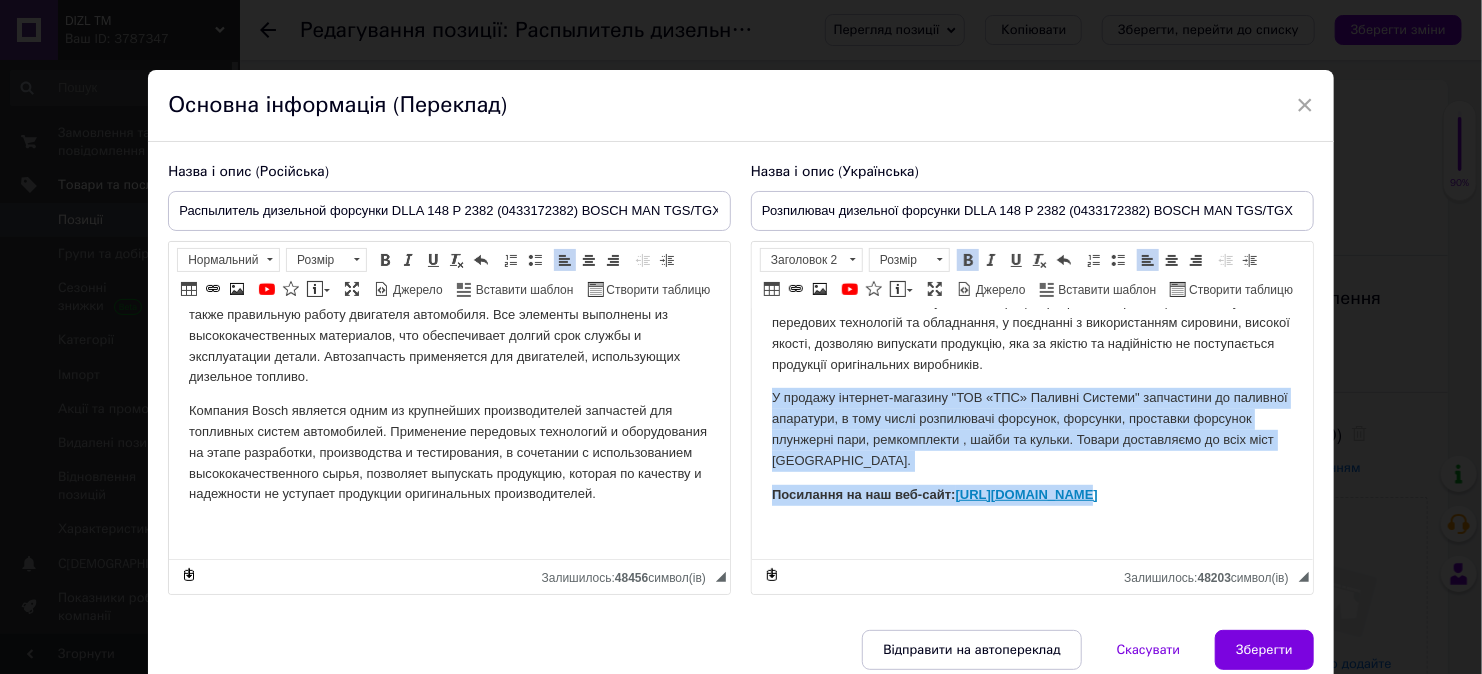 drag, startPoint x: 799, startPoint y: 429, endPoint x: 1071, endPoint y: 476, distance: 276.0308 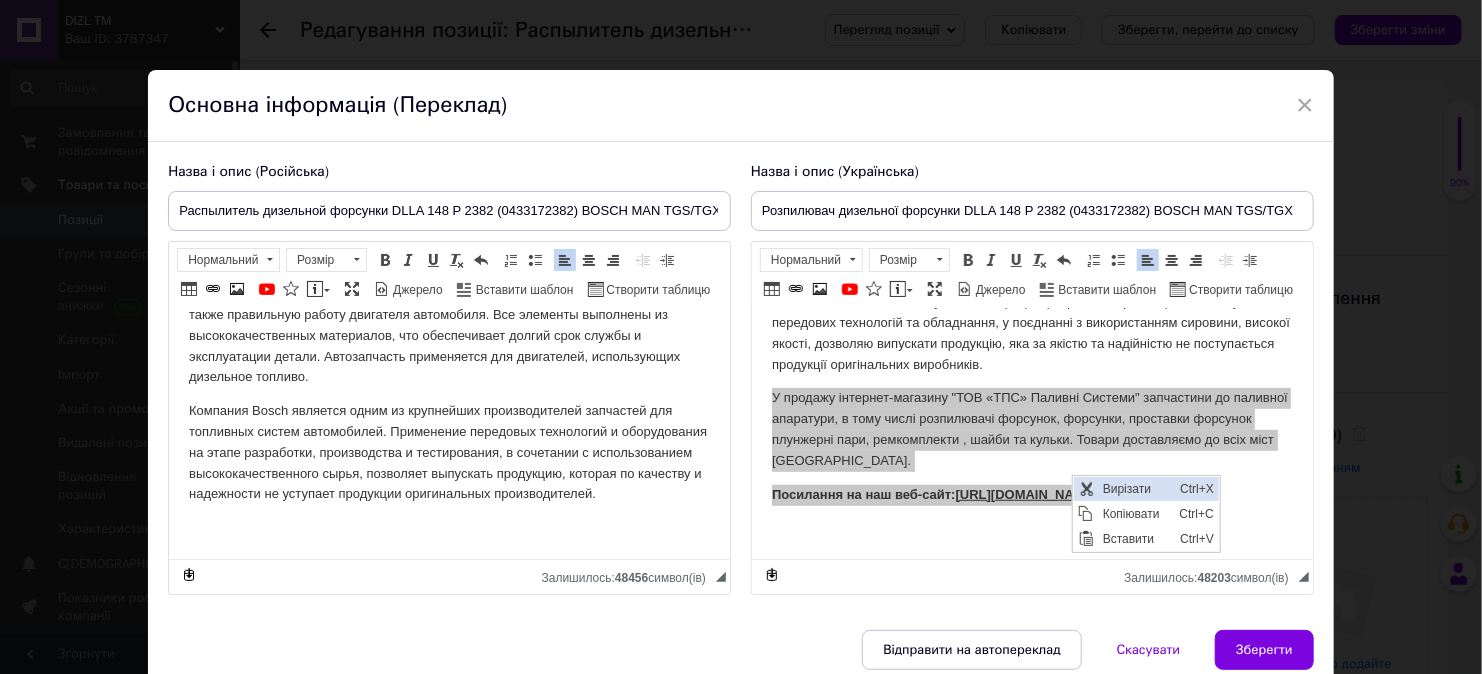 drag, startPoint x: 1134, startPoint y: 492, endPoint x: 1475, endPoint y: 665, distance: 382.37418 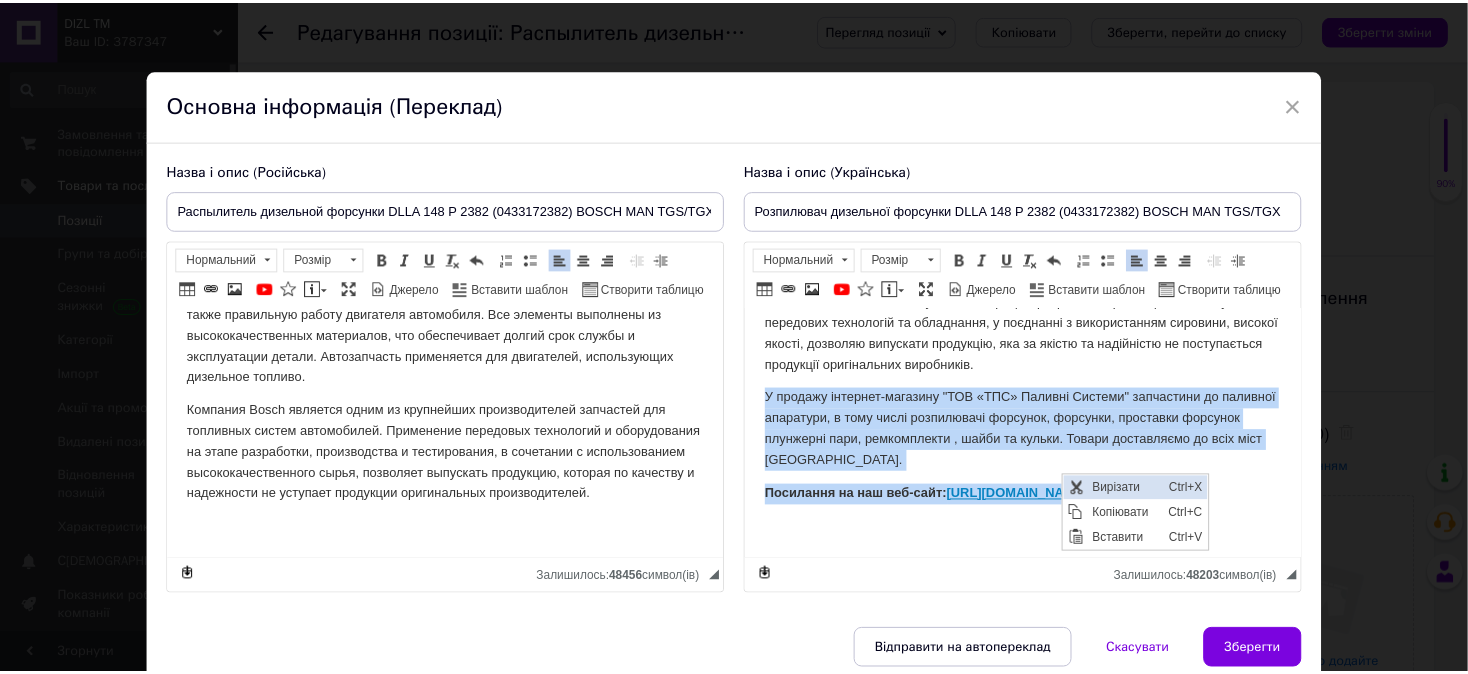 scroll, scrollTop: 476, scrollLeft: 0, axis: vertical 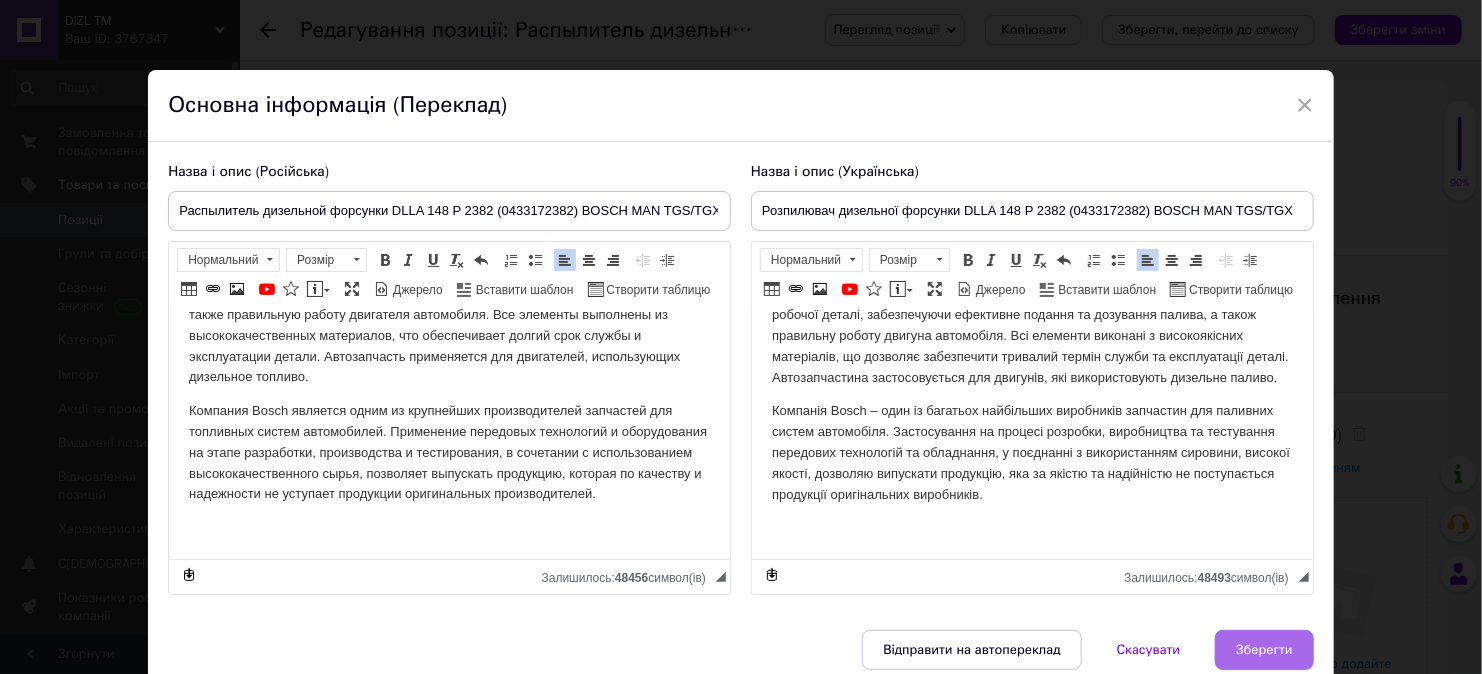 click on "Зберегти" at bounding box center (1264, 650) 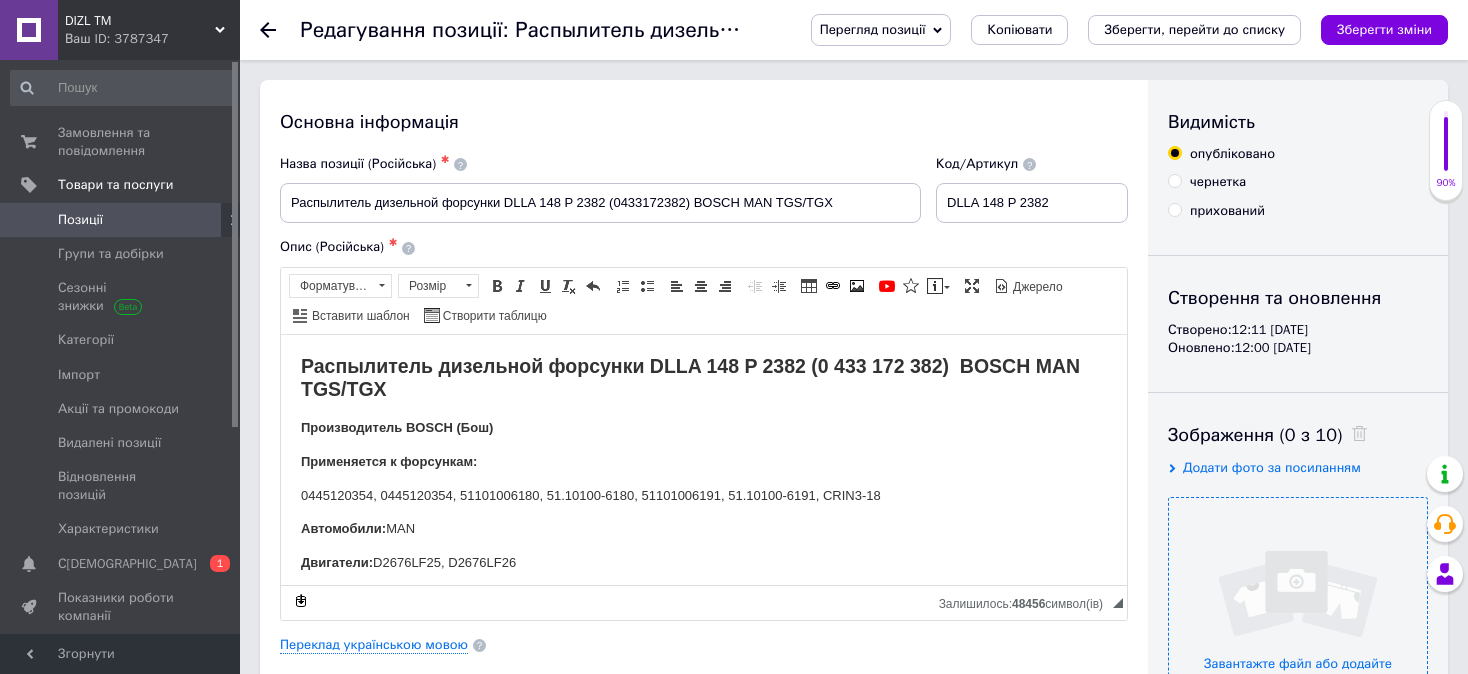 click at bounding box center (1298, 627) 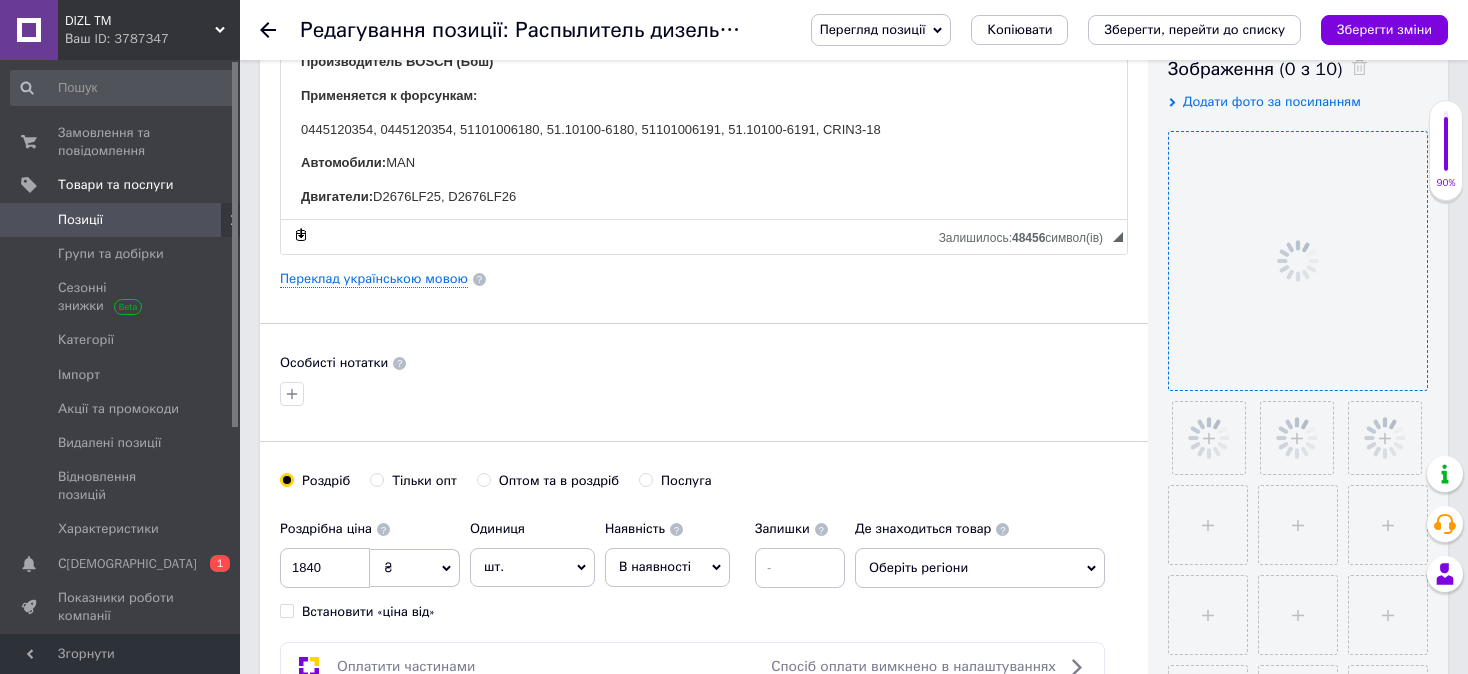 scroll, scrollTop: 400, scrollLeft: 0, axis: vertical 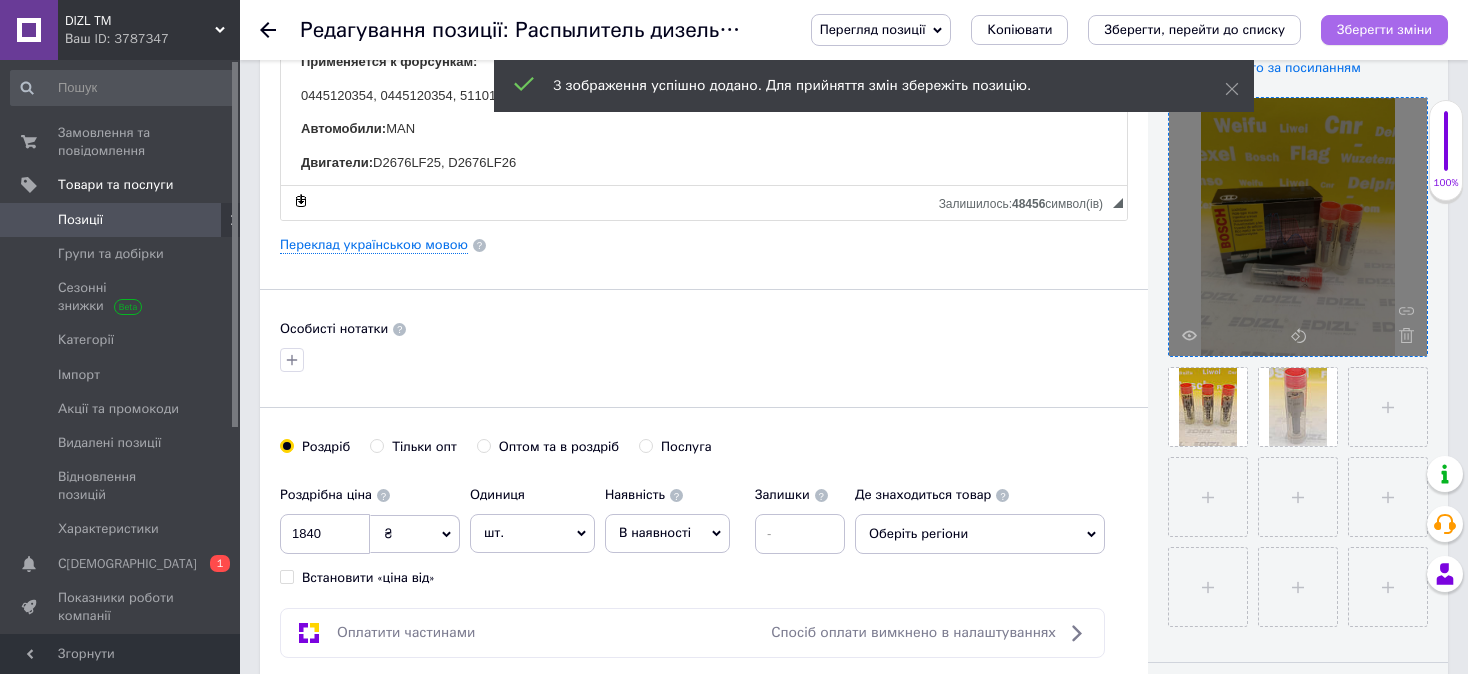 click on "Зберегти зміни" at bounding box center [1384, 29] 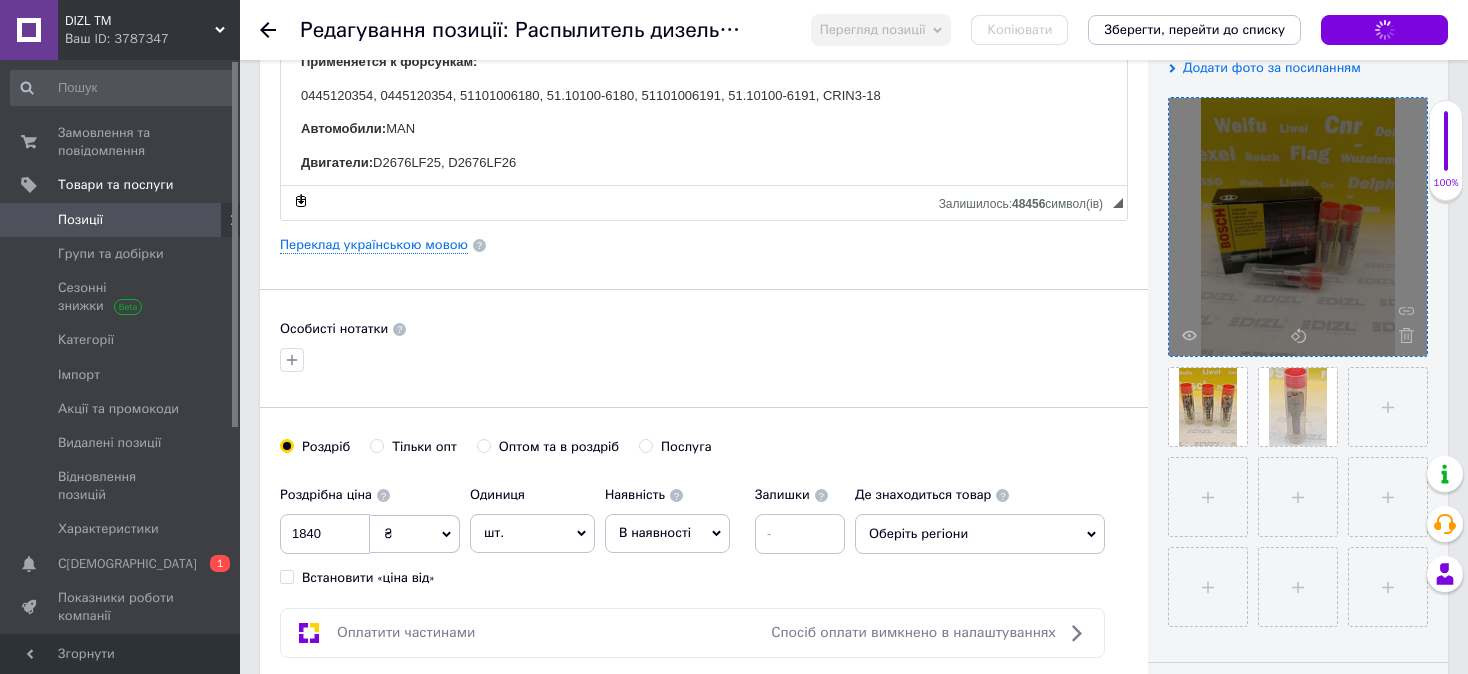 checkbox on "true" 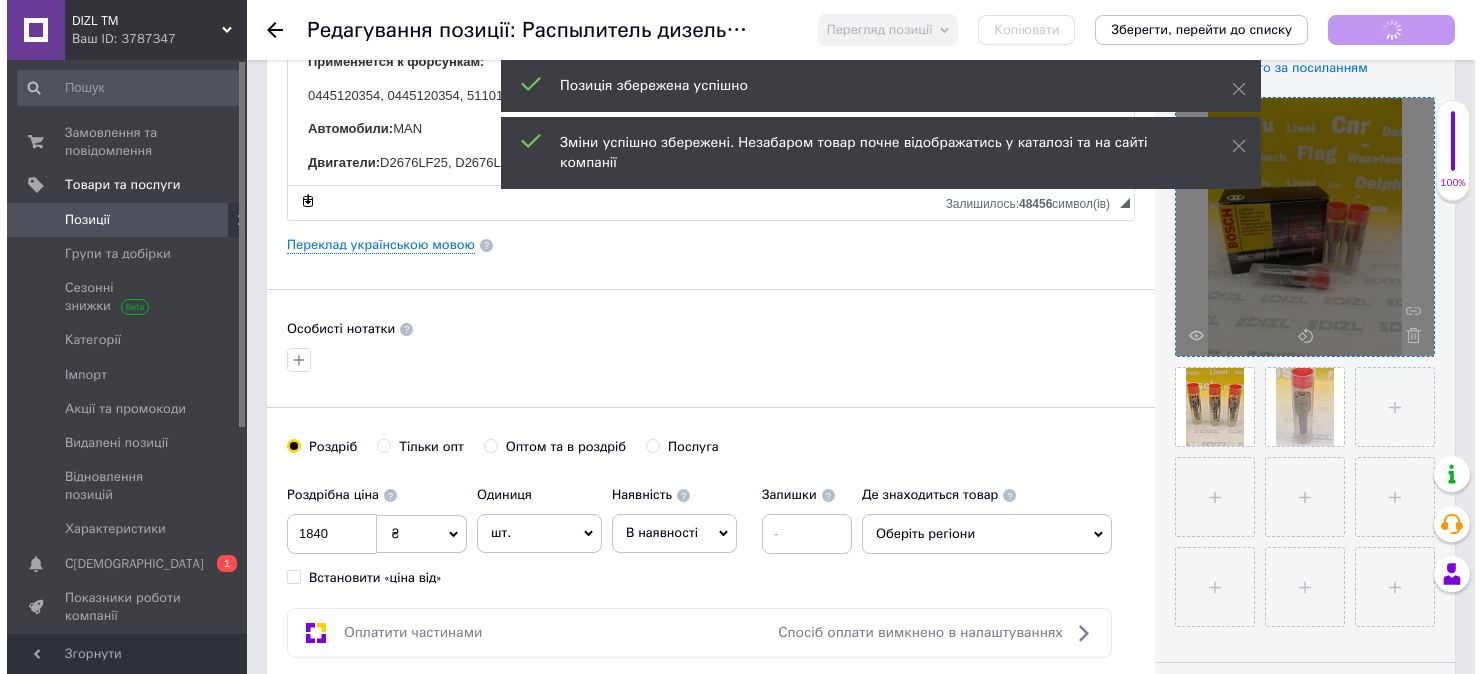 scroll, scrollTop: 0, scrollLeft: 0, axis: both 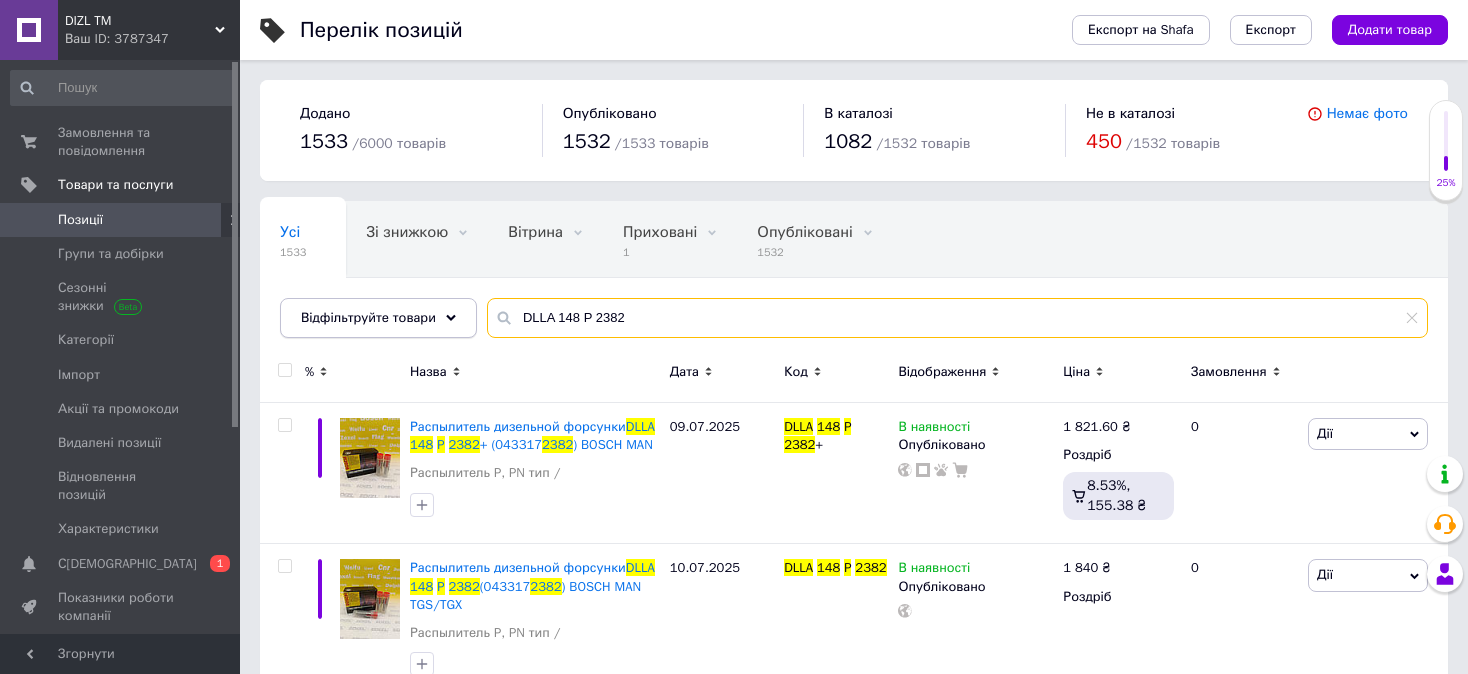 drag, startPoint x: 647, startPoint y: 313, endPoint x: 460, endPoint y: 318, distance: 187.06683 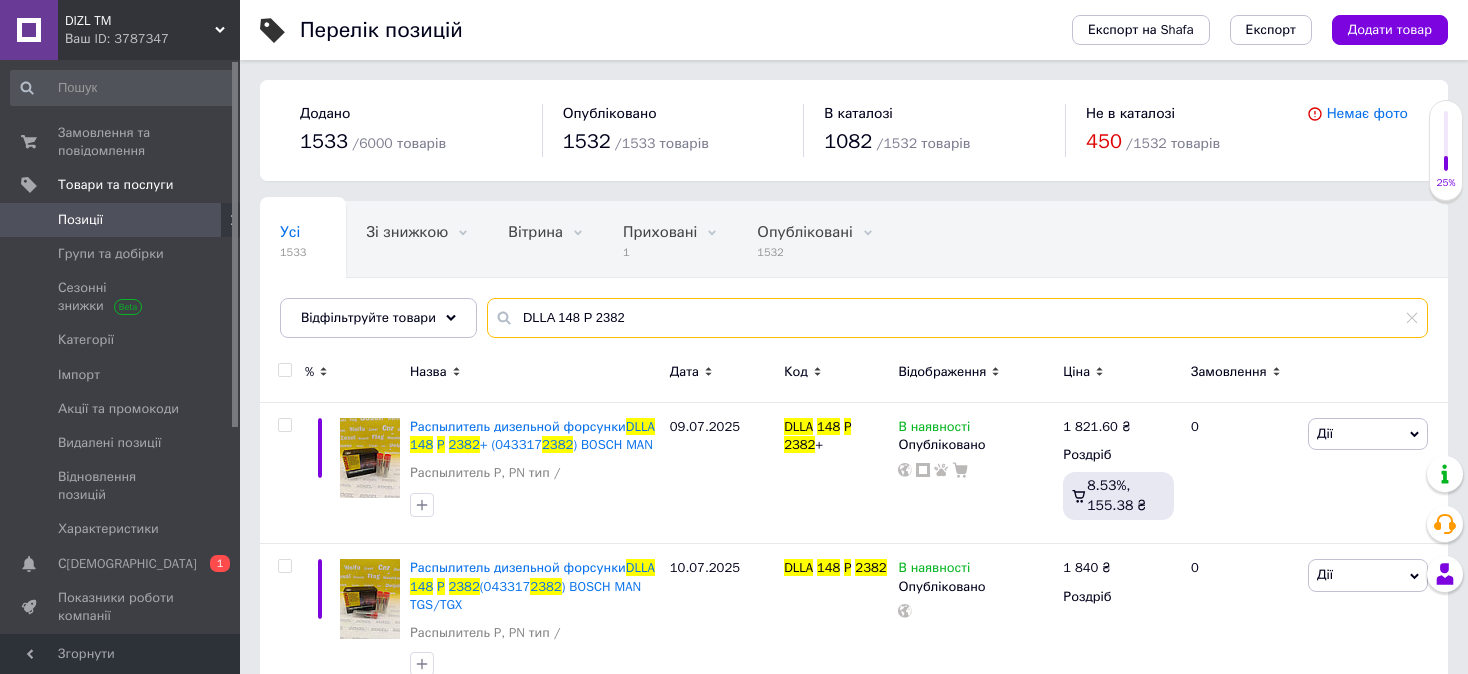 paste on "154 S 001" 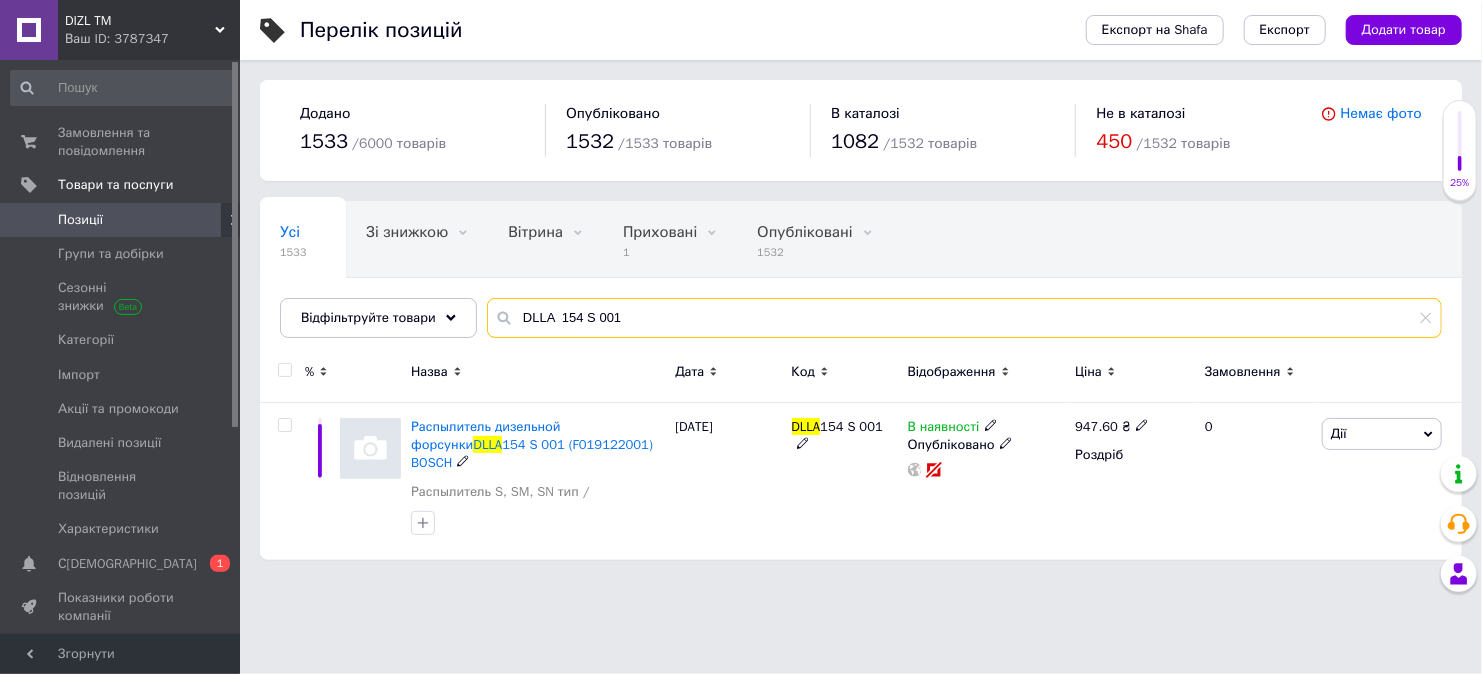 type on "DLLA  154 S 001" 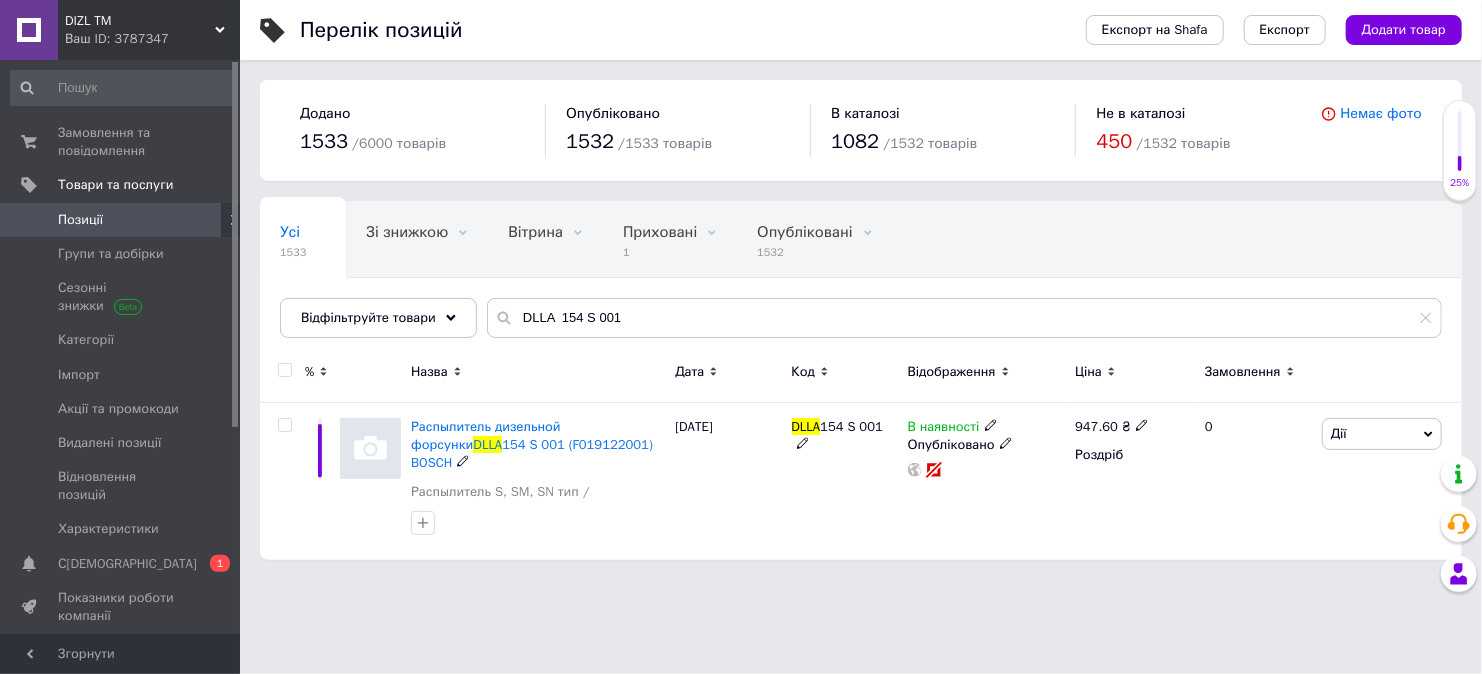 click 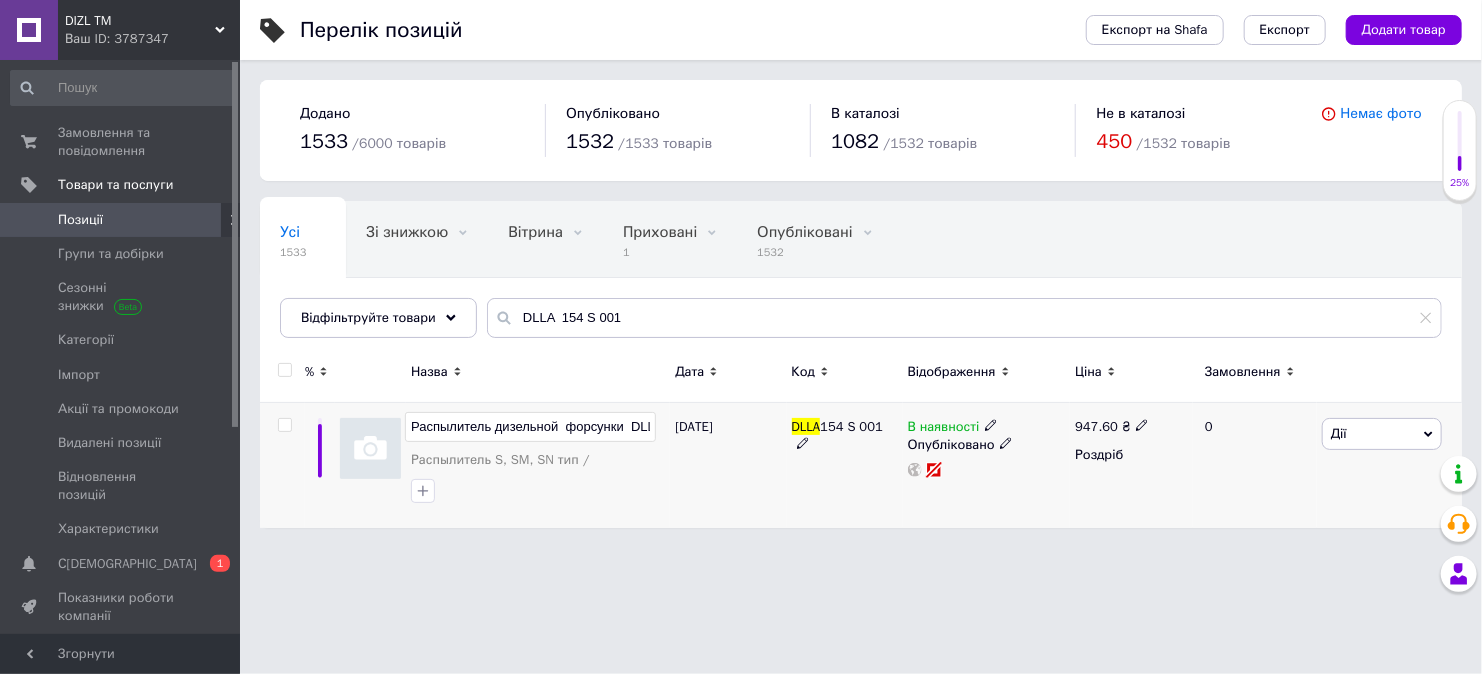 scroll, scrollTop: 0, scrollLeft: 209, axis: horizontal 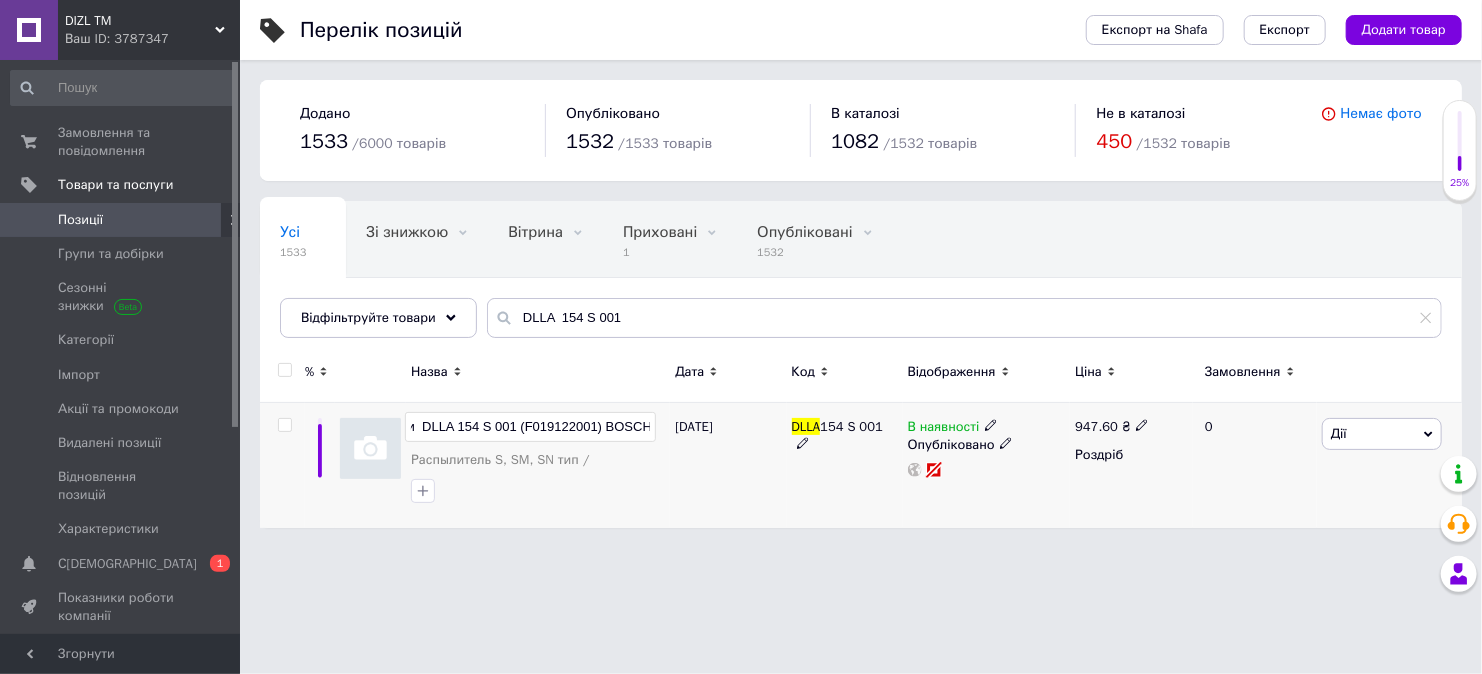 click on "Распылитель дизельной  форсунки  DLLA 154 S 001 (F019122001) BOSCH" at bounding box center [530, 427] 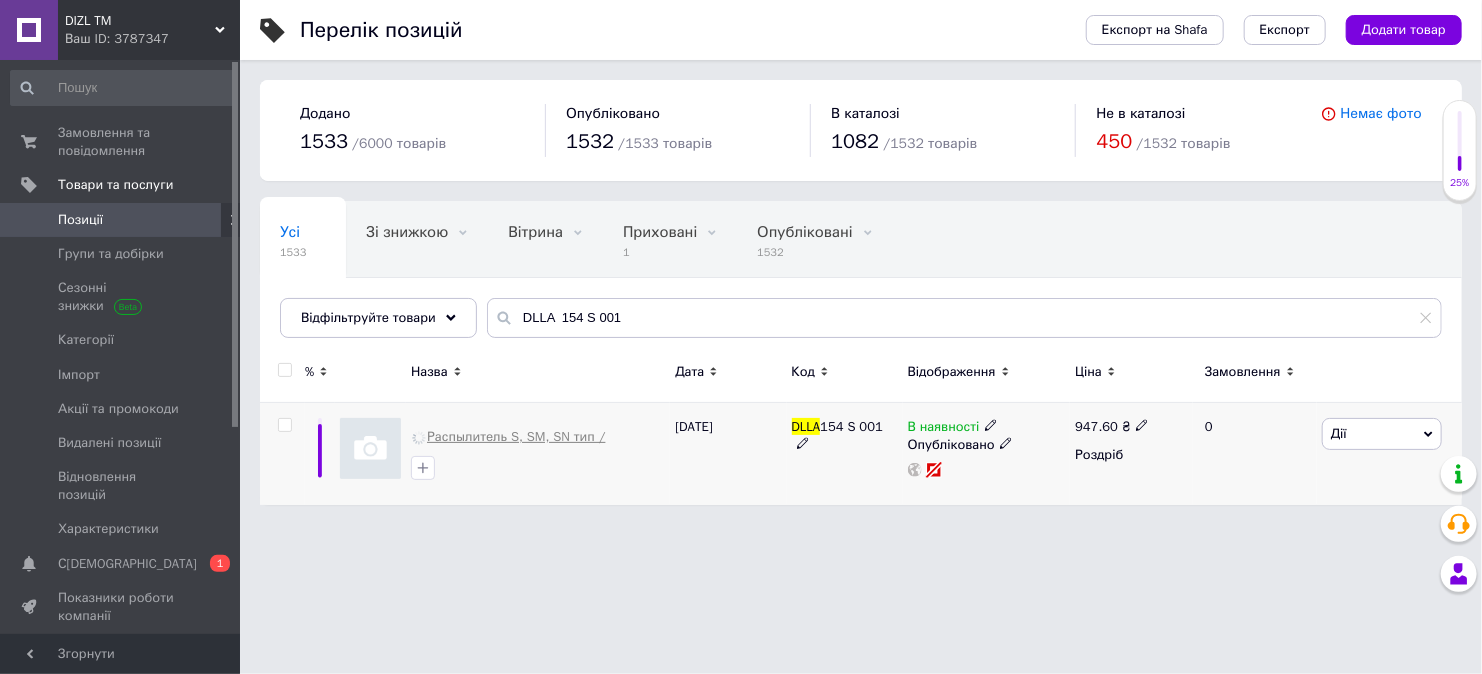 click on "Распылитель S, SM, SN тип /" at bounding box center [516, 437] 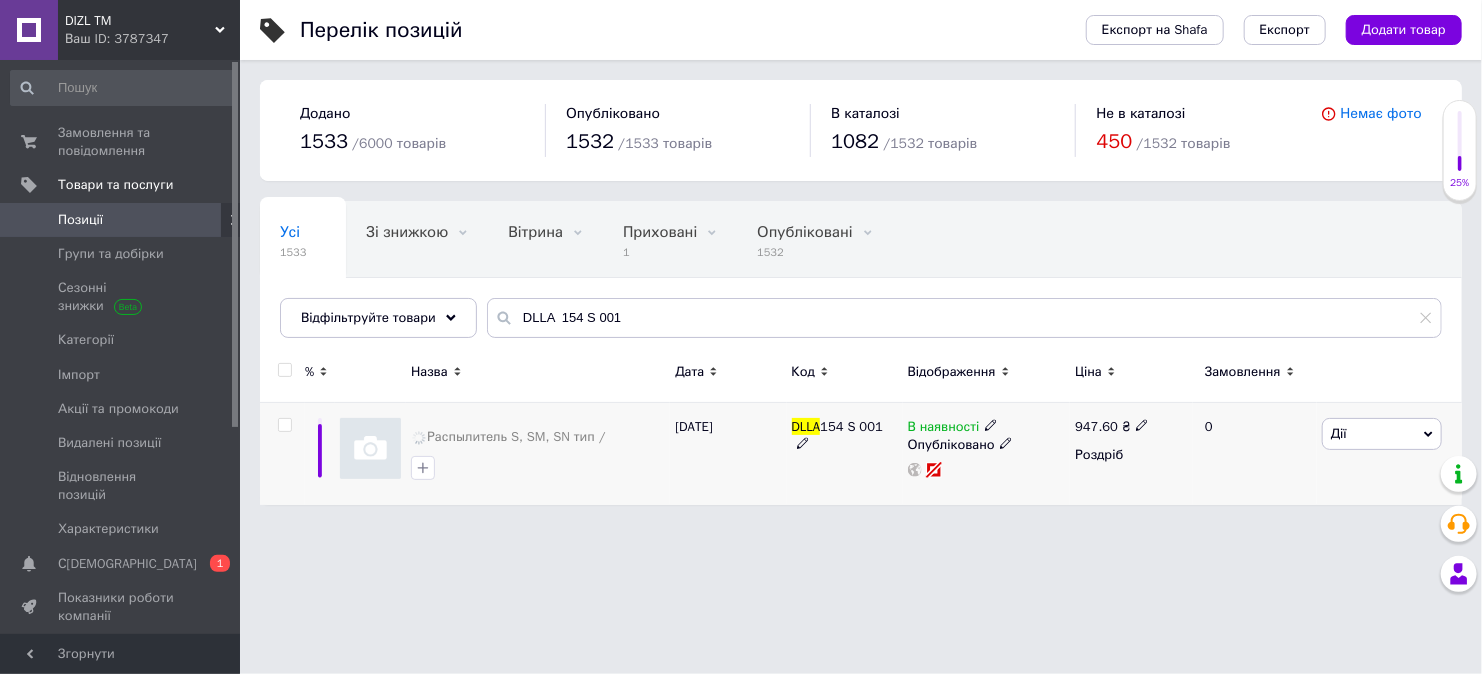 drag, startPoint x: 521, startPoint y: 458, endPoint x: 534, endPoint y: 462, distance: 13.601471 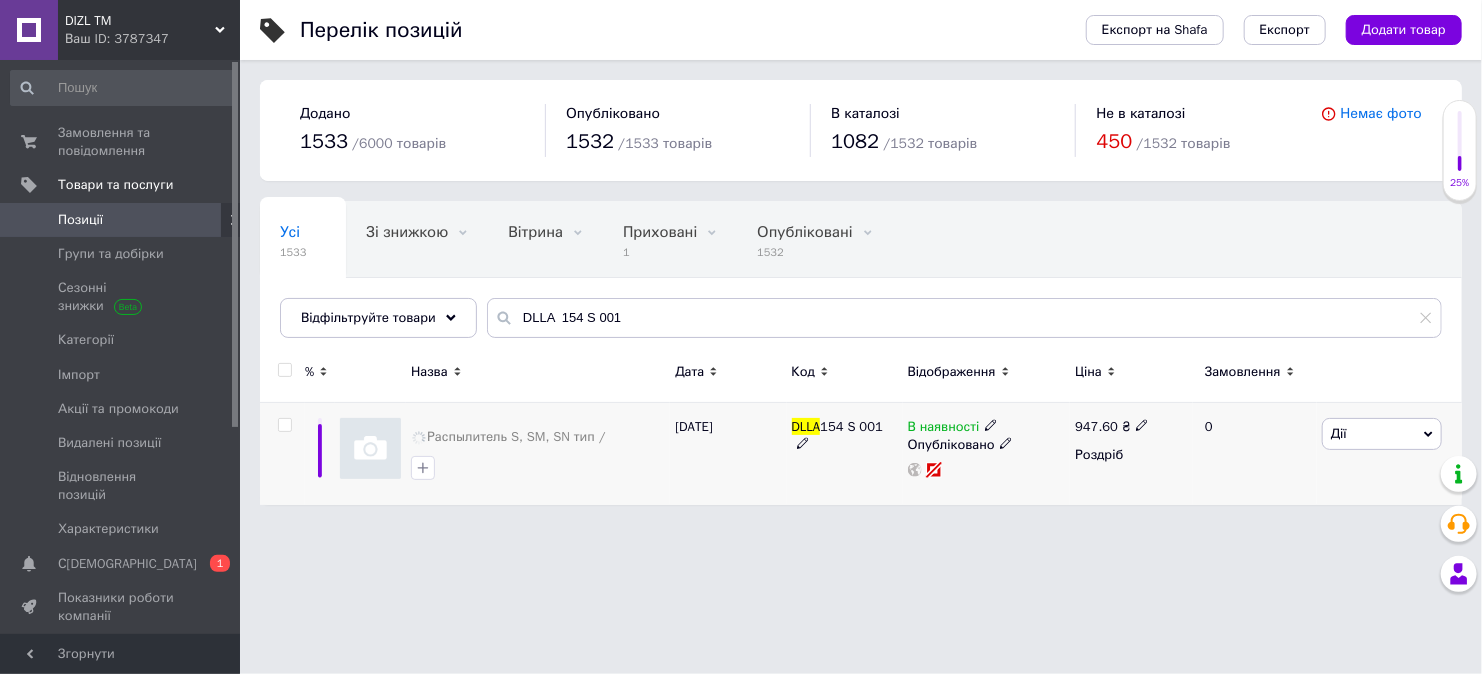 click at bounding box center [538, 468] 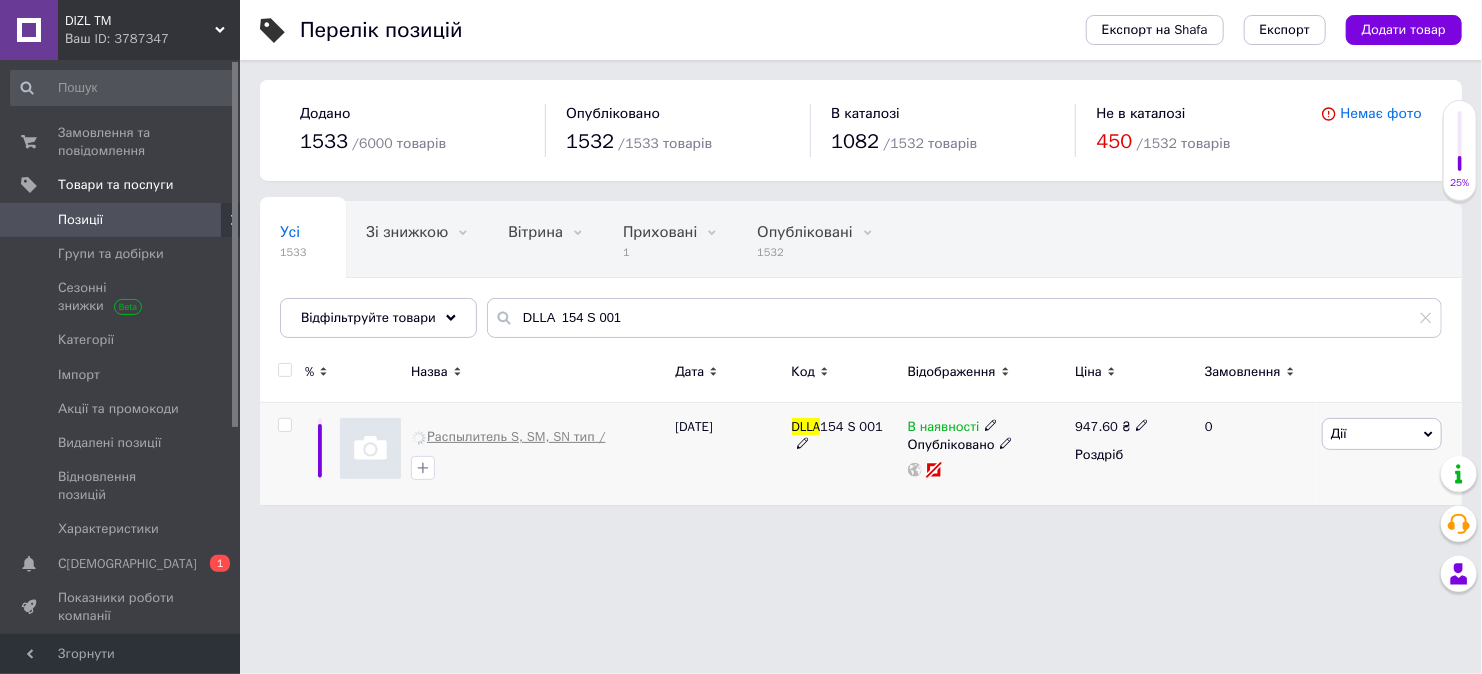 click on "Распылитель S, SM, SN тип /" at bounding box center (538, 437) 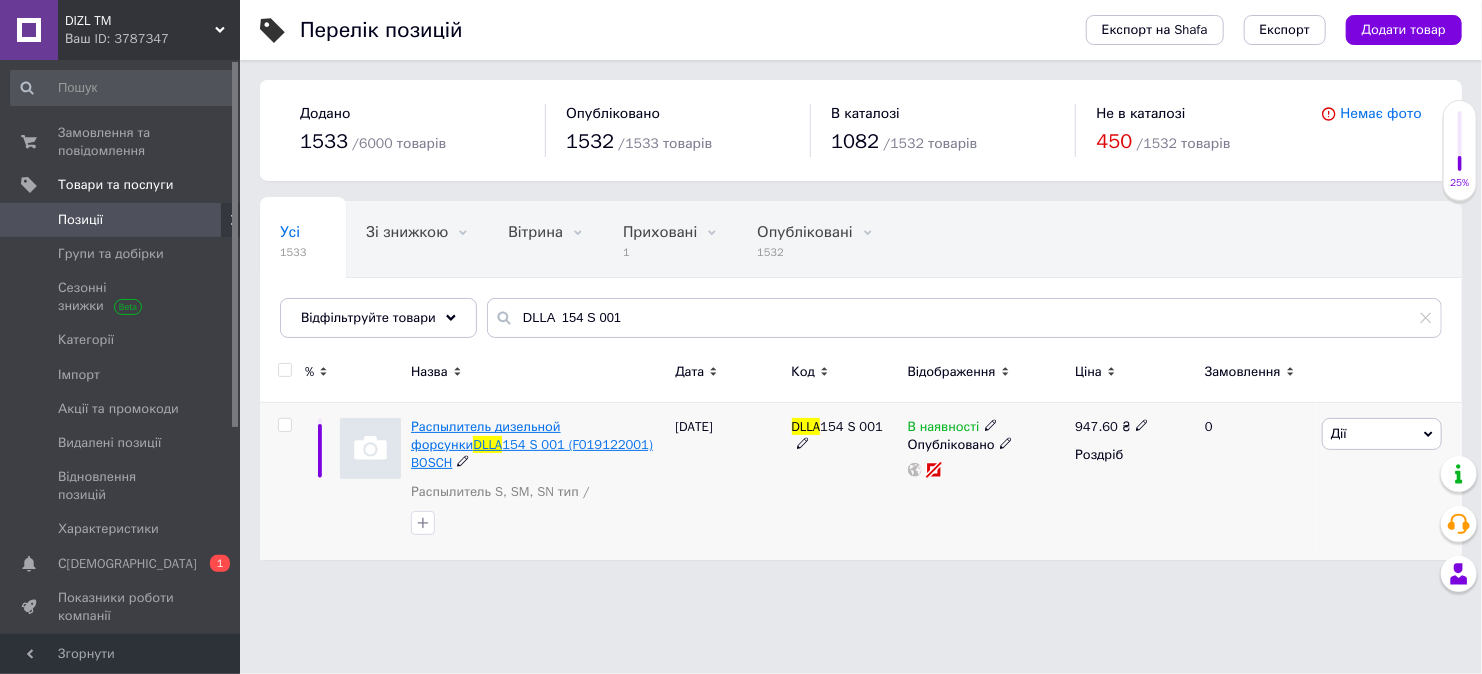 click on "Распылитель дизельной  форсунки" at bounding box center [486, 435] 